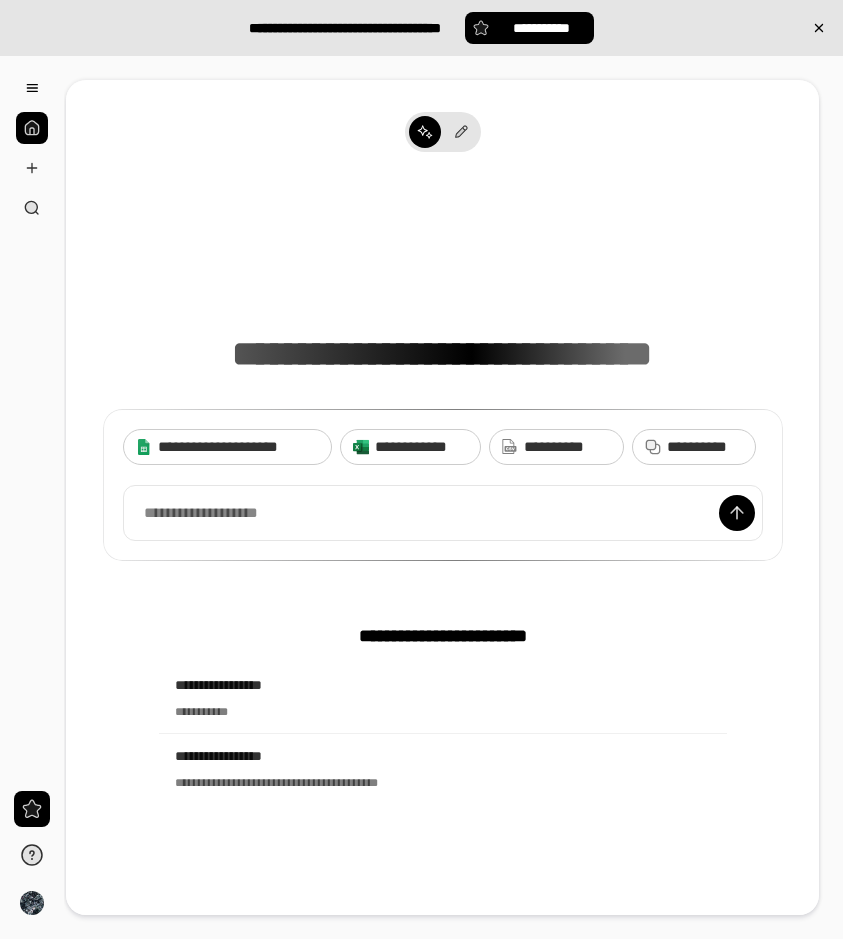scroll, scrollTop: 0, scrollLeft: 0, axis: both 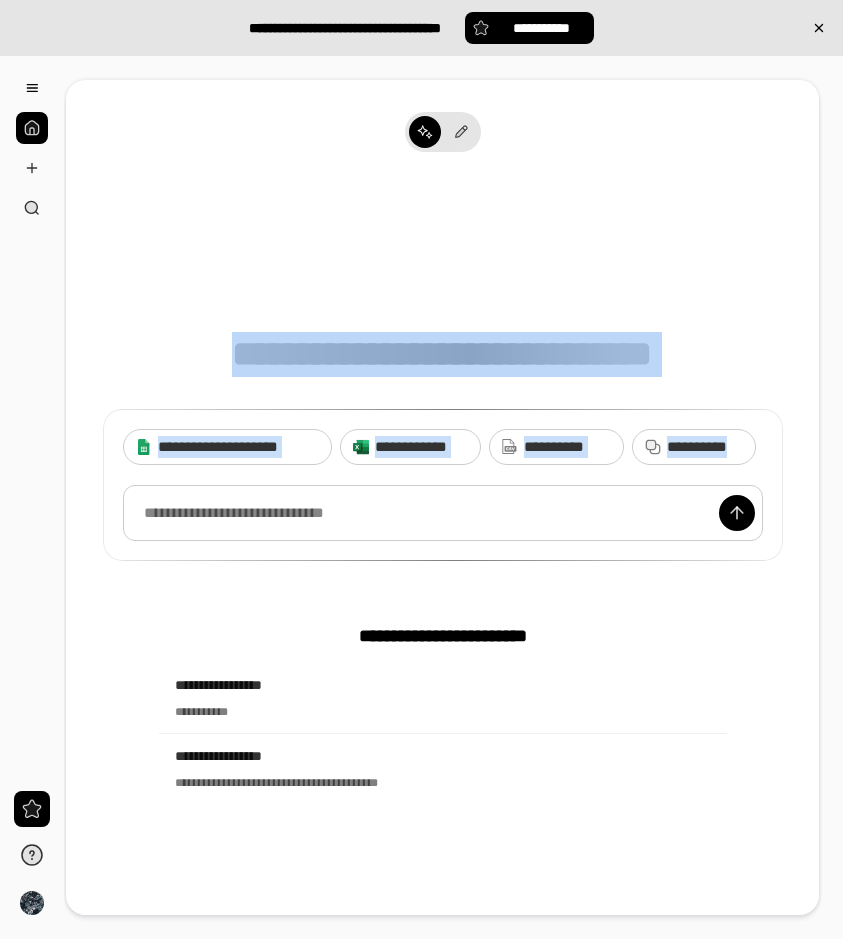 drag, startPoint x: 306, startPoint y: 192, endPoint x: 362, endPoint y: 503, distance: 316.0016 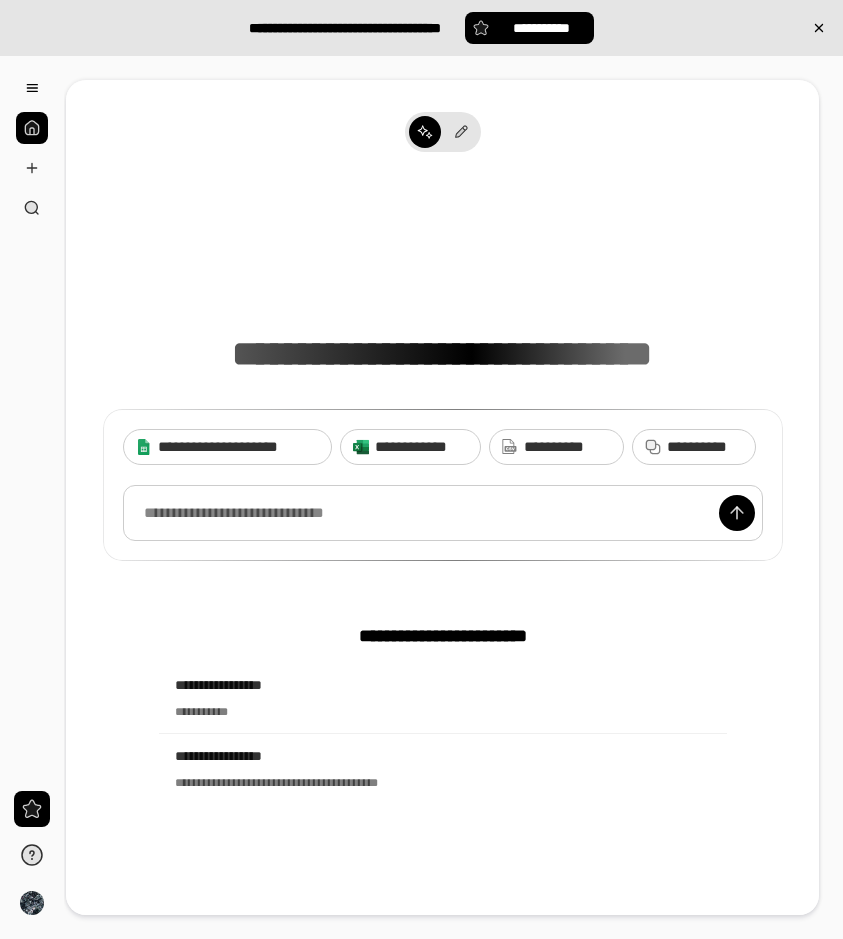 scroll, scrollTop: 15, scrollLeft: 0, axis: vertical 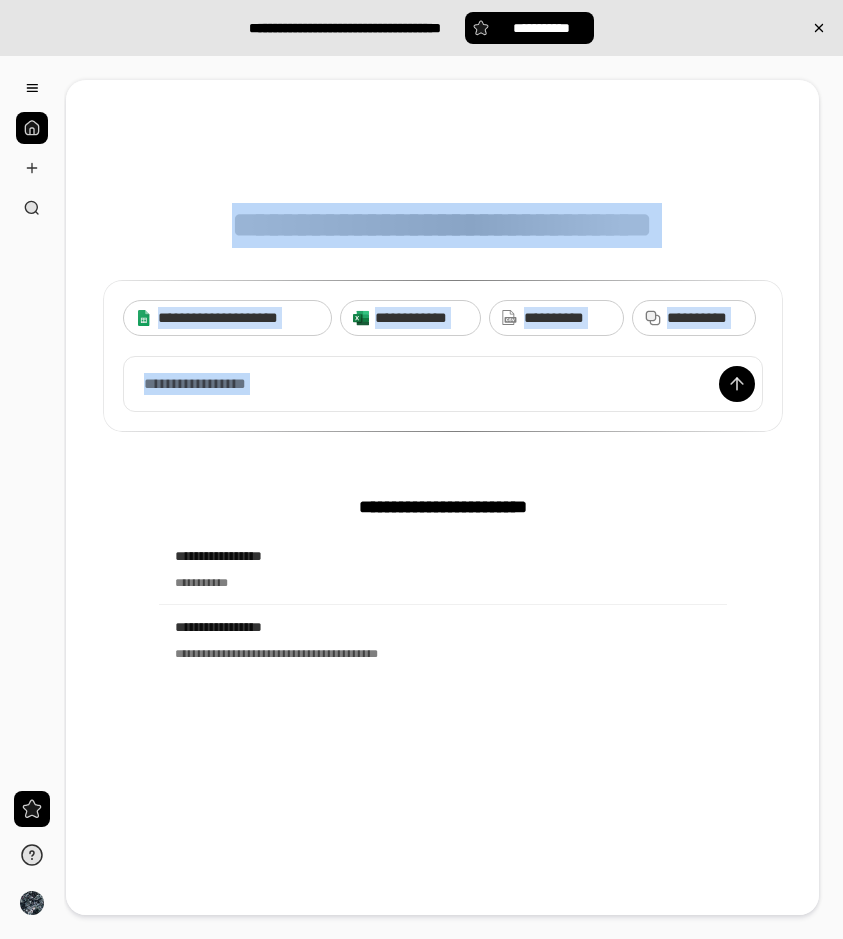 drag, startPoint x: 283, startPoint y: 327, endPoint x: 334, endPoint y: 473, distance: 154.65121 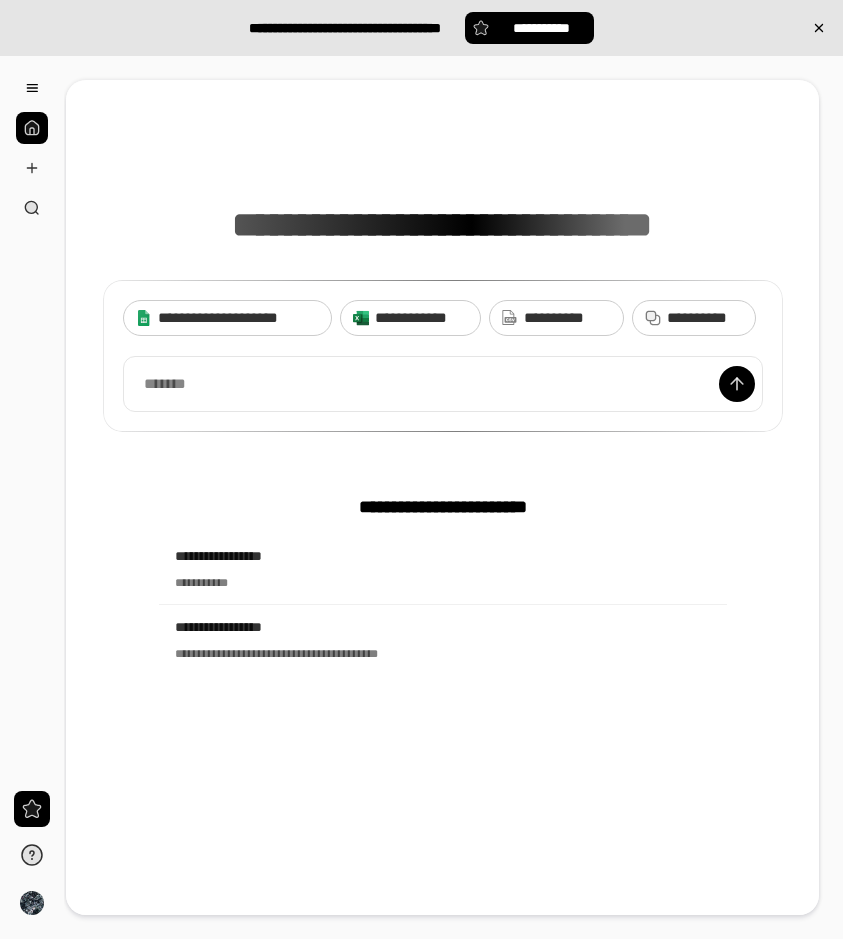 scroll, scrollTop: 0, scrollLeft: 0, axis: both 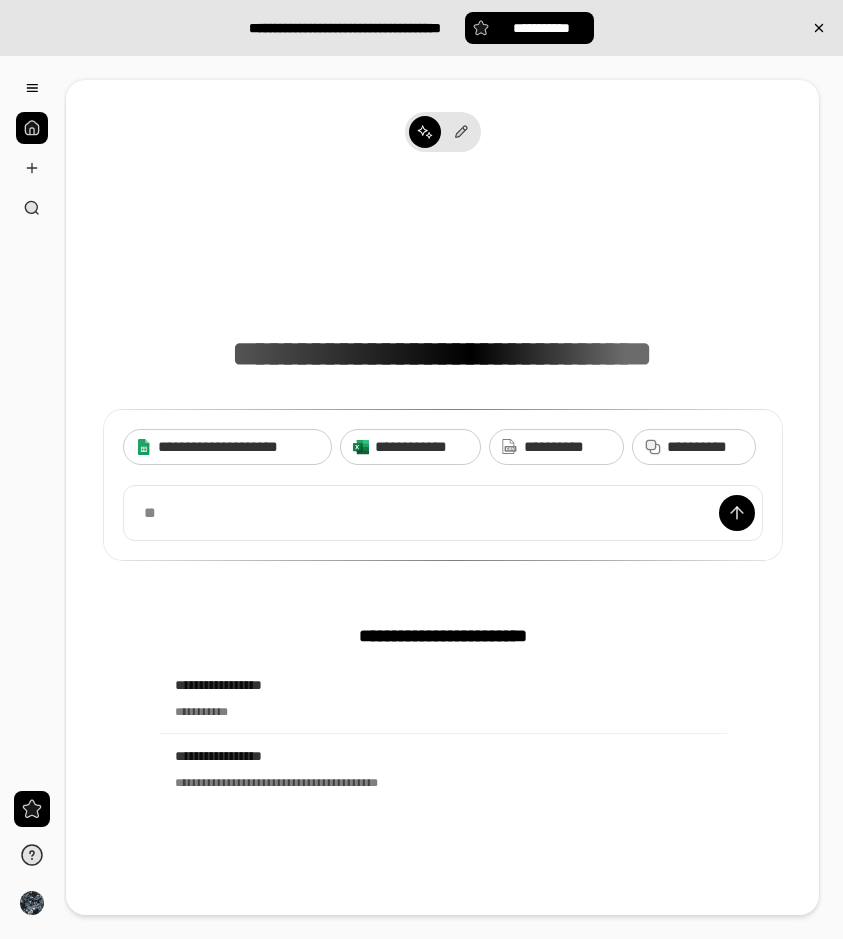click on "**********" at bounding box center [443, 485] 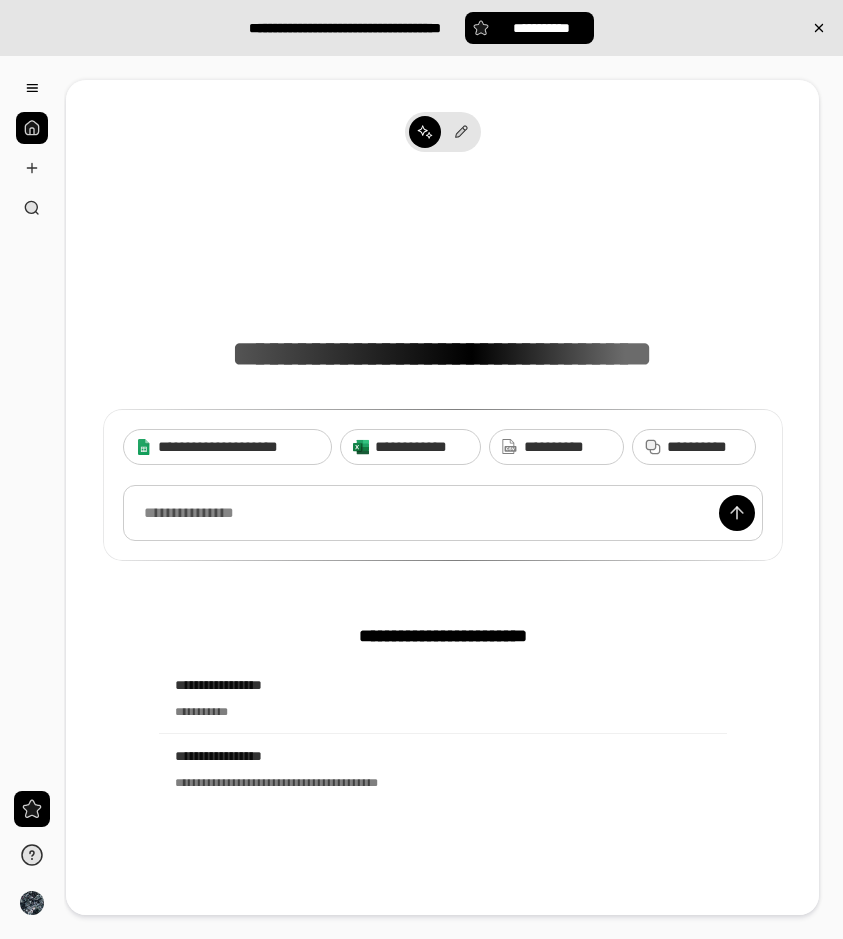 click at bounding box center [443, 513] 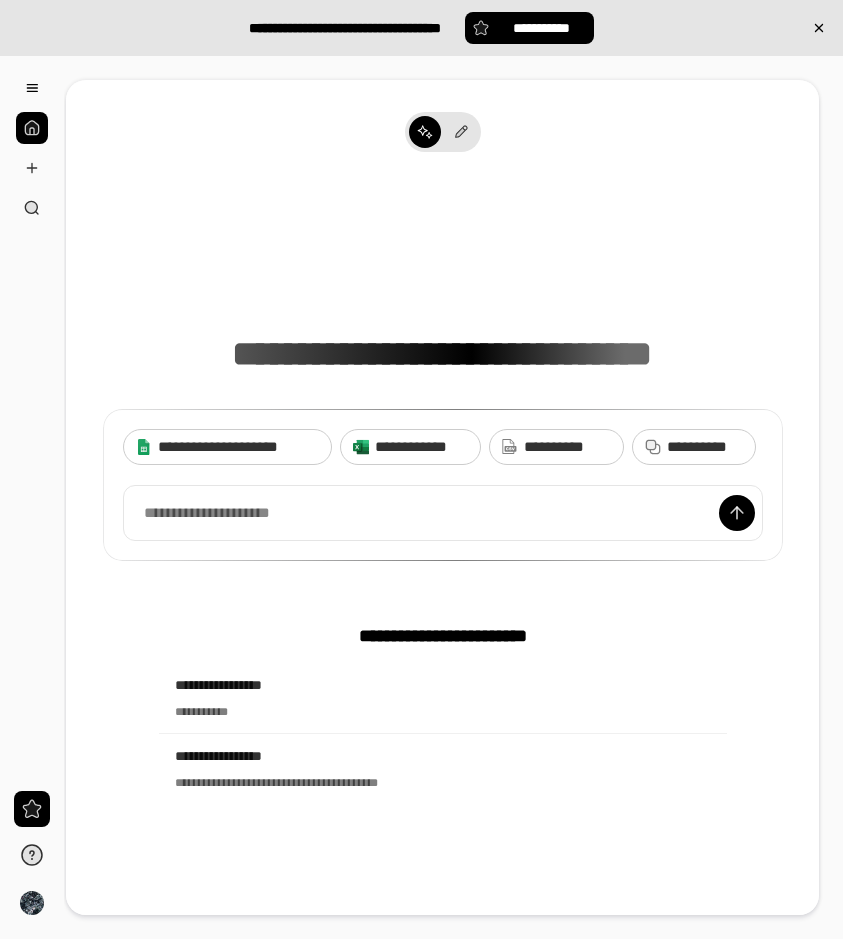 click on "**********" at bounding box center (442, 562) 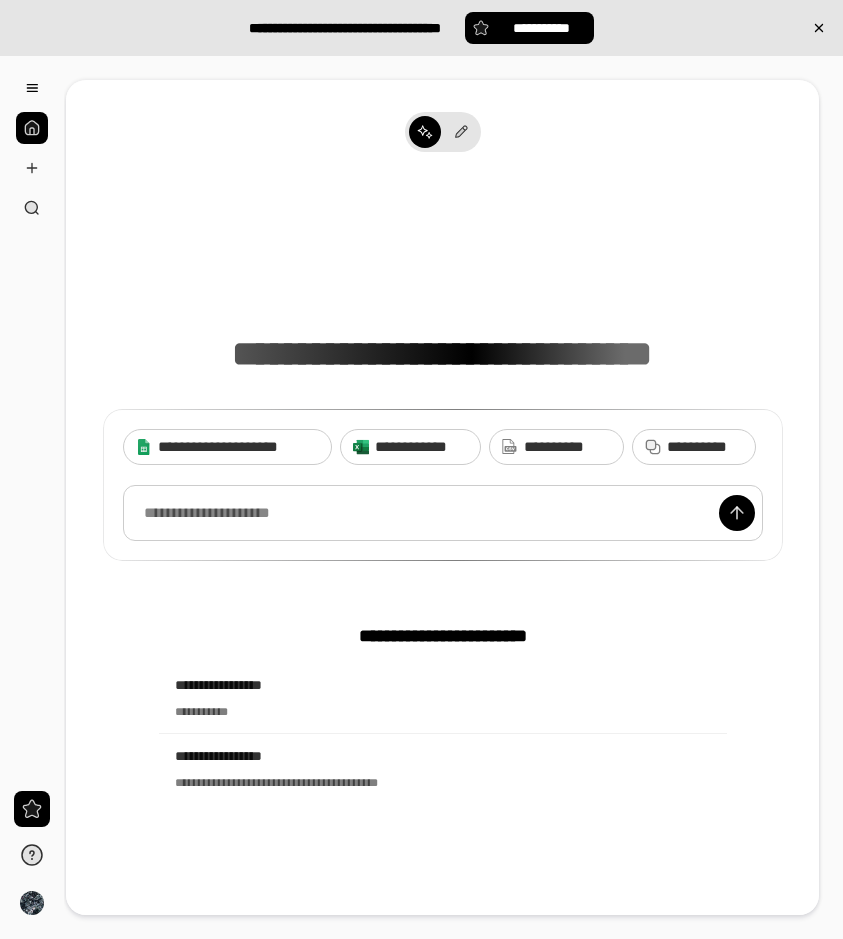 click at bounding box center [443, 513] 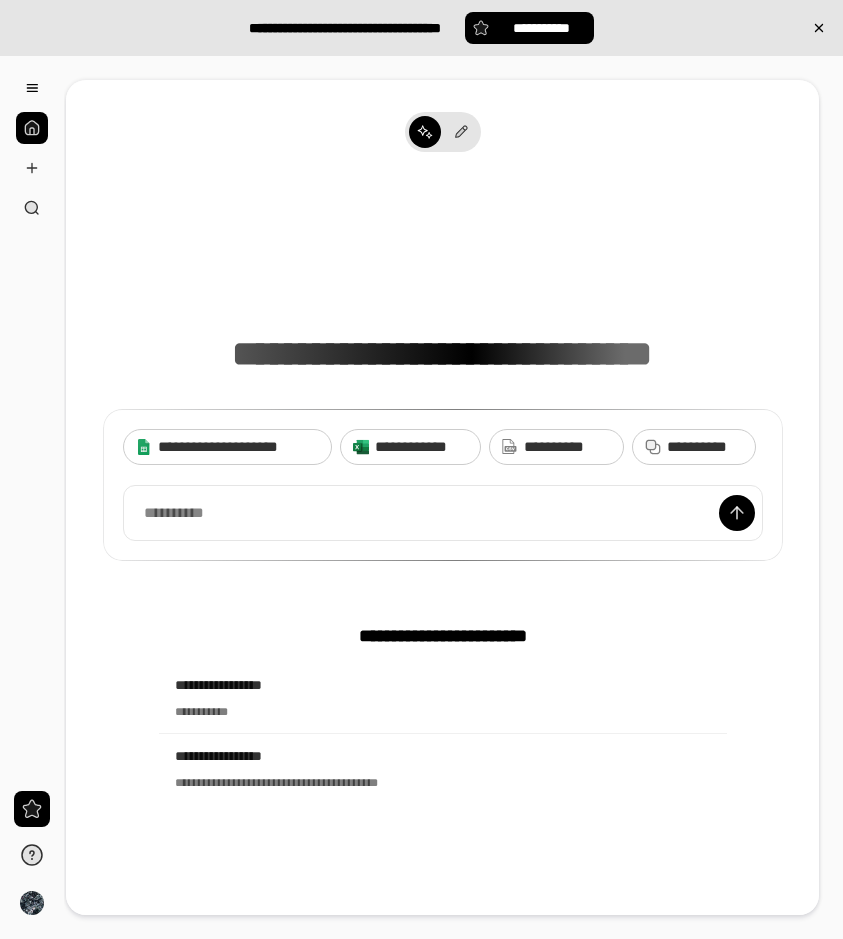 click on "**********" at bounding box center (443, 485) 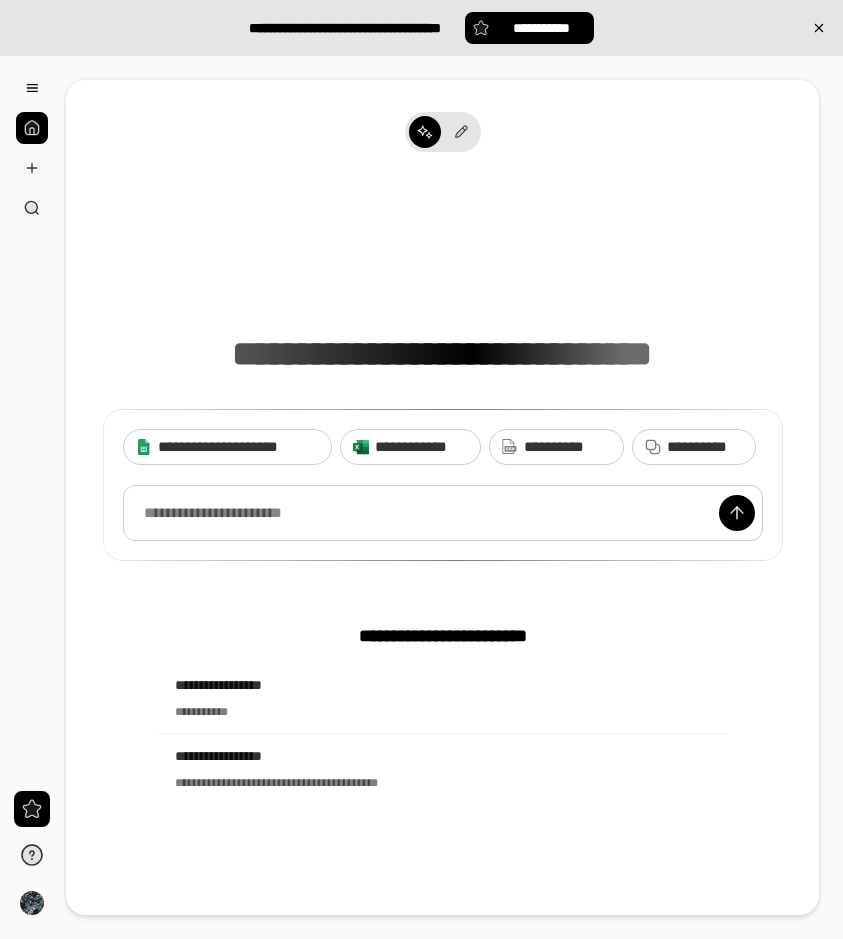 click at bounding box center (443, 513) 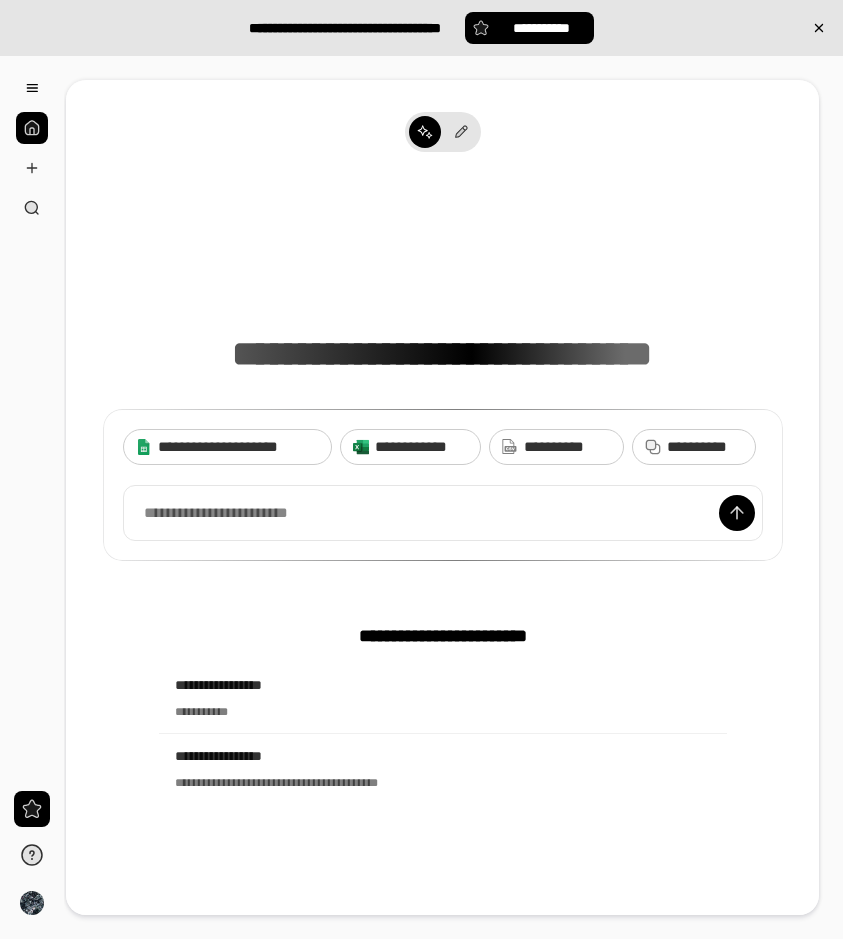 click on "**********" at bounding box center (442, 562) 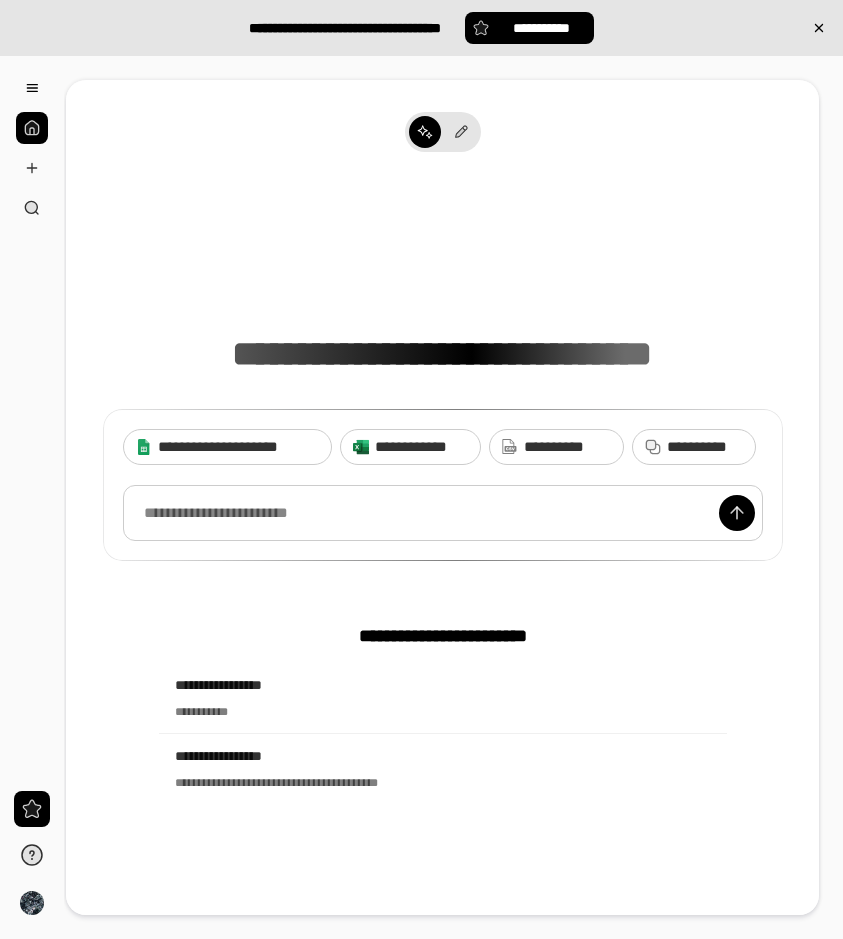 click at bounding box center (443, 513) 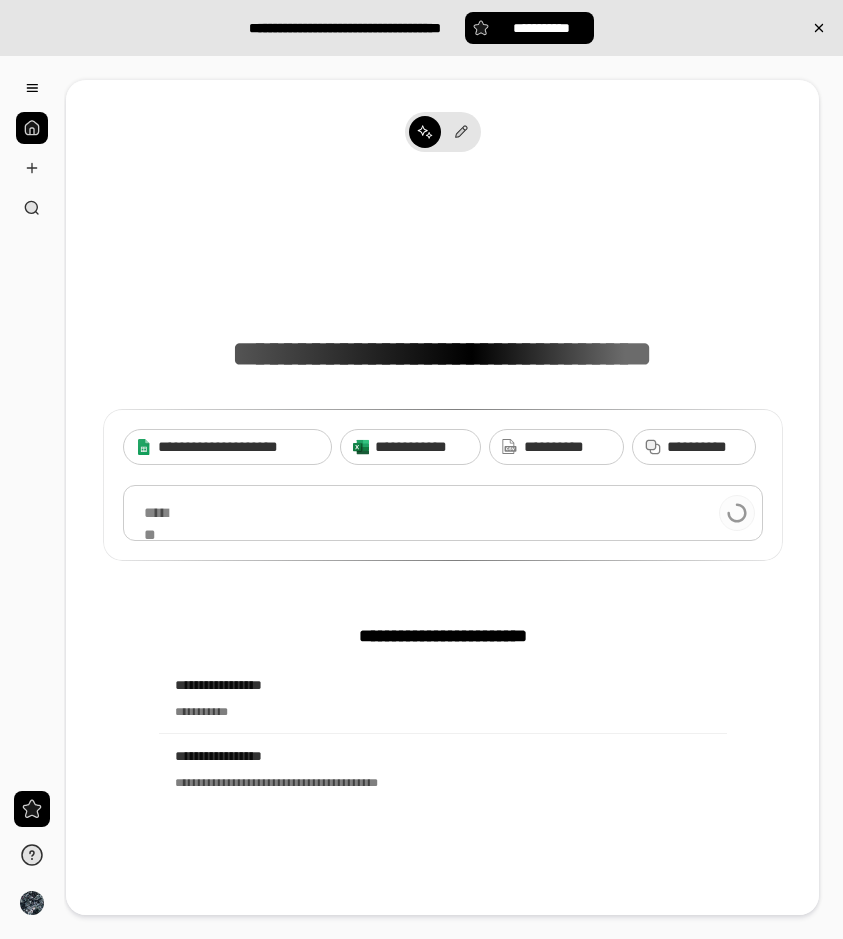 click at bounding box center [443, 513] 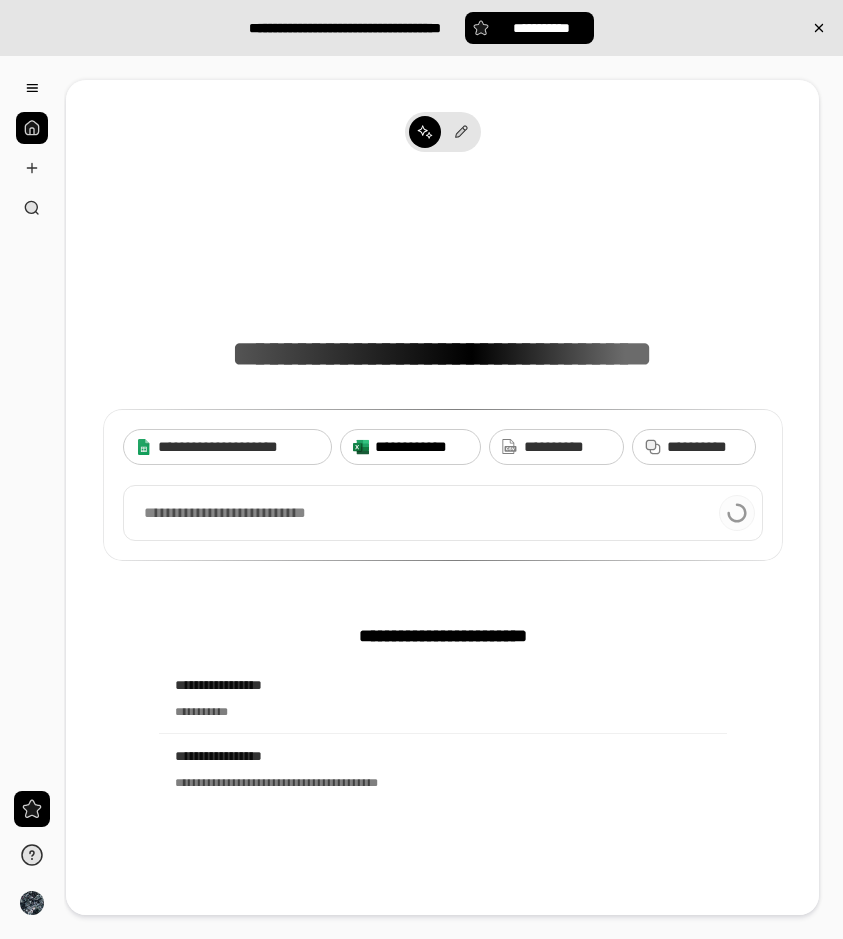 click on "**********" at bounding box center [421, 447] 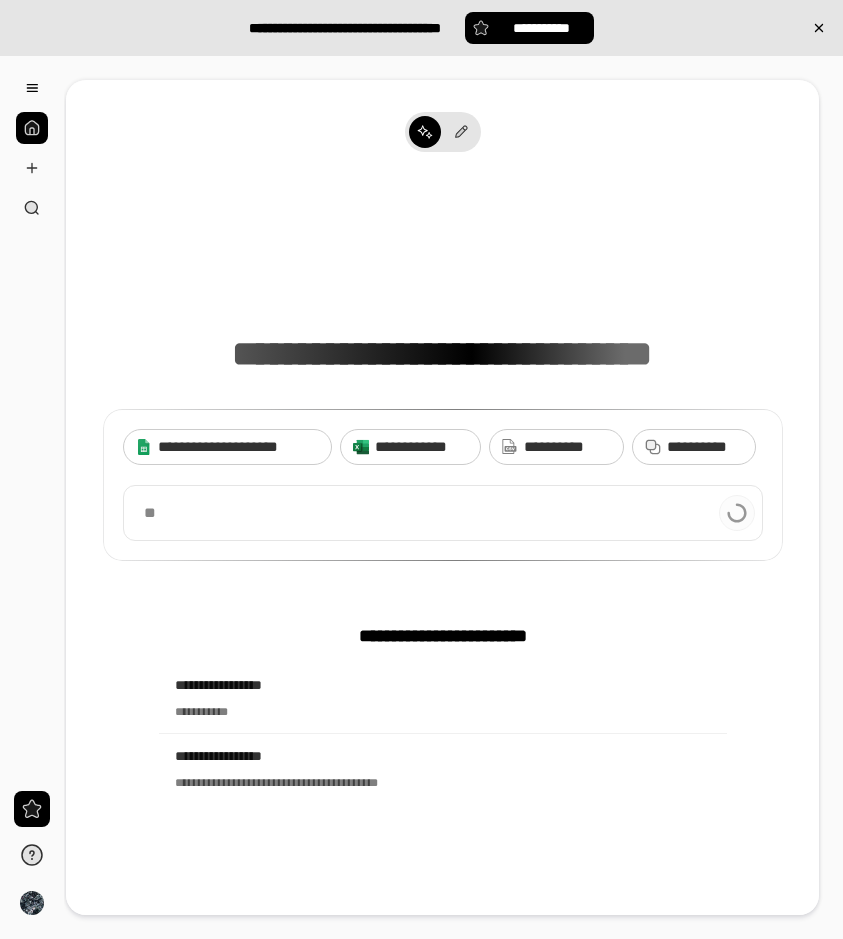 click on "**********" at bounding box center [443, 485] 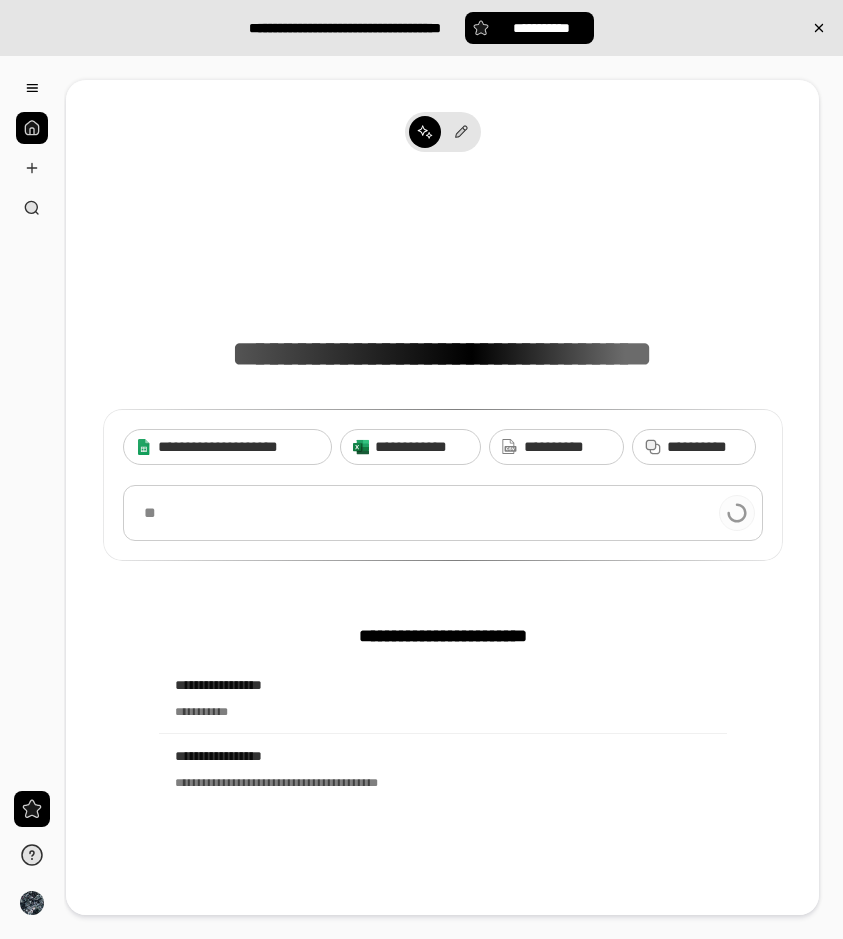 click at bounding box center [443, 513] 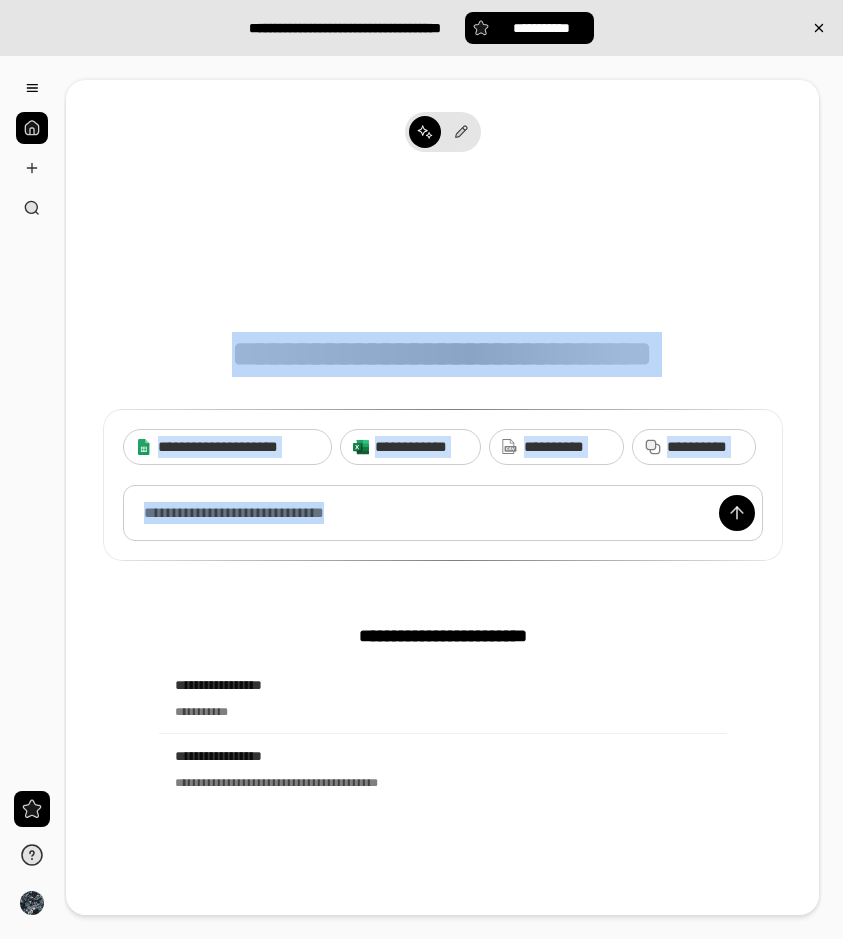 drag, startPoint x: 446, startPoint y: 196, endPoint x: 589, endPoint y: 534, distance: 367.00546 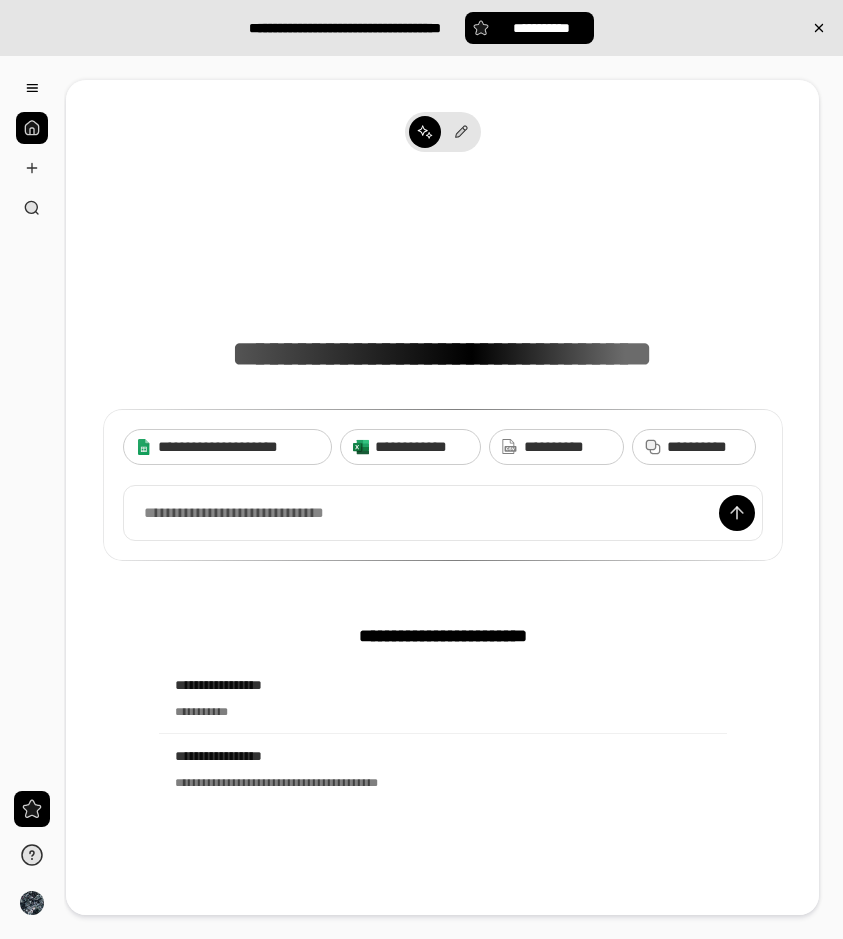 click on "**********" at bounding box center (443, 636) 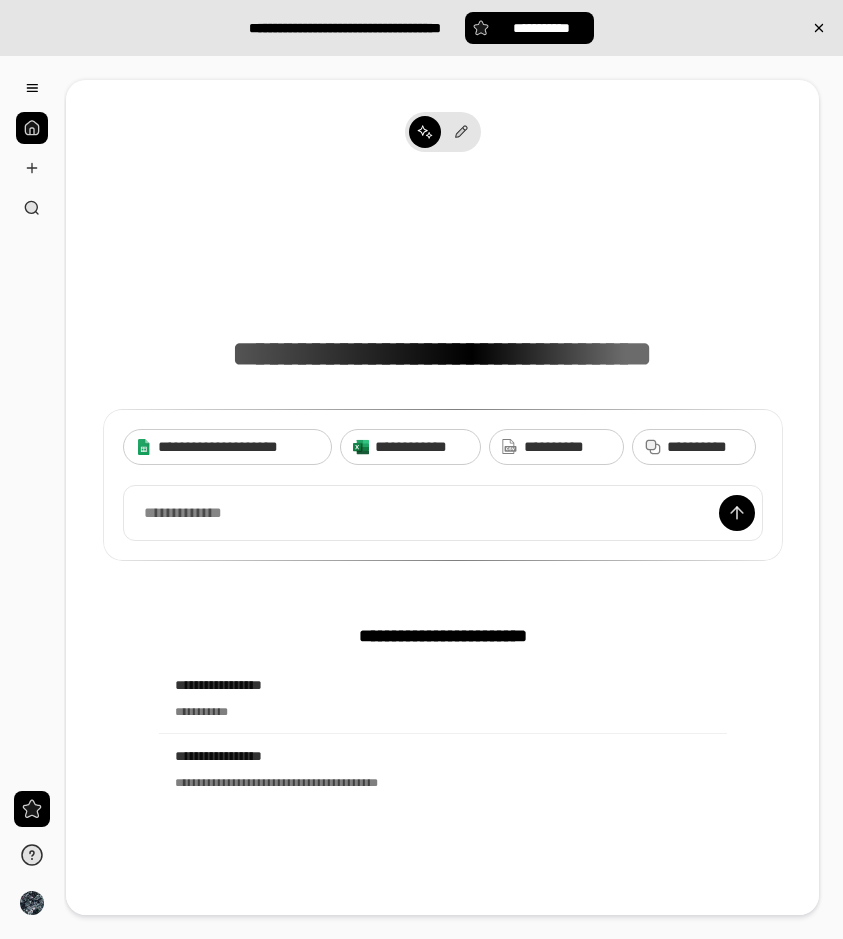 click on "**********" at bounding box center [442, 562] 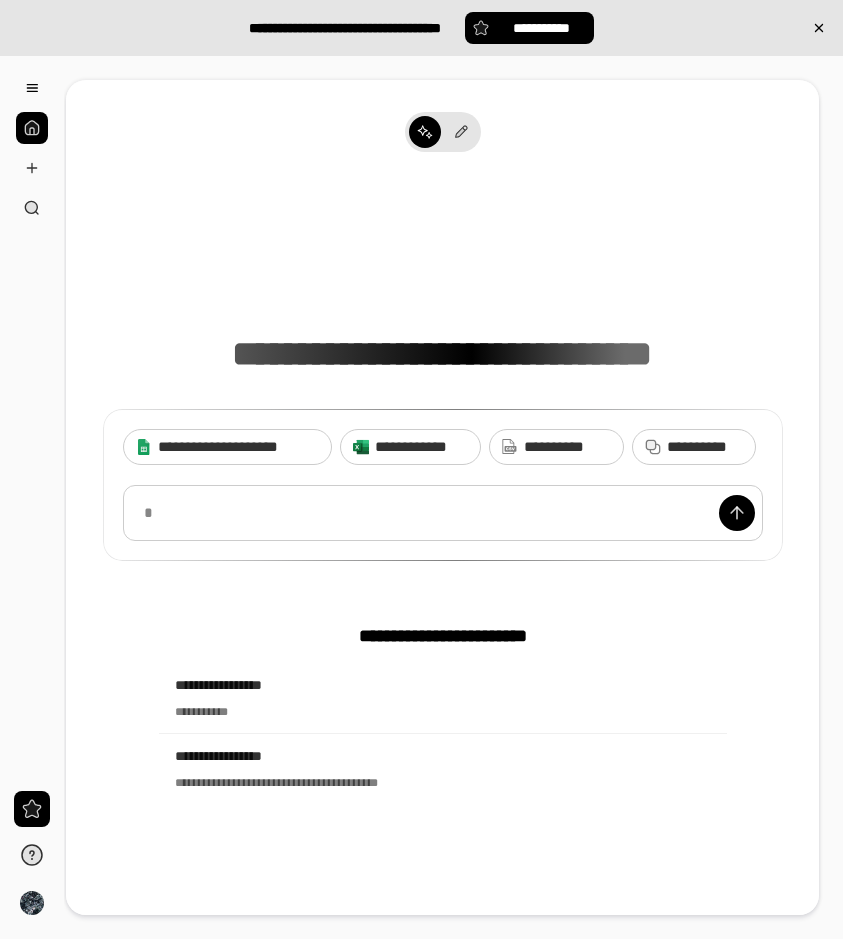 click at bounding box center [443, 513] 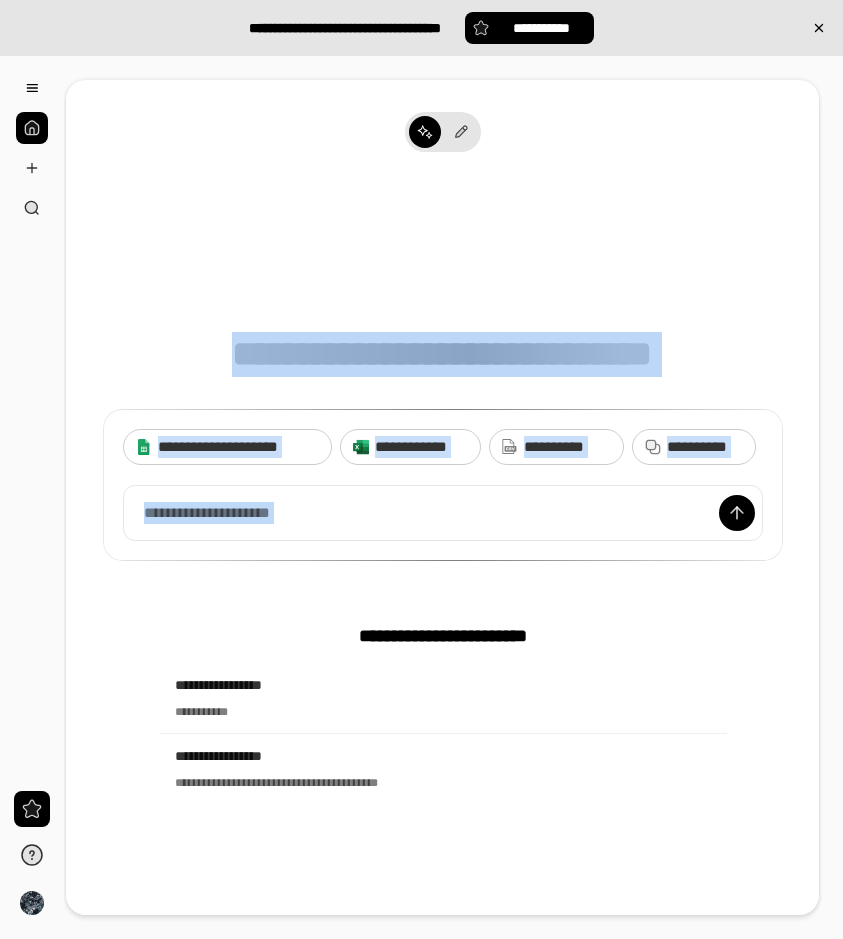 drag, startPoint x: 630, startPoint y: 612, endPoint x: 159, endPoint y: 91, distance: 702.3404 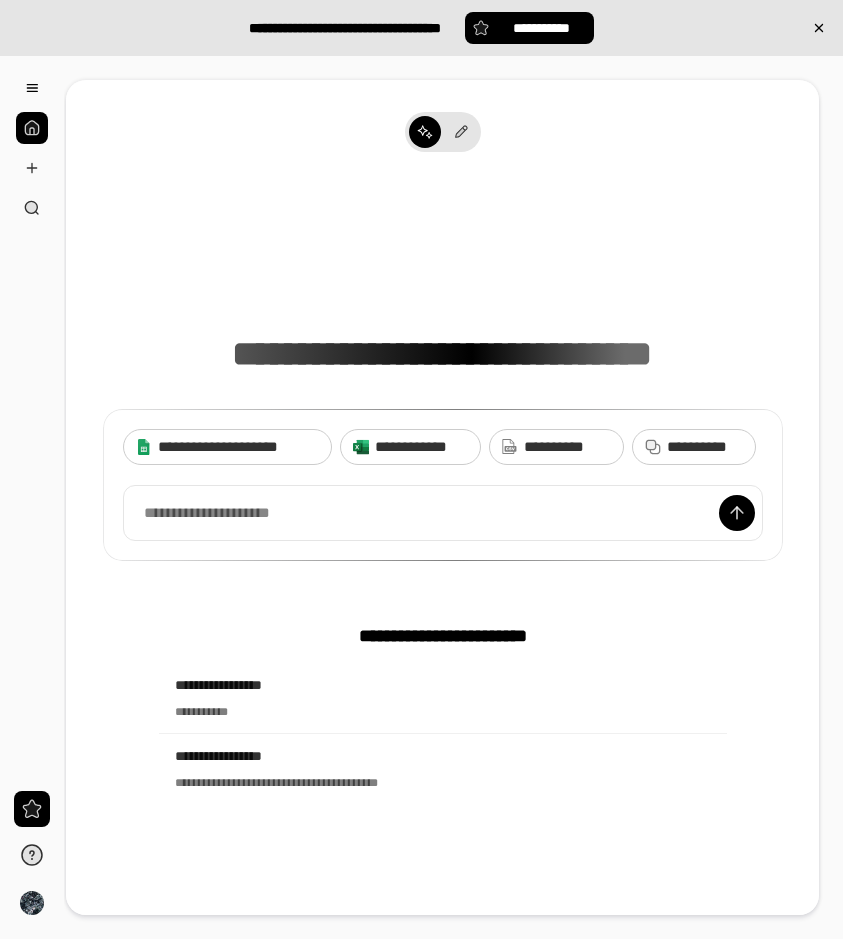 click on "**********" at bounding box center (442, 562) 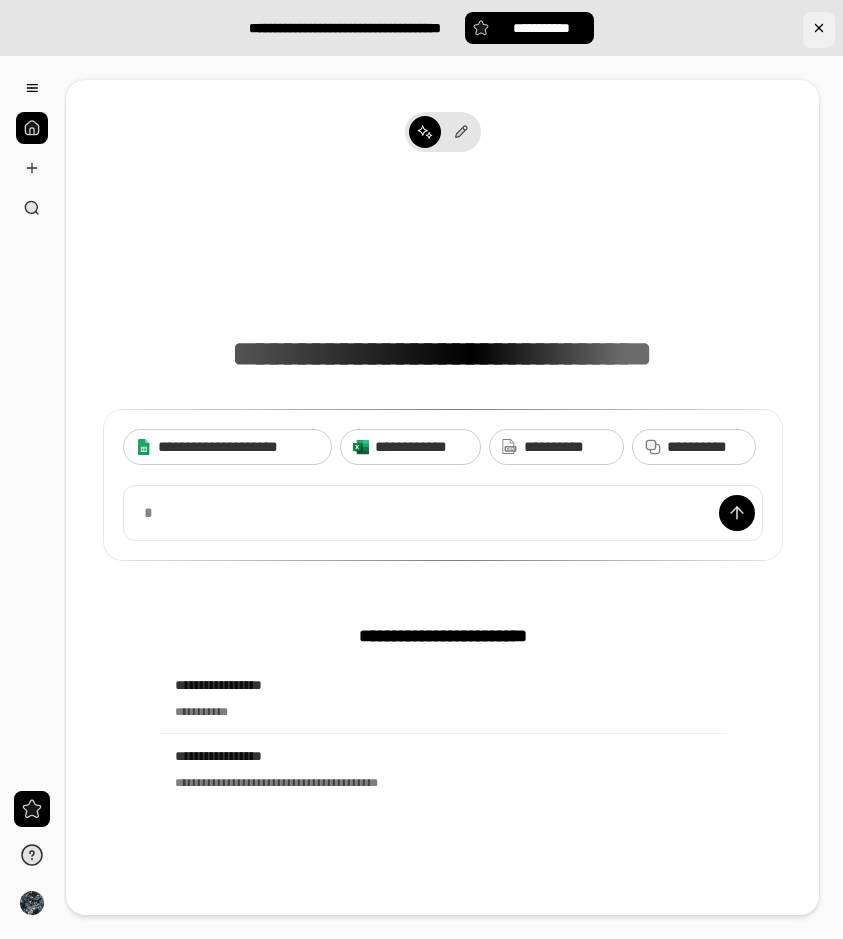click 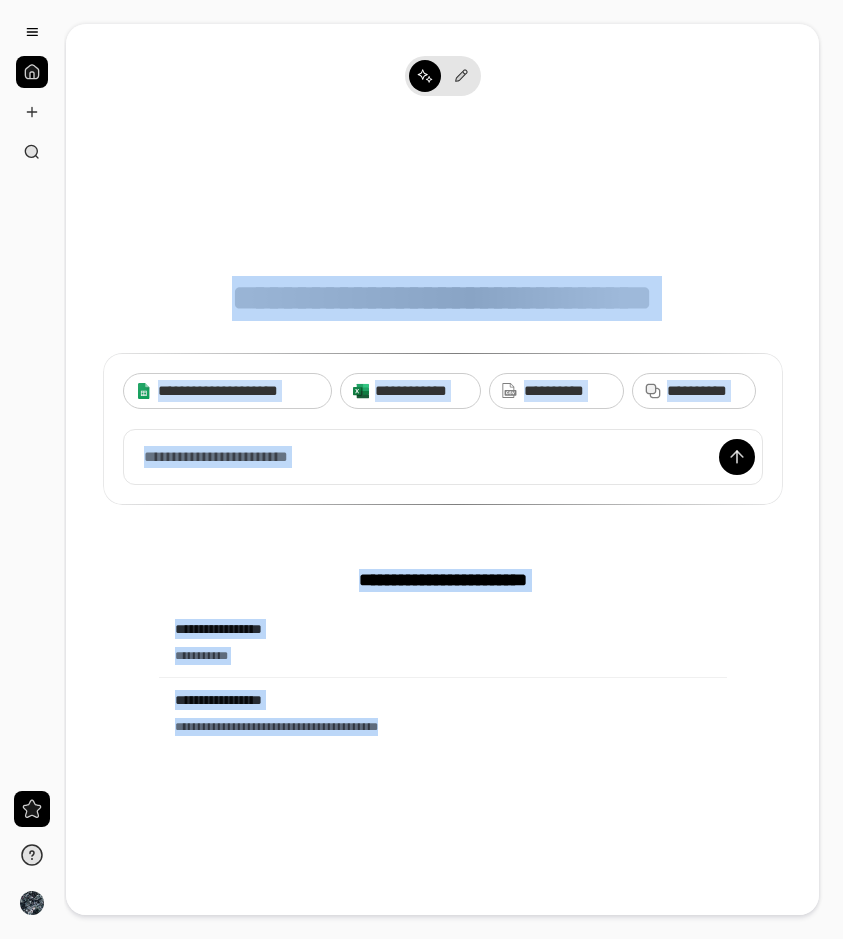 drag, startPoint x: 265, startPoint y: 350, endPoint x: 367, endPoint y: 851, distance: 511.2778 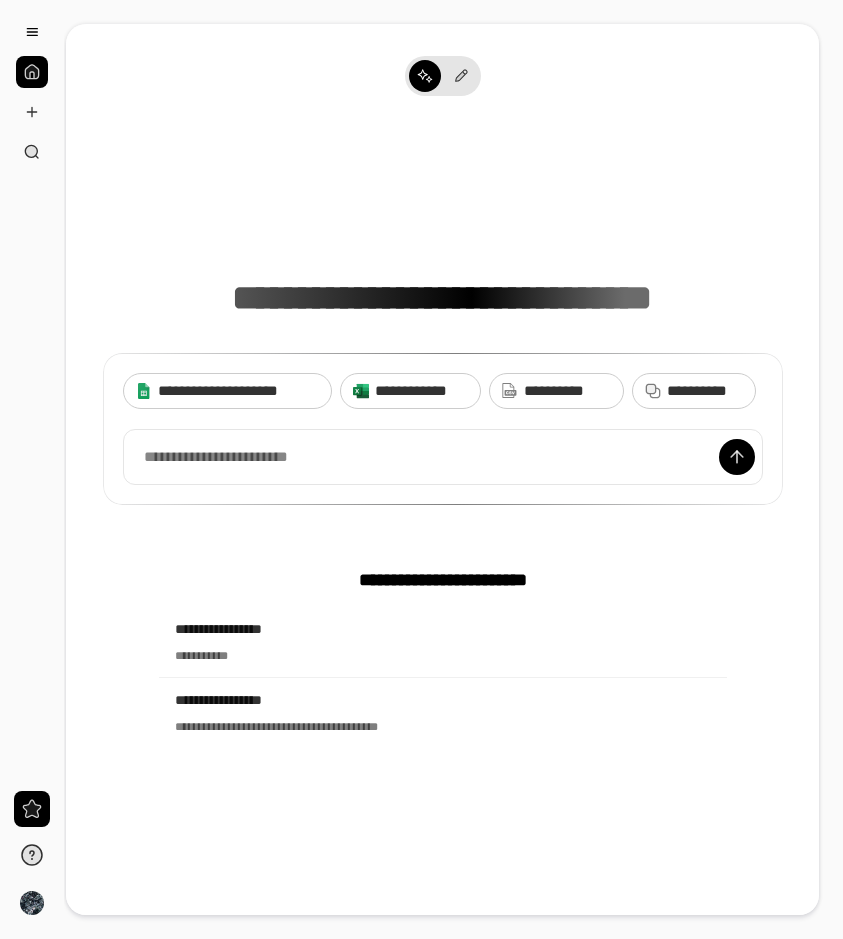click on "**********" at bounding box center [442, 506] 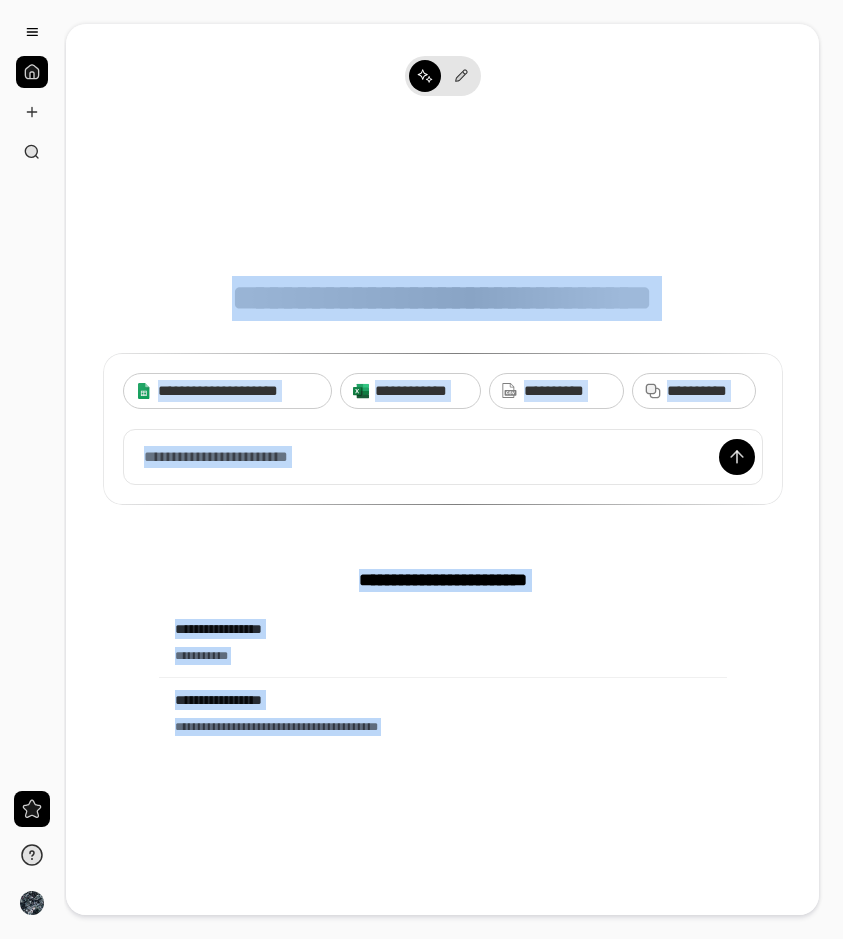 drag, startPoint x: 367, startPoint y: 851, endPoint x: 243, endPoint y: 280, distance: 584.309 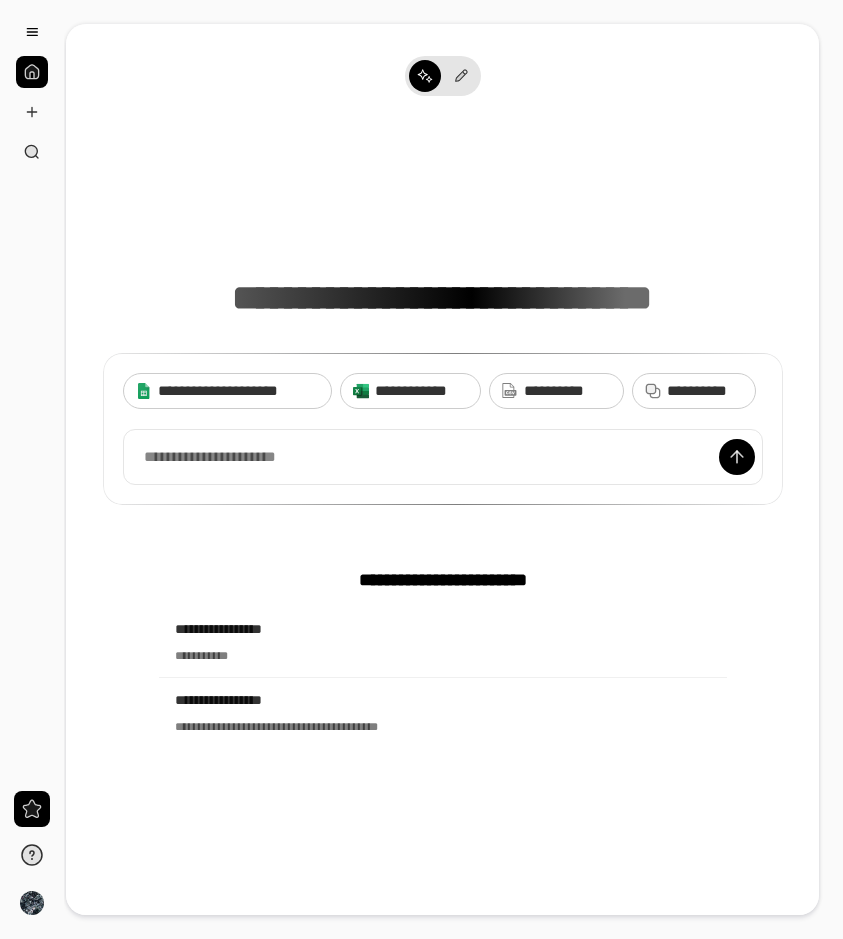 click on "**********" at bounding box center [442, 298] 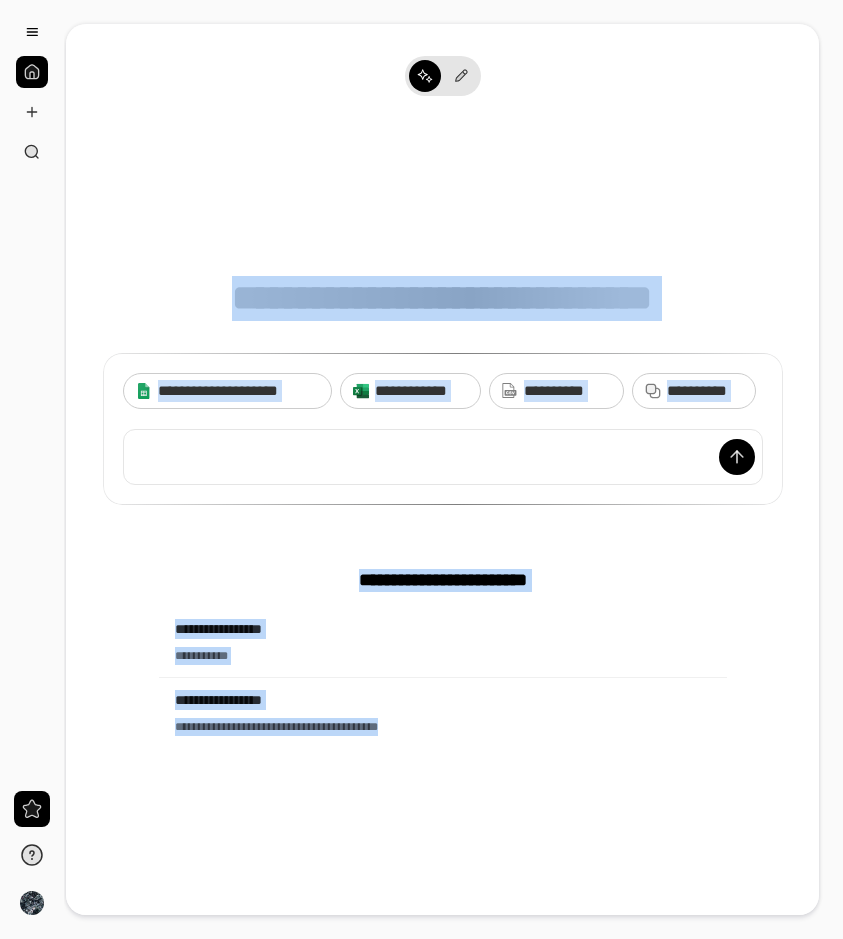 drag, startPoint x: 157, startPoint y: 224, endPoint x: 468, endPoint y: 755, distance: 615.37146 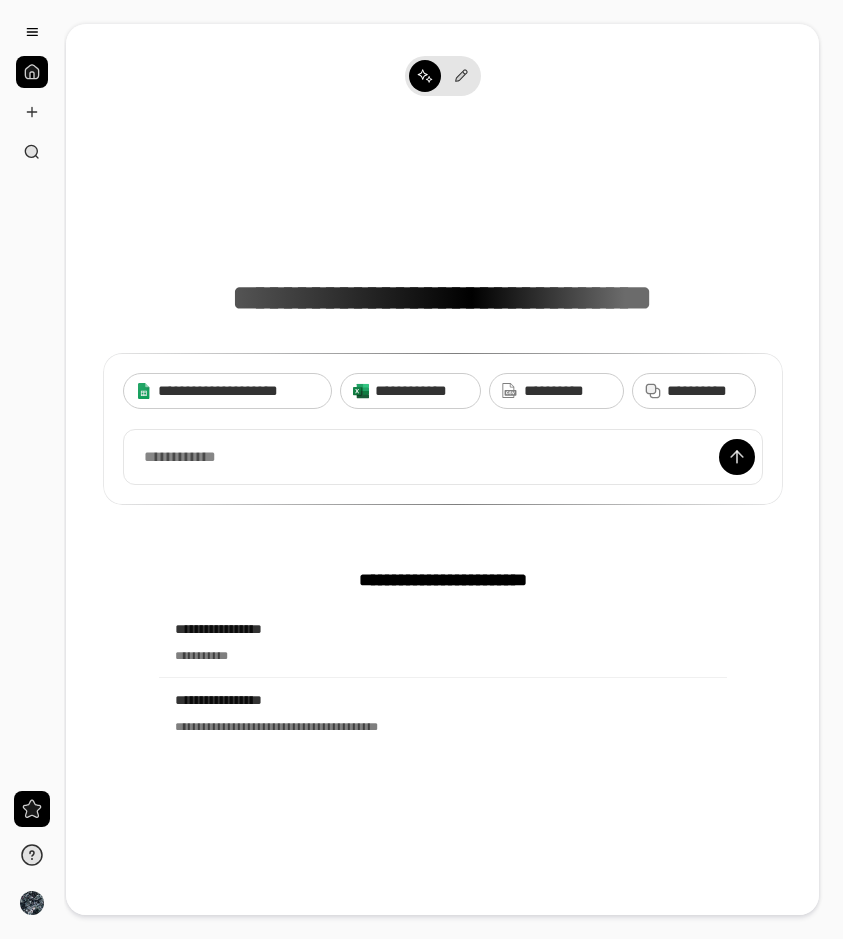 click on "**********" at bounding box center [442, 506] 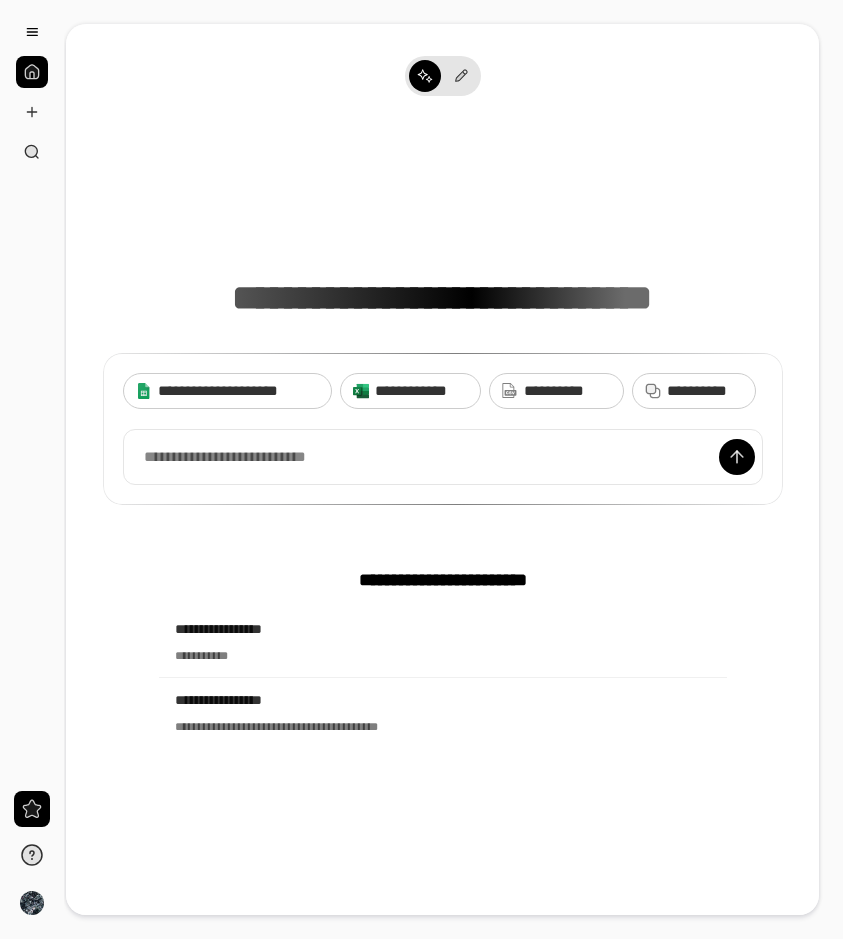 click on "**********" at bounding box center [442, 506] 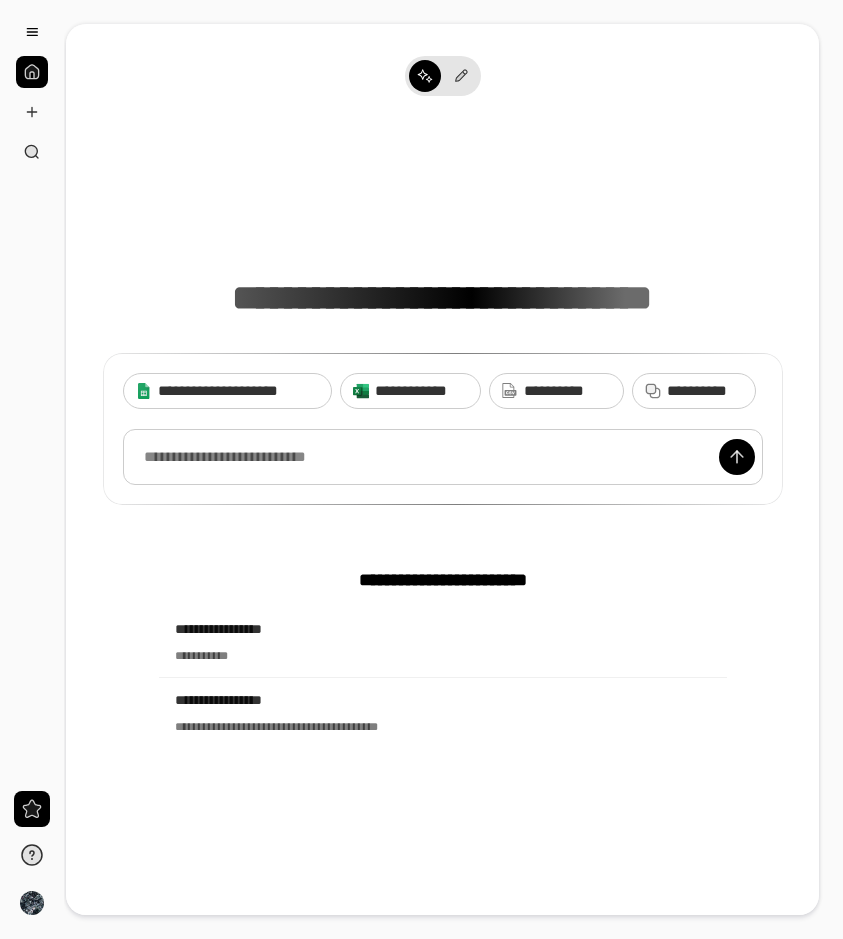 click at bounding box center [443, 457] 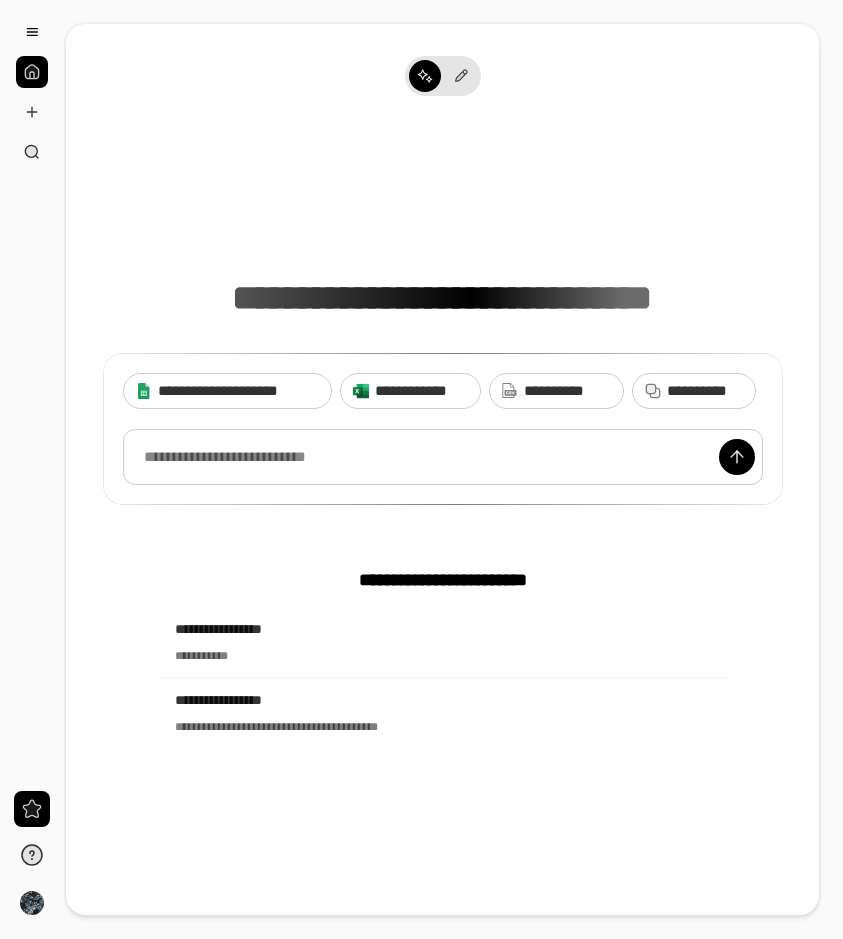 type 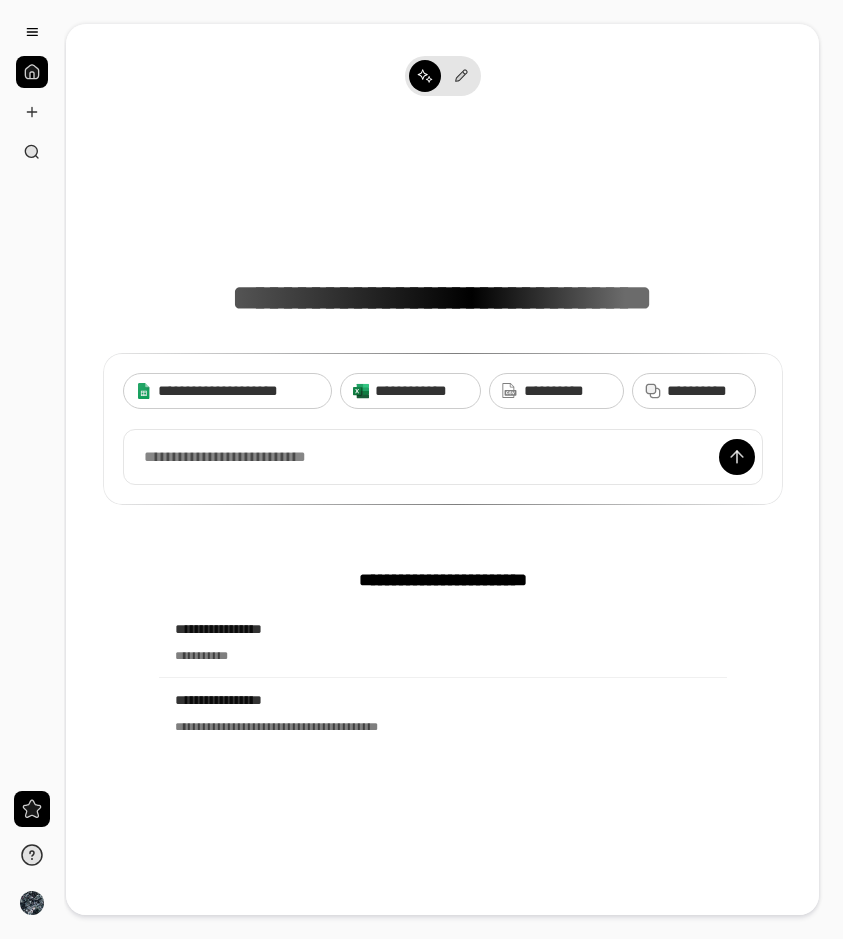 click on "**********" at bounding box center [443, 429] 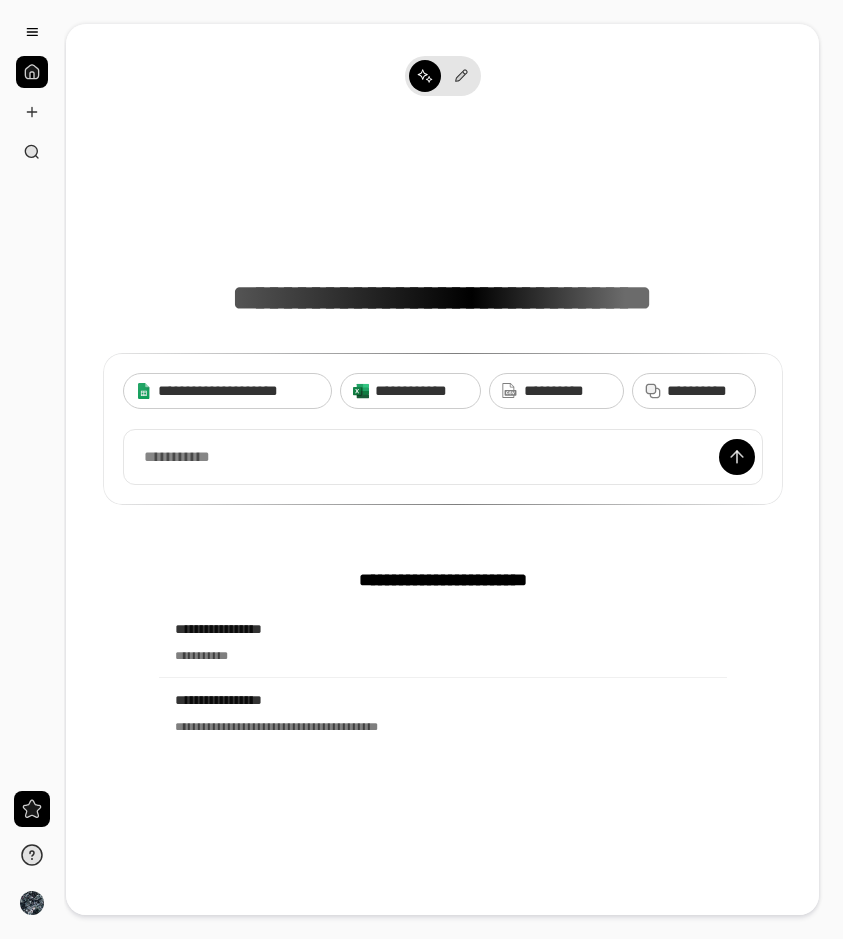 click on "**********" at bounding box center [443, 429] 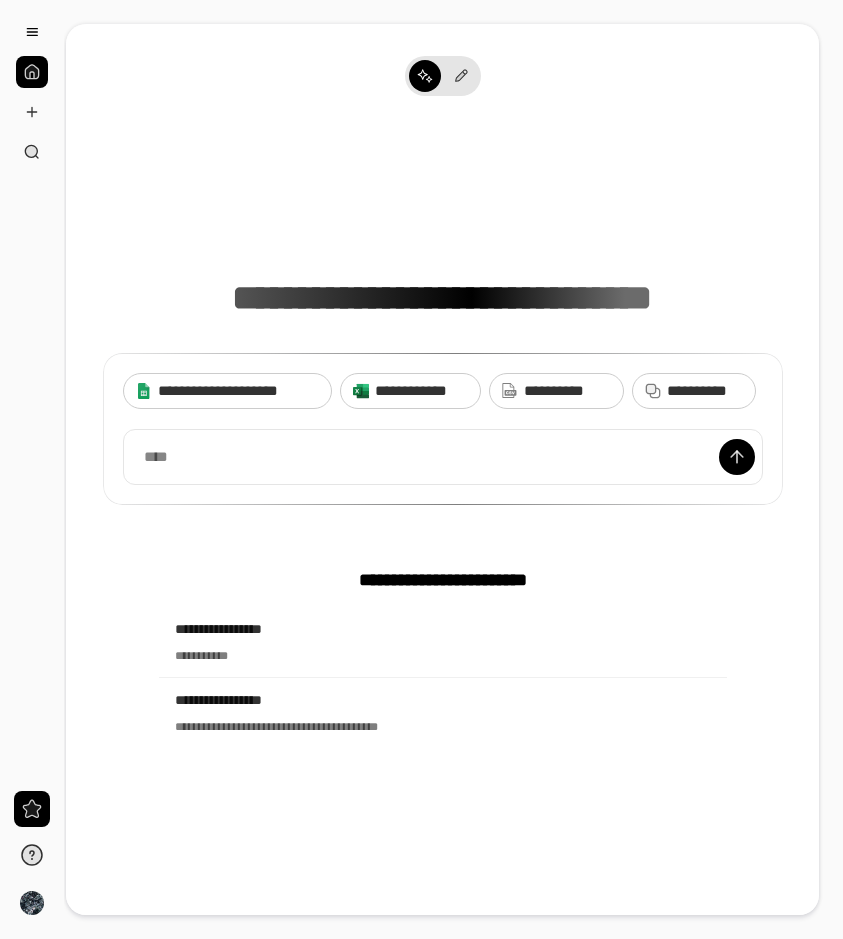 click on "**********" at bounding box center [443, 429] 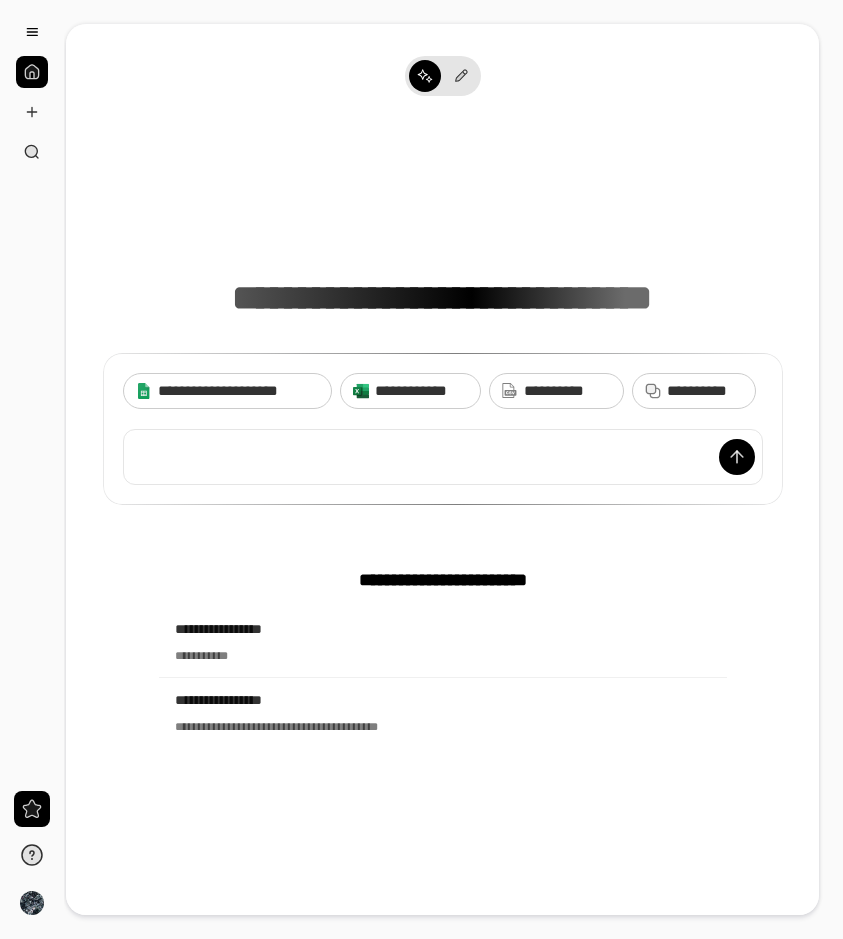 click on "**********" at bounding box center (443, 429) 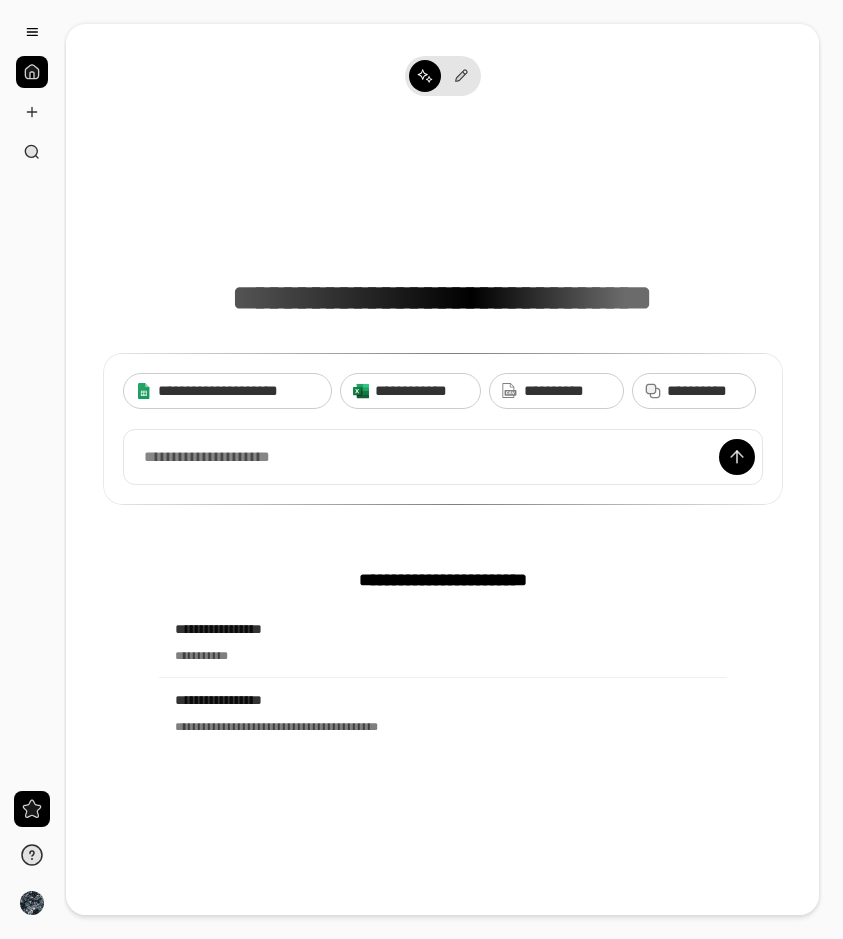 click at bounding box center [32, 92] 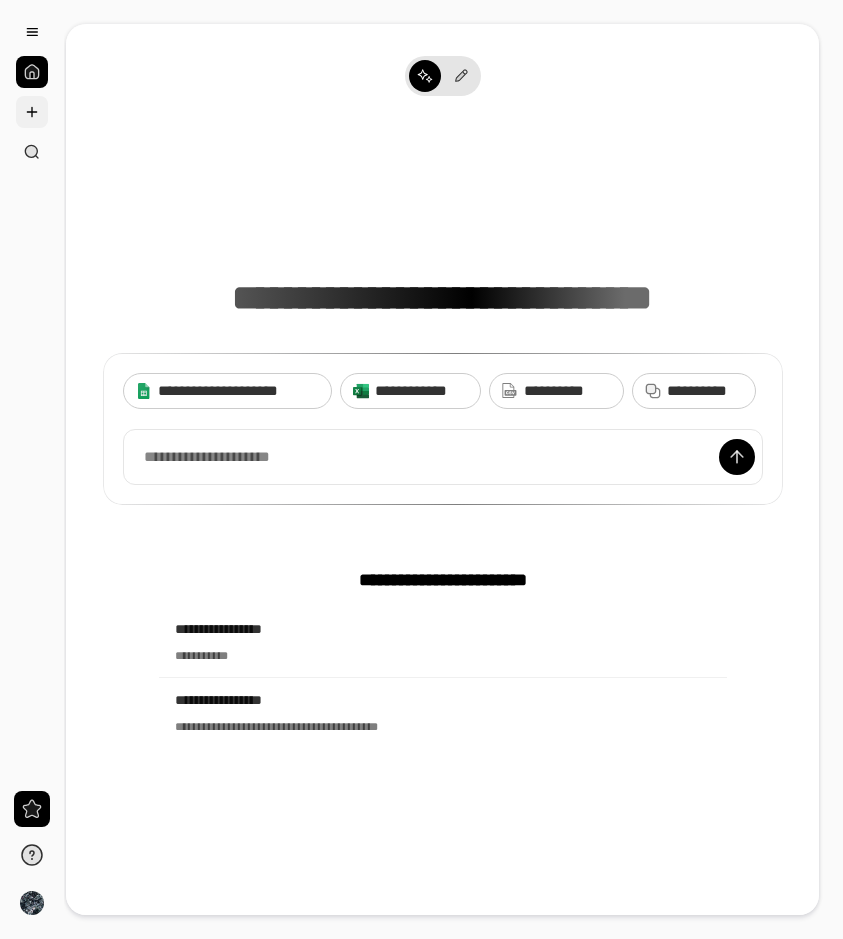 click at bounding box center (32, 112) 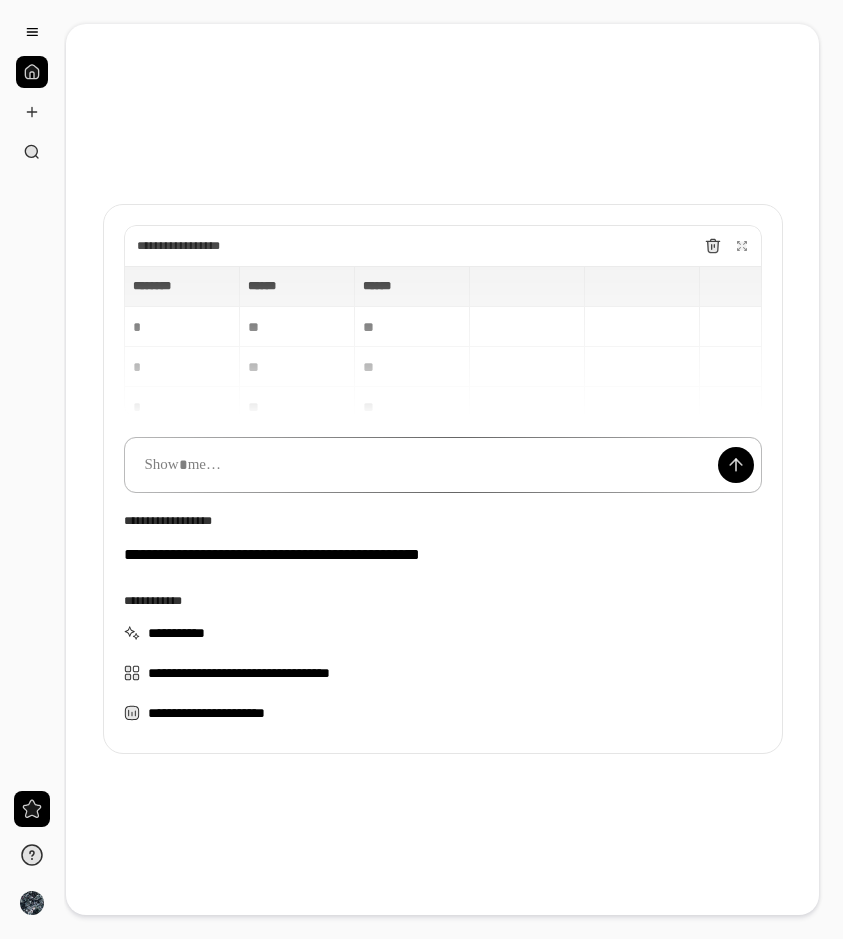 scroll, scrollTop: 0, scrollLeft: 0, axis: both 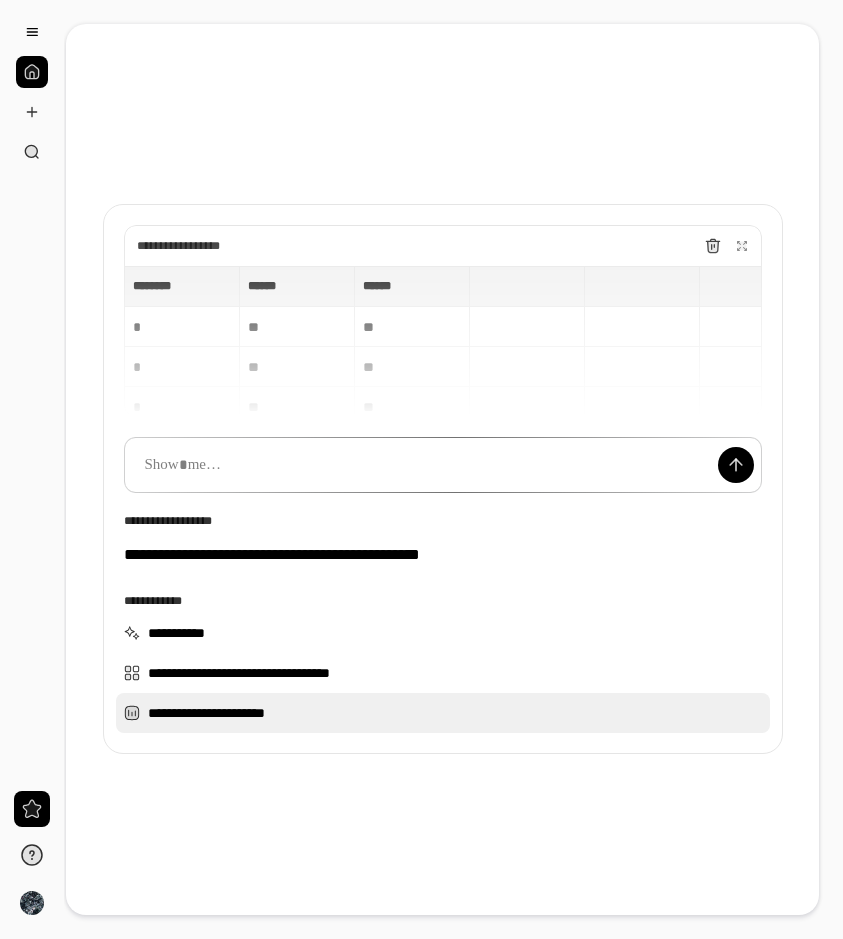 click on "**********" at bounding box center [443, 713] 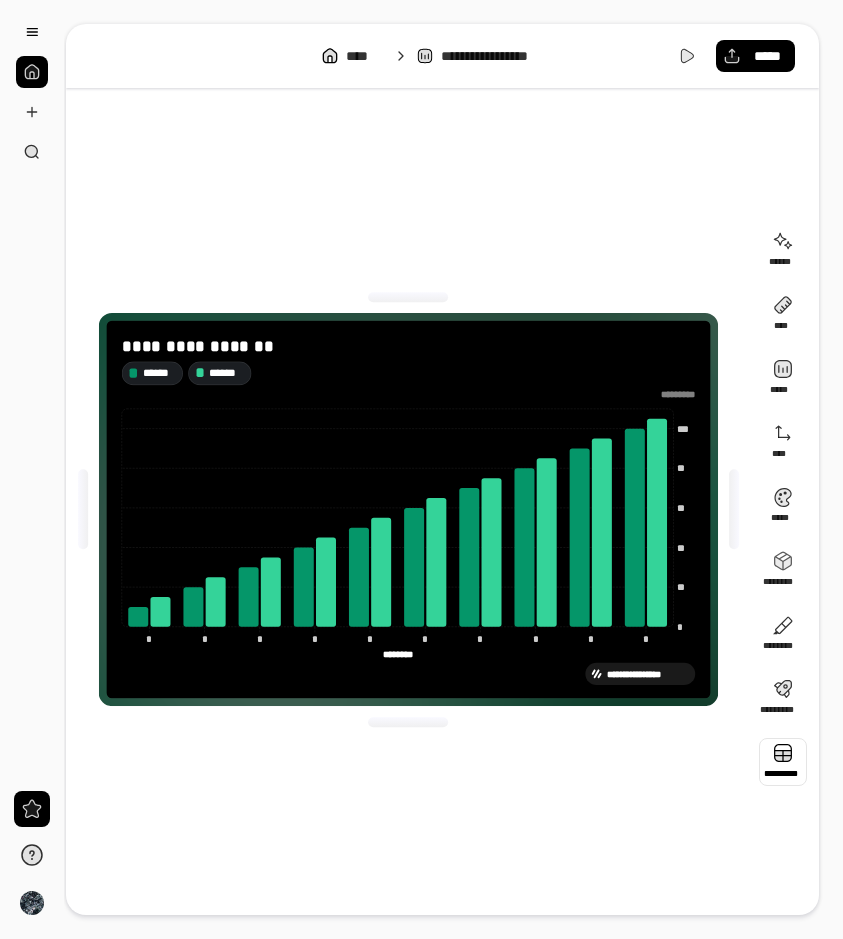 click at bounding box center [783, 762] 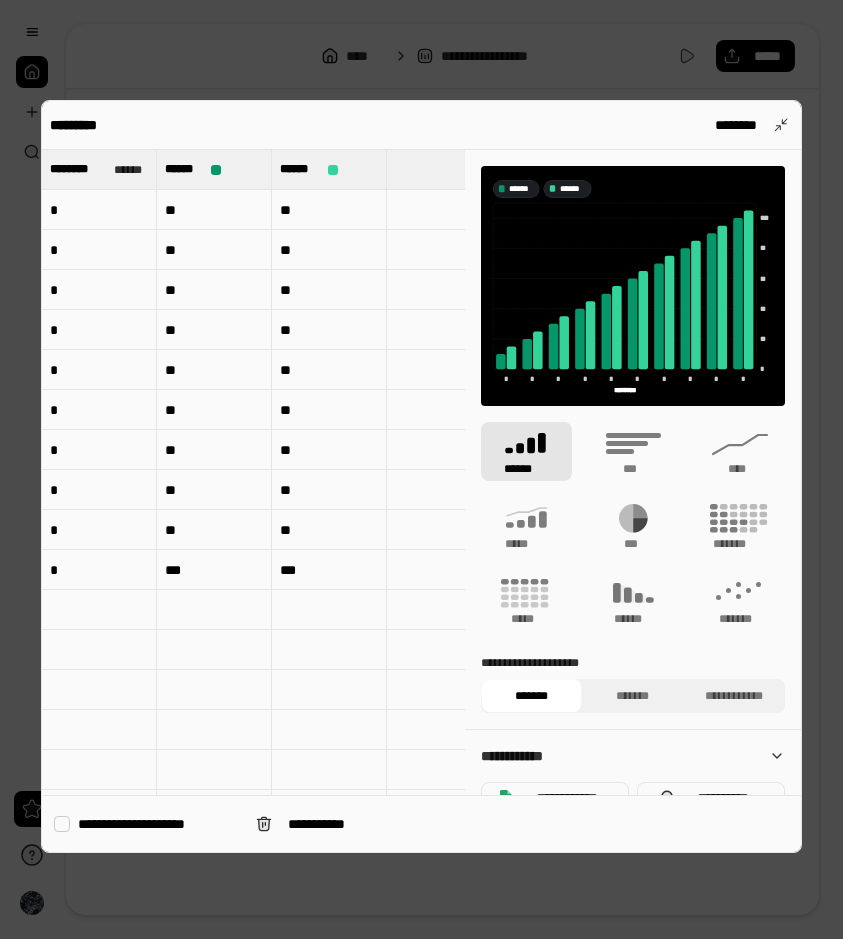 click on "*" at bounding box center [99, 210] 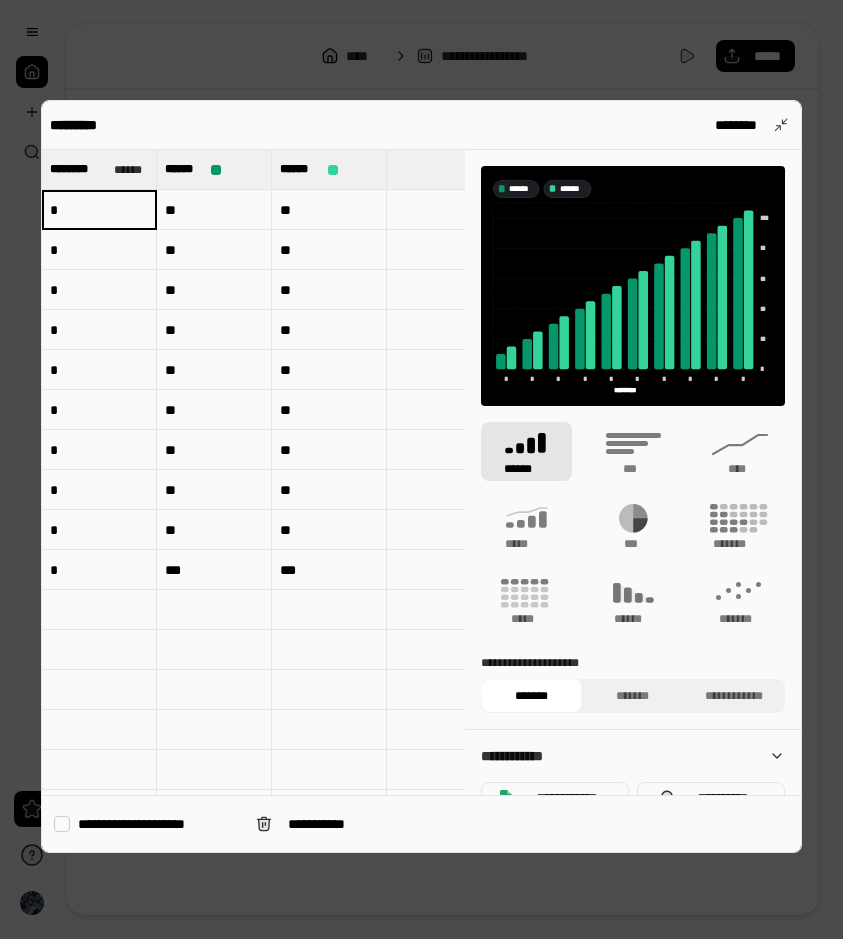 click on "*" at bounding box center (99, 210) 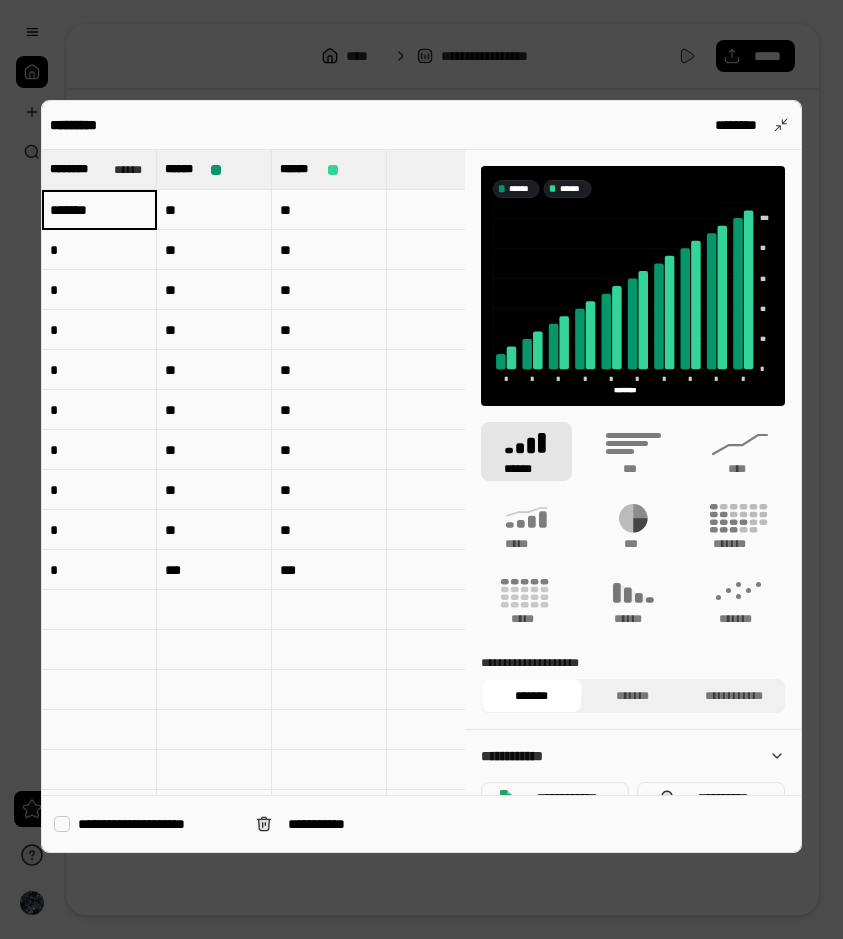 type on "*******" 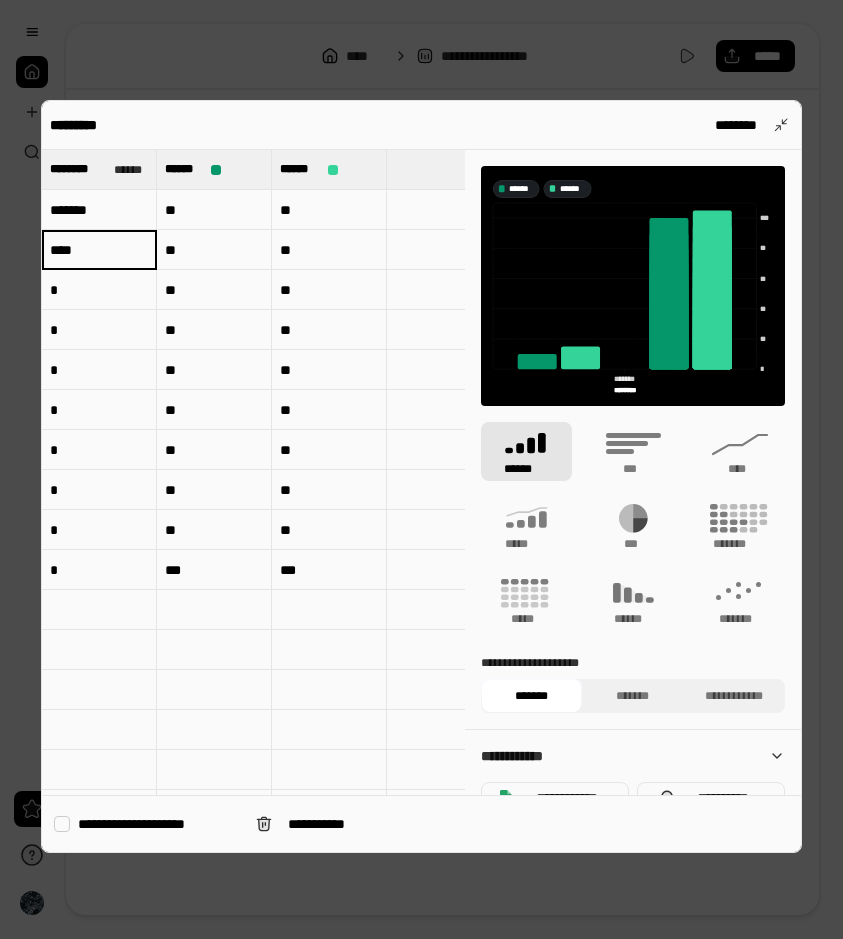 type on "****" 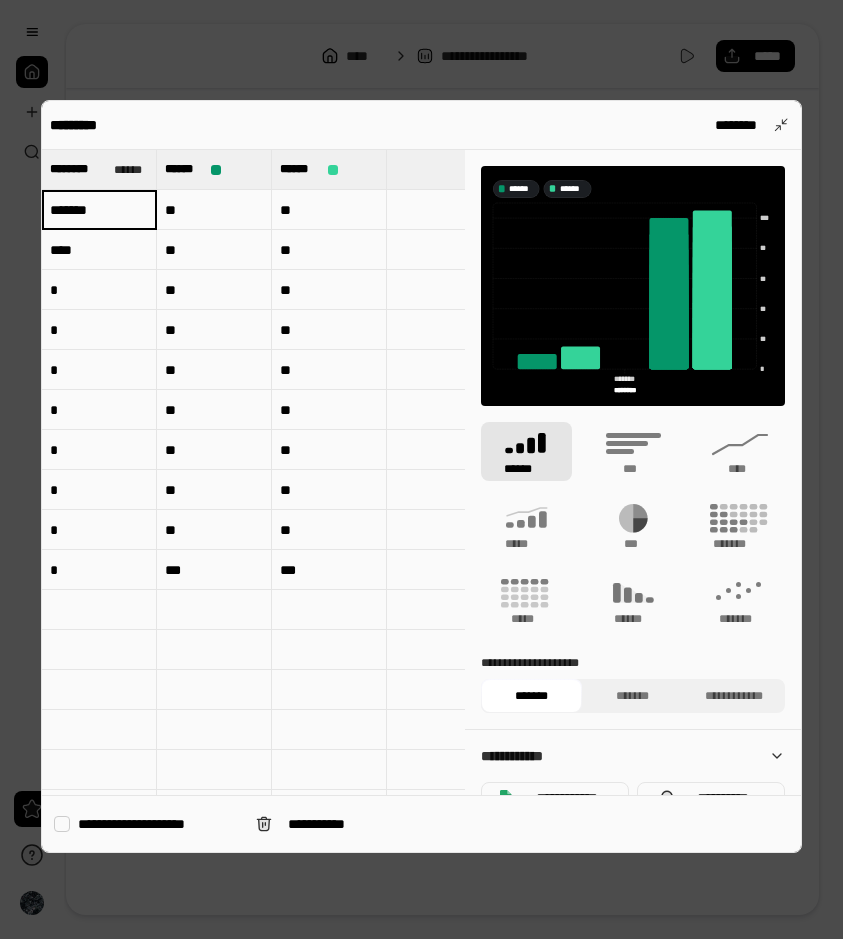 click on "*******" at bounding box center (99, 210) 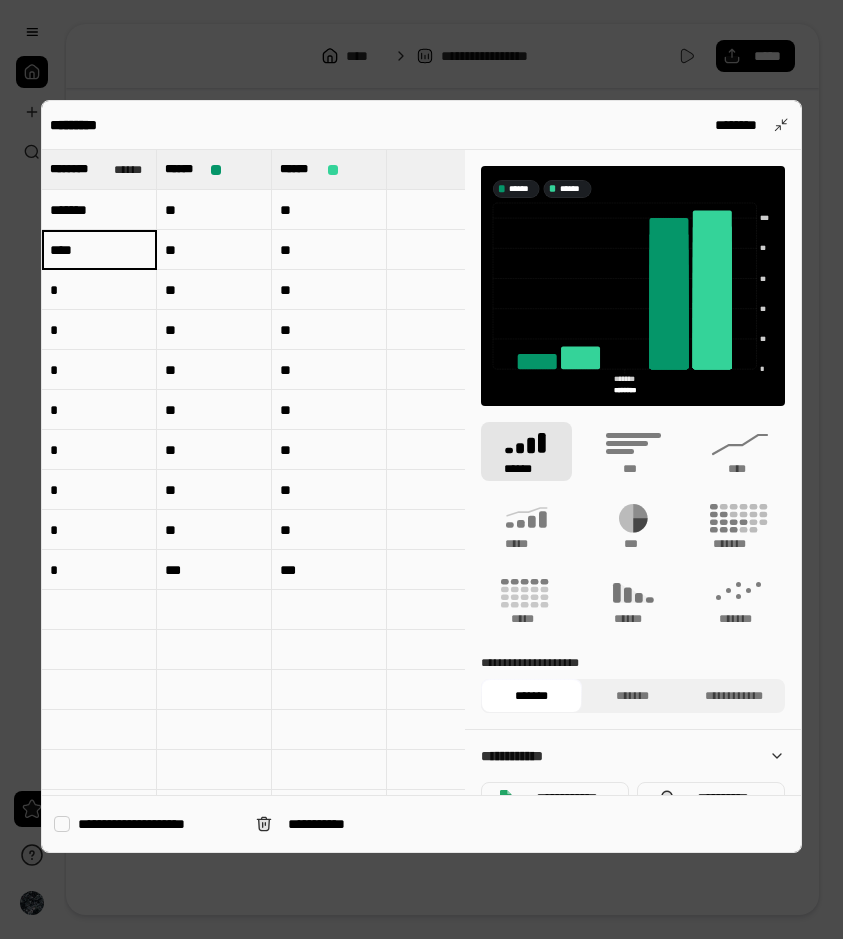 click on "****" at bounding box center (99, 250) 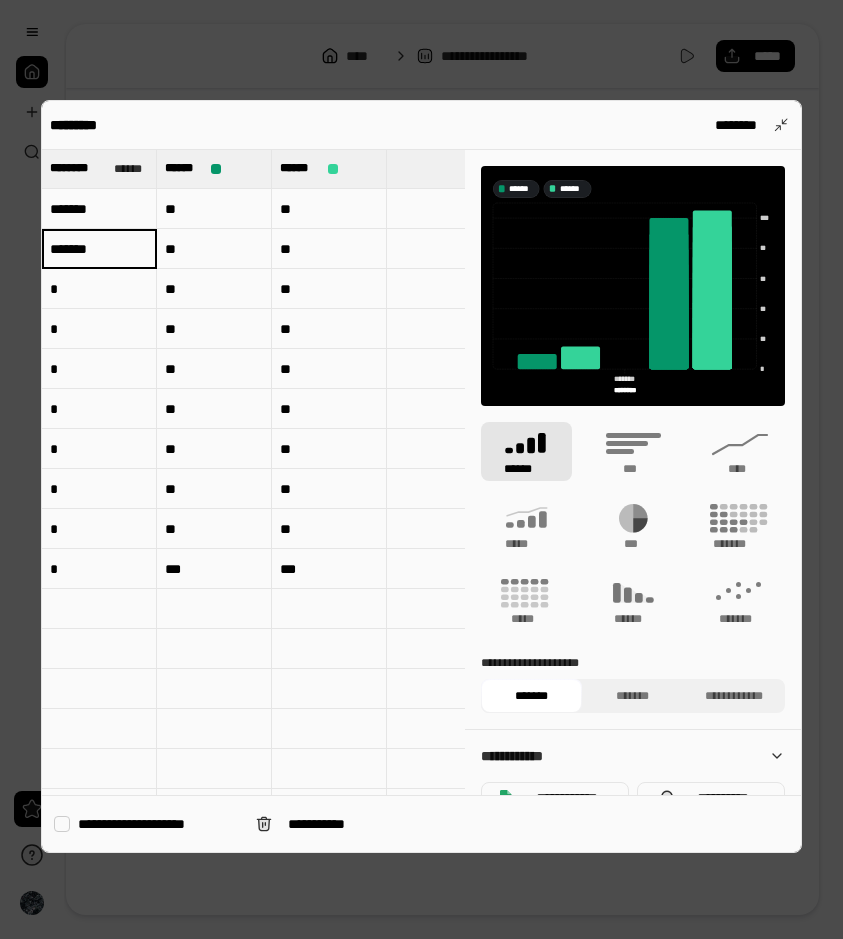scroll, scrollTop: 1, scrollLeft: 0, axis: vertical 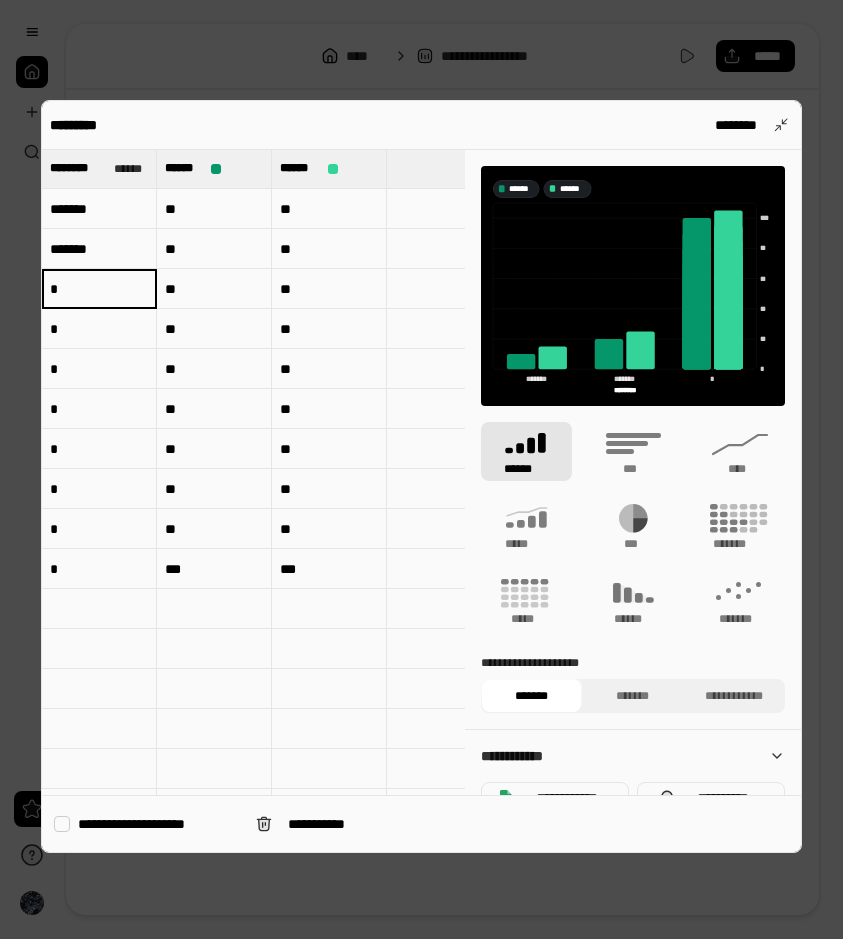 click on "*" at bounding box center (99, 289) 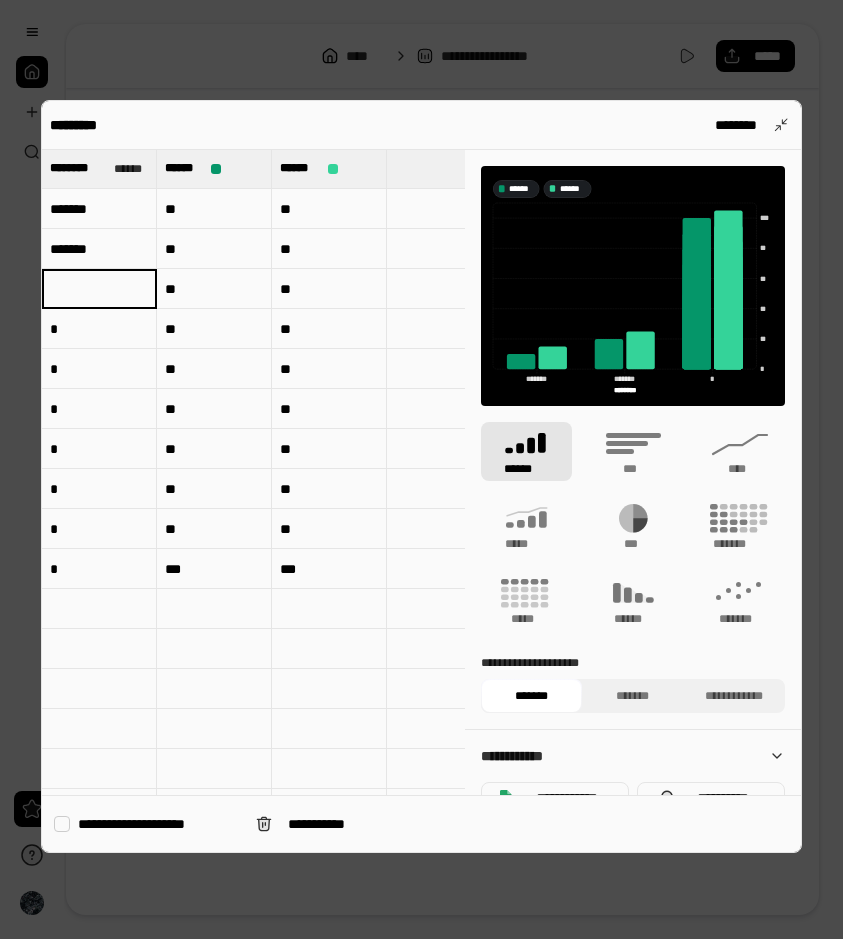 type 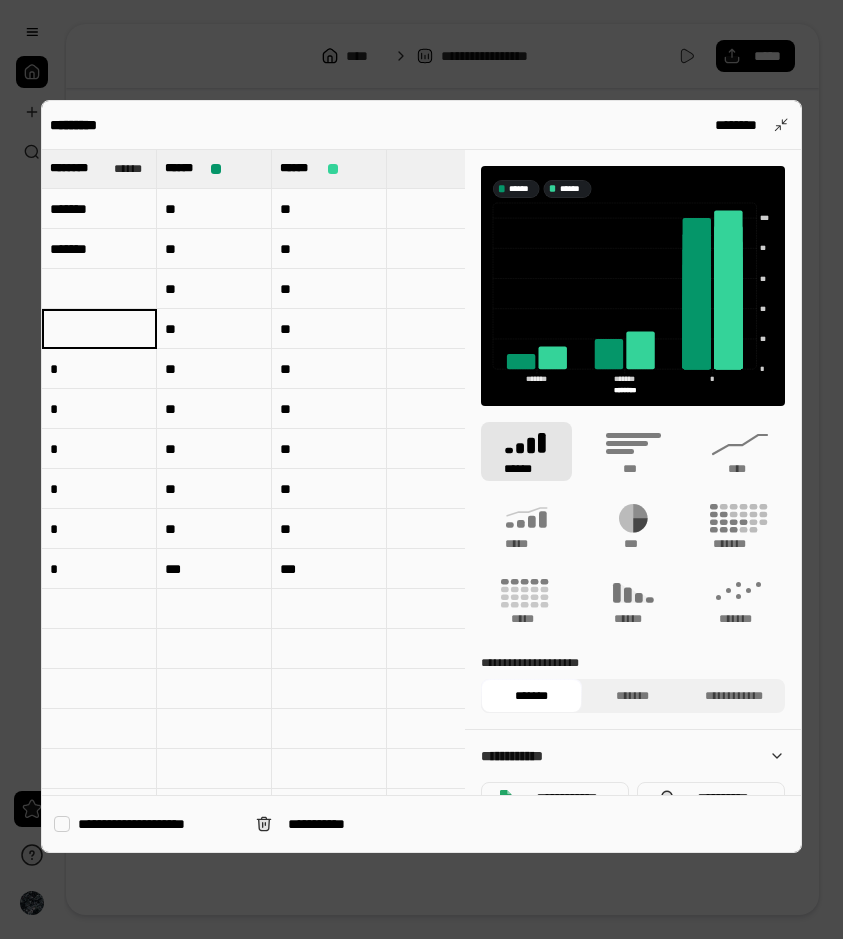 type 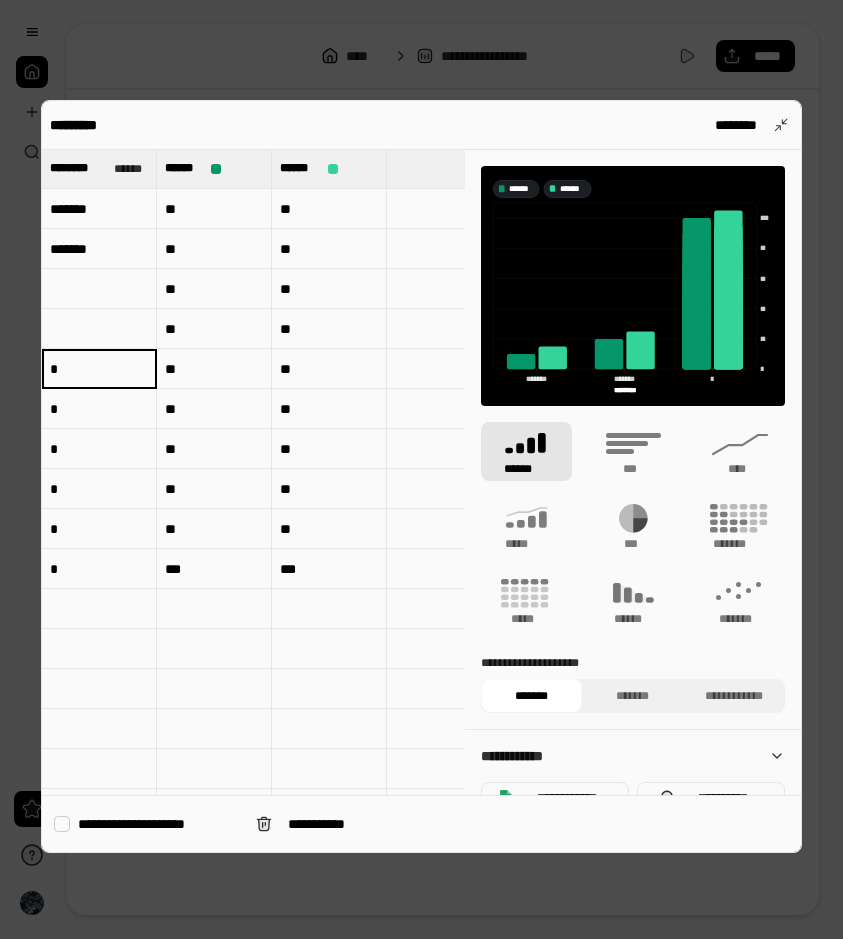 click on "*" at bounding box center (99, 369) 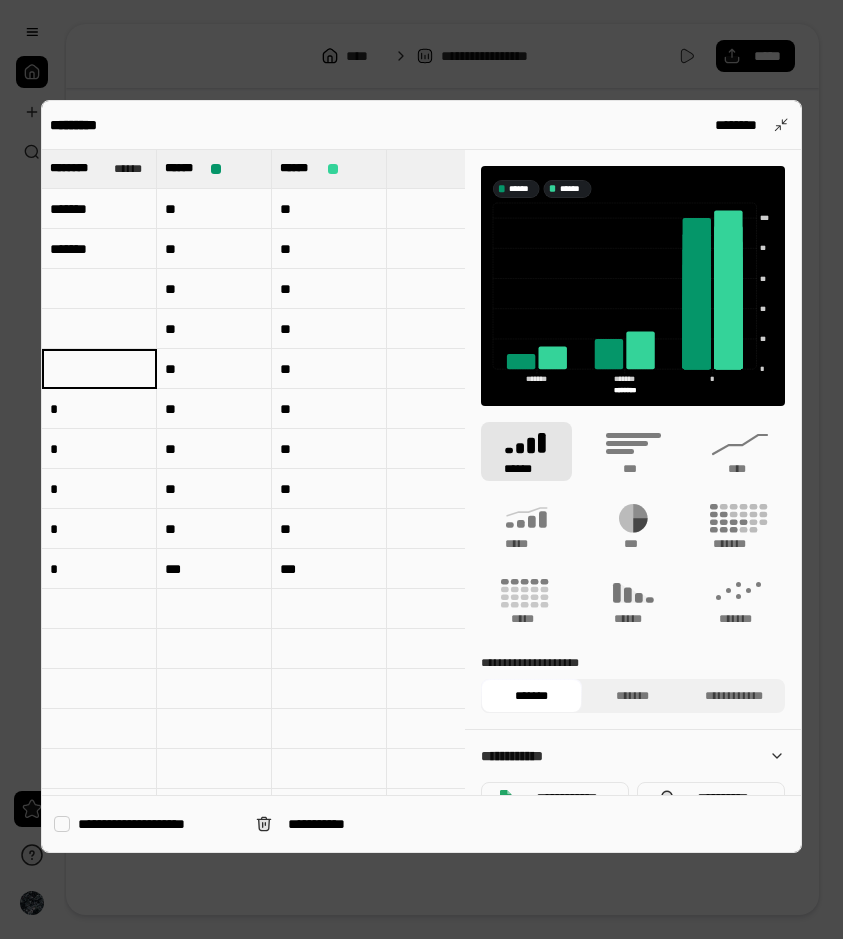 type 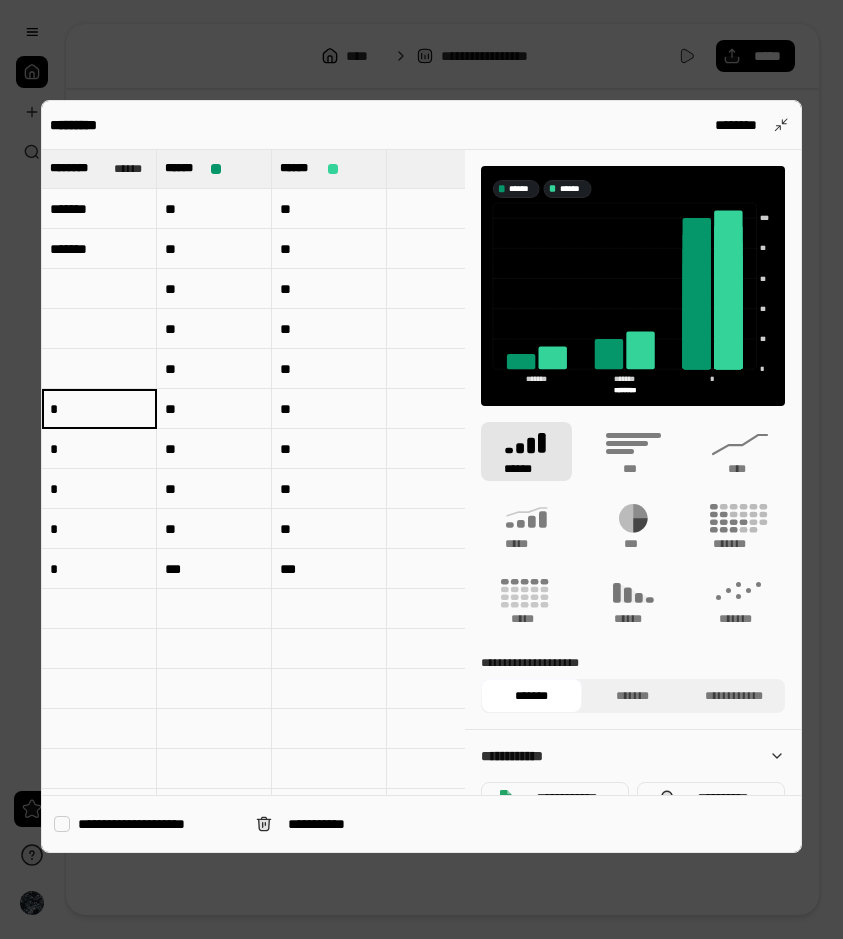 type 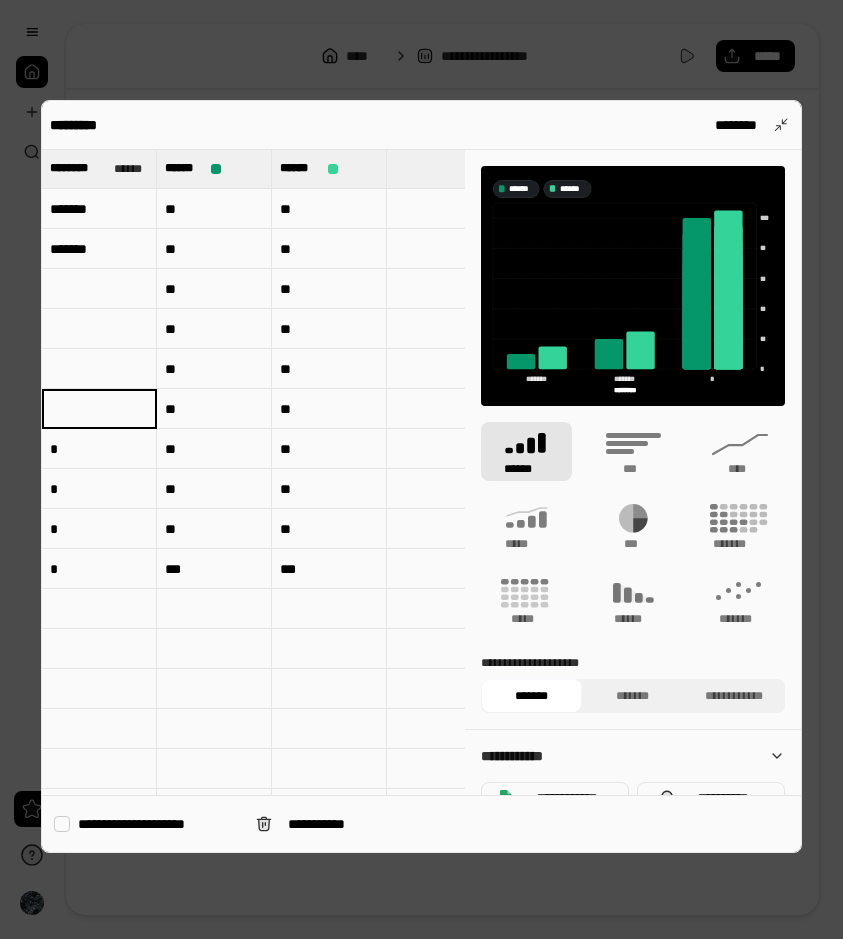 click on "*" at bounding box center (99, 449) 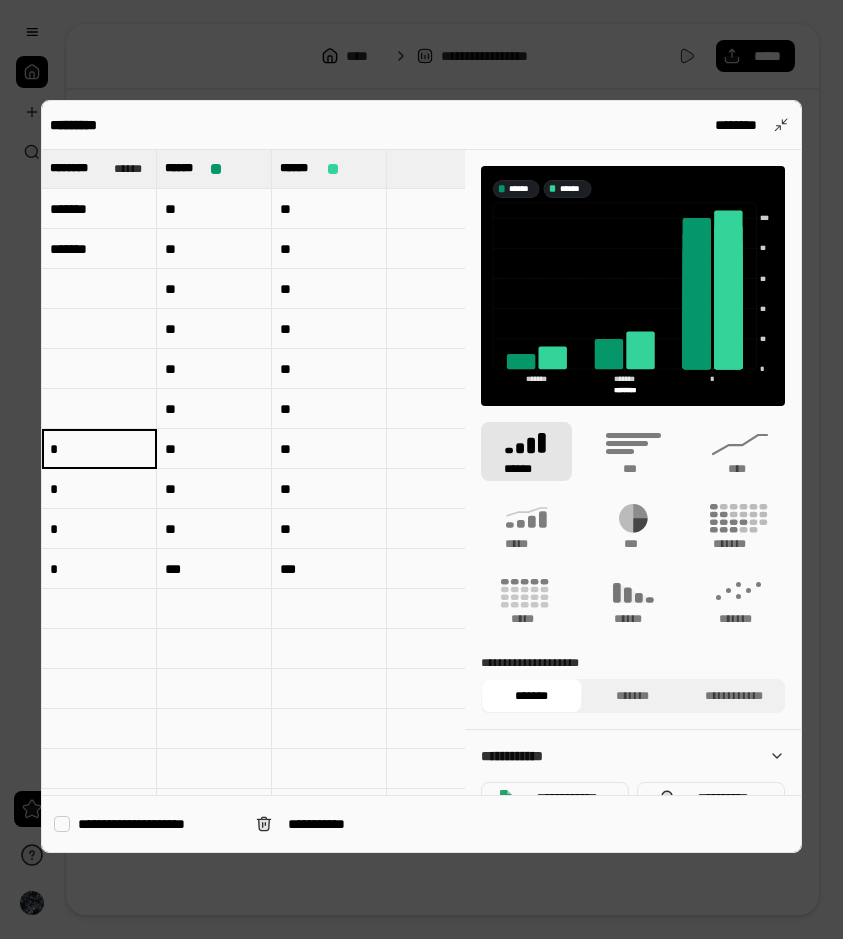 type 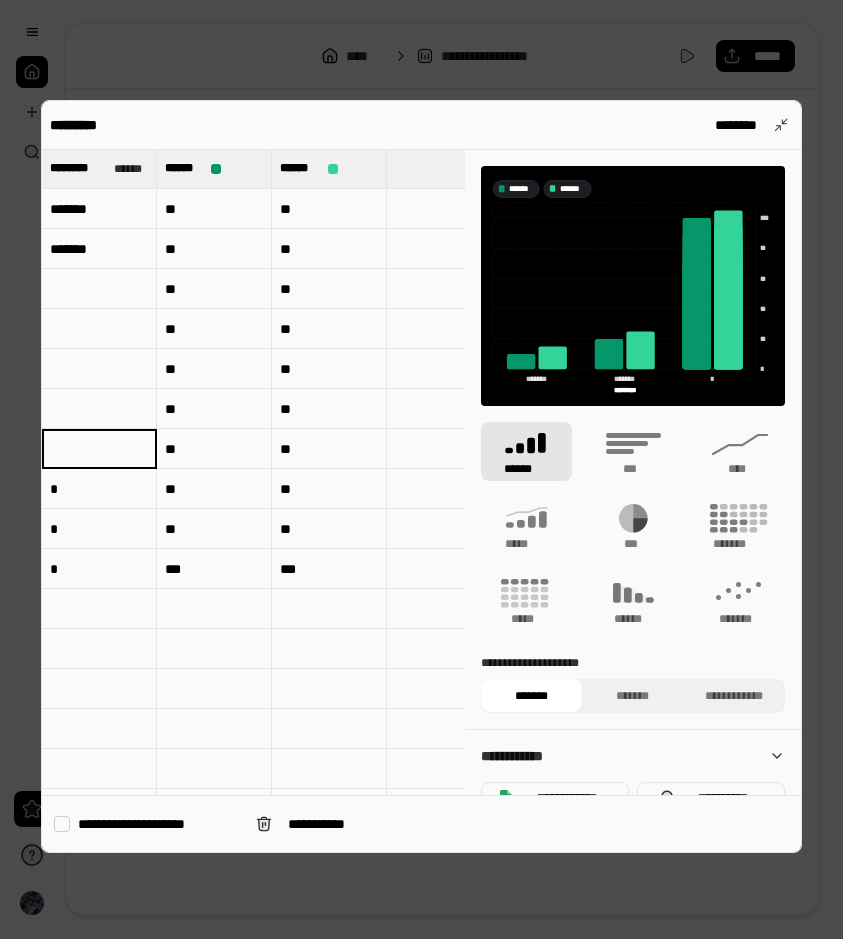 click on "*" at bounding box center [99, 489] 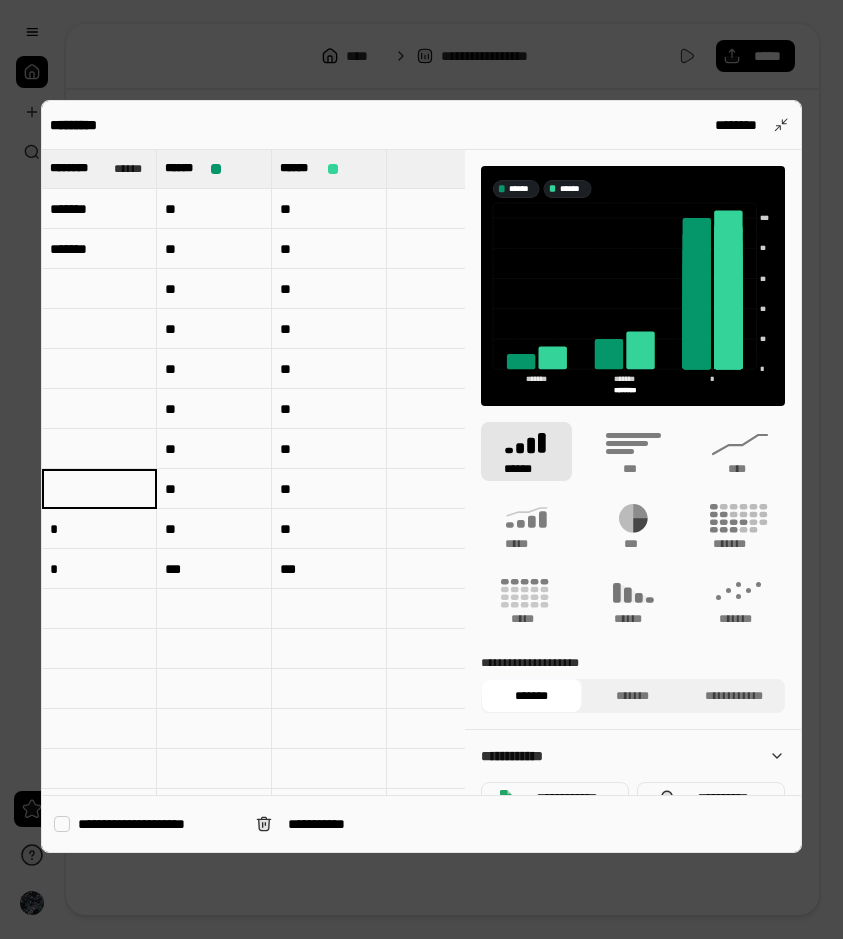 click on "*" at bounding box center (99, 529) 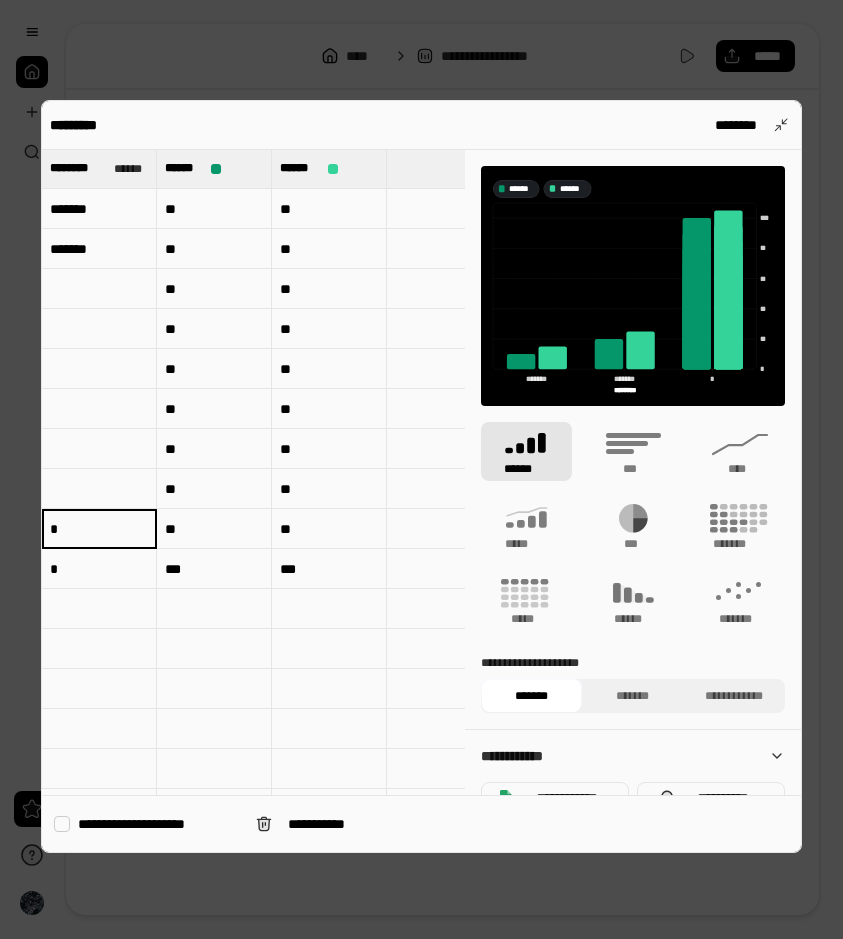 type 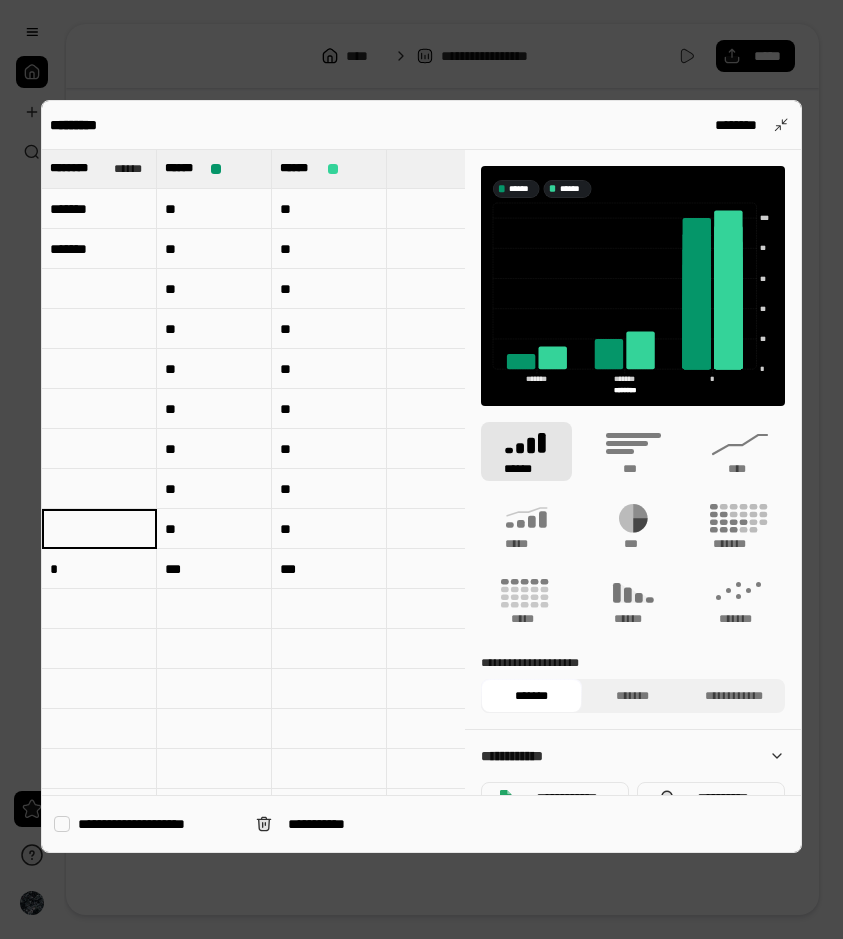 click on "*" at bounding box center [99, 569] 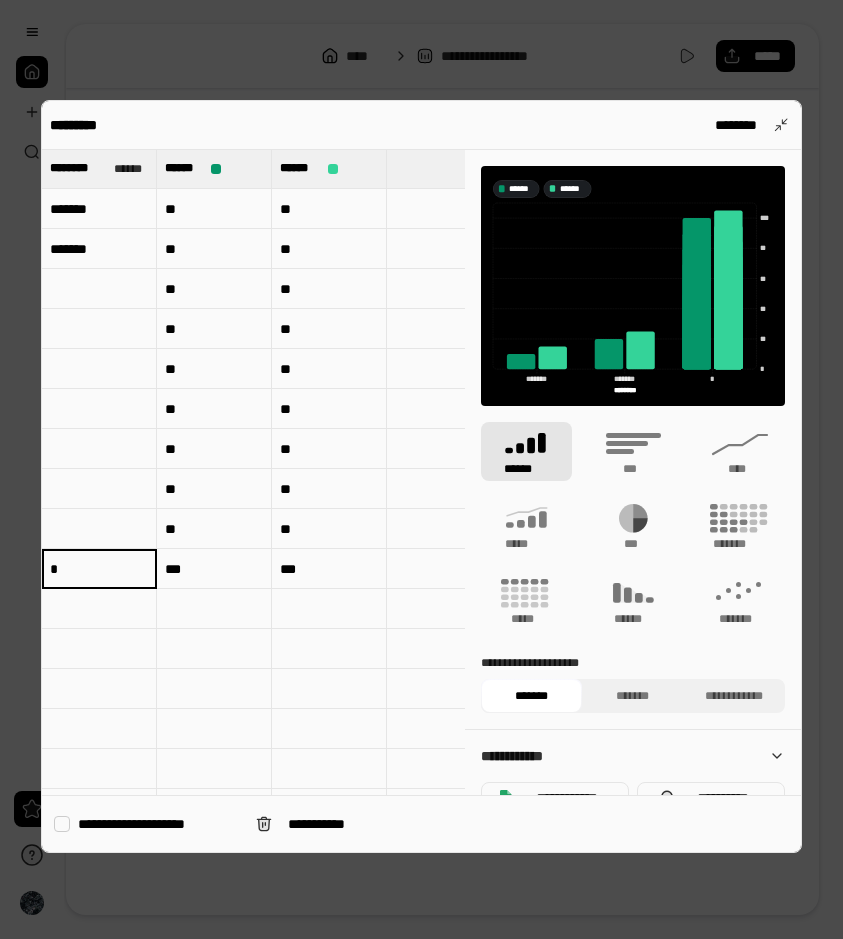 type 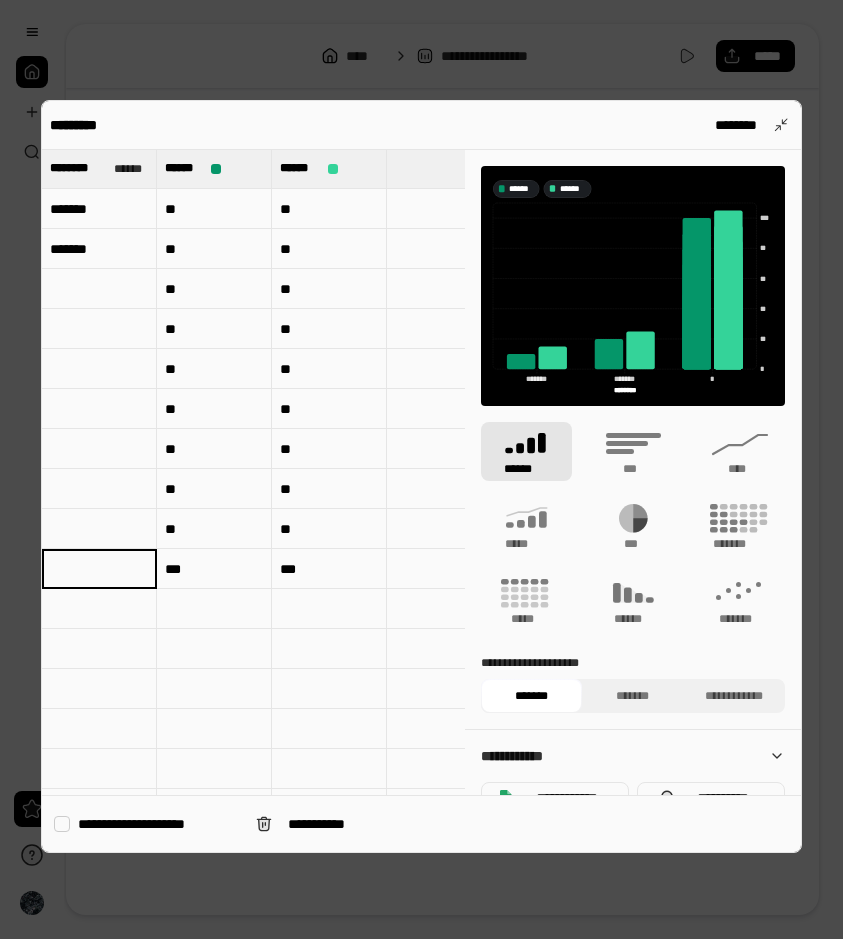 click at bounding box center (99, 289) 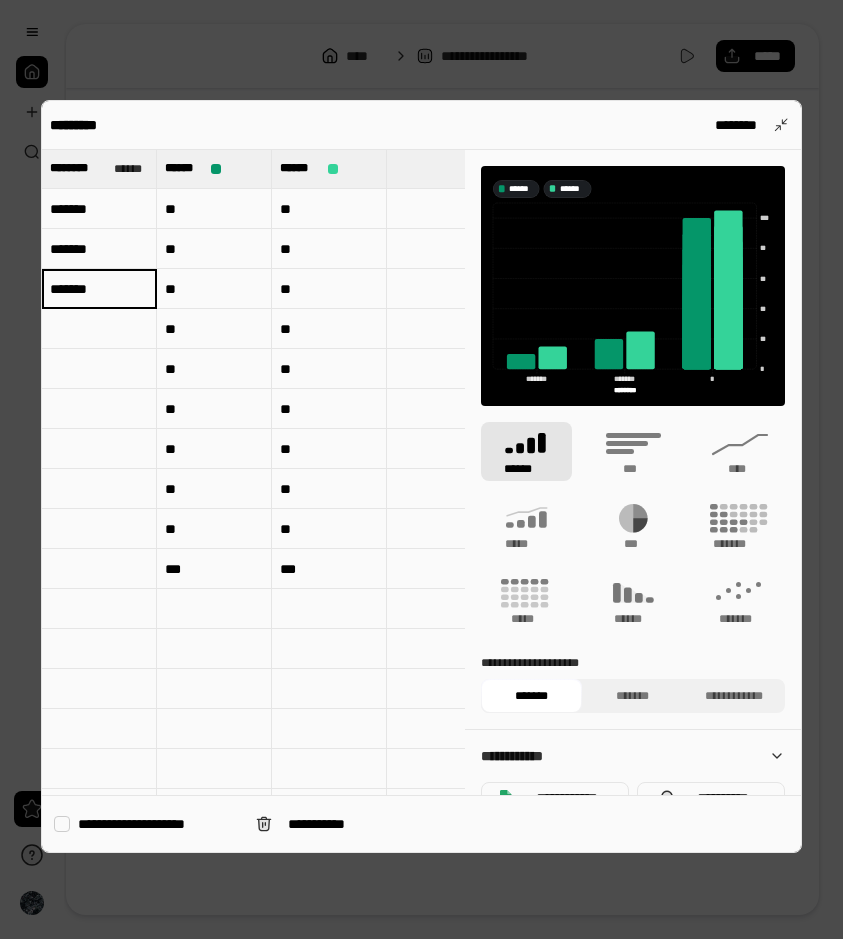 type on "*******" 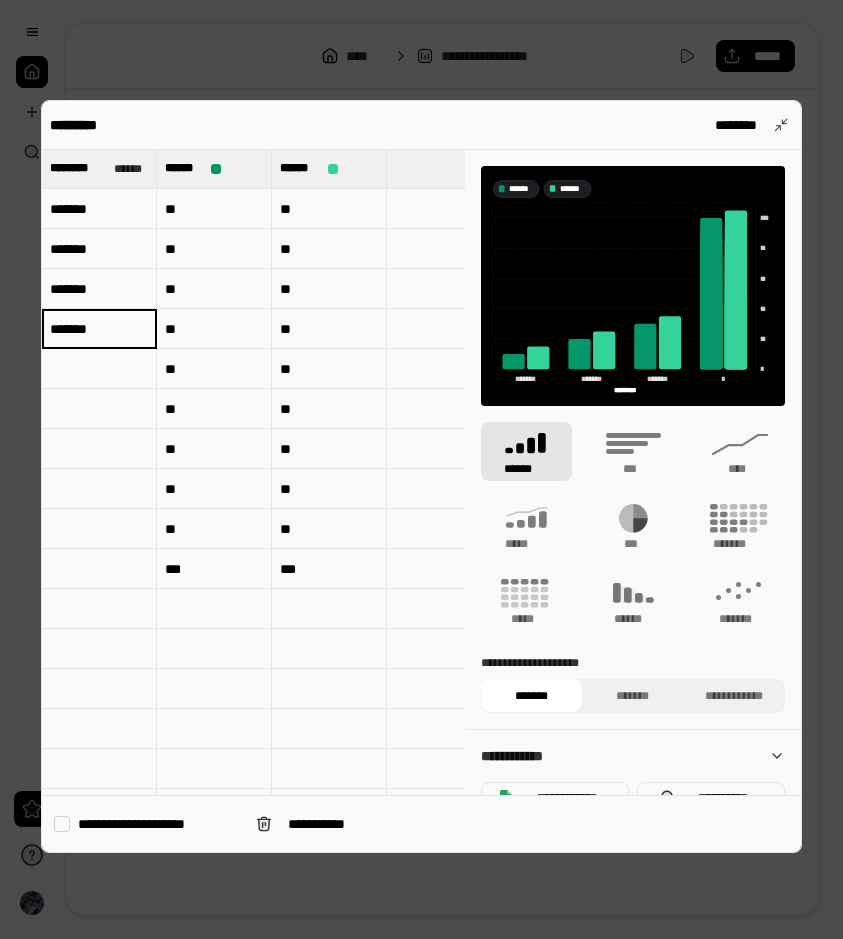 type on "*******" 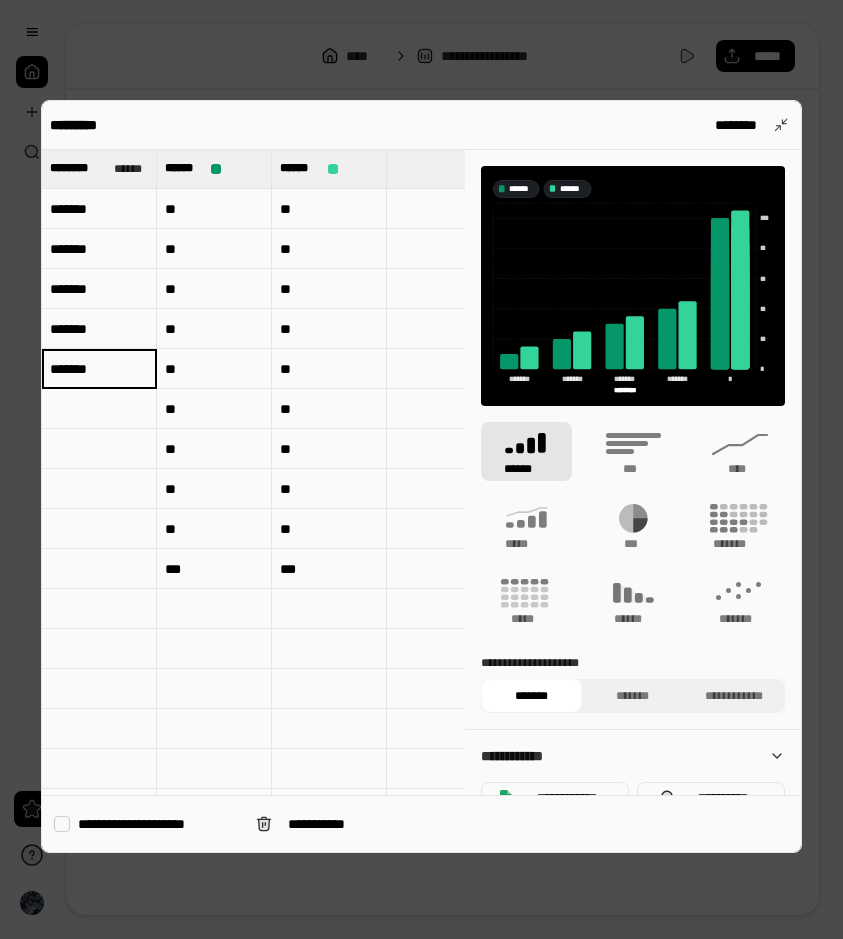 type on "*******" 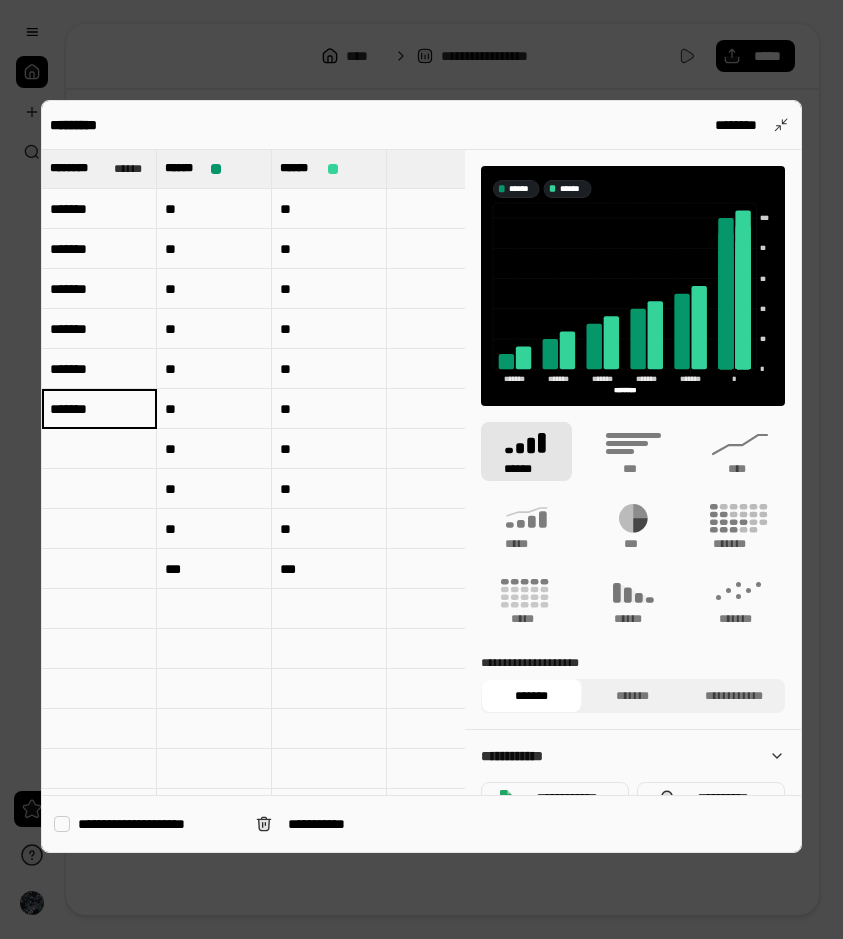 type on "*******" 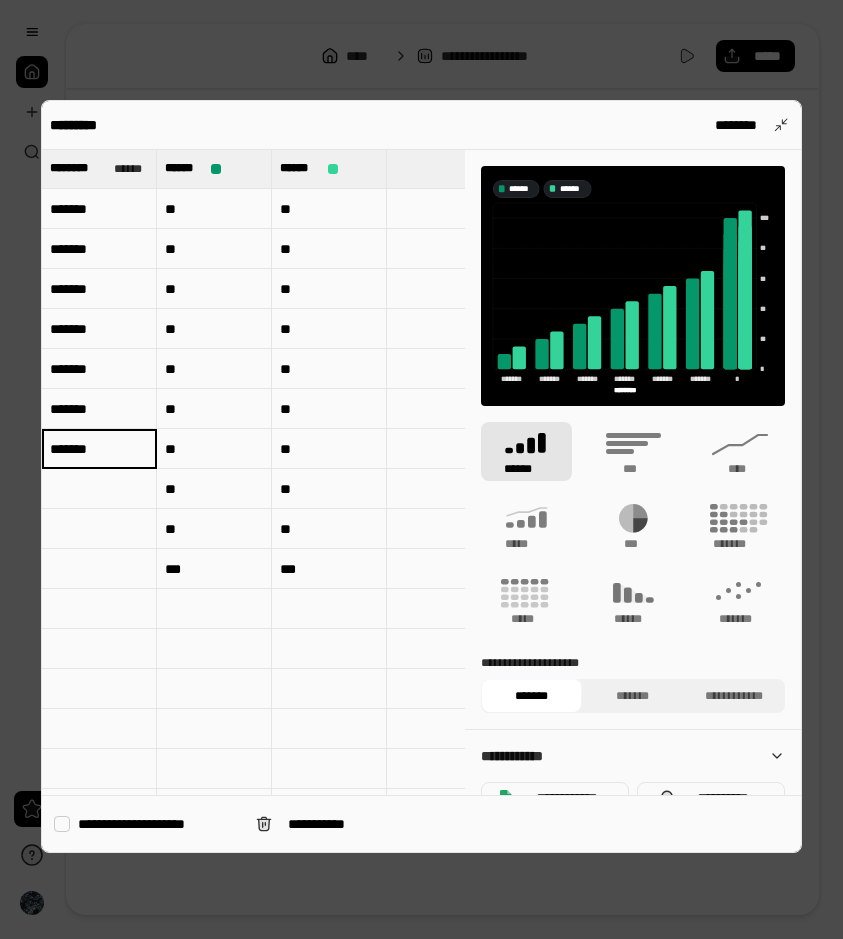 type on "*******" 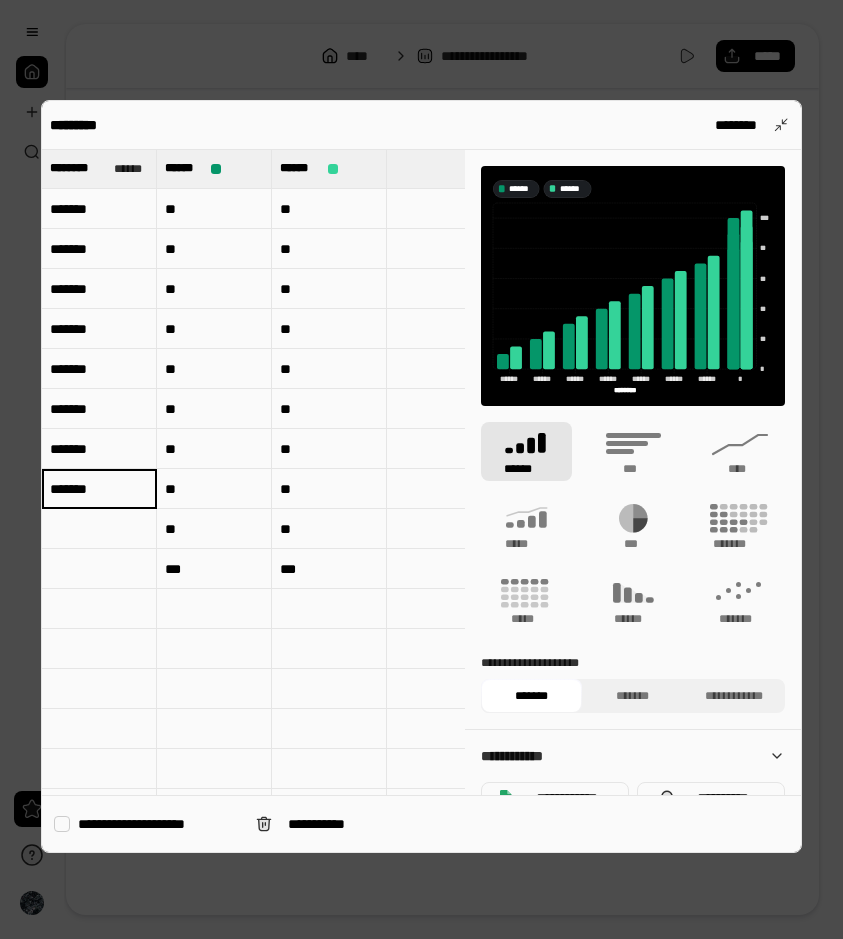 type on "*******" 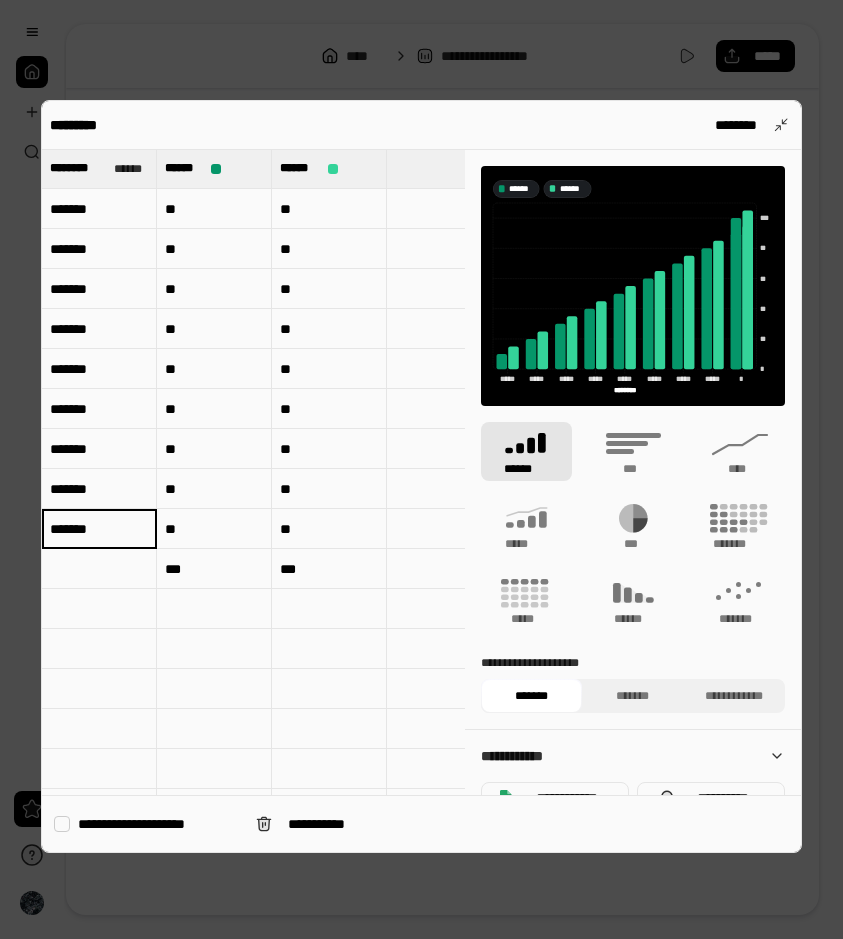 type on "*******" 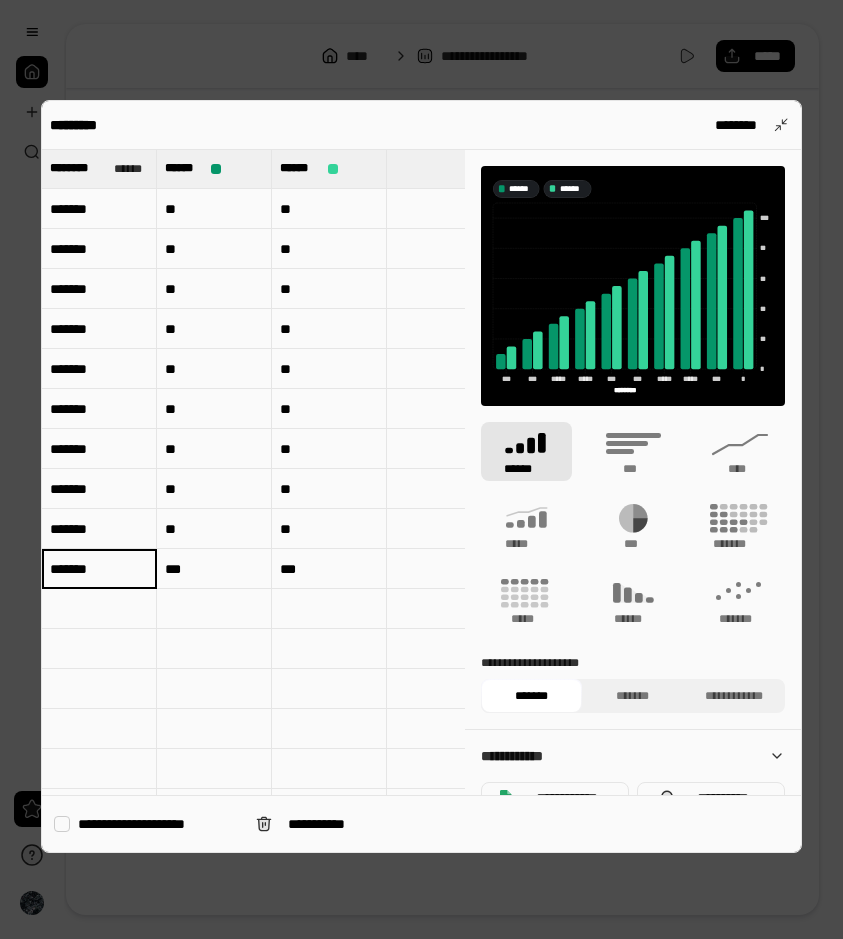 type on "*******" 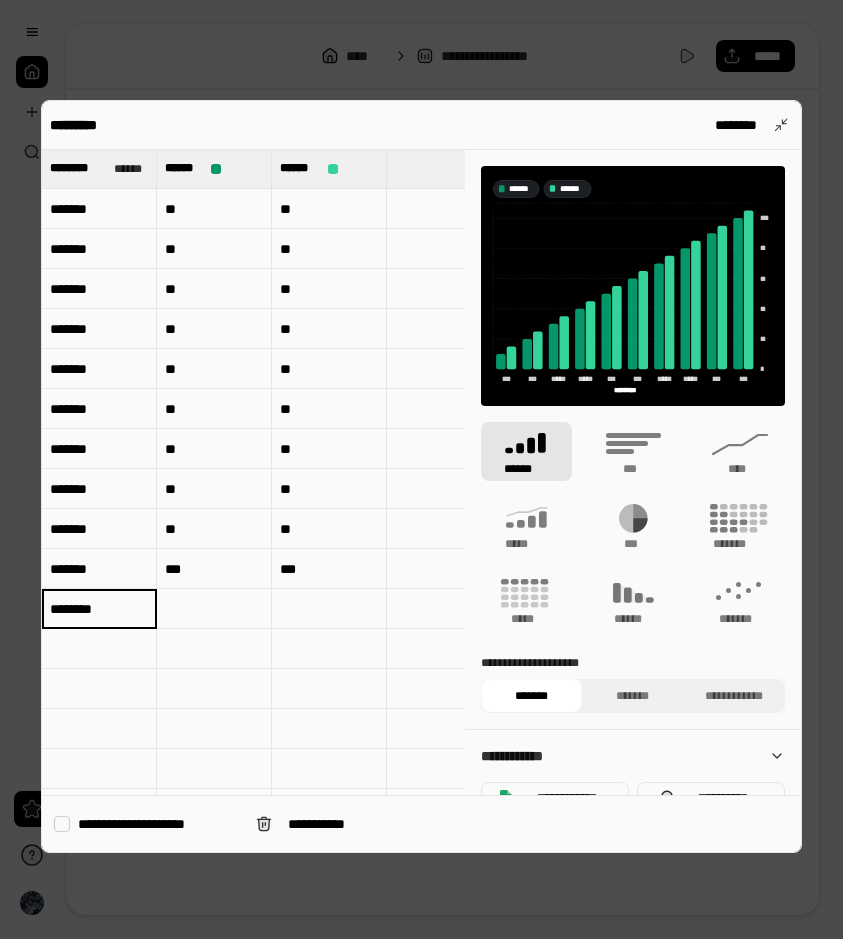 scroll, scrollTop: 1, scrollLeft: 0, axis: vertical 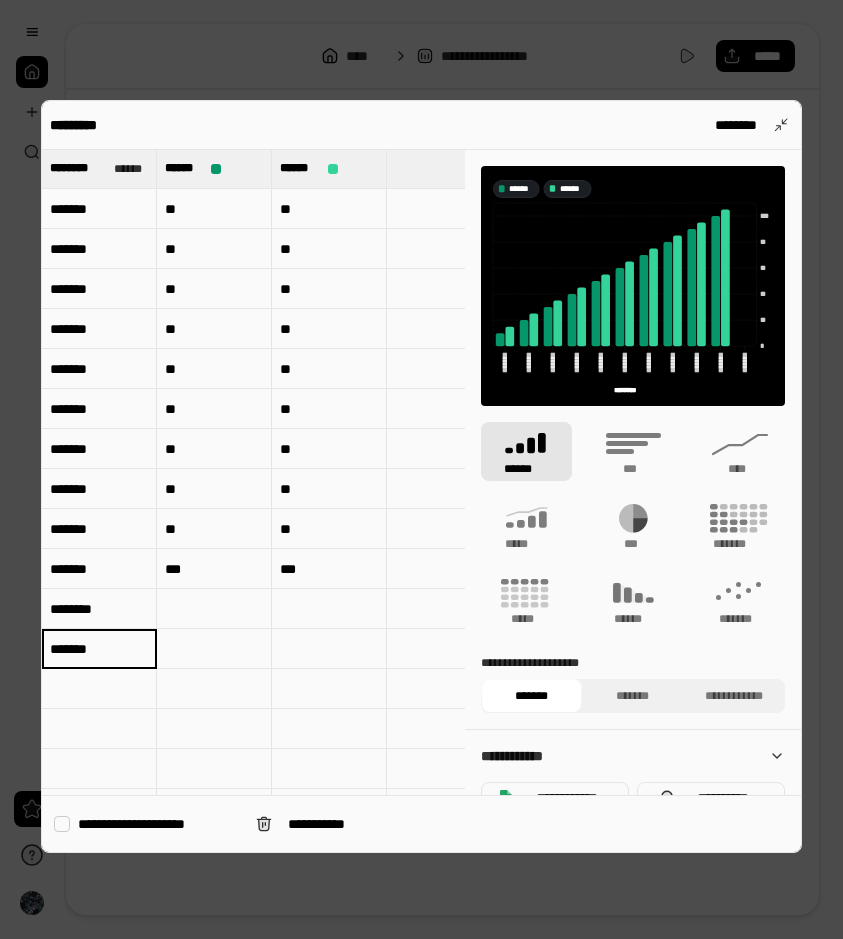 type on "*******" 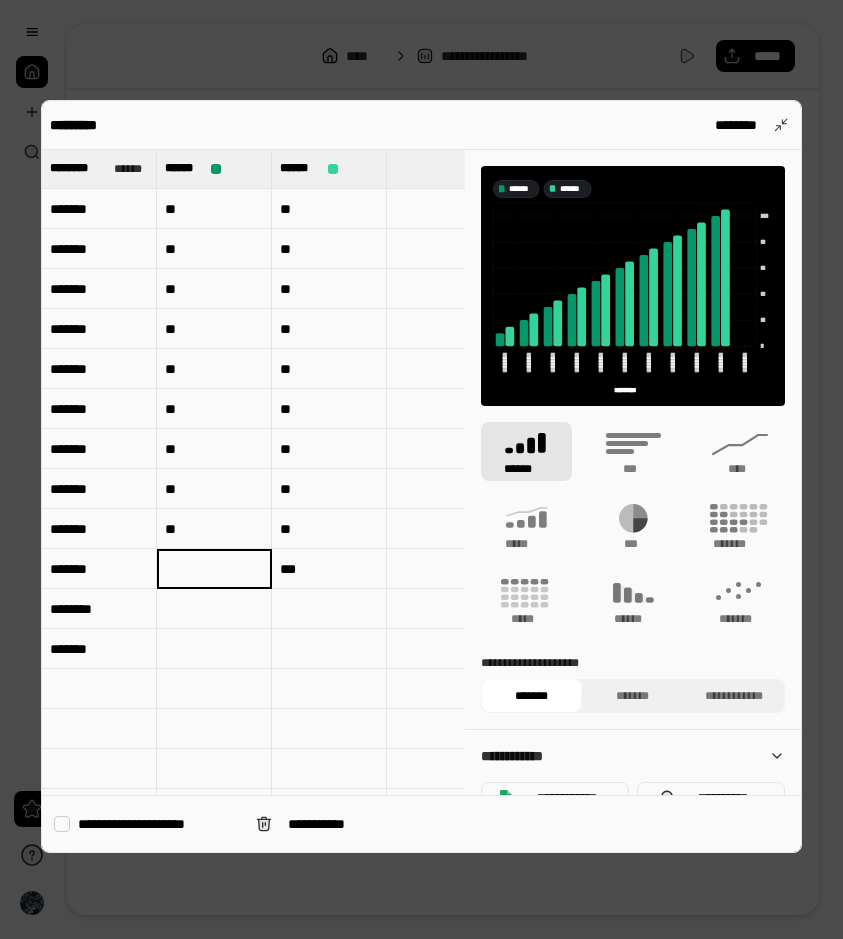 type 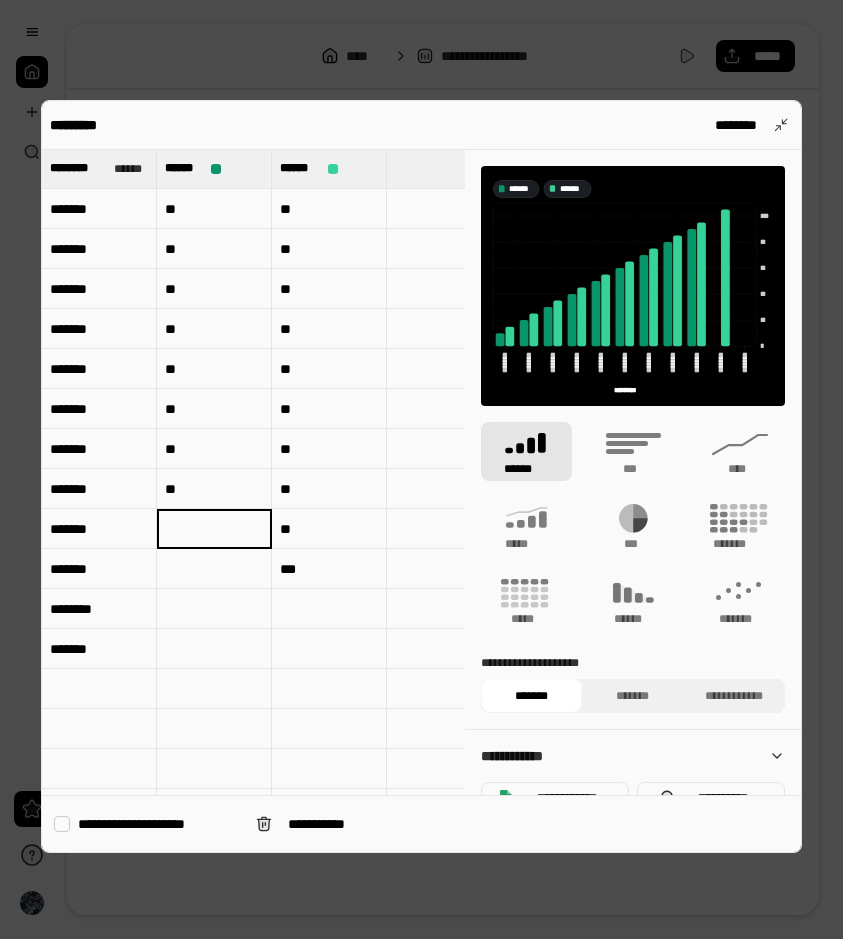 type 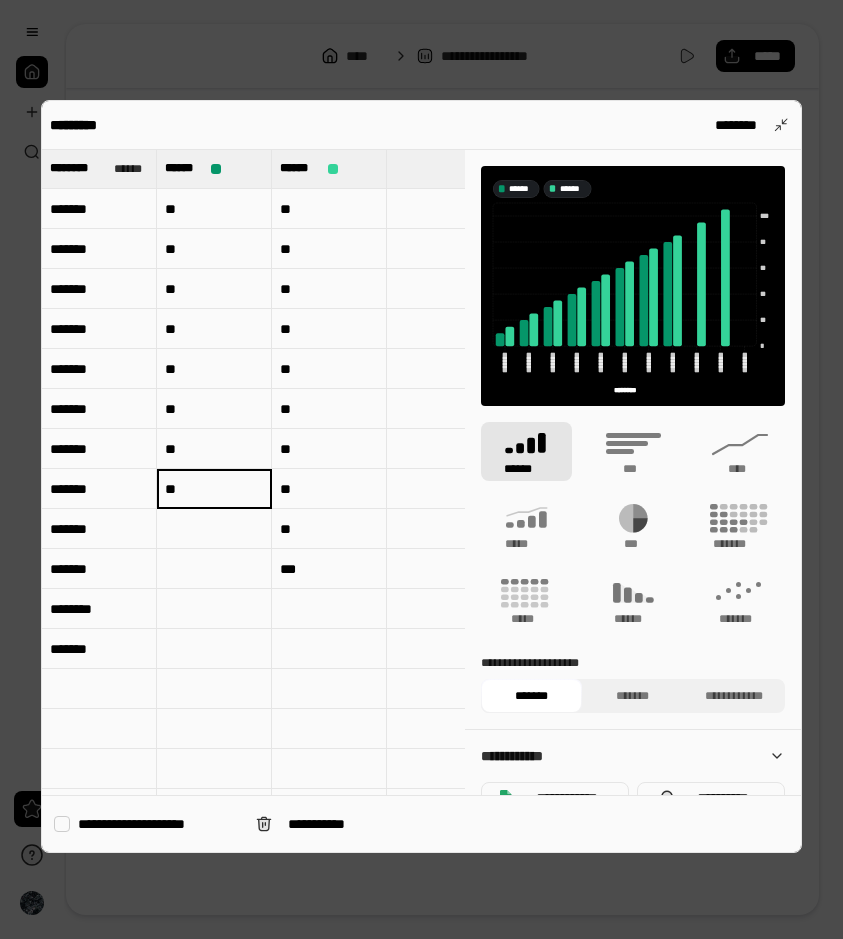click on "**" at bounding box center [214, 489] 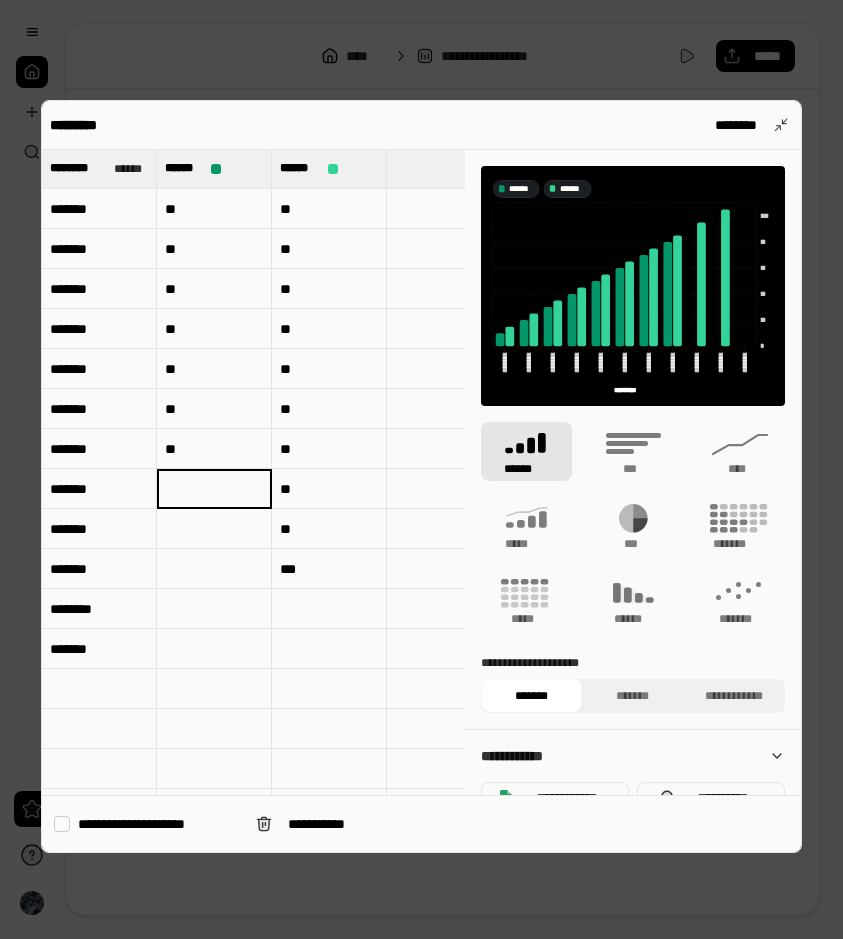 type 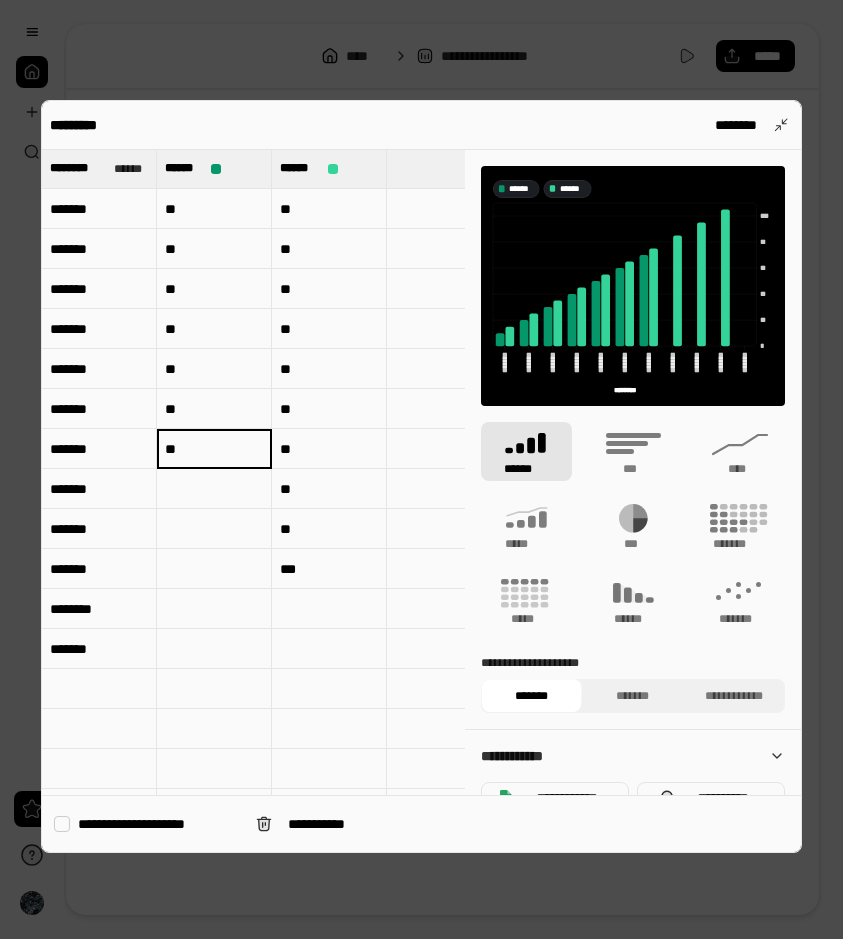click on "**" at bounding box center (214, 449) 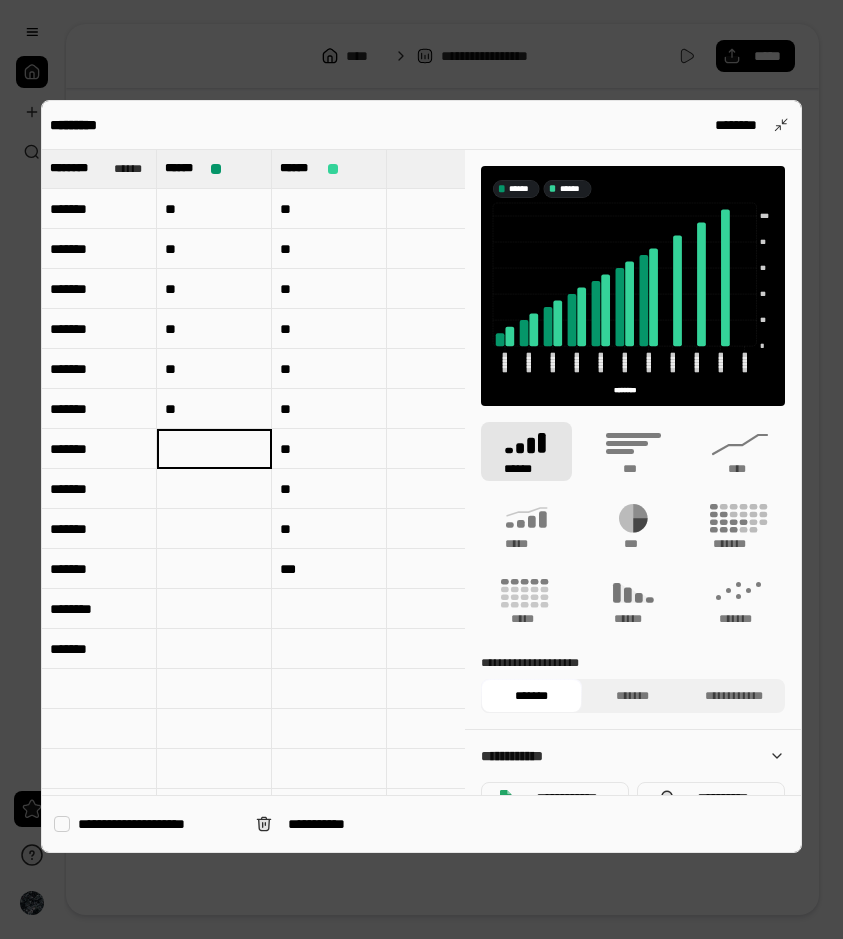 type 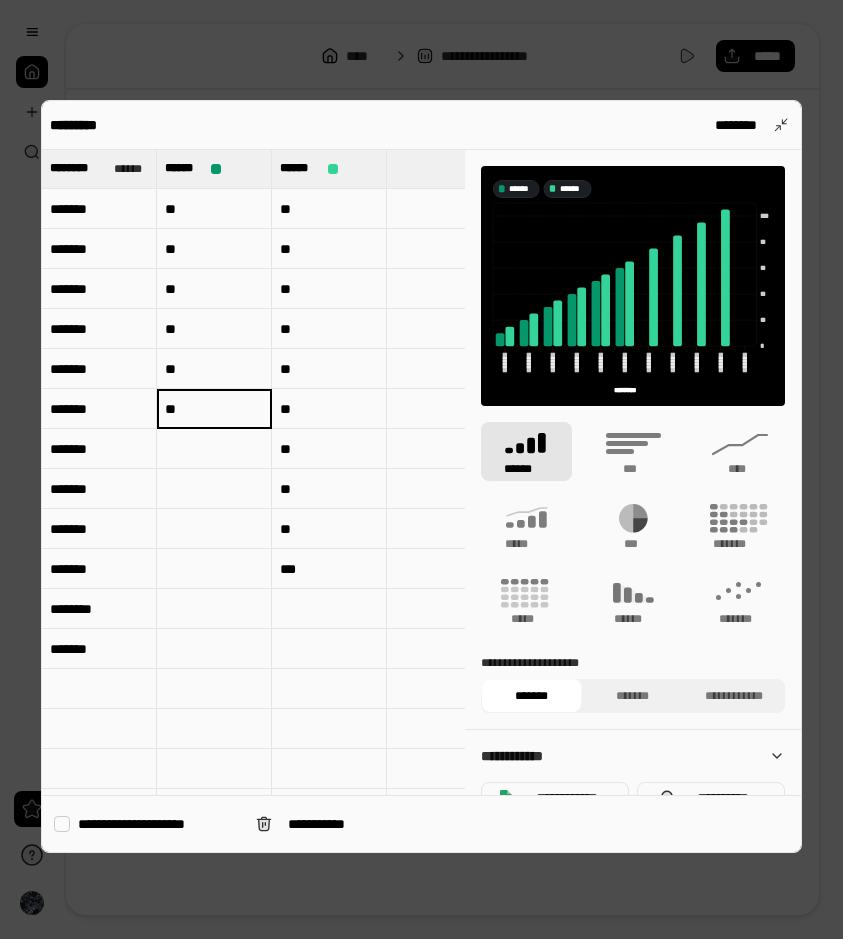 type 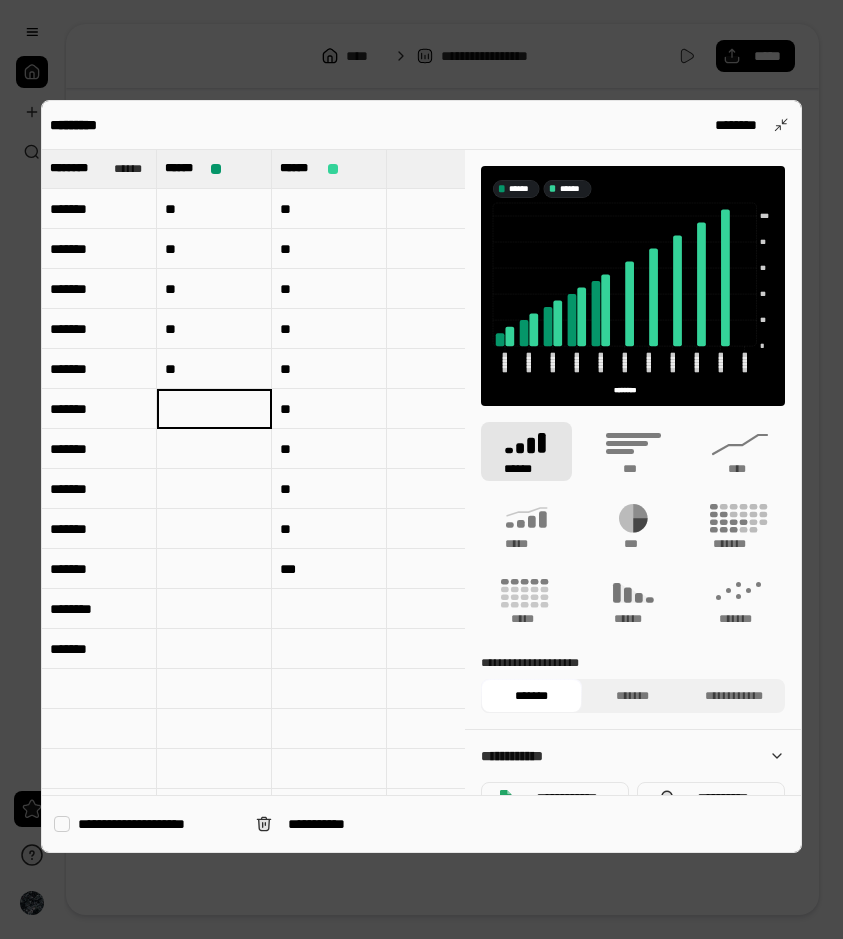 click at bounding box center (214, 409) 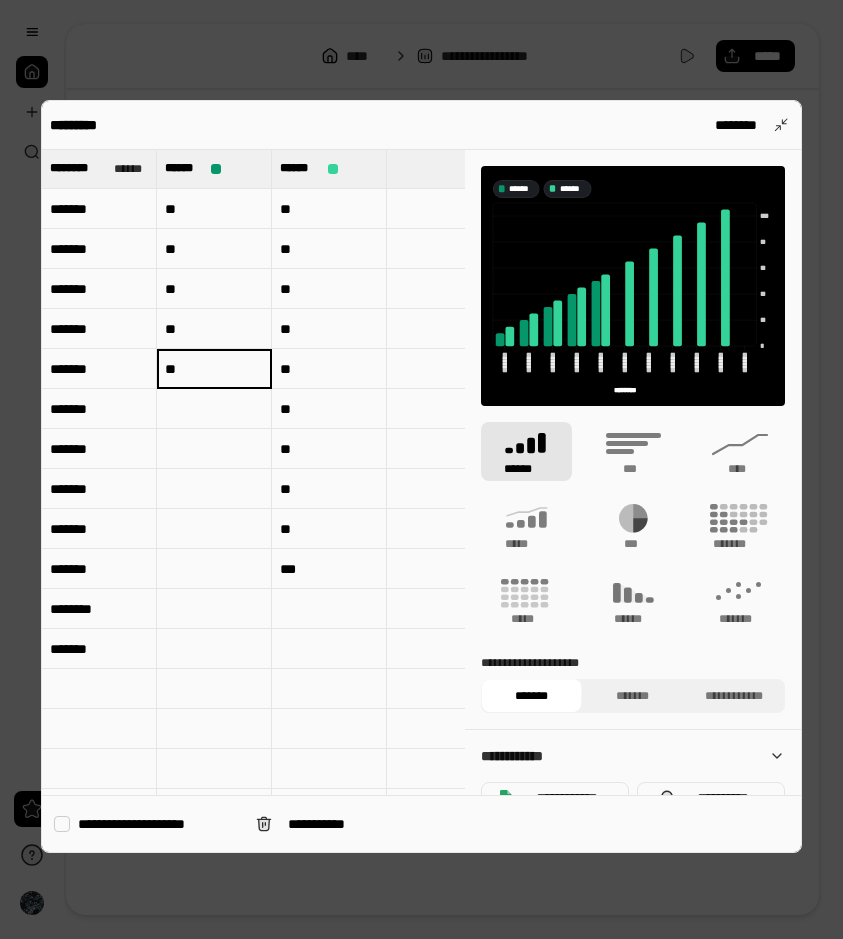 type 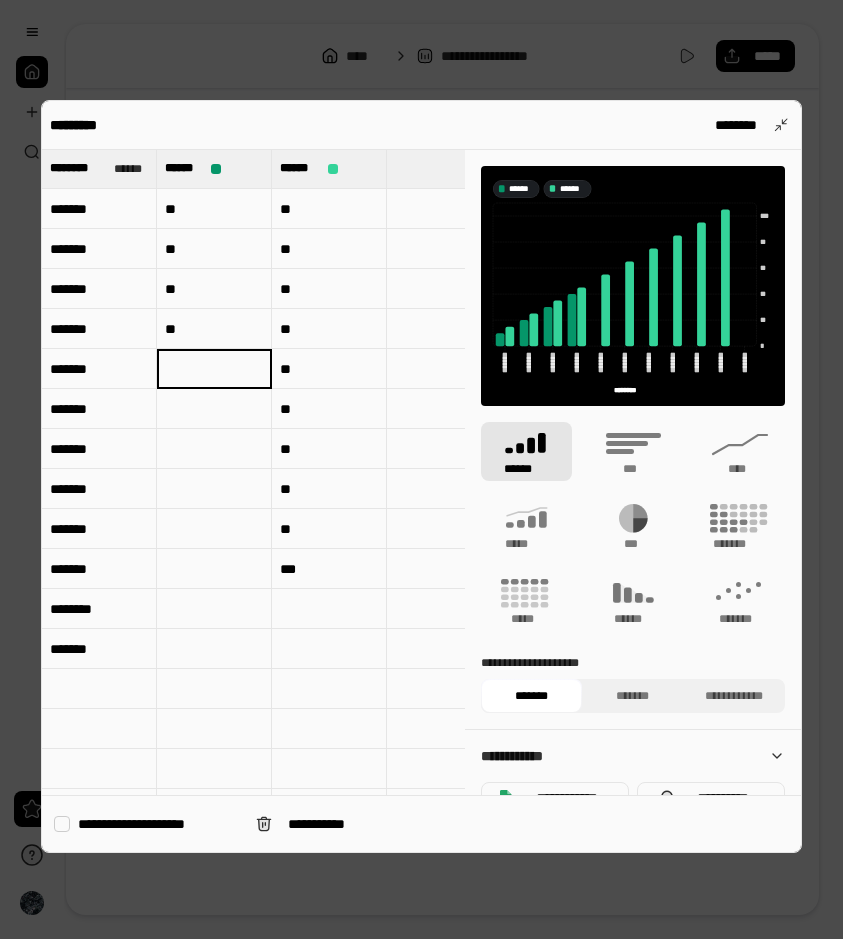 click on "**" at bounding box center [214, 329] 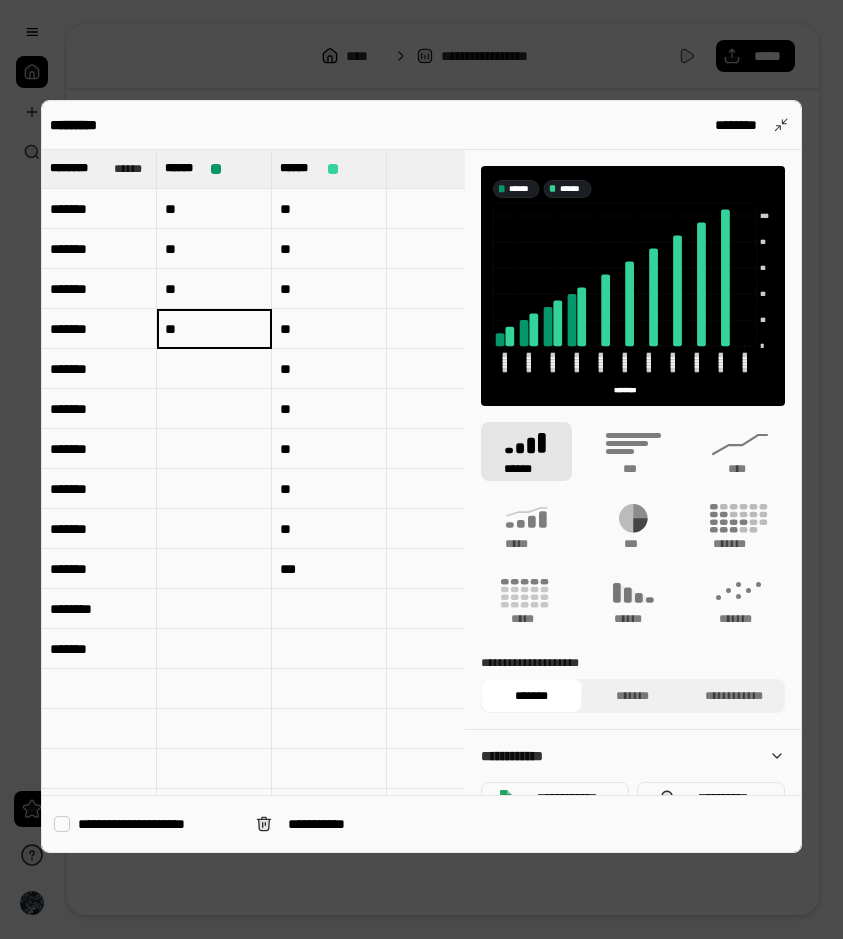 click on "**" at bounding box center (214, 289) 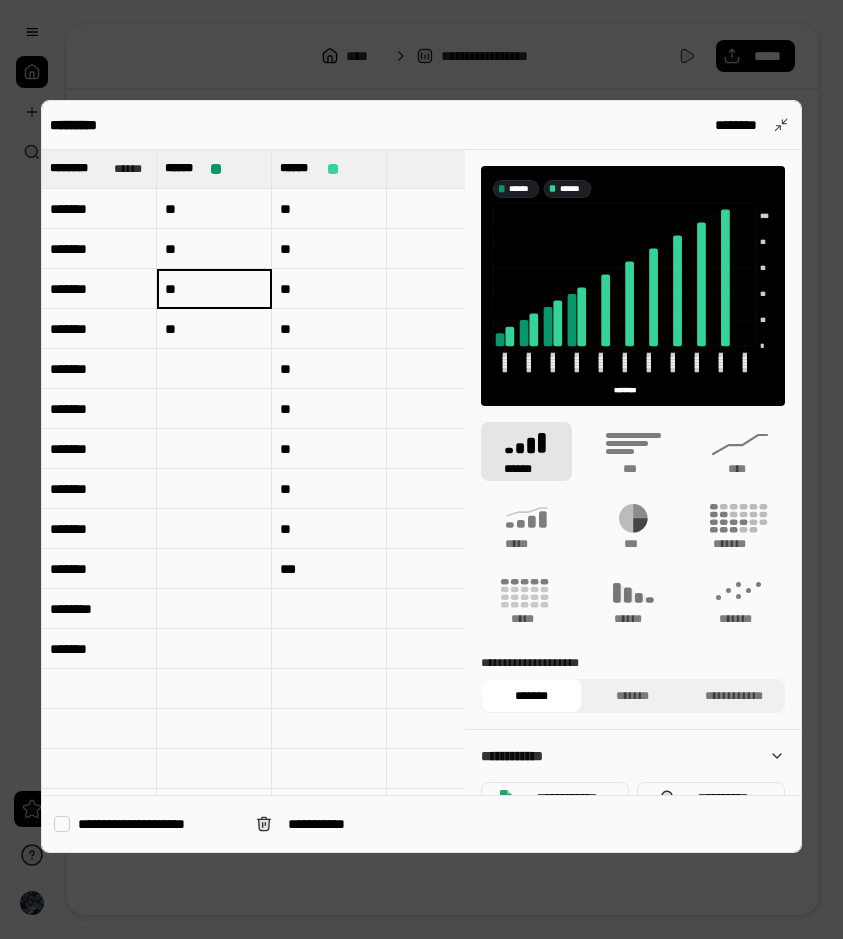 type 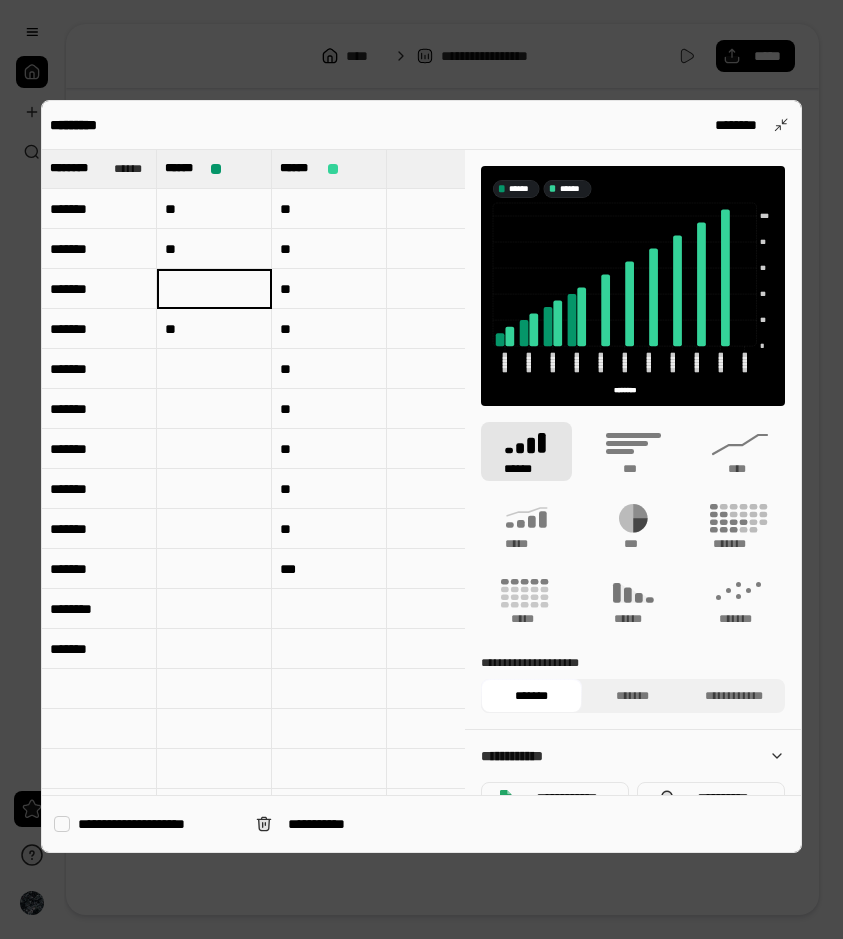 click at bounding box center [214, 289] 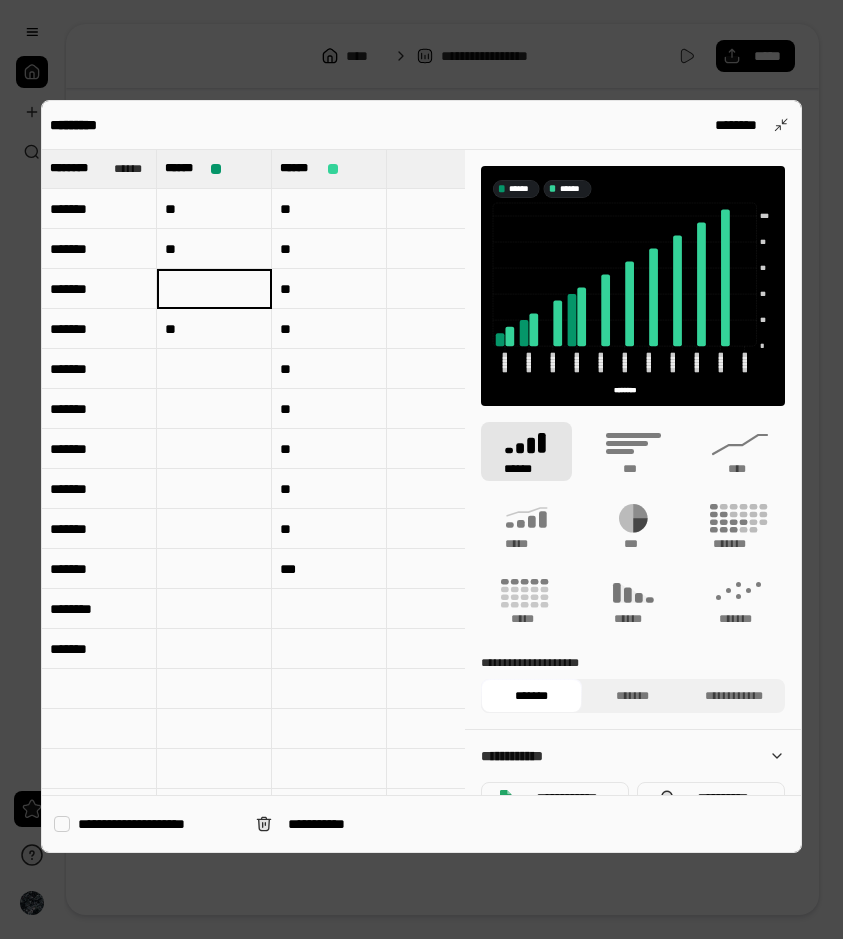 click on "**" at bounding box center [214, 249] 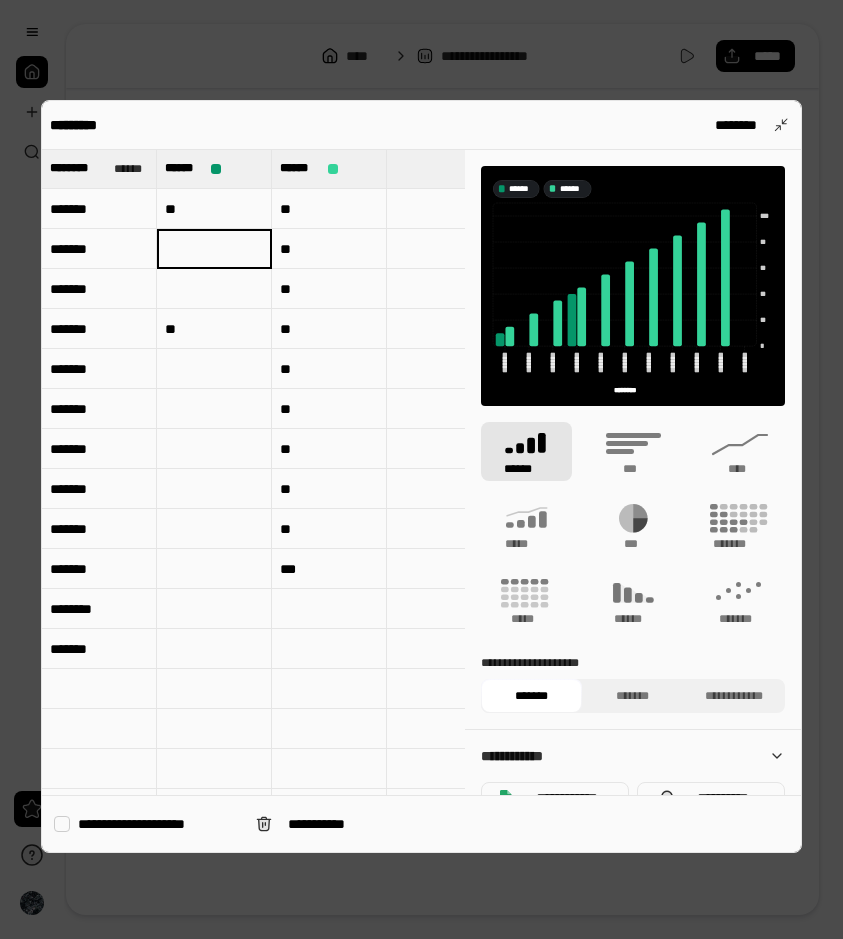 type 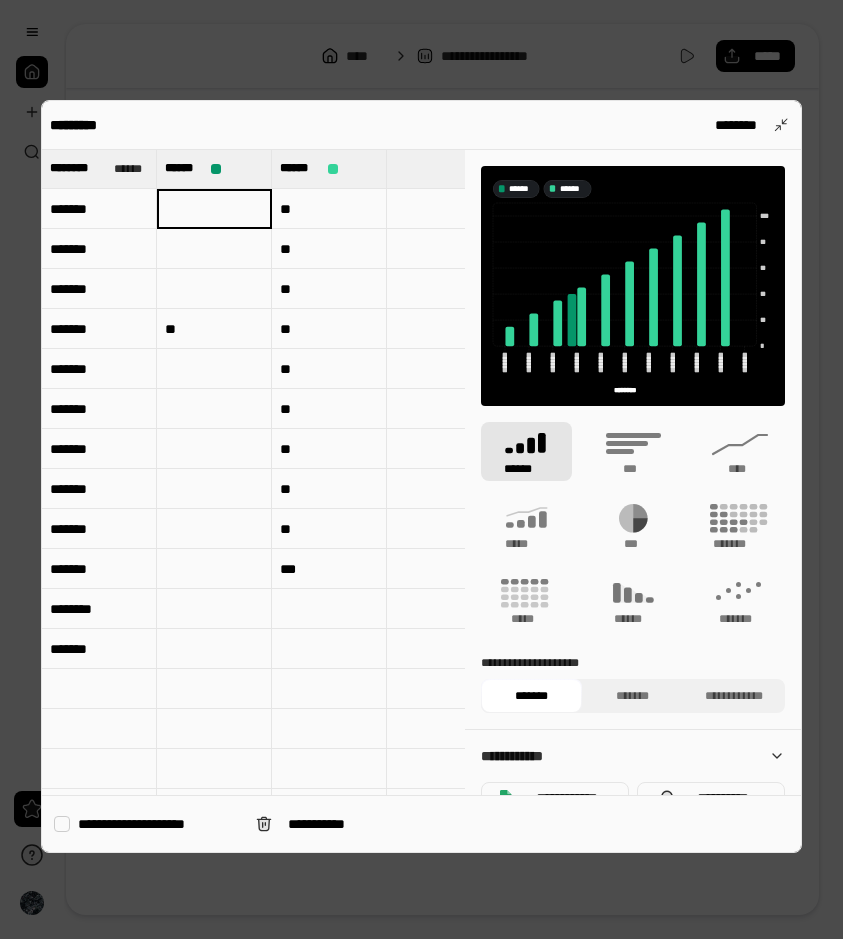 click on "**" at bounding box center (214, 329) 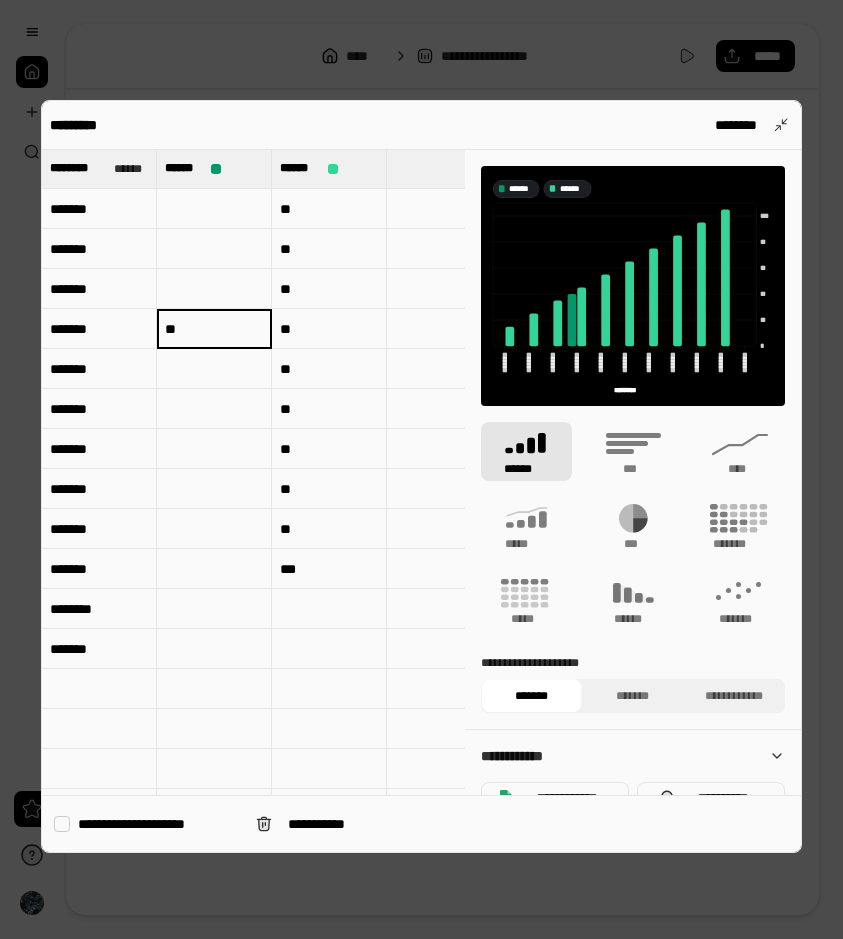 type on "******" 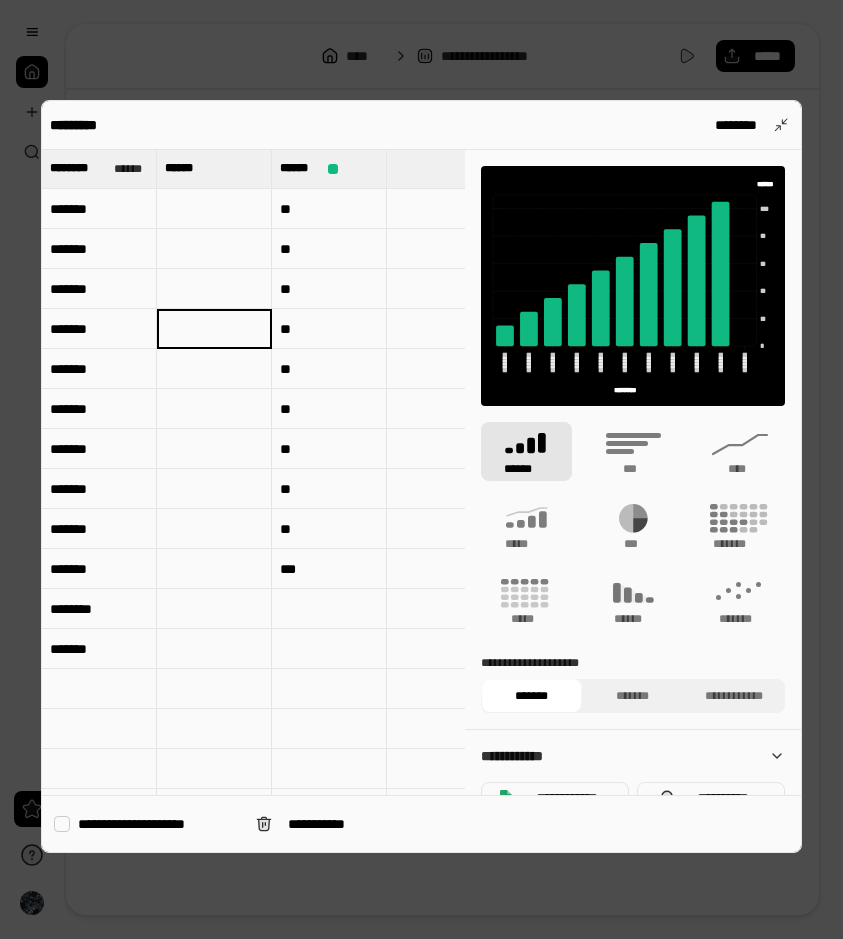 click on "**" at bounding box center [329, 249] 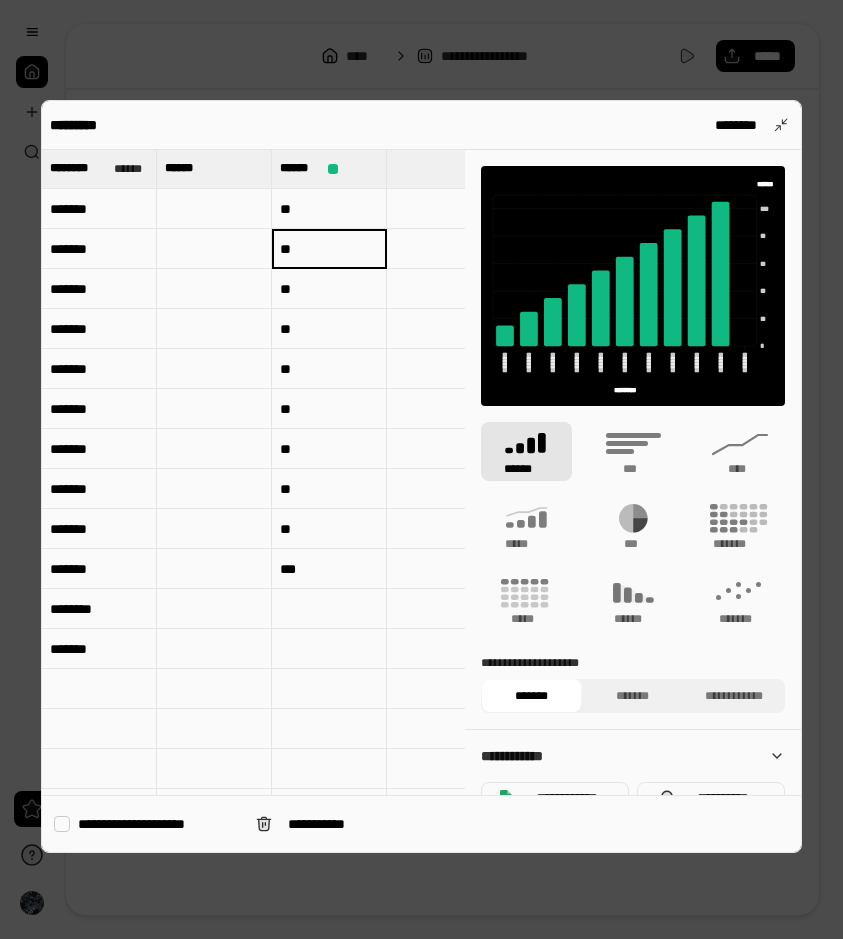 type 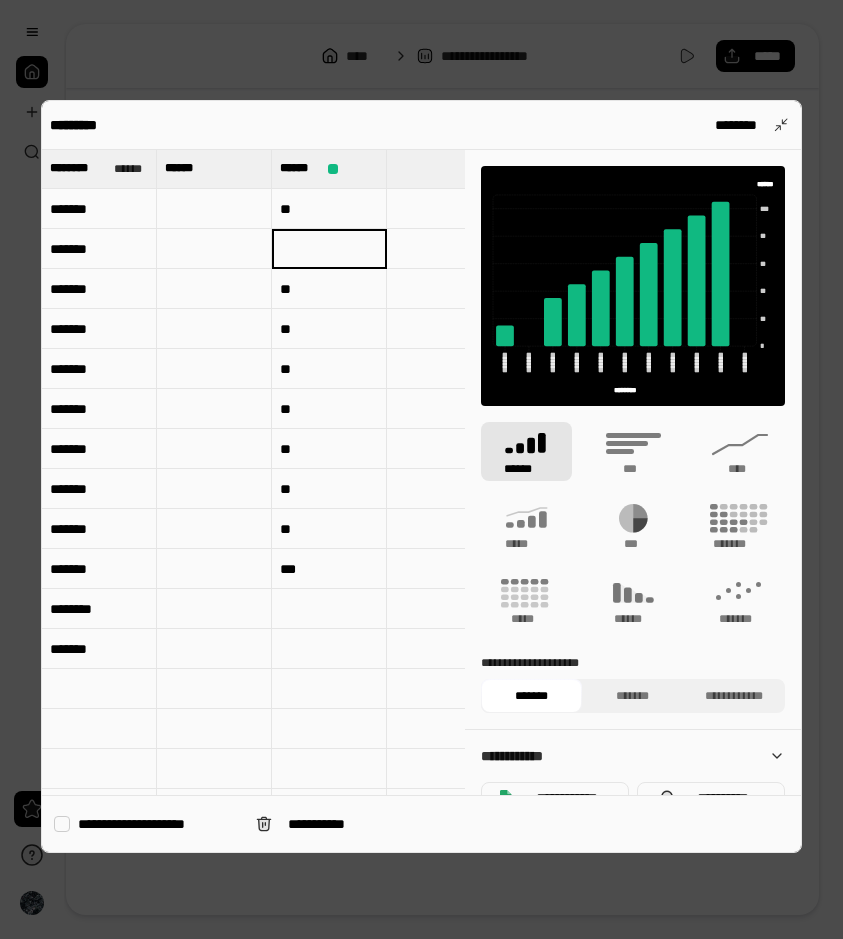 click on "**" at bounding box center (329, 209) 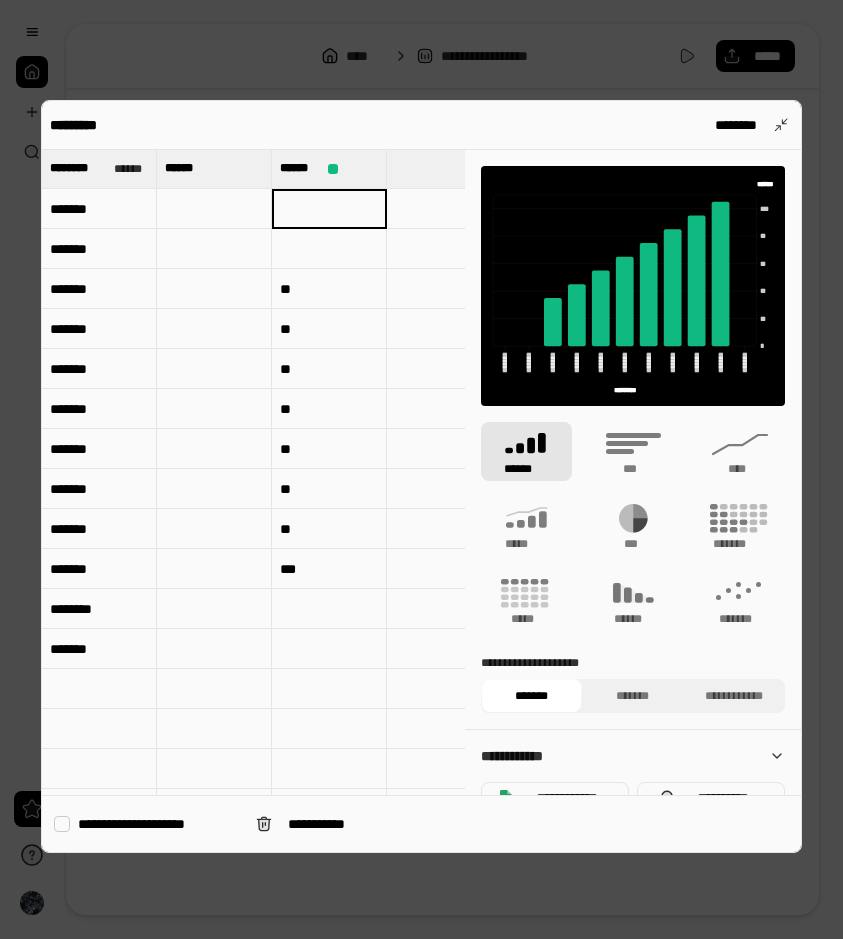 click on "**" at bounding box center [329, 289] 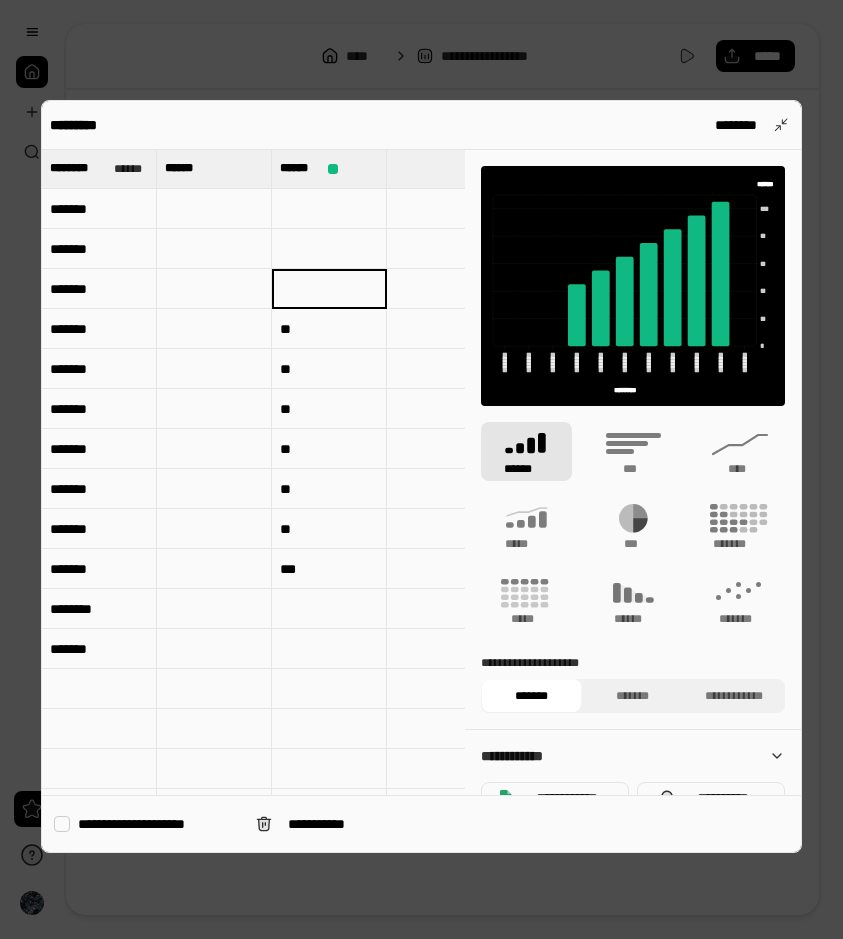 click on "**" at bounding box center [329, 369] 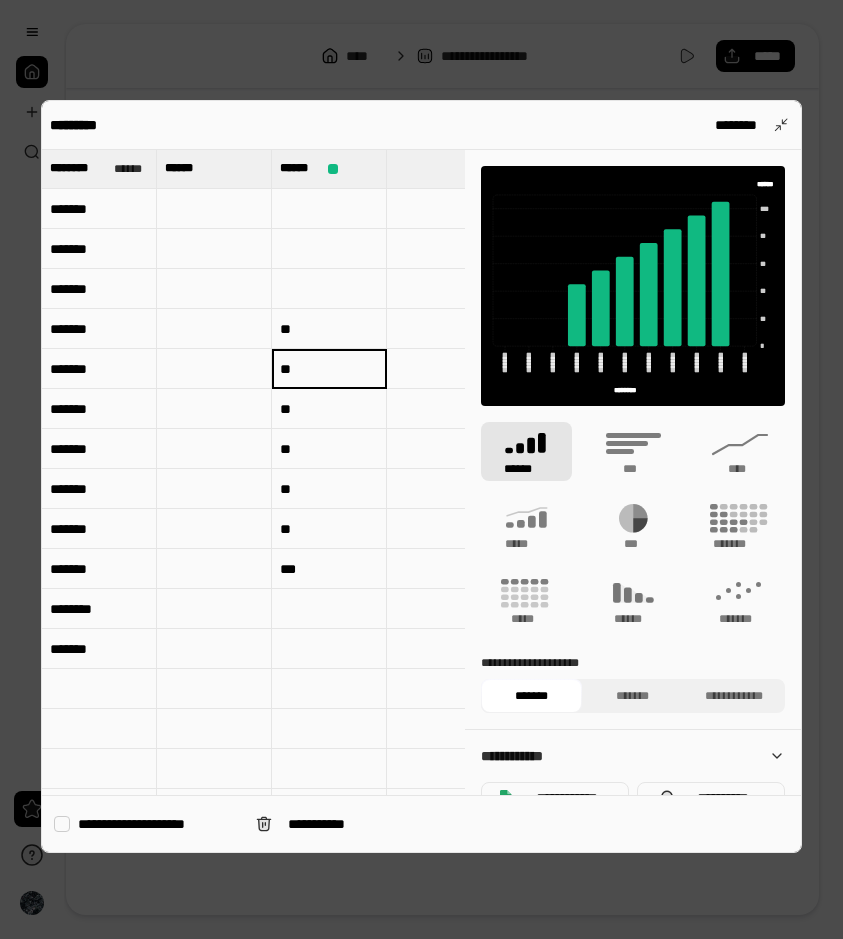 type 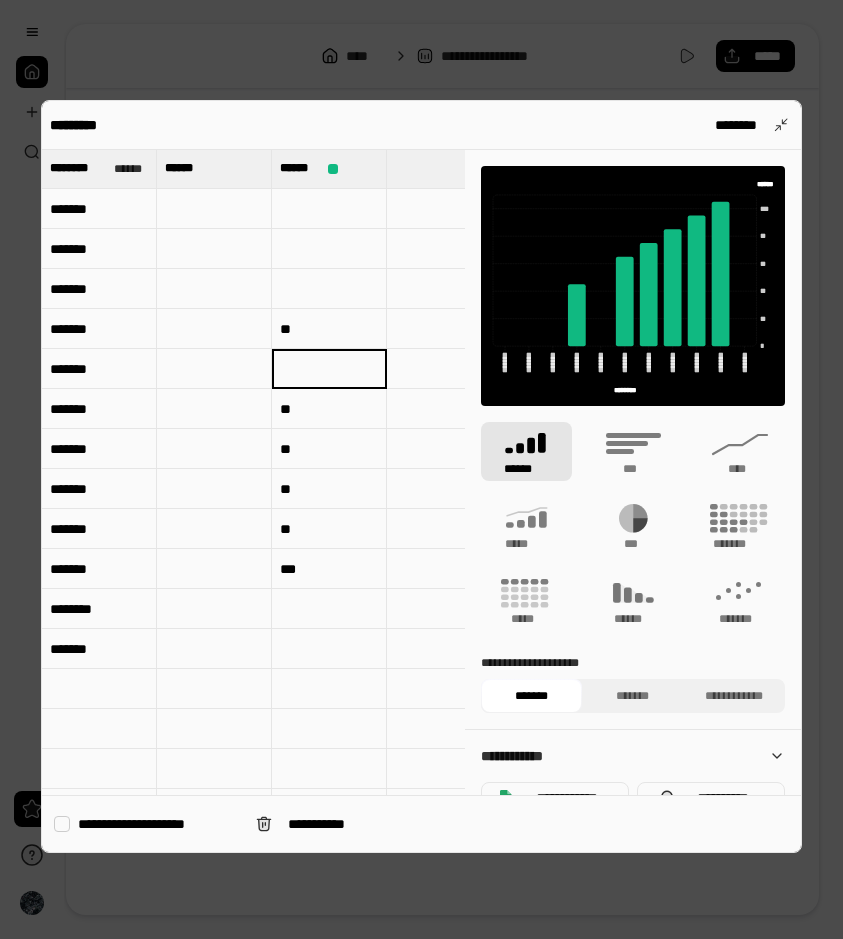 click at bounding box center [329, 369] 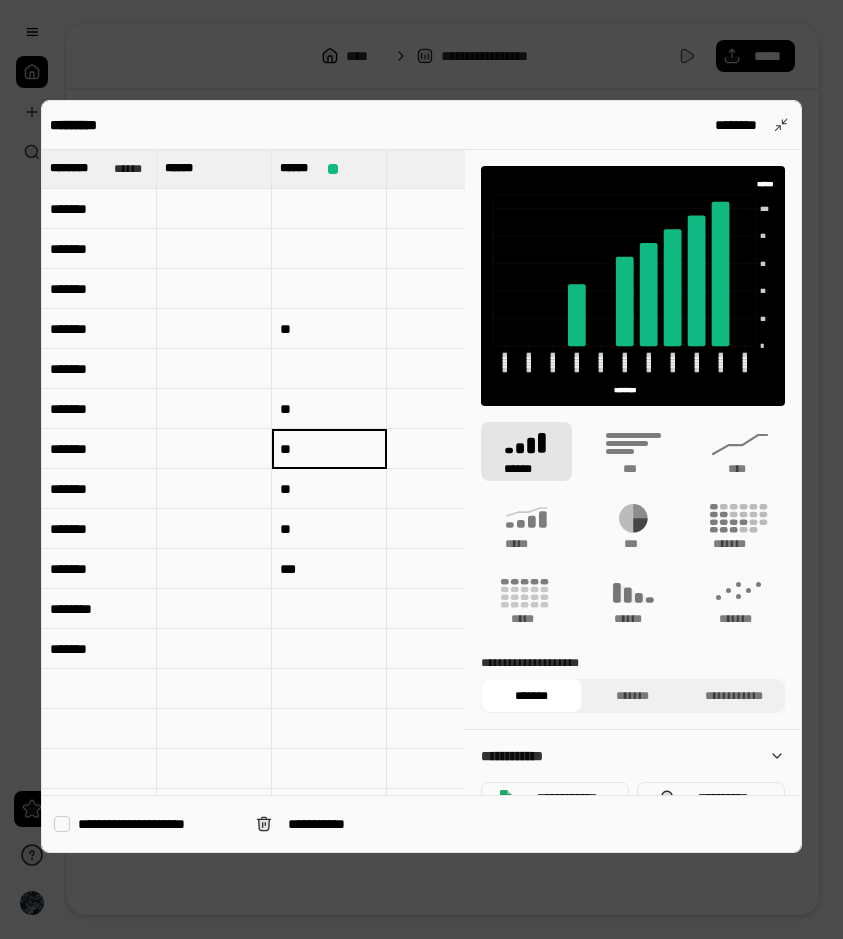 type 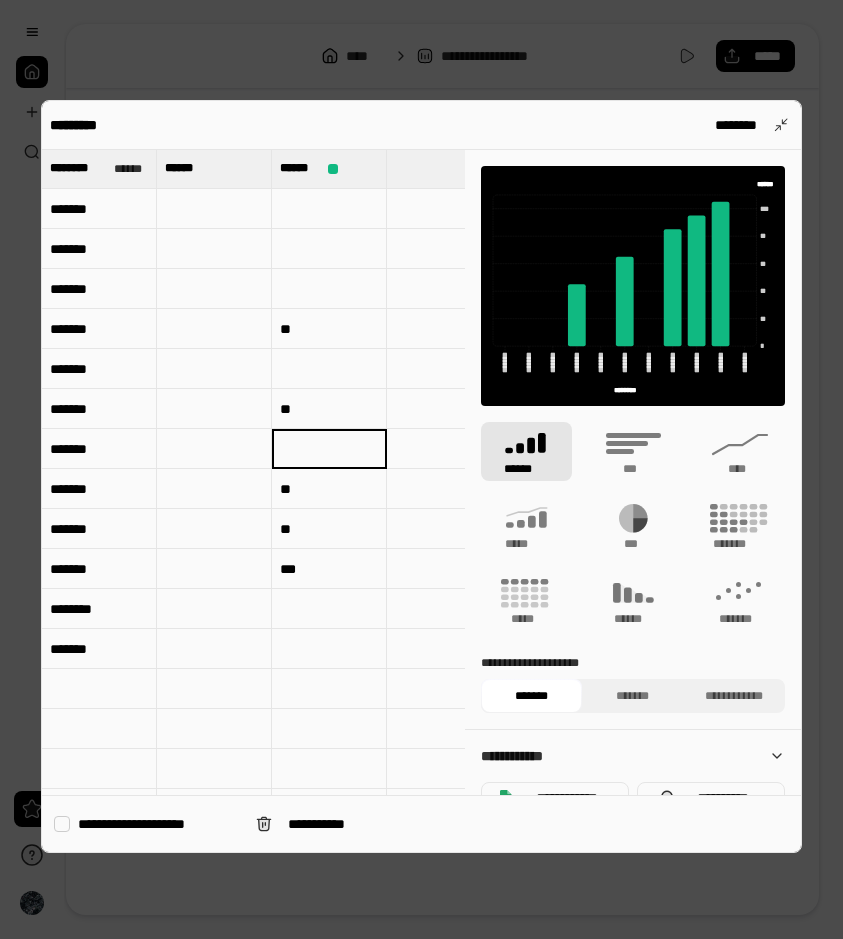 click on "**" at bounding box center (329, 409) 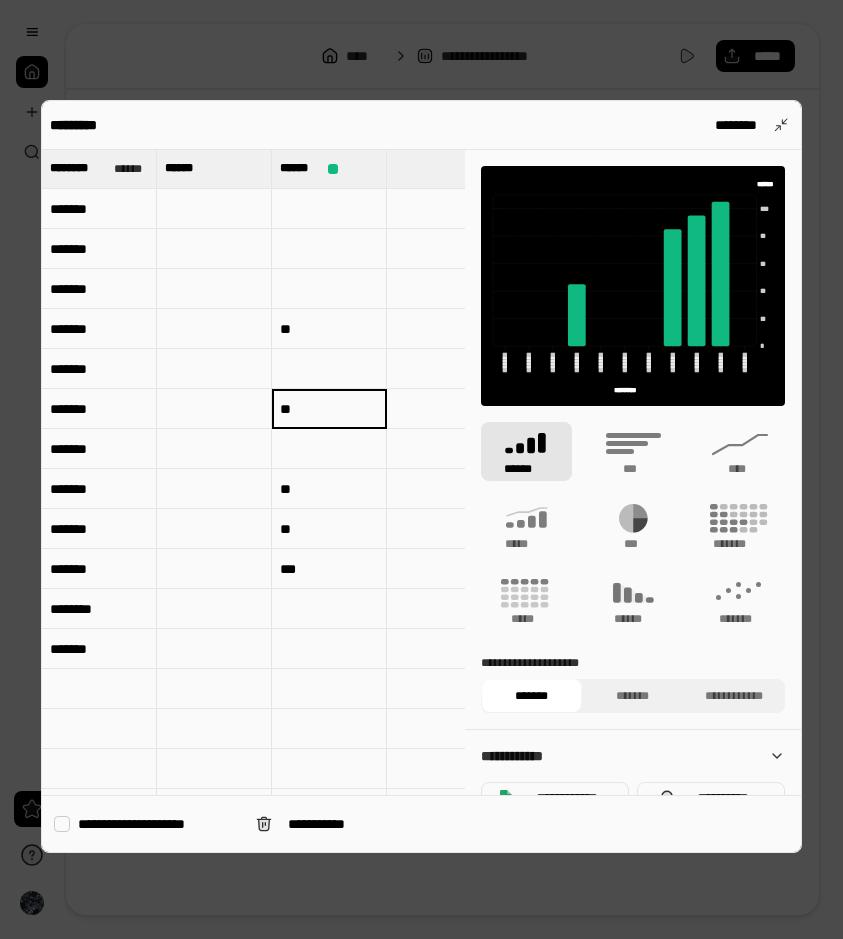 type 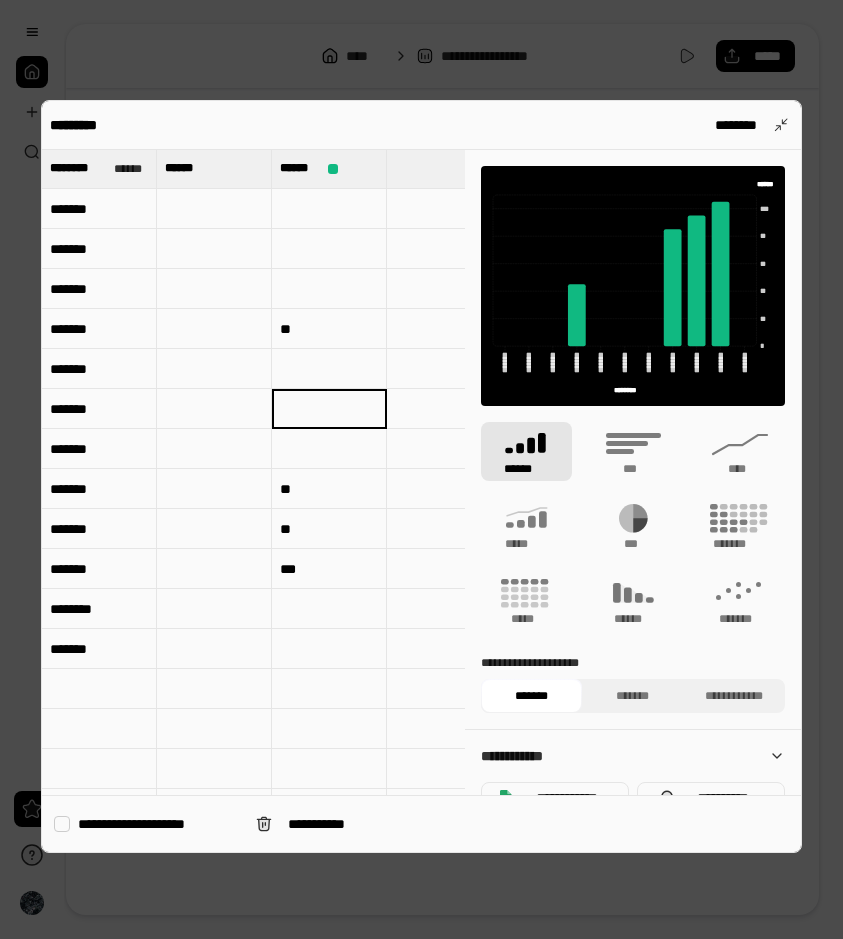 click on "**" at bounding box center [329, 489] 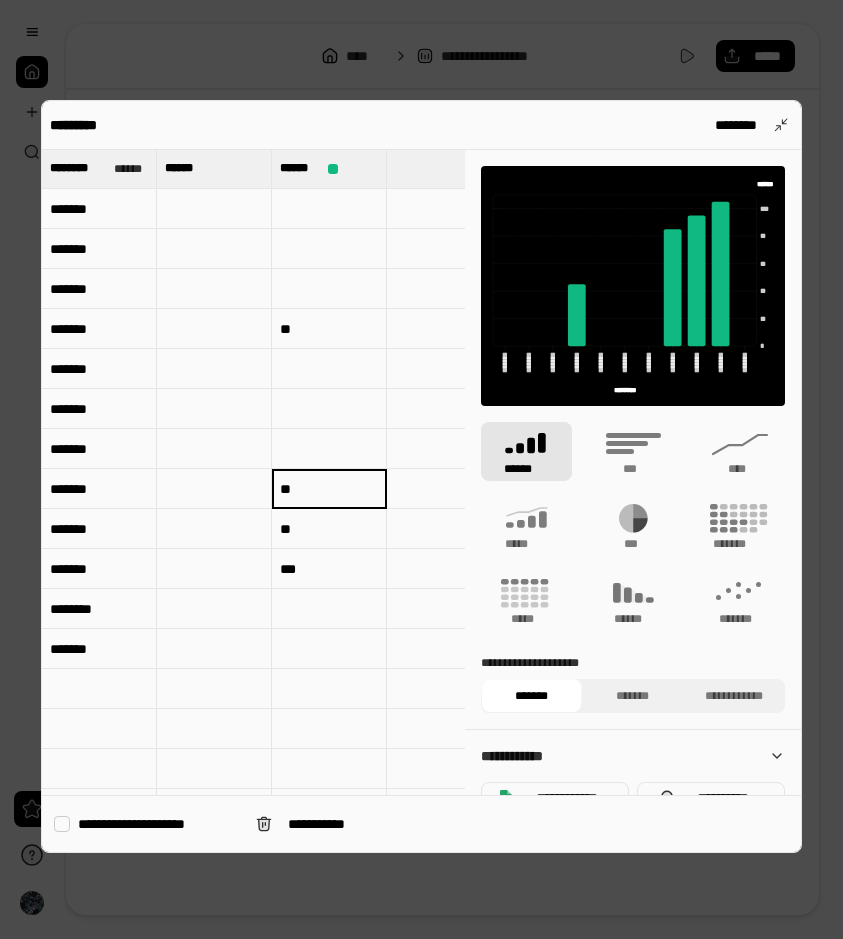 click on "**" at bounding box center (329, 529) 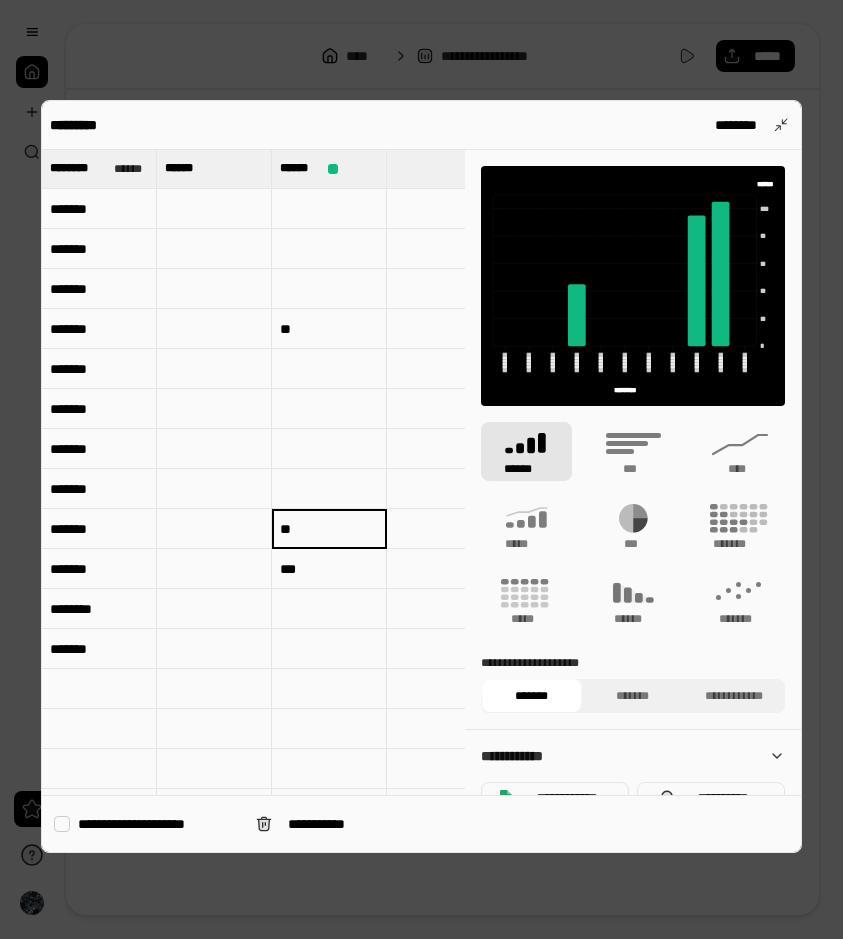 click on "**" at bounding box center [329, 529] 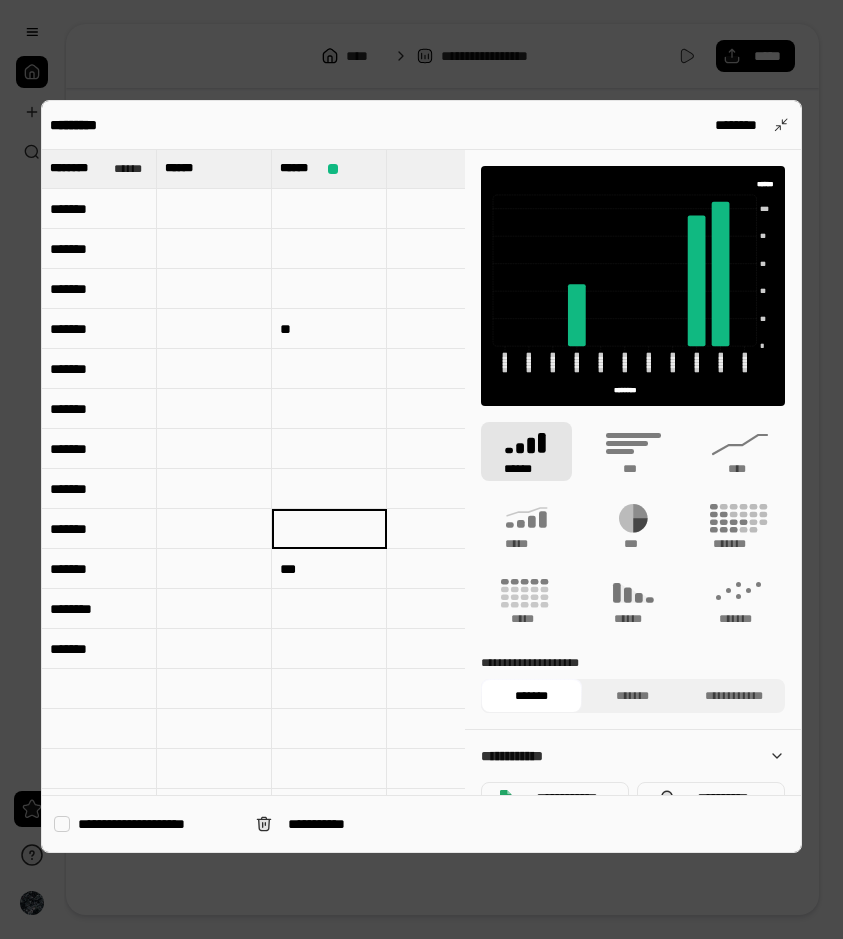 type 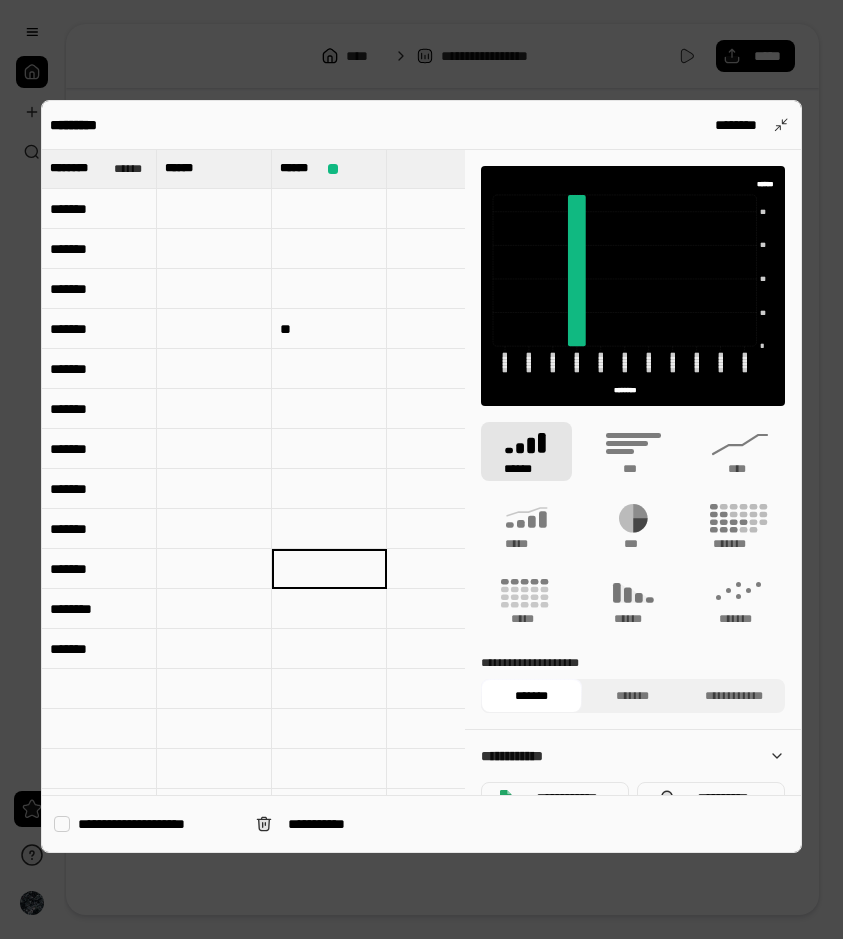 type 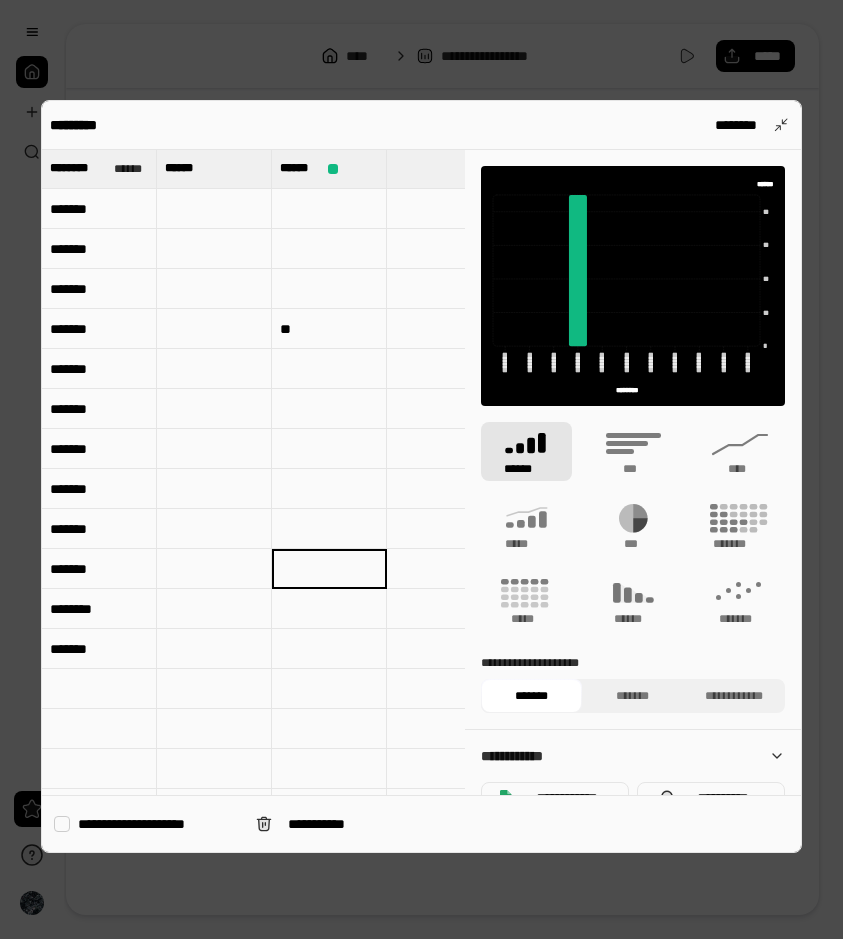 click on "**" at bounding box center (329, 329) 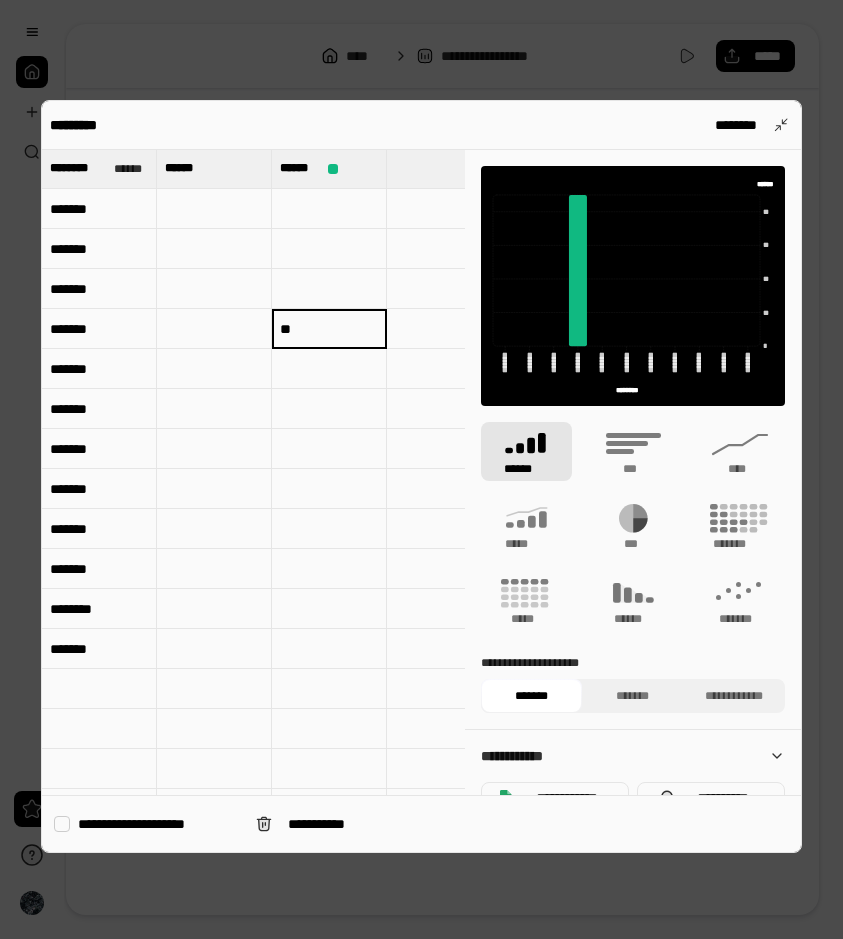 type 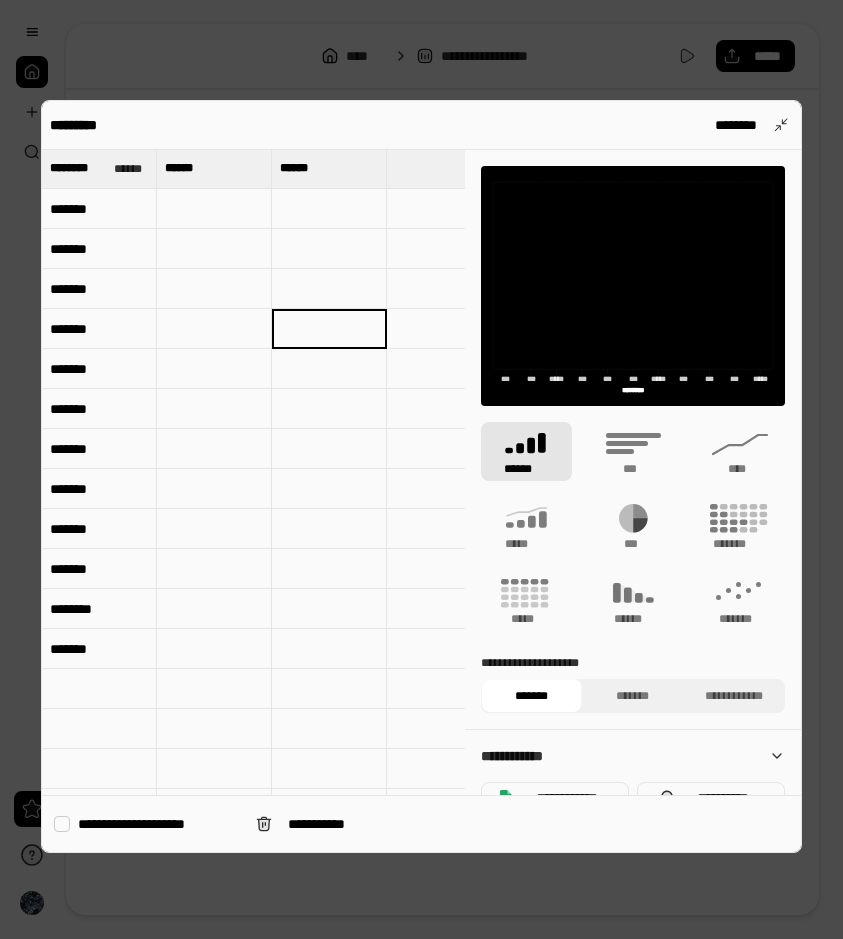 click at bounding box center [214, 249] 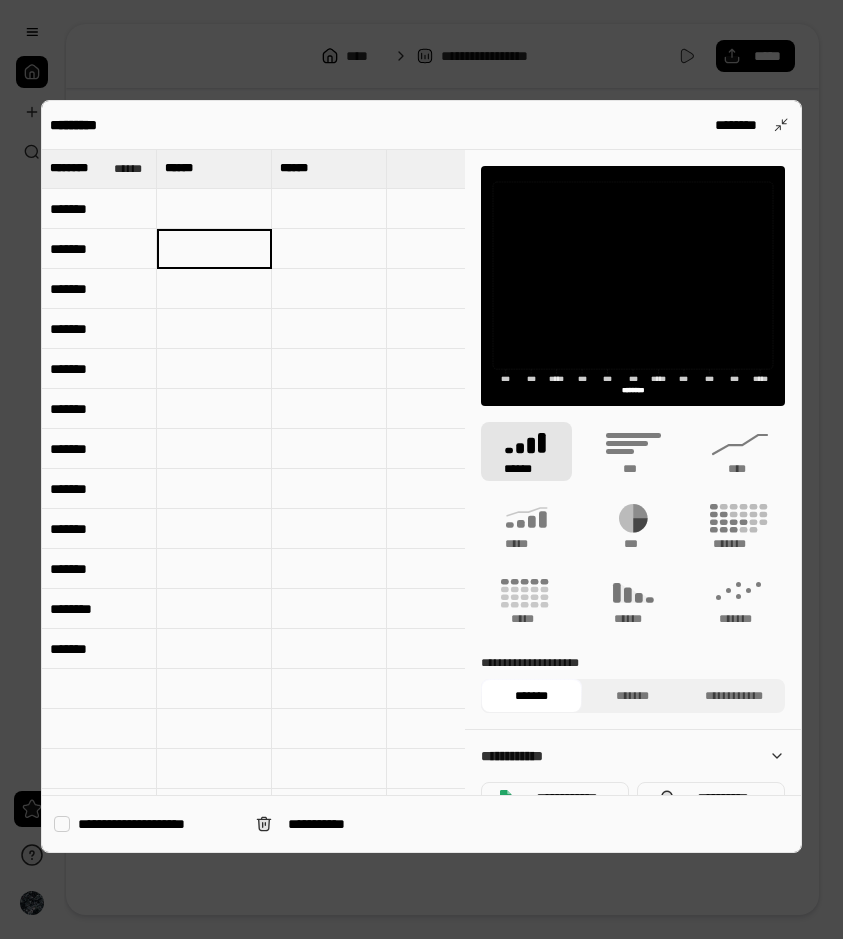 click at bounding box center (214, 209) 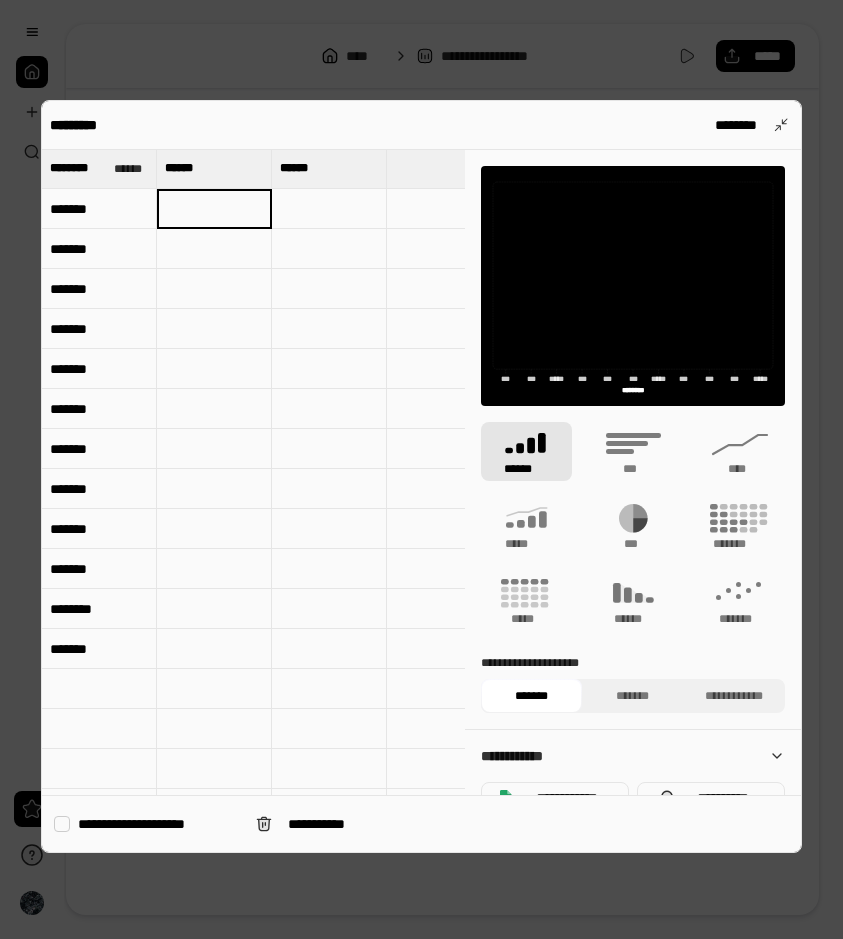 click at bounding box center (214, 209) 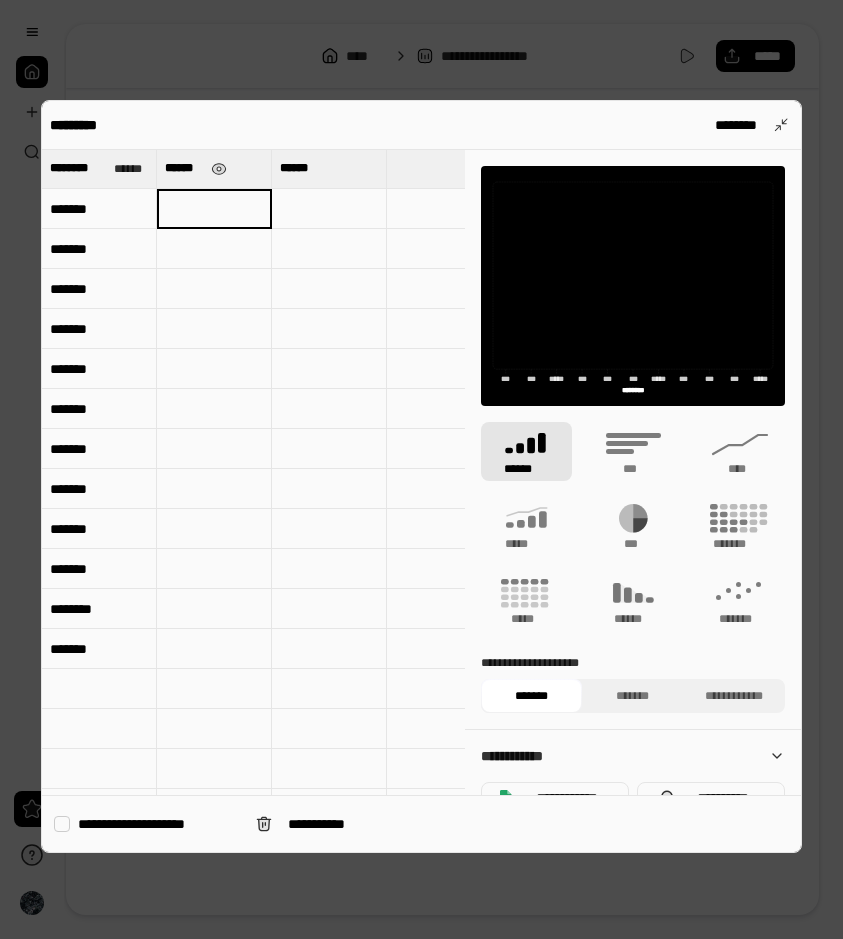 click on "******" at bounding box center [184, 168] 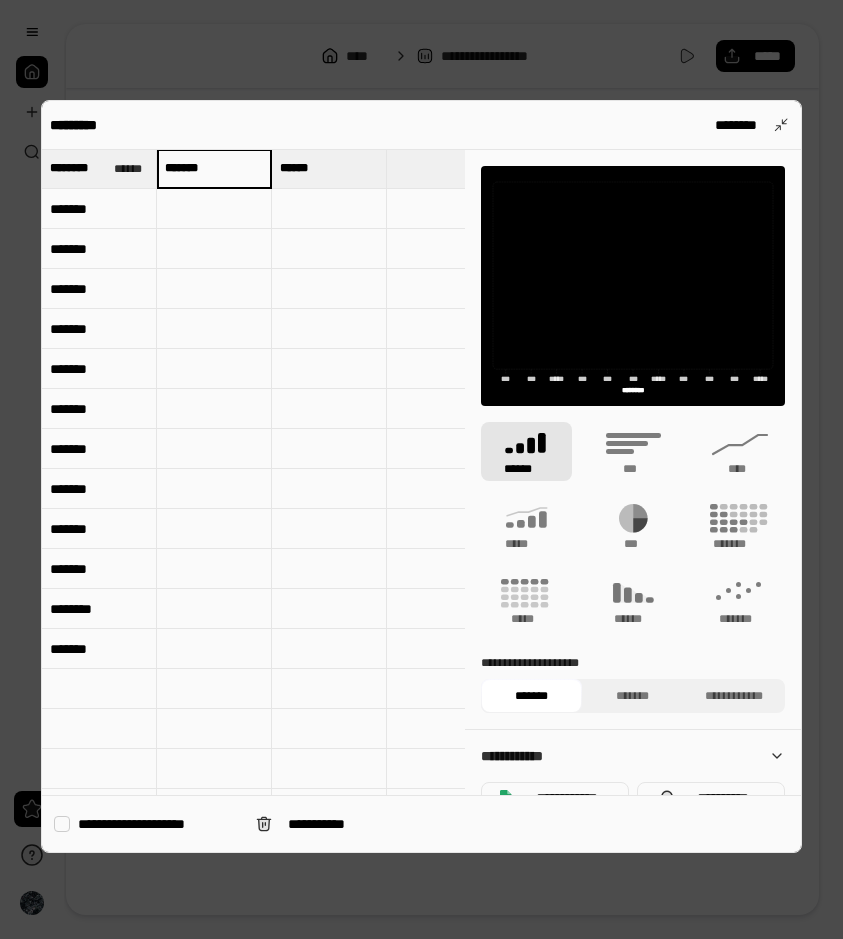 scroll, scrollTop: 1, scrollLeft: 0, axis: vertical 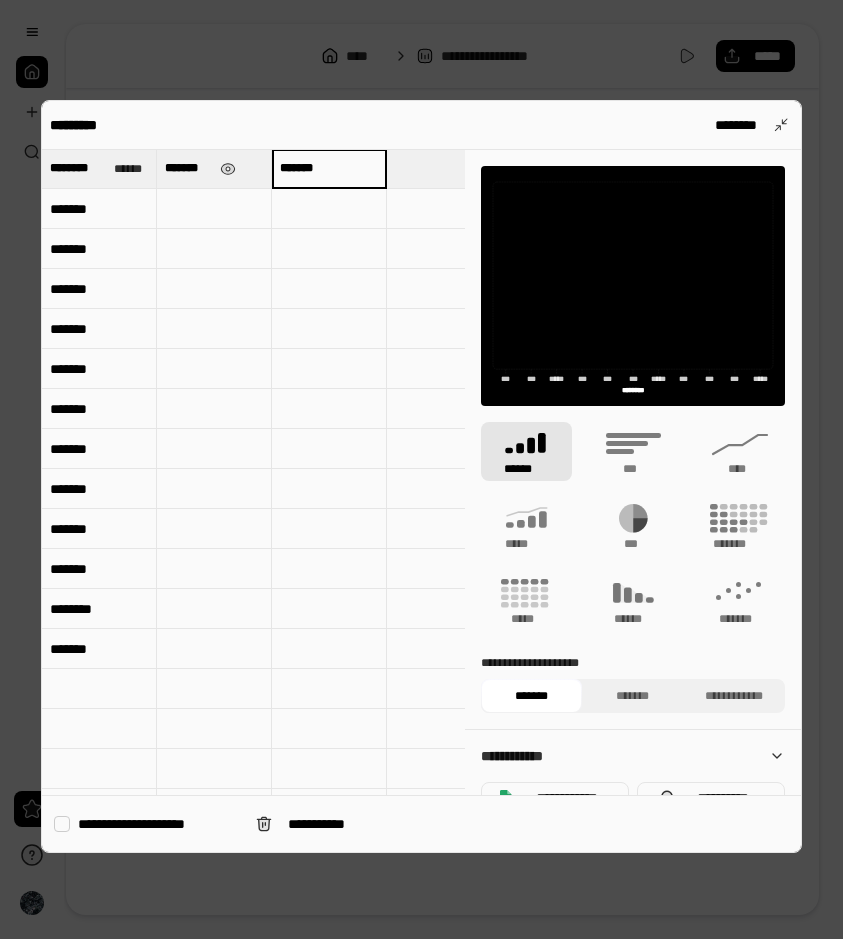 type on "*******" 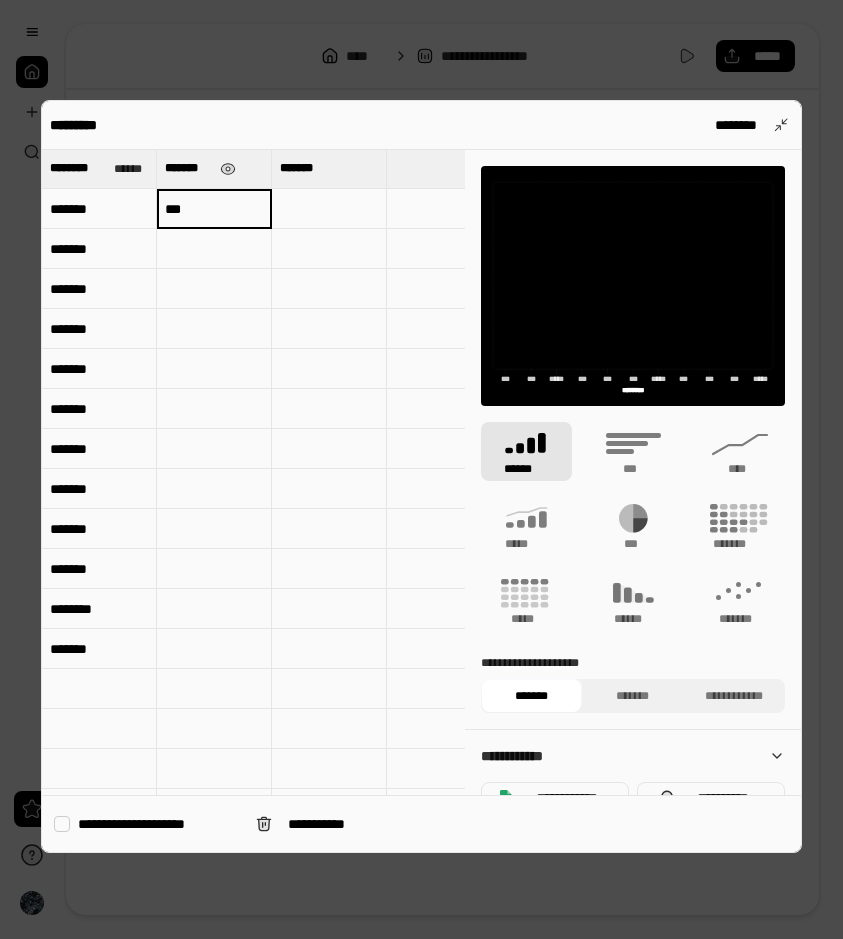 type on "***" 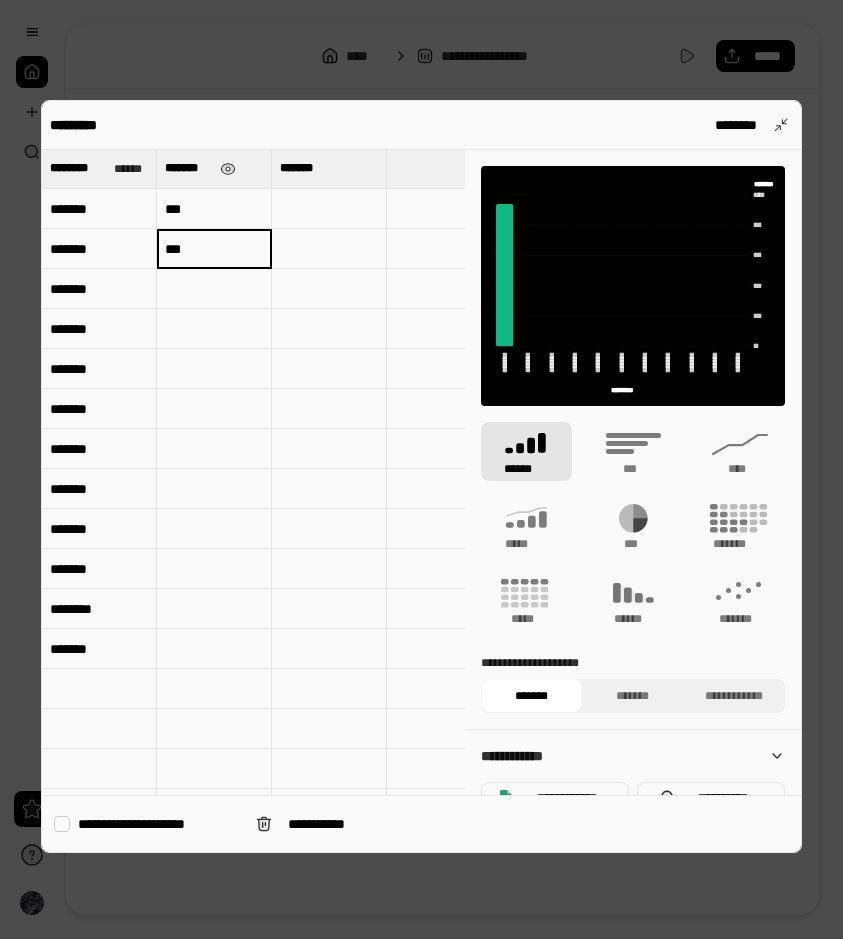 type on "***" 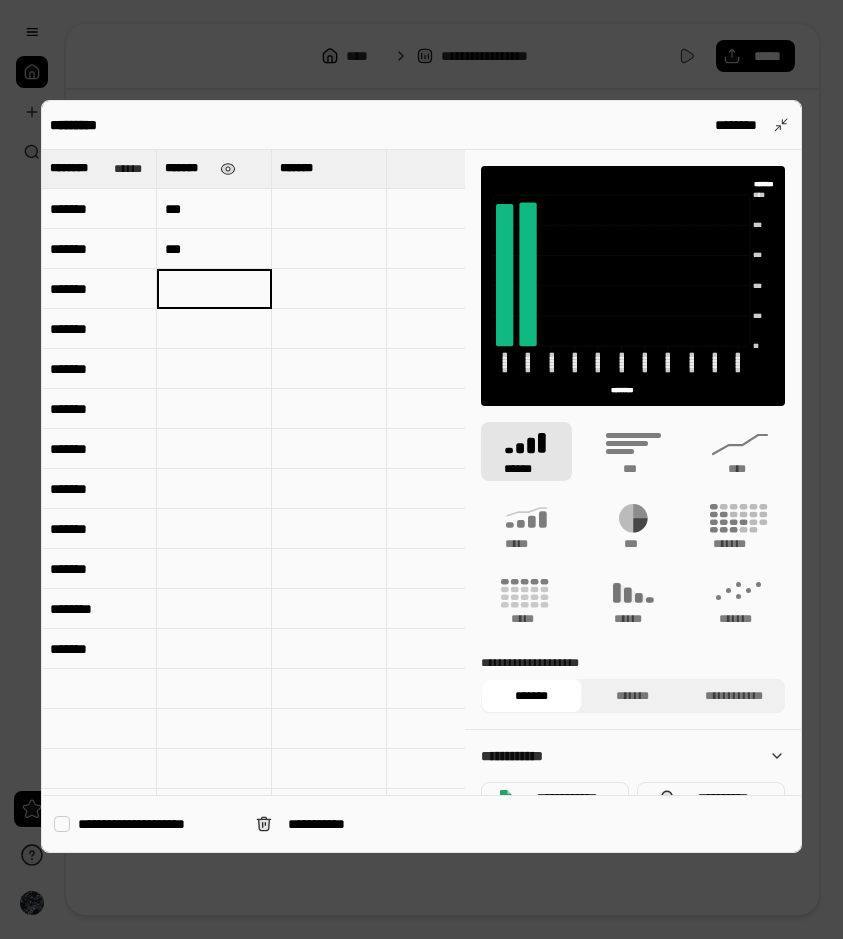 type on "*" 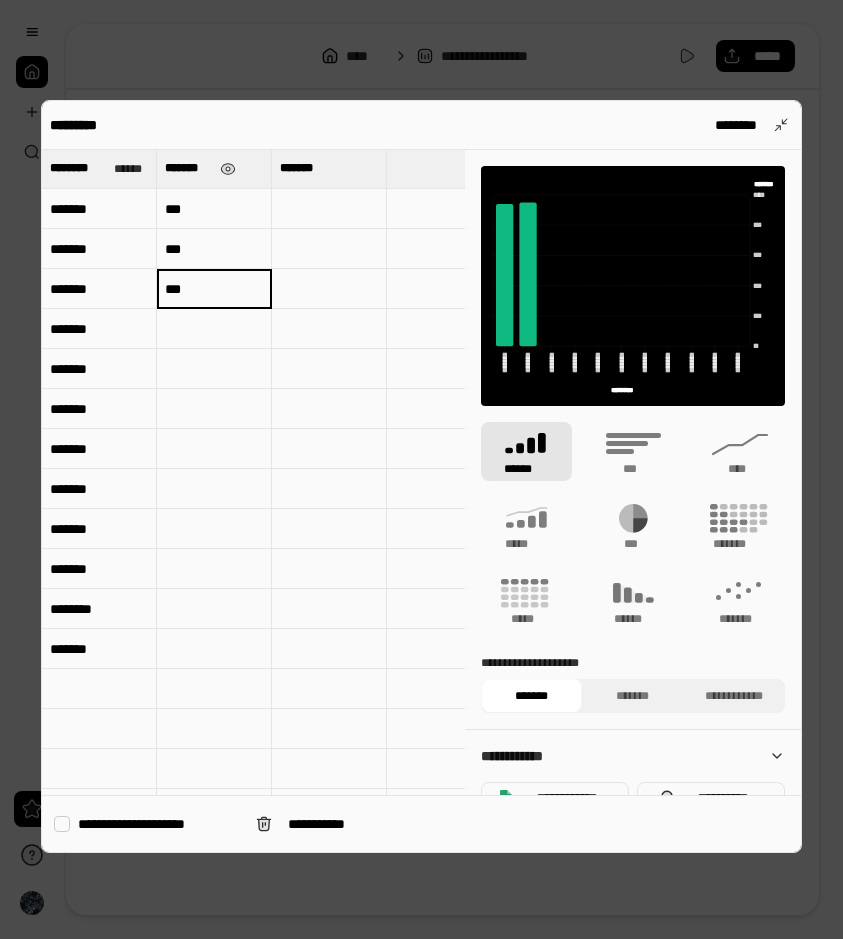 scroll, scrollTop: 1, scrollLeft: -5, axis: both 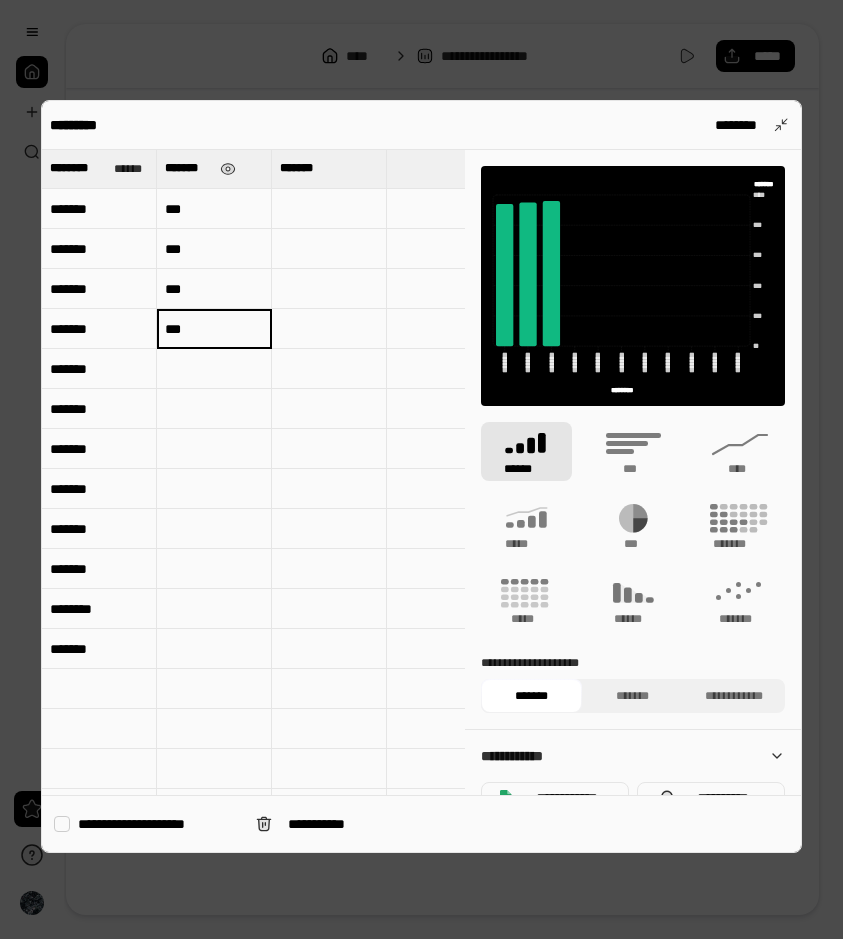 type on "***" 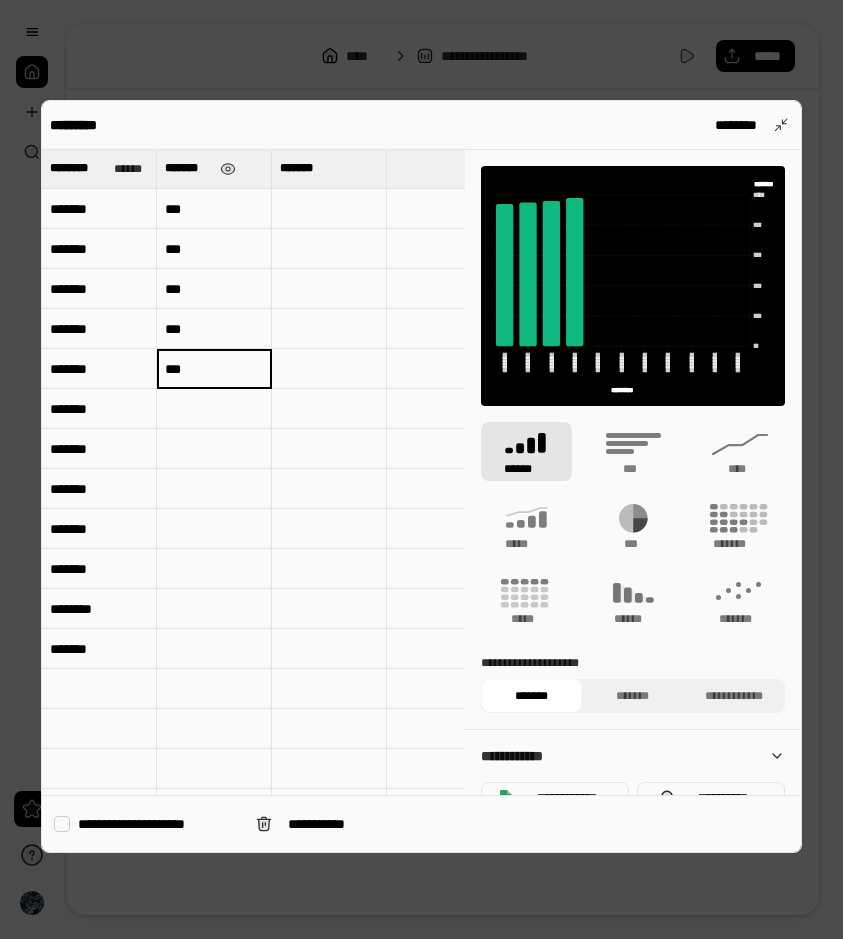 type on "***" 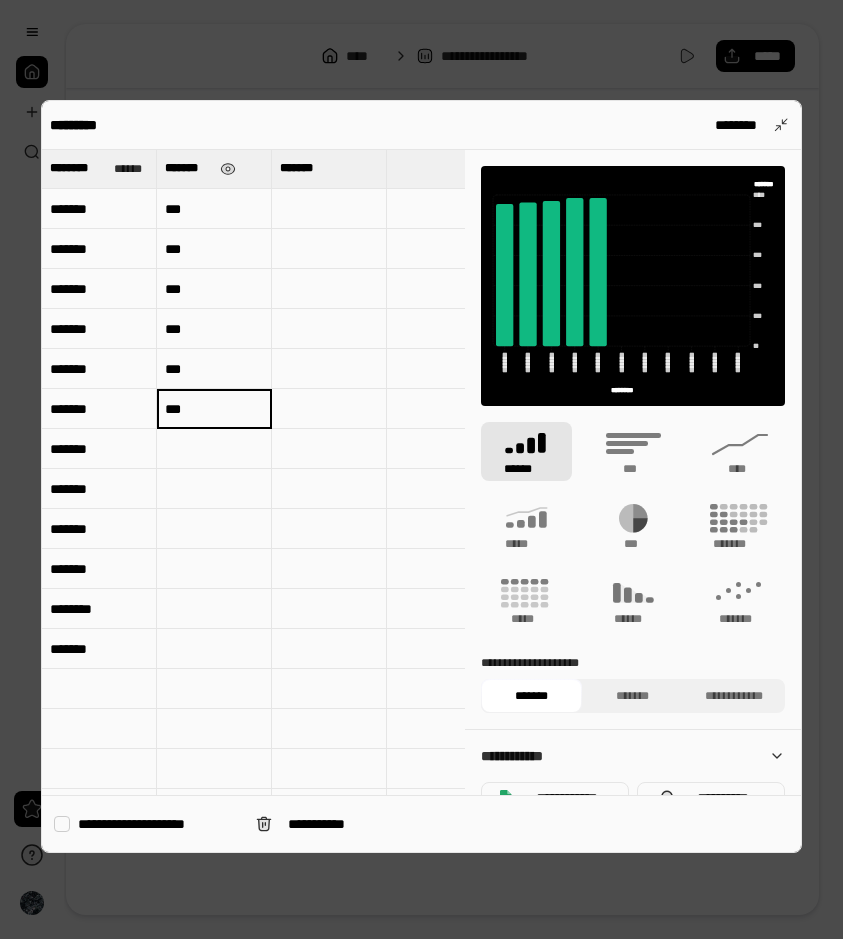 type on "***" 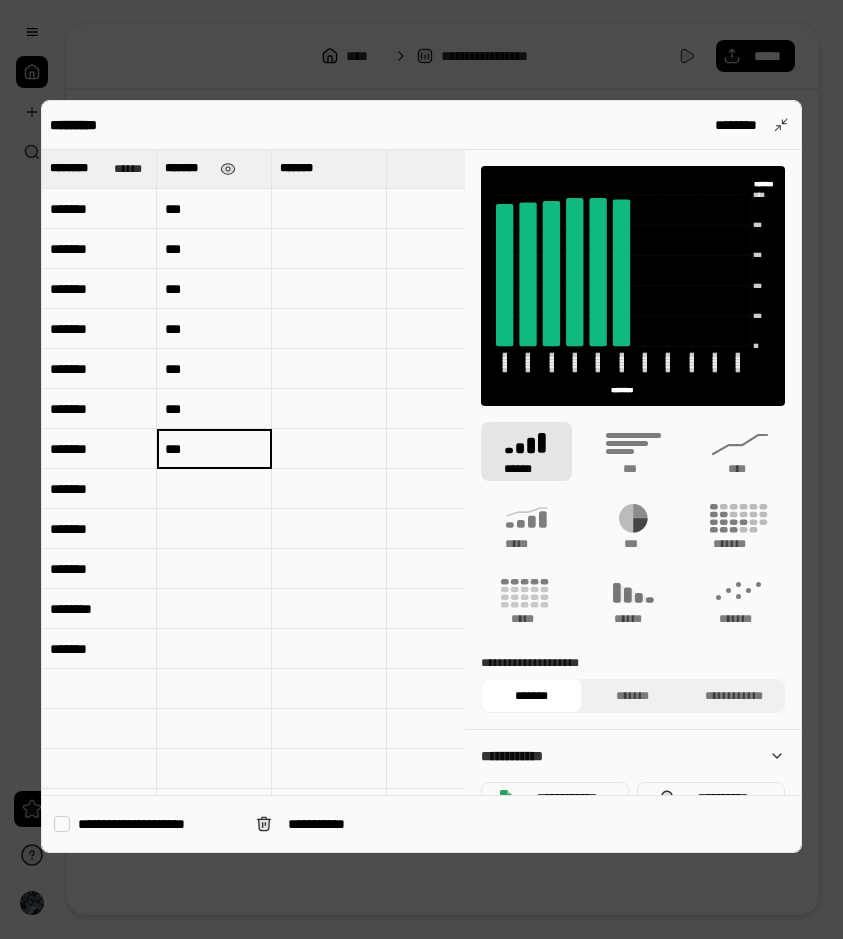 type on "***" 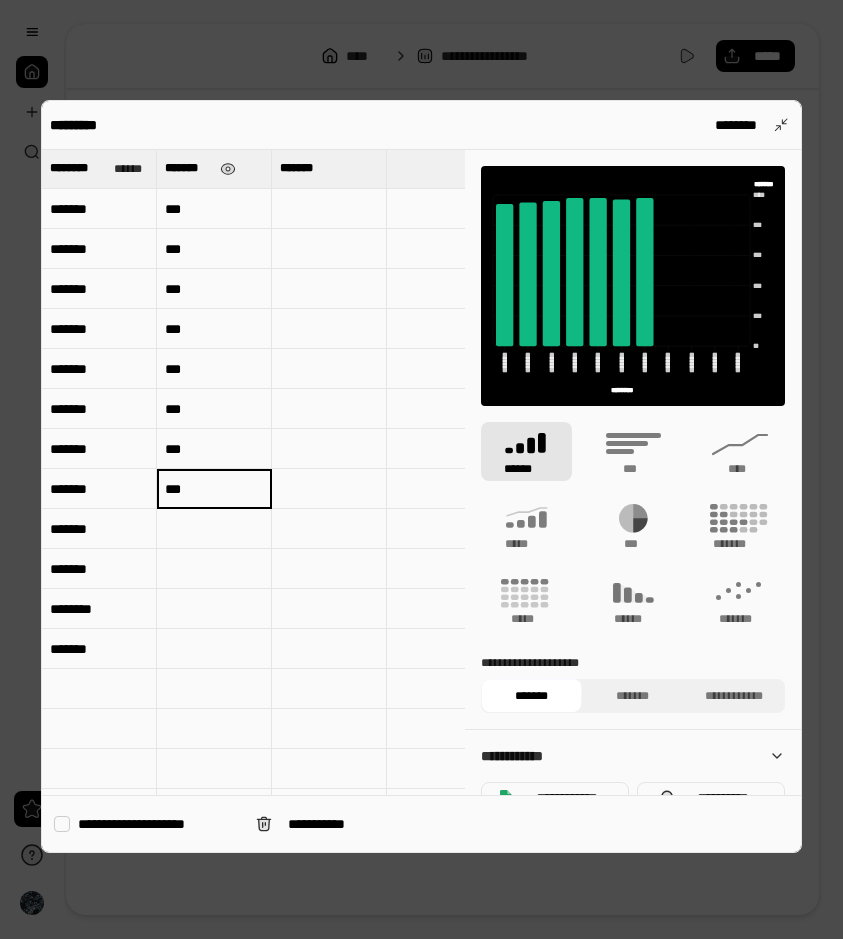 type on "***" 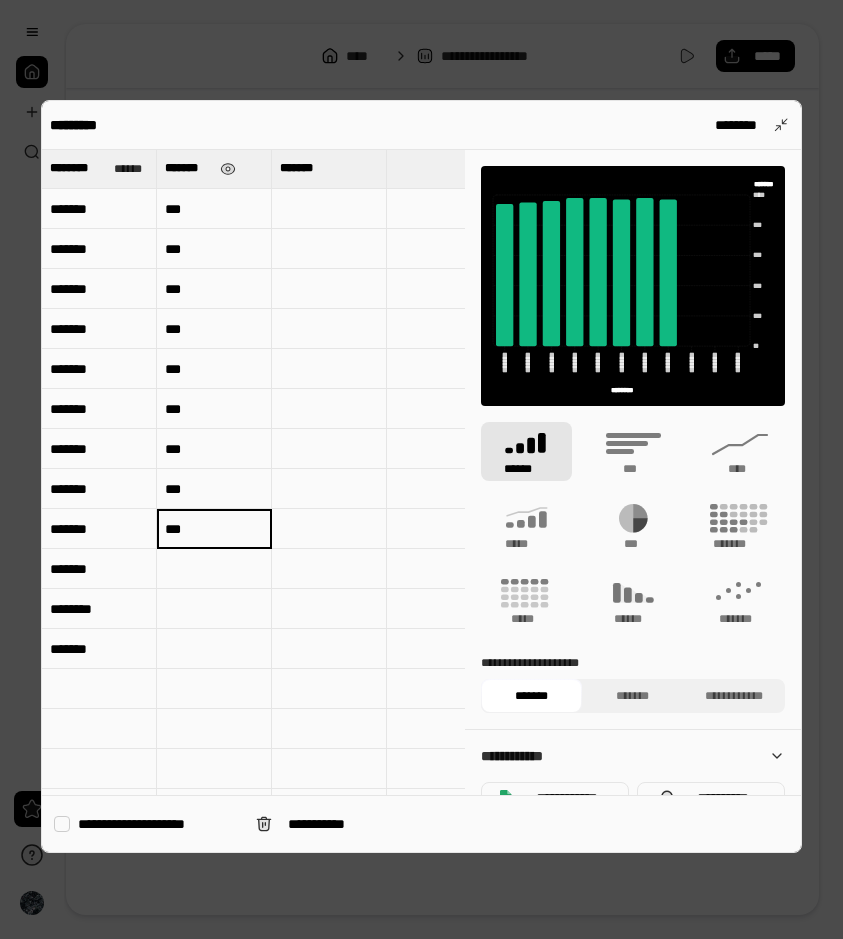 type on "***" 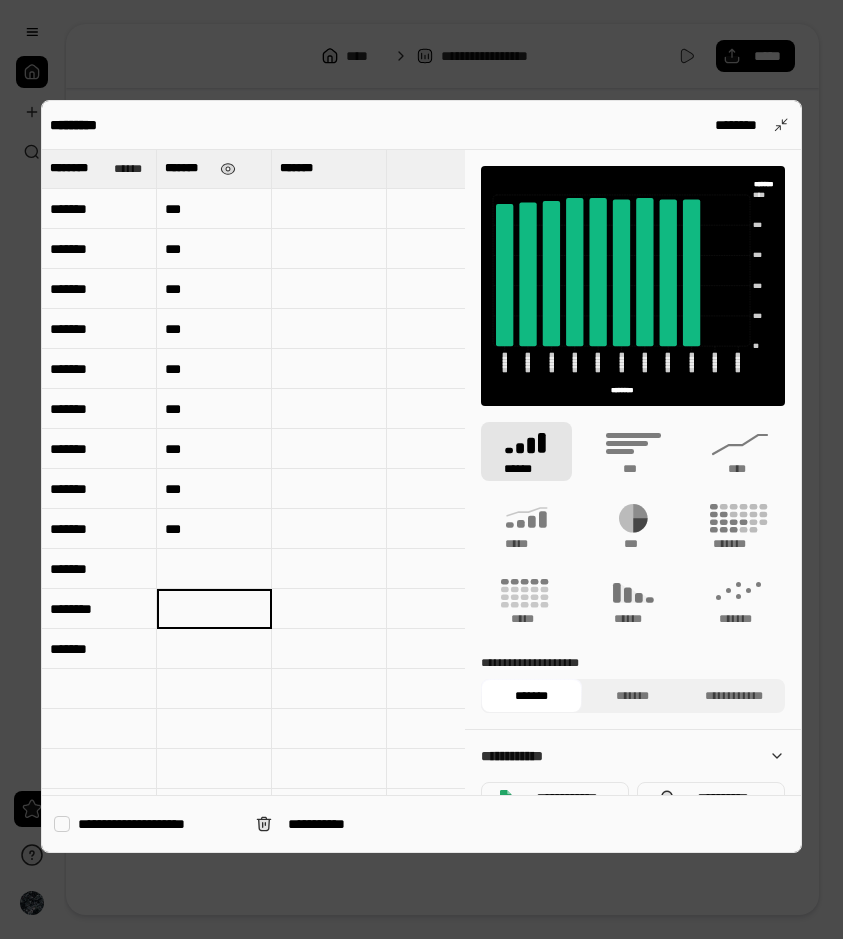 click on "*******" at bounding box center [99, 649] 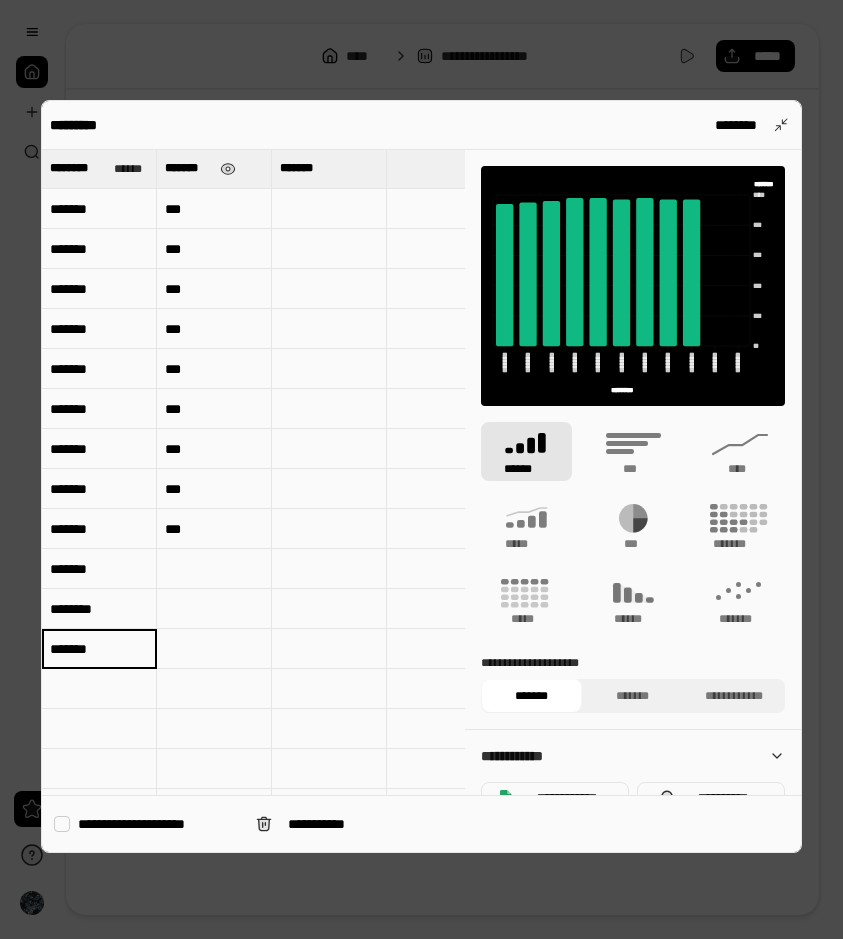 click on "*******" at bounding box center (99, 649) 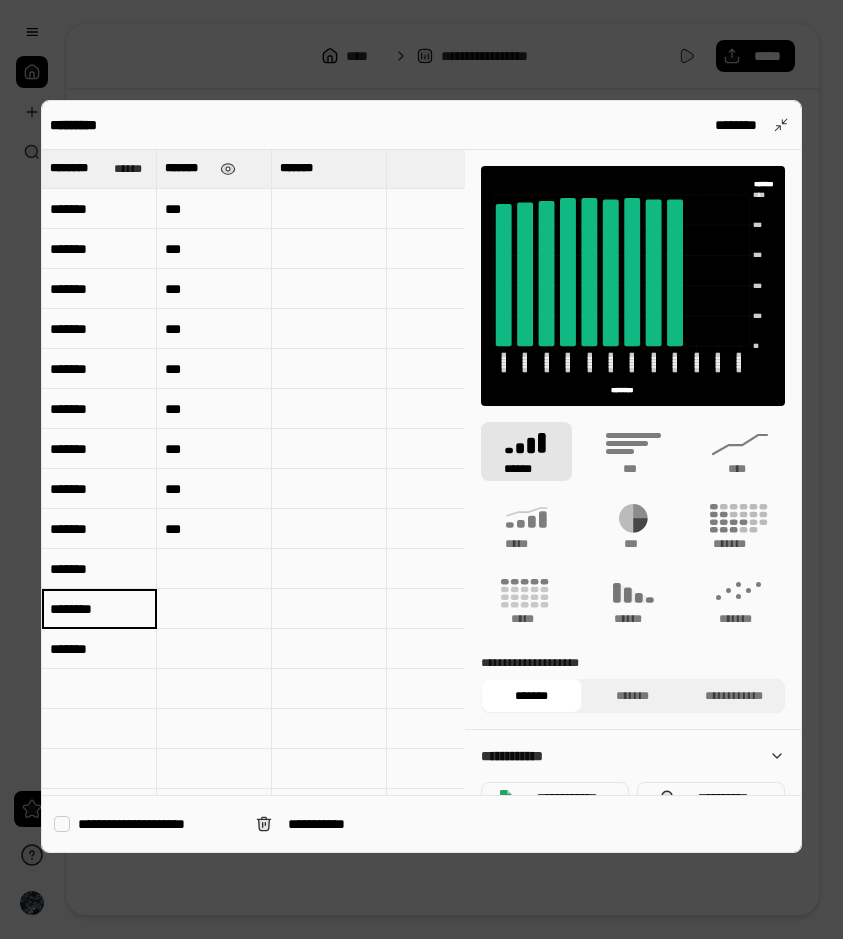click on "*******" at bounding box center (99, 609) 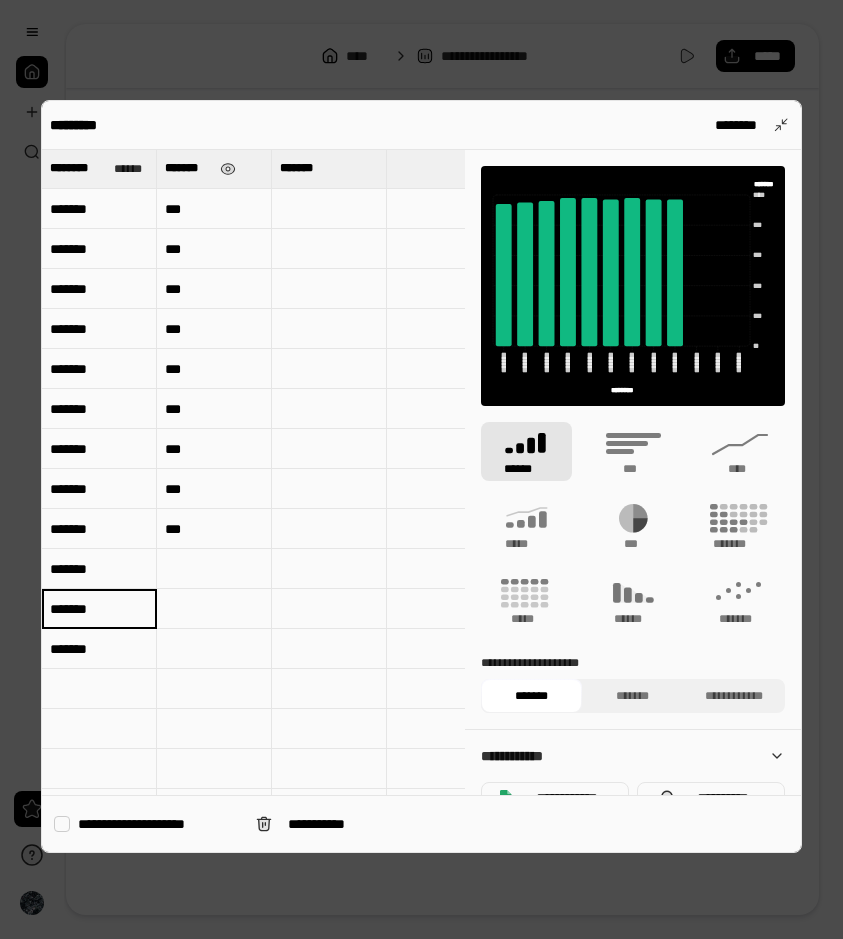 type on "*******" 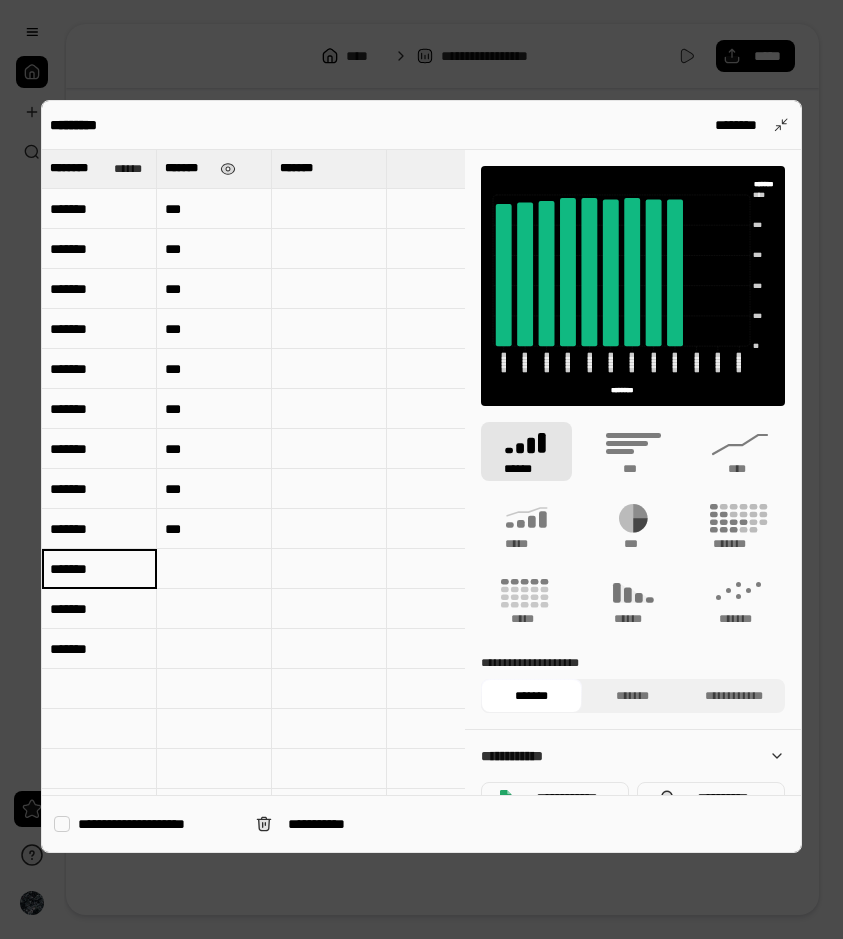 click at bounding box center [214, 569] 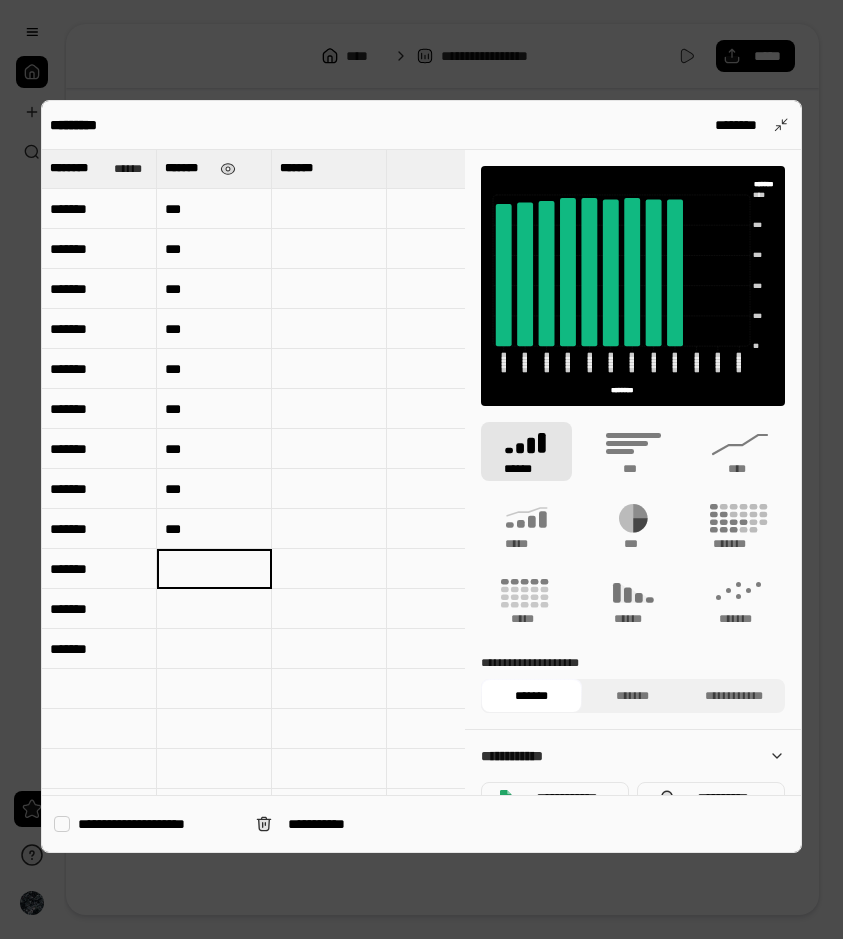 click at bounding box center (214, 649) 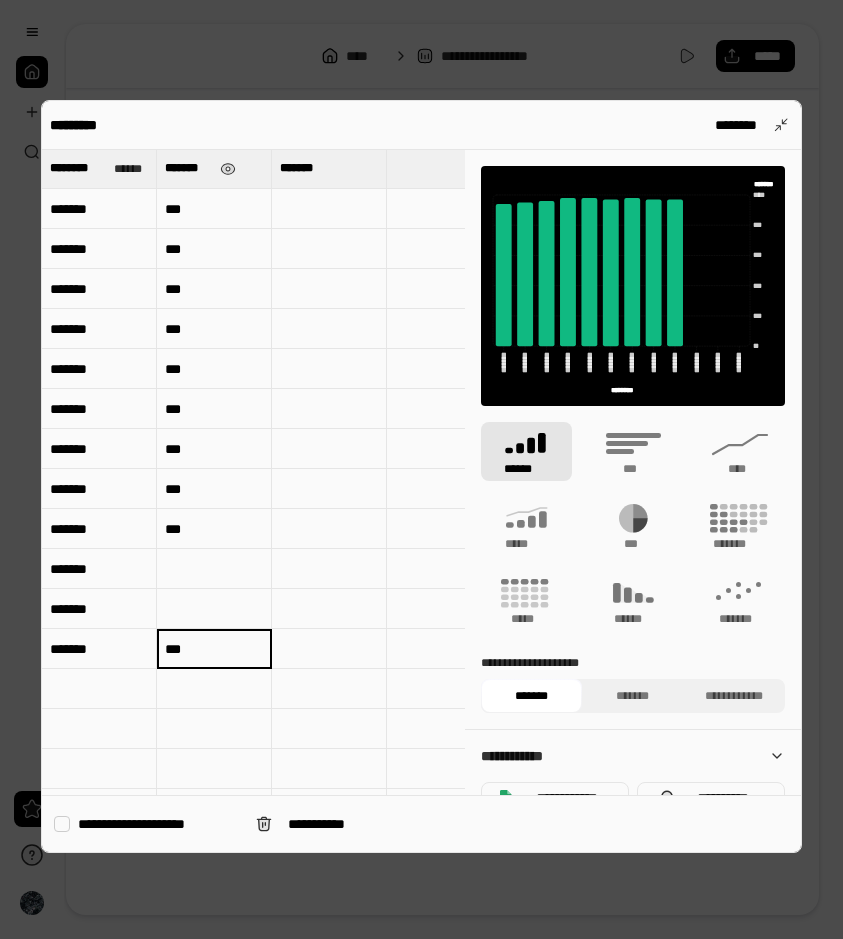 type on "***" 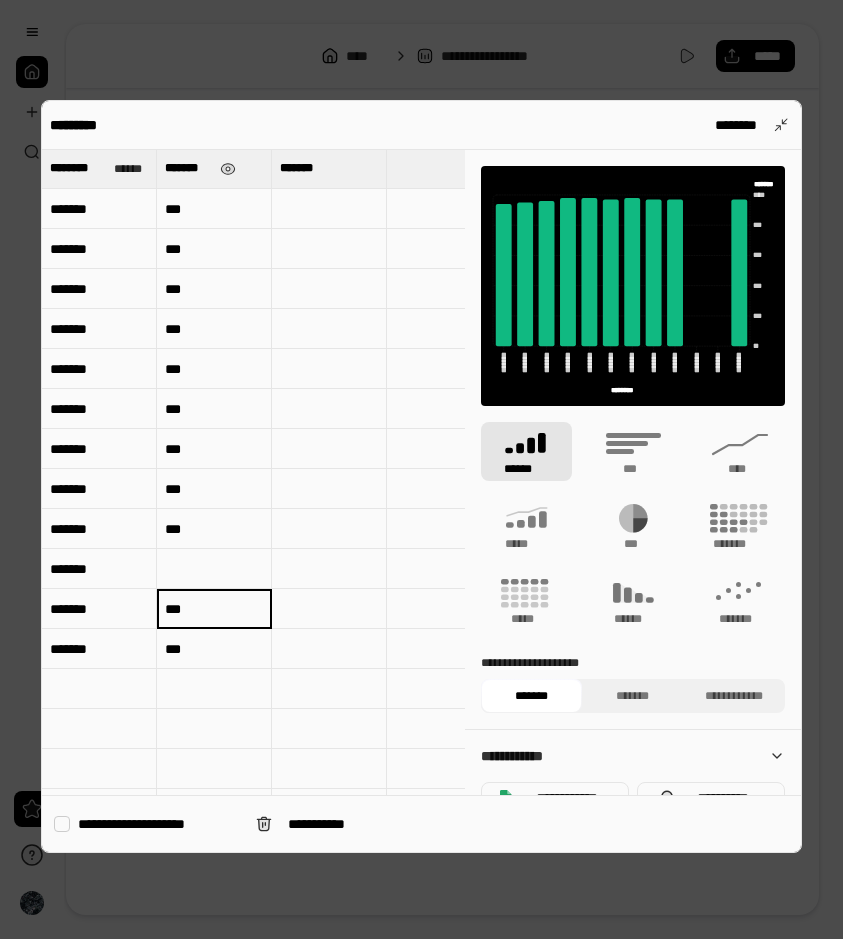 type on "***" 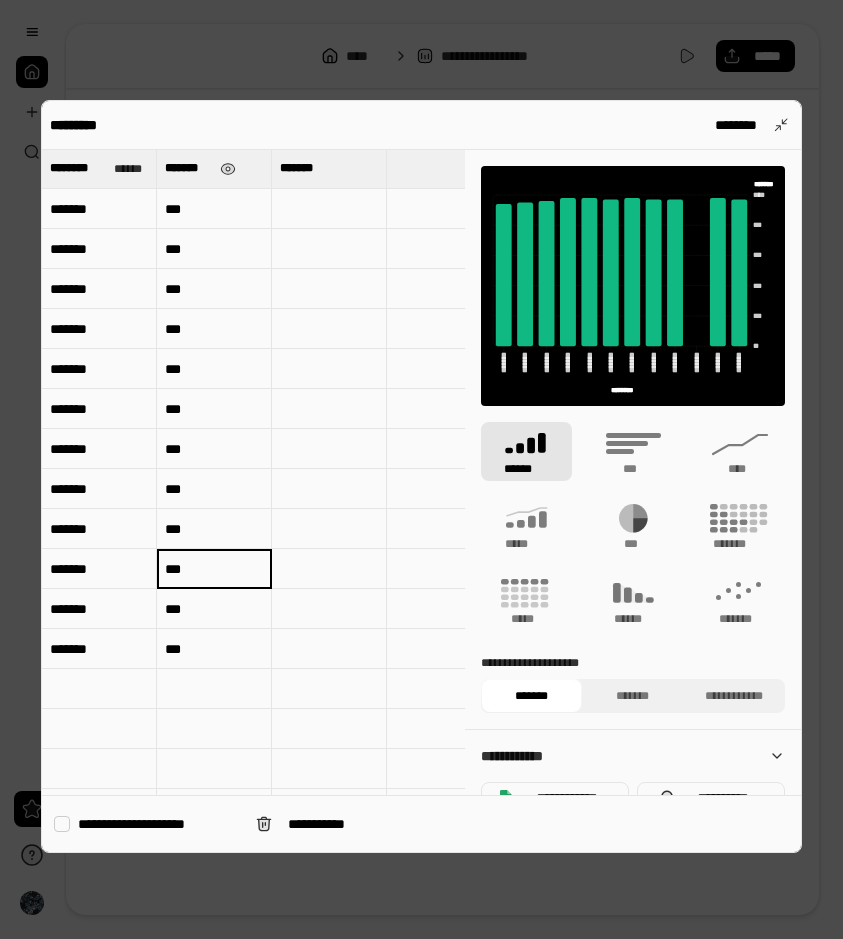 type on "***" 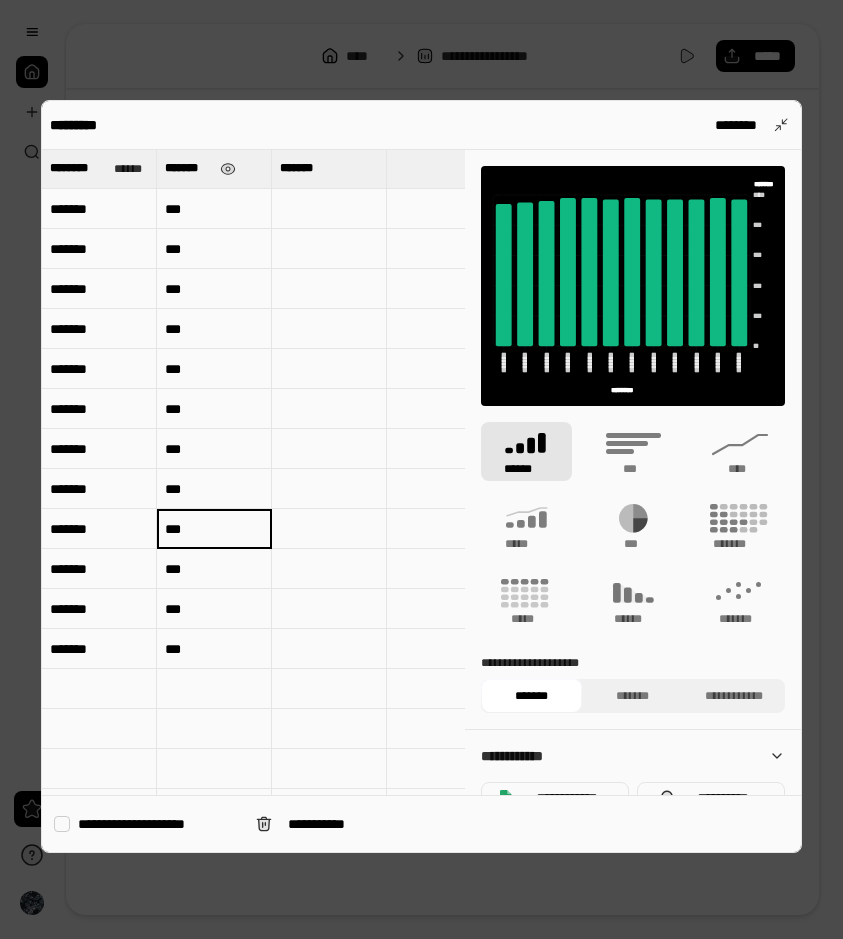 type on "***" 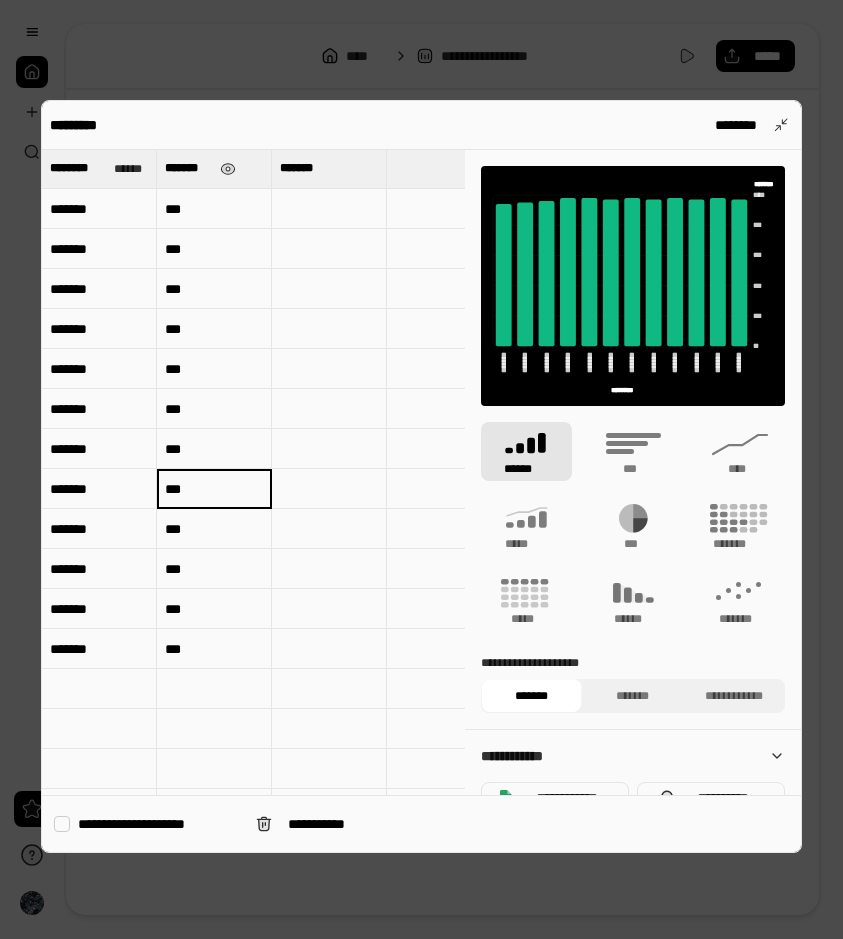 type on "***" 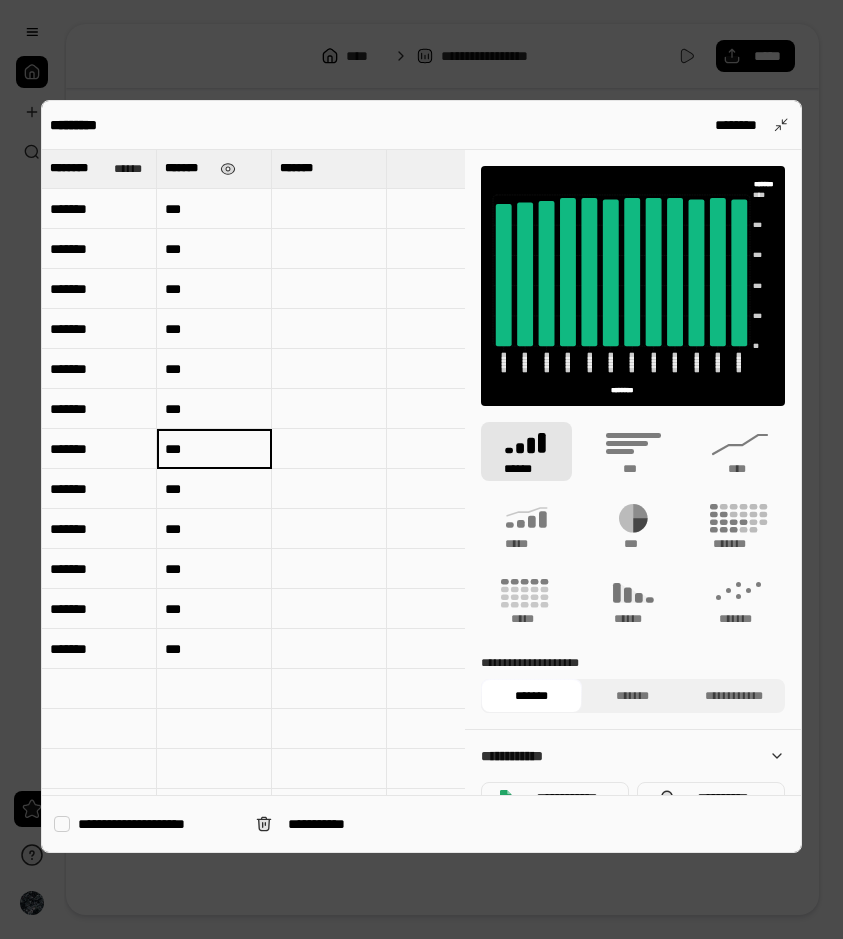 type 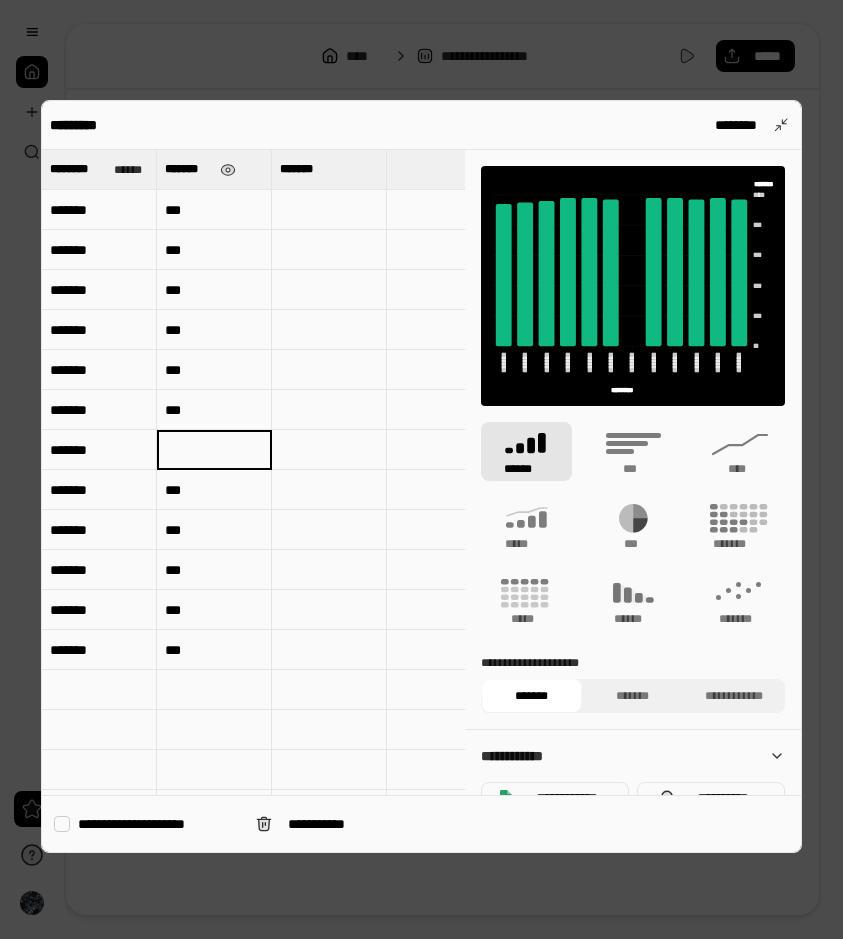 scroll, scrollTop: 0, scrollLeft: 0, axis: both 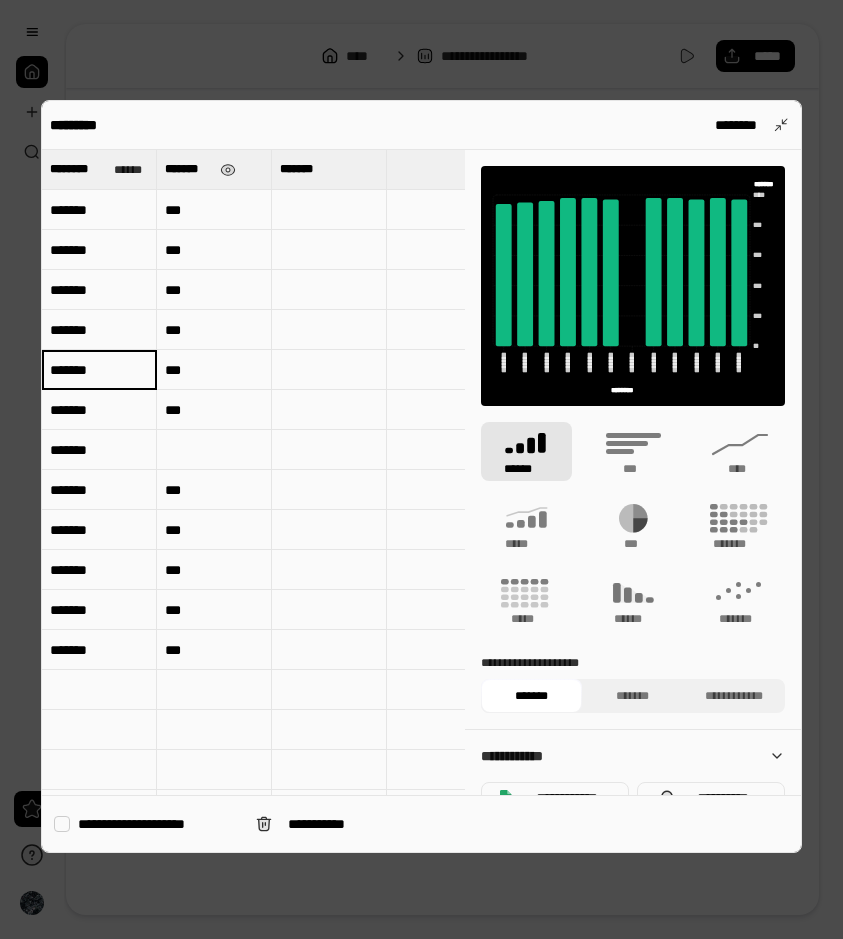 click on "***" at bounding box center (214, 330) 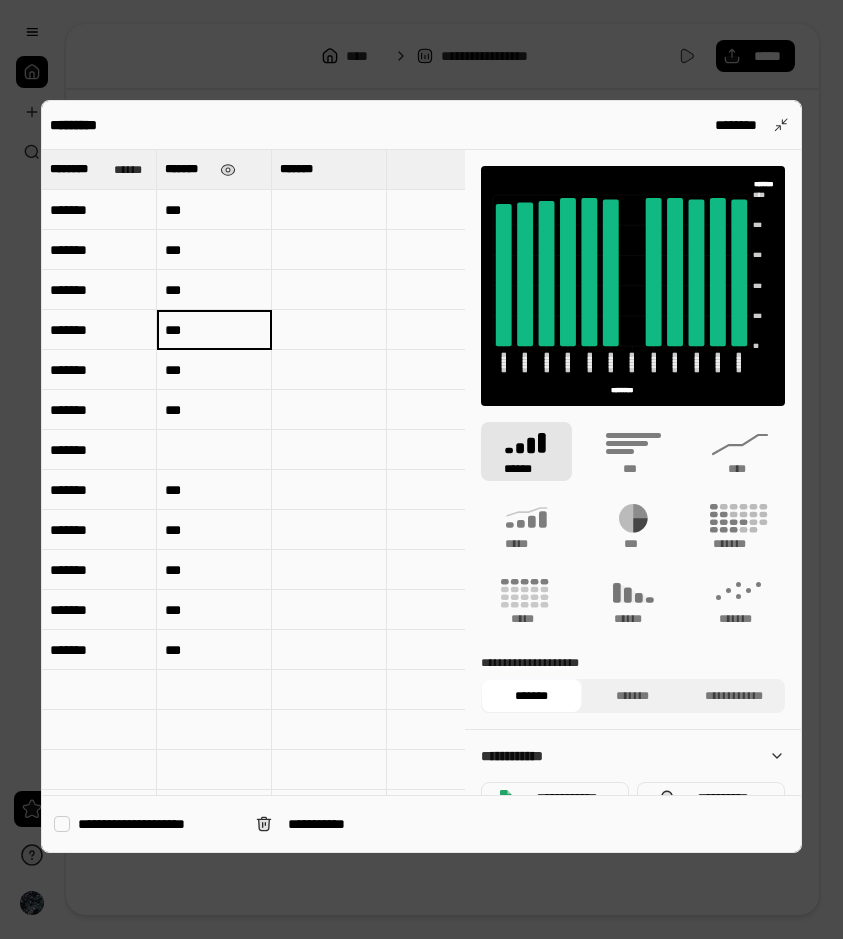 click on "***" at bounding box center (214, 330) 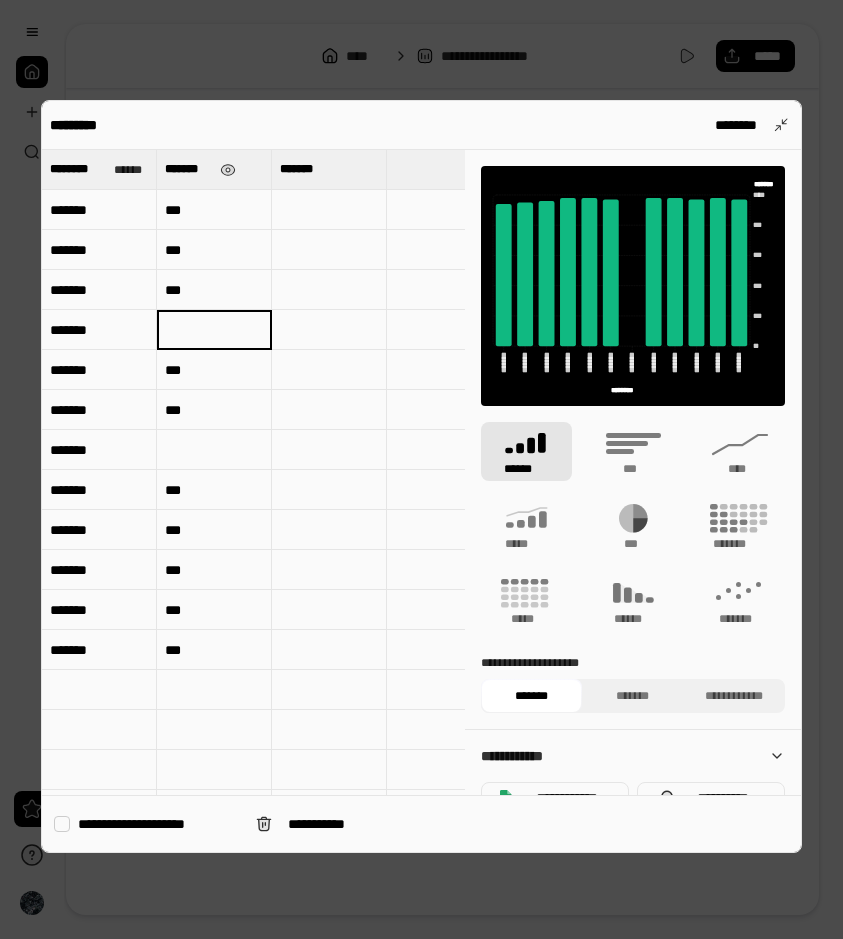 type 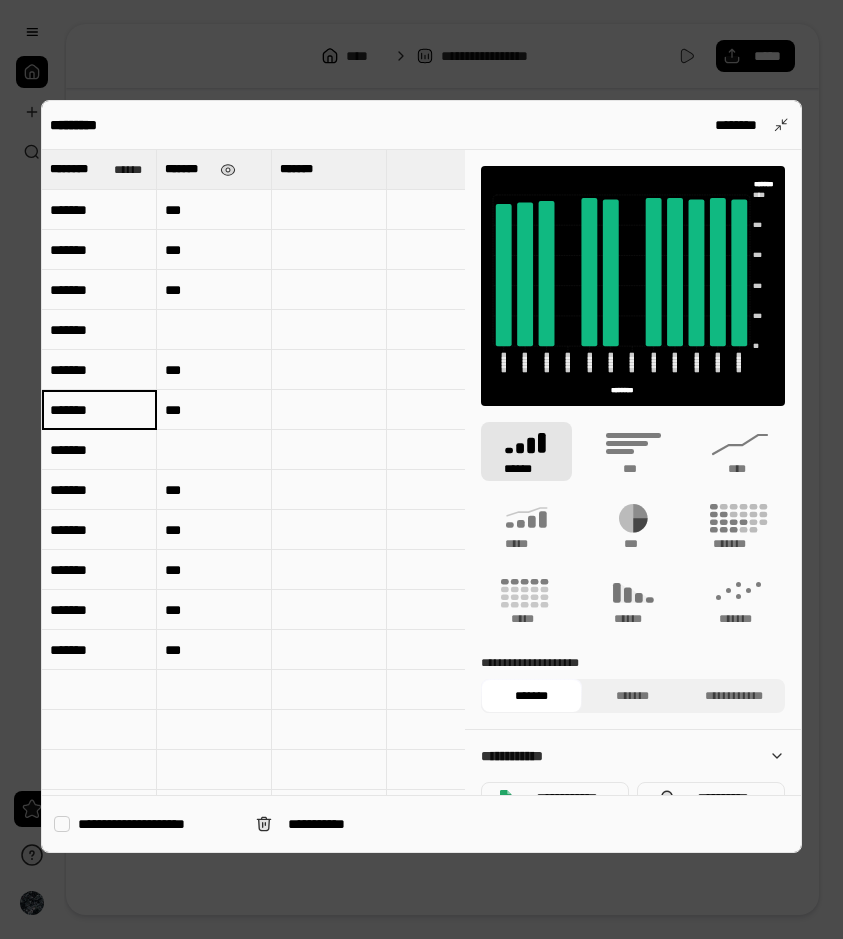 click on "*******" at bounding box center [99, 410] 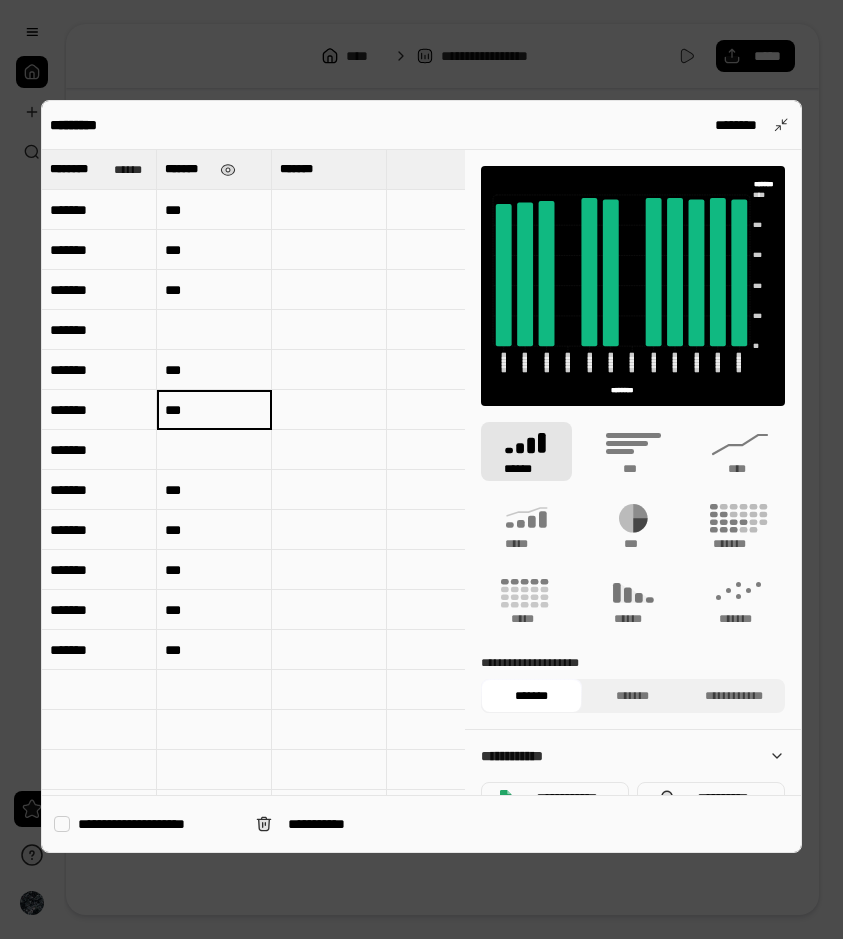 click on "***" at bounding box center (214, 410) 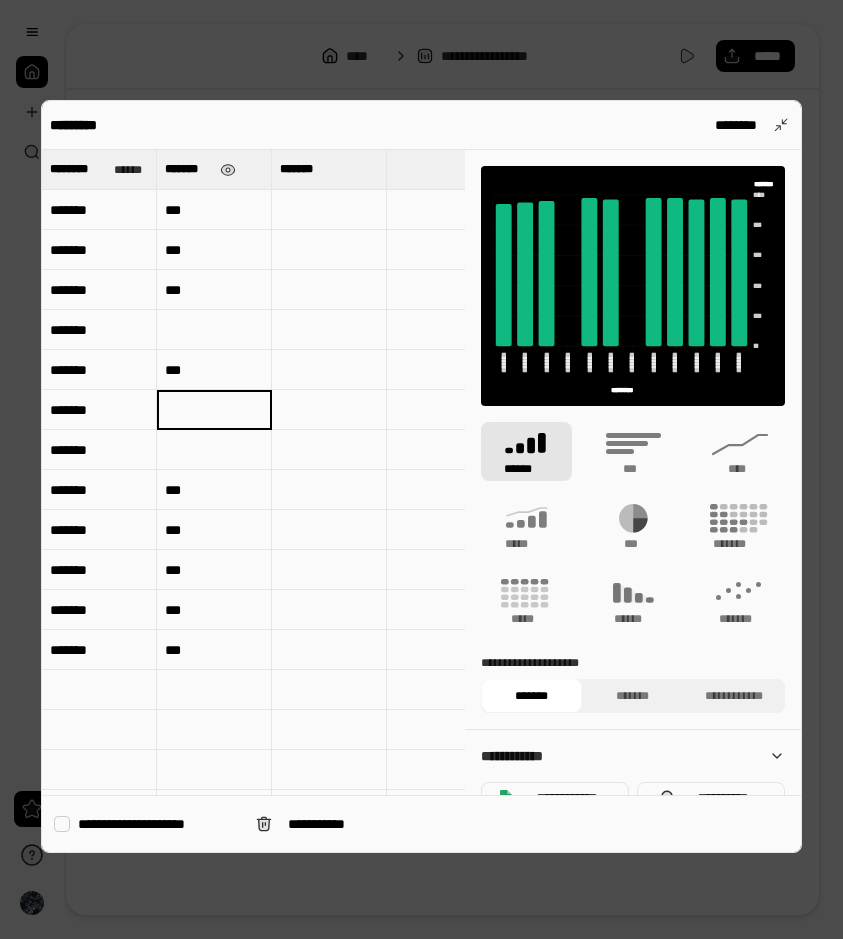 type 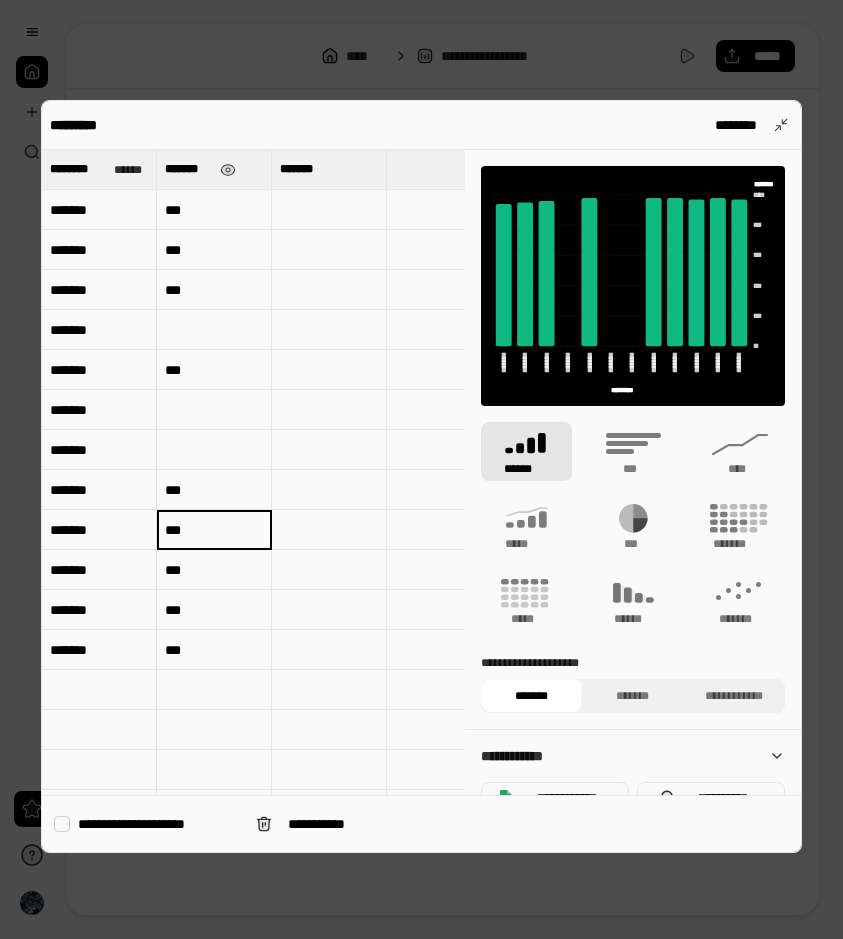 click on "***" at bounding box center [214, 530] 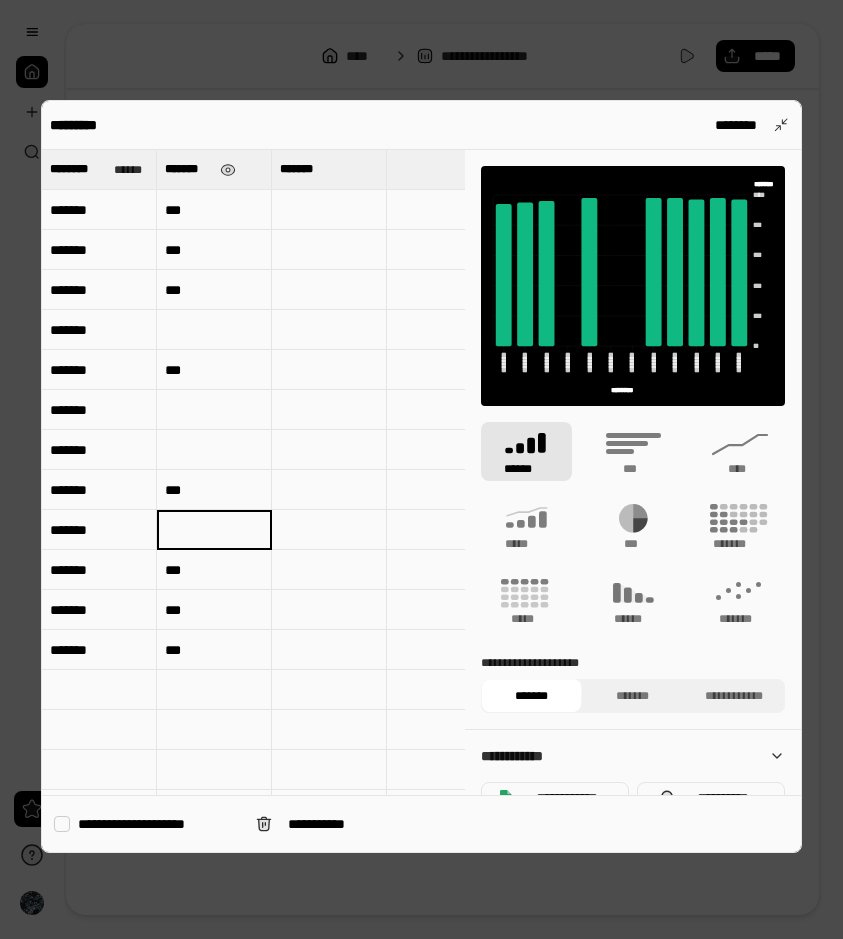 type 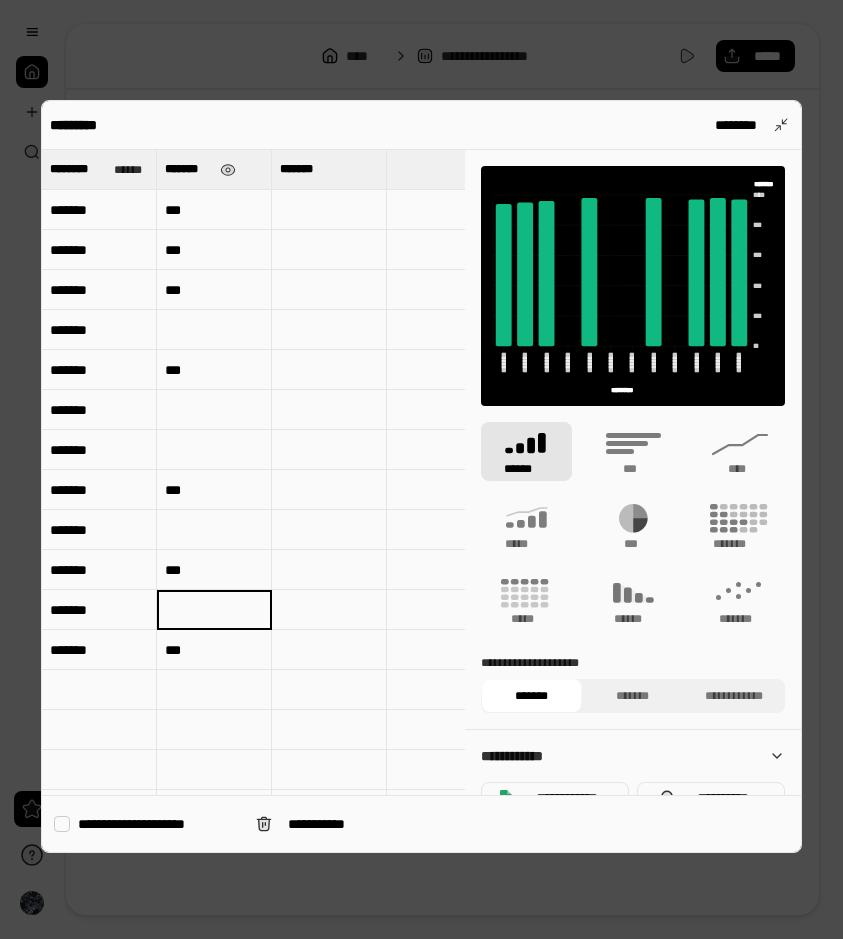 type 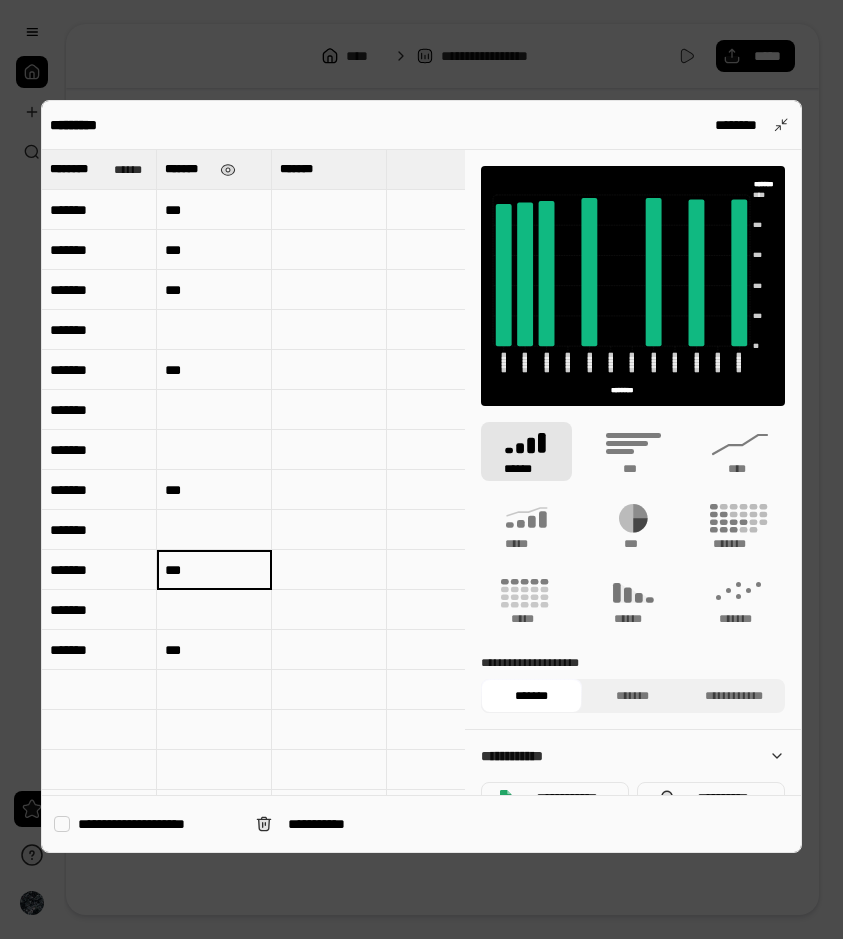 click on "***" at bounding box center [214, 570] 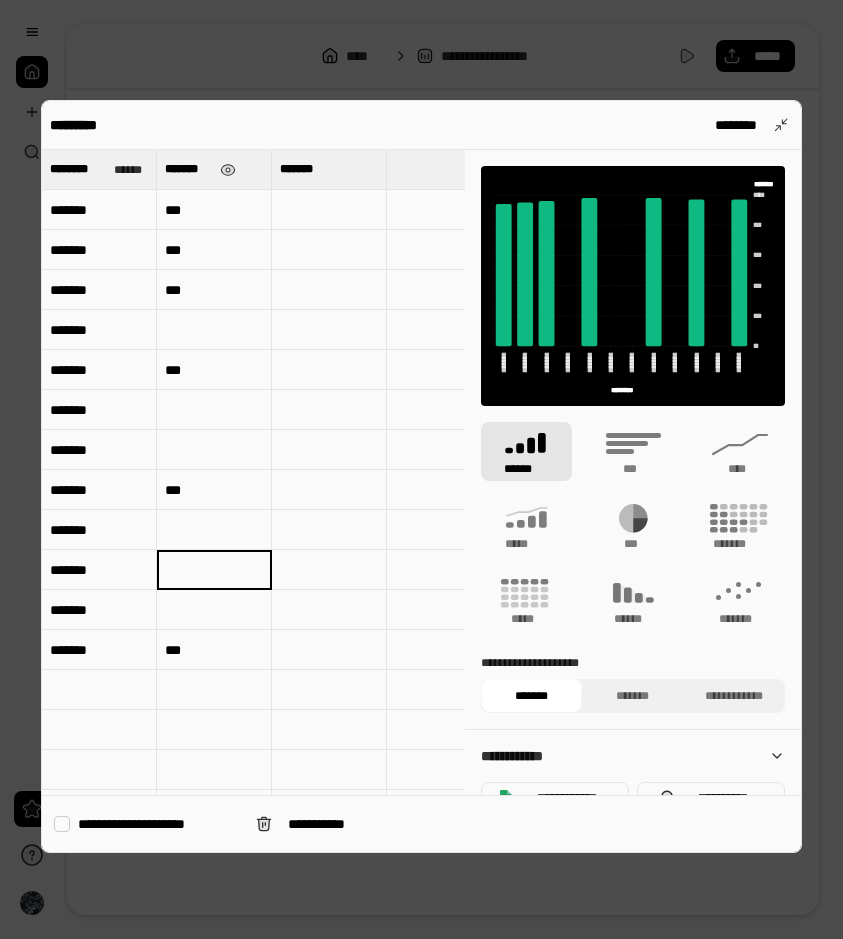 type 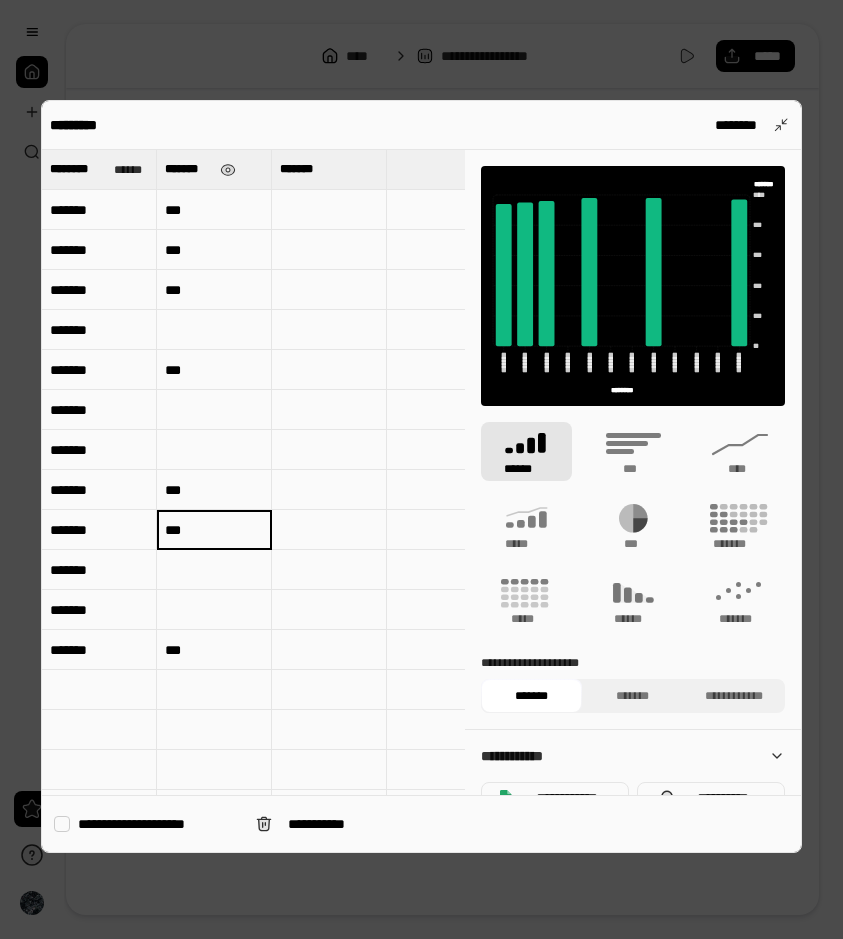 type on "***" 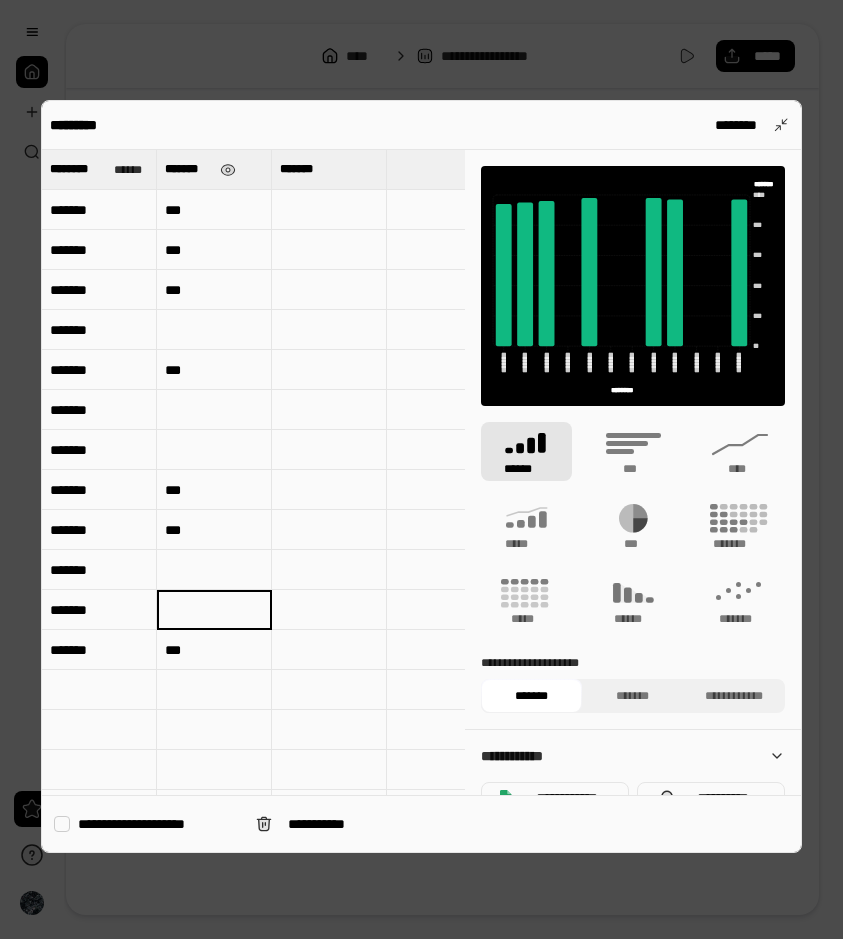 click on "*******" at bounding box center (99, 570) 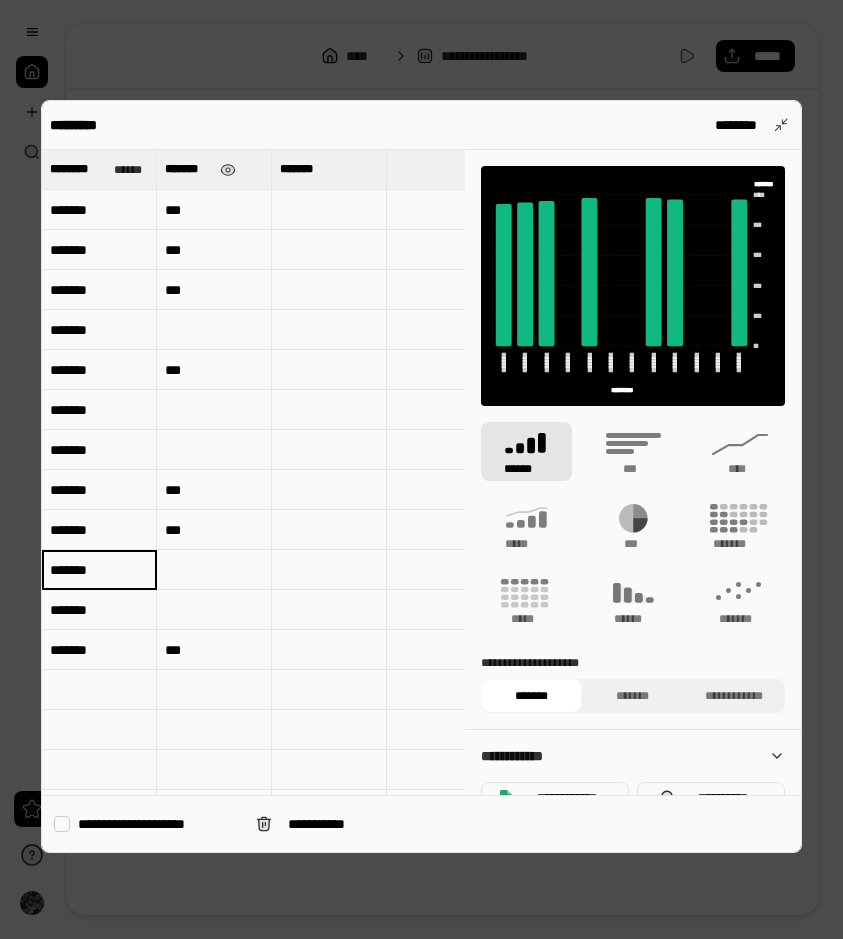 click on "***" at bounding box center [214, 650] 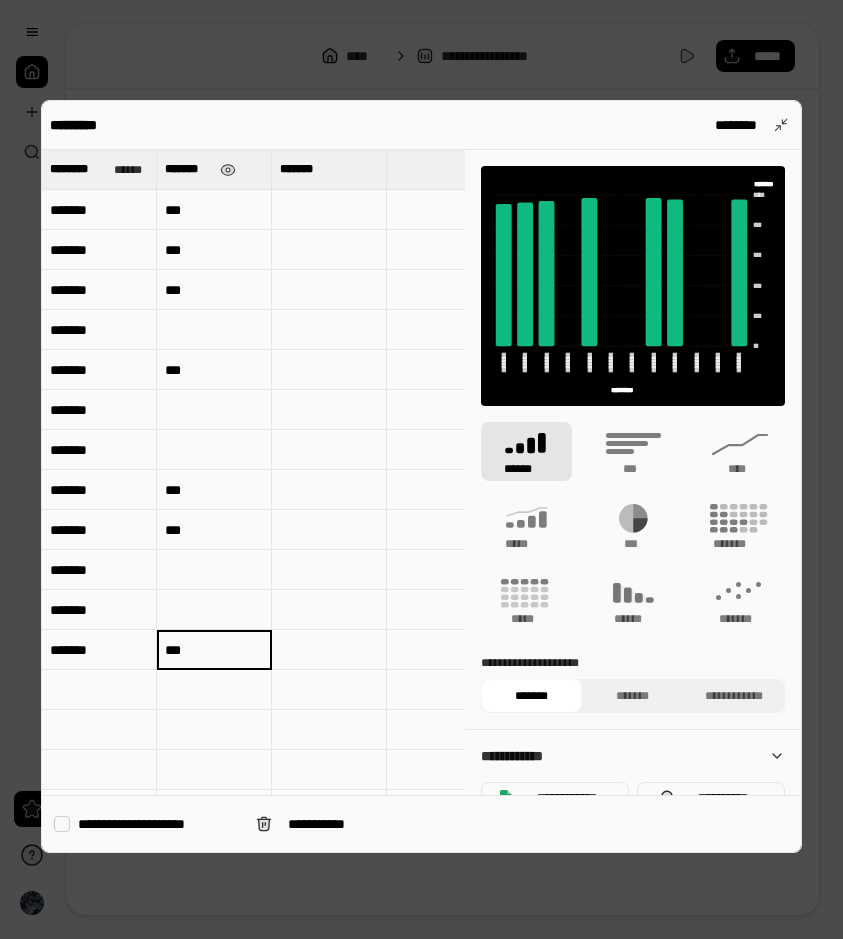 click on "*******" at bounding box center (99, 610) 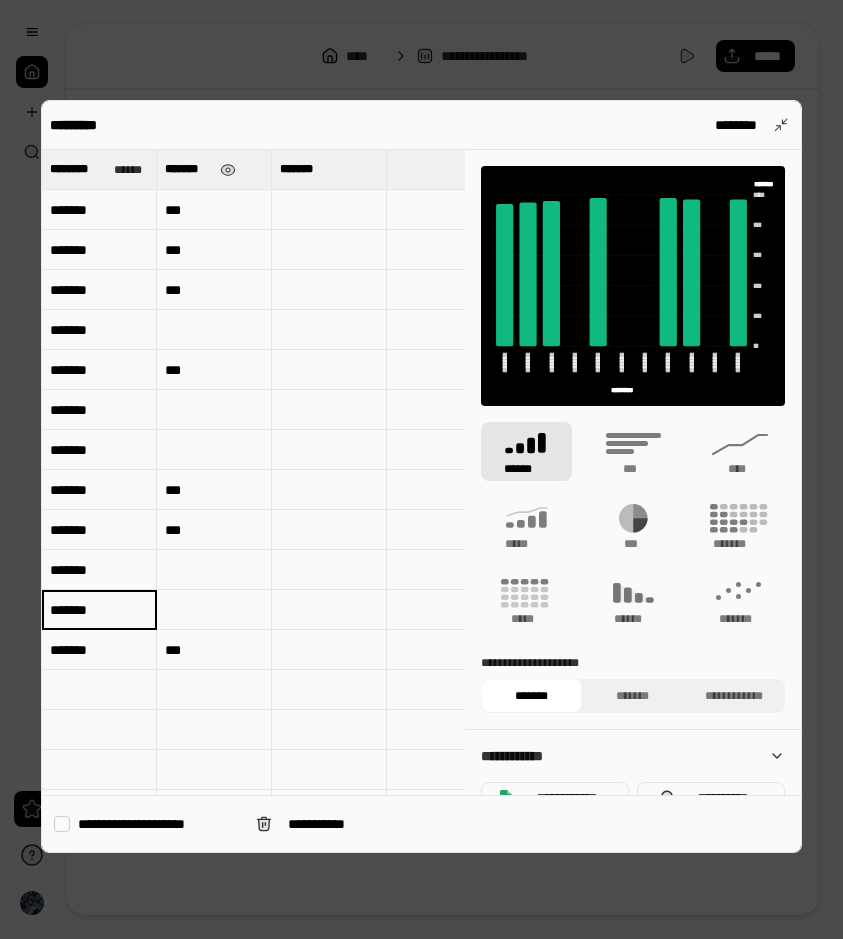 type on "*******" 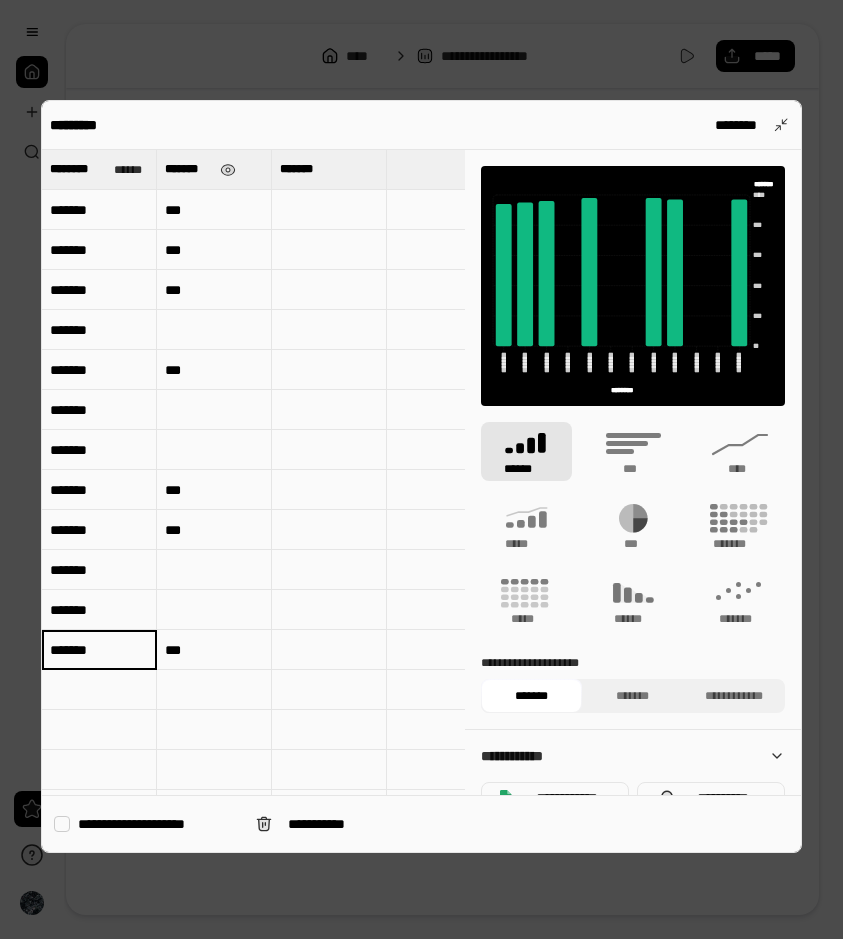 click on "*******" at bounding box center [99, 650] 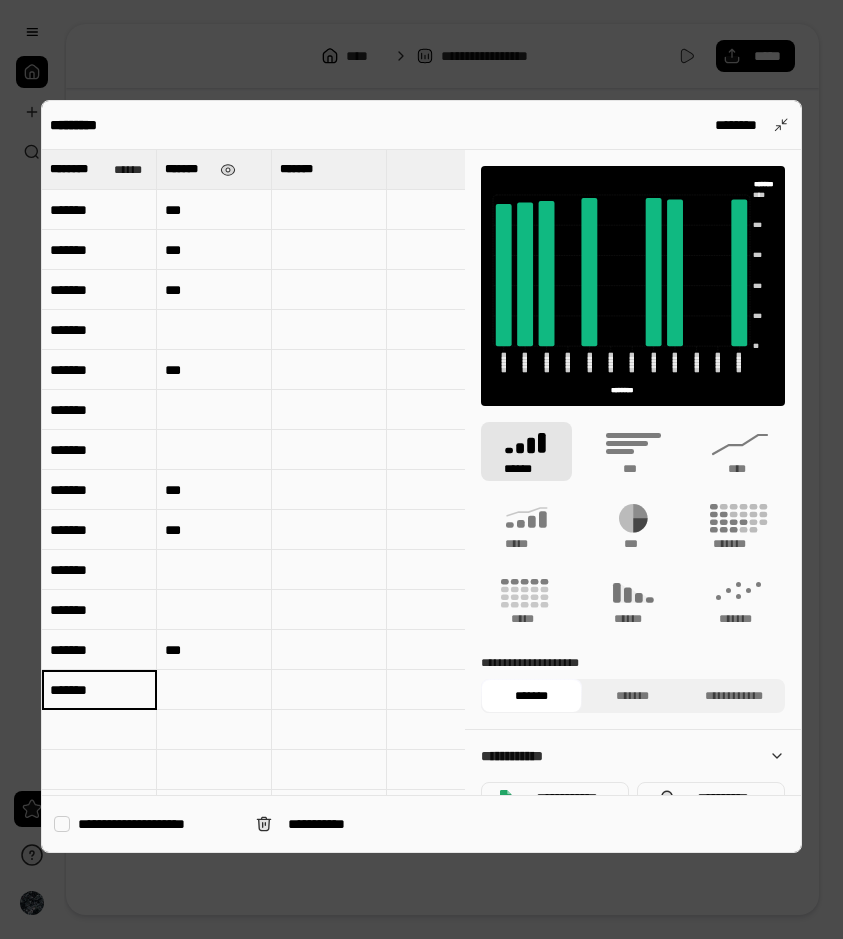 type on "*******" 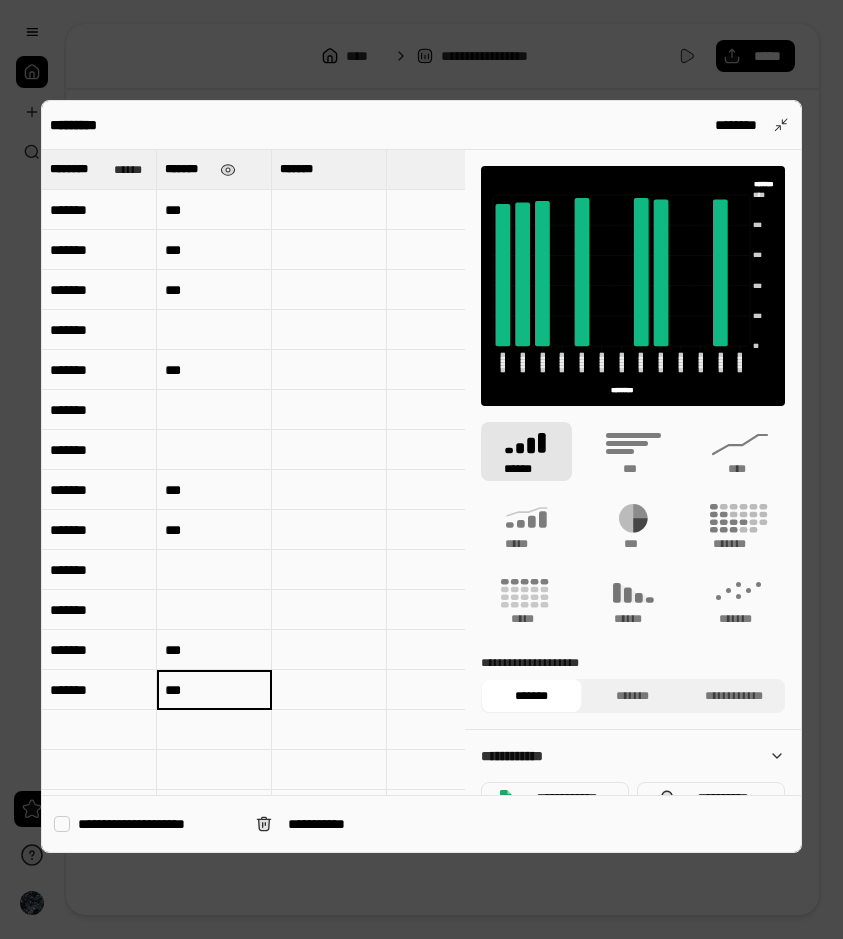type on "***" 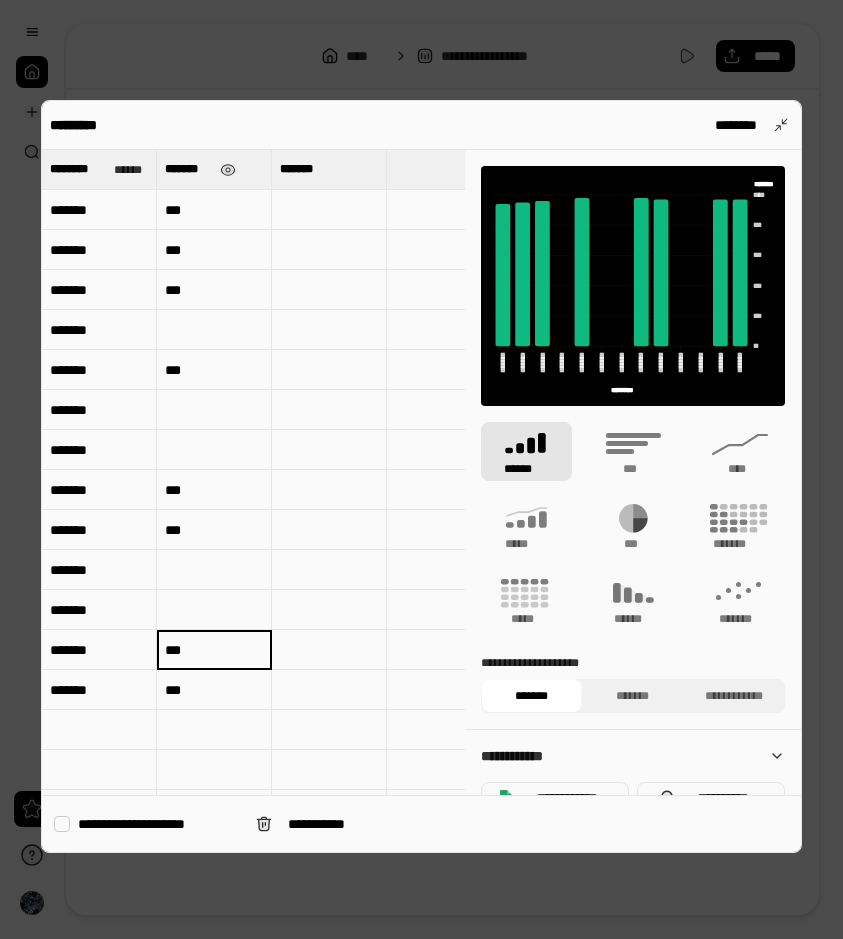 click on "***" at bounding box center [214, 649] 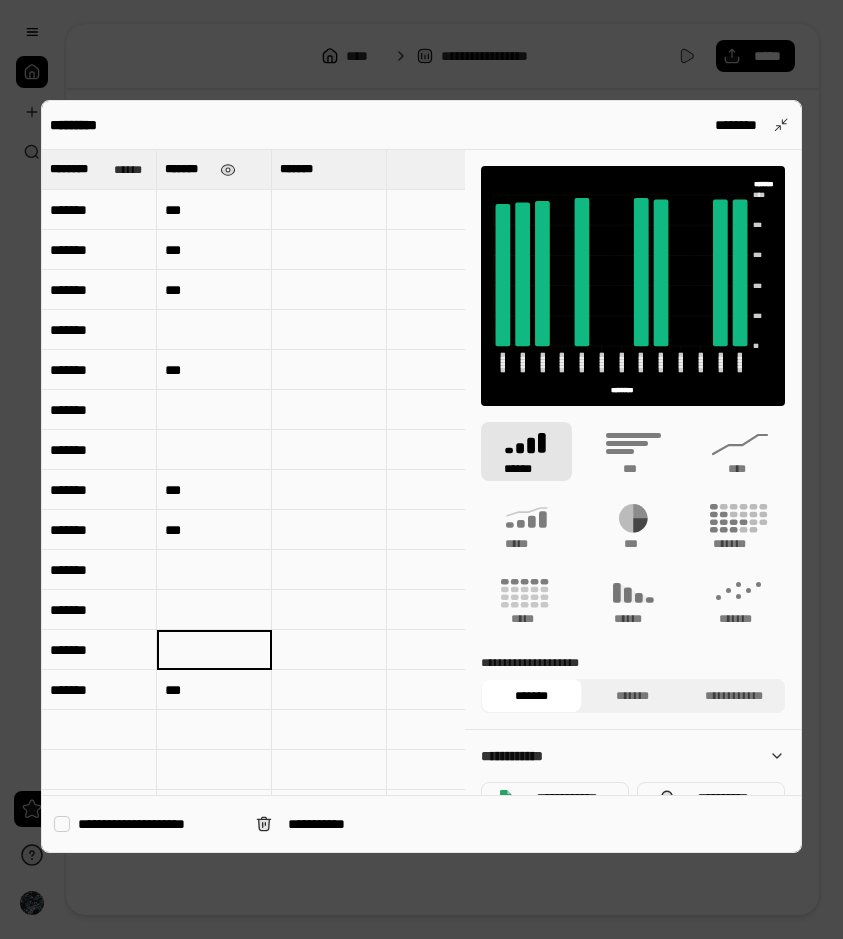 type 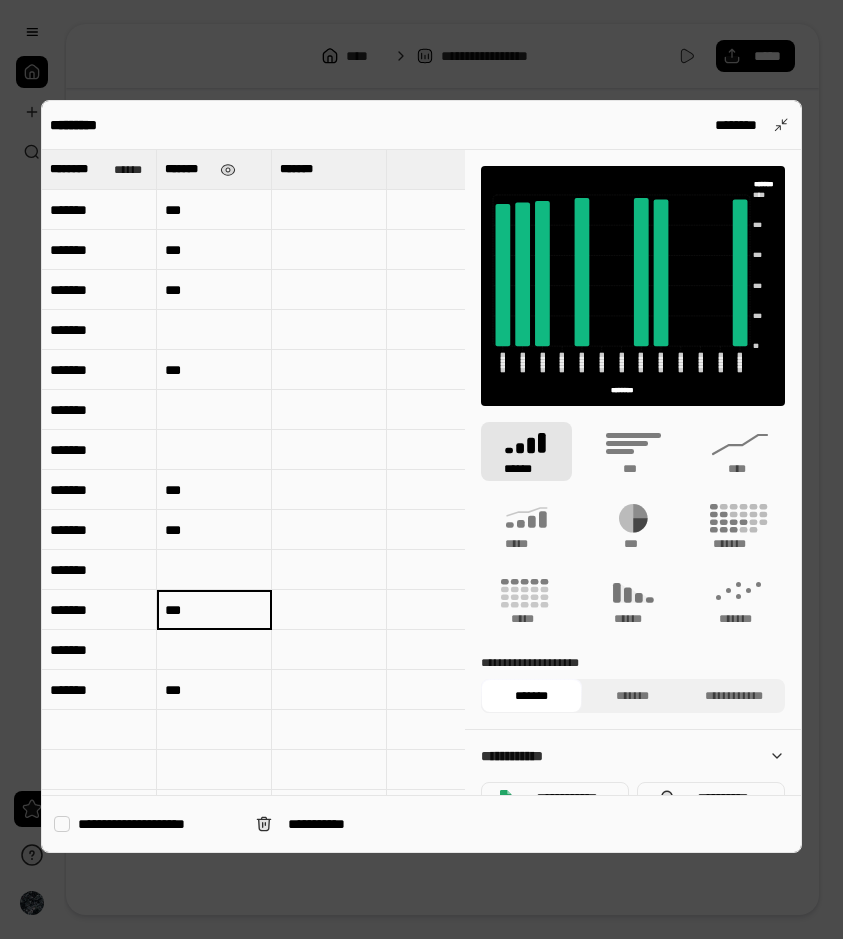 type on "***" 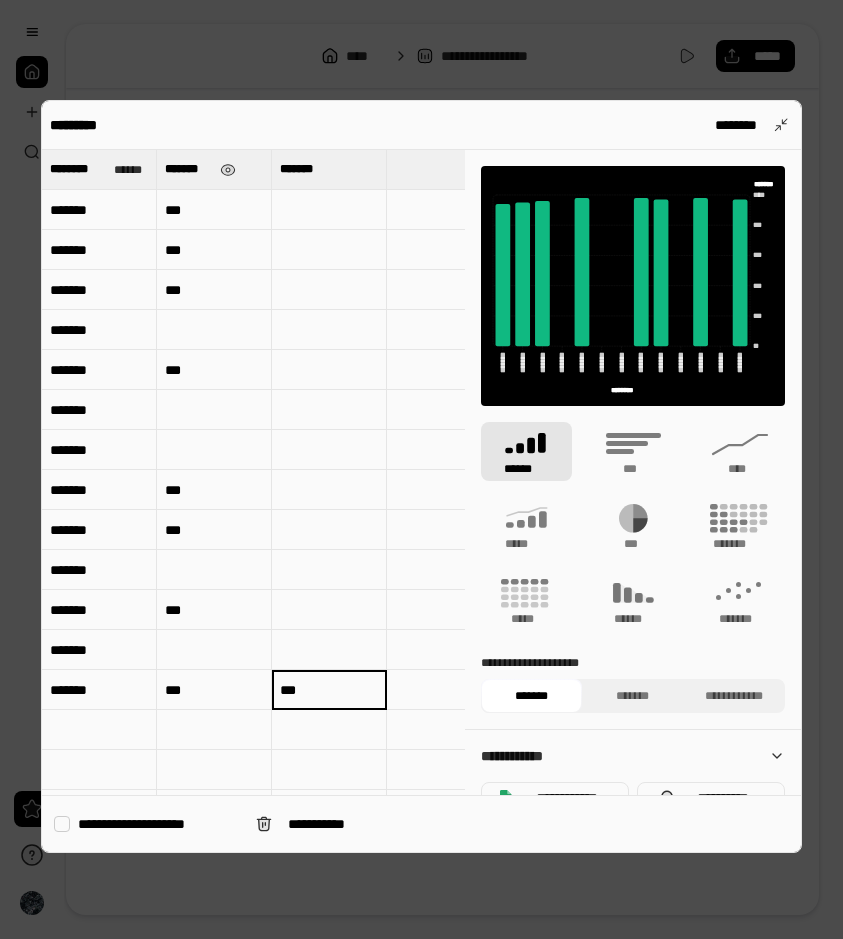 type on "***" 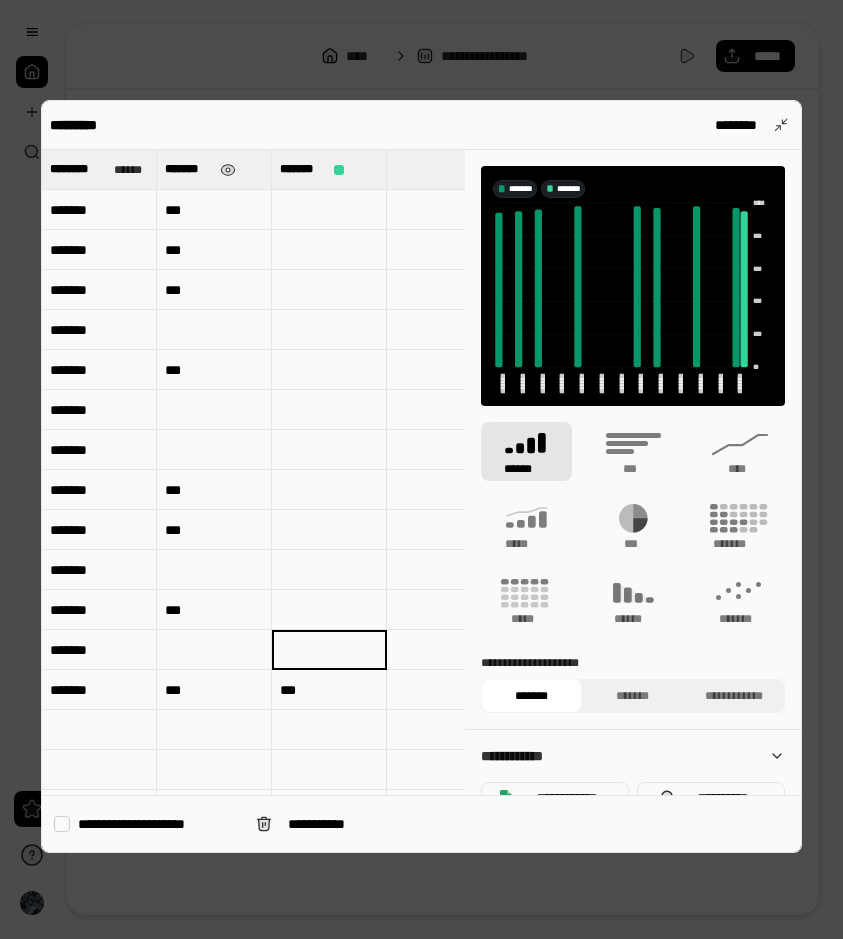 type 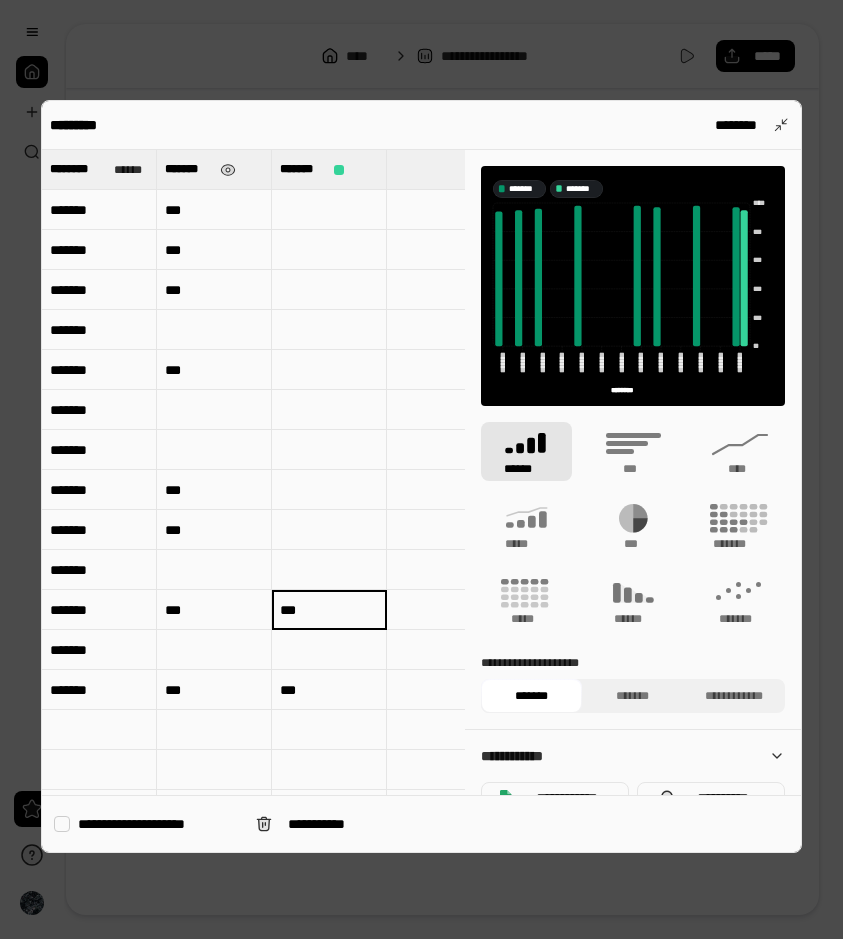 type on "***" 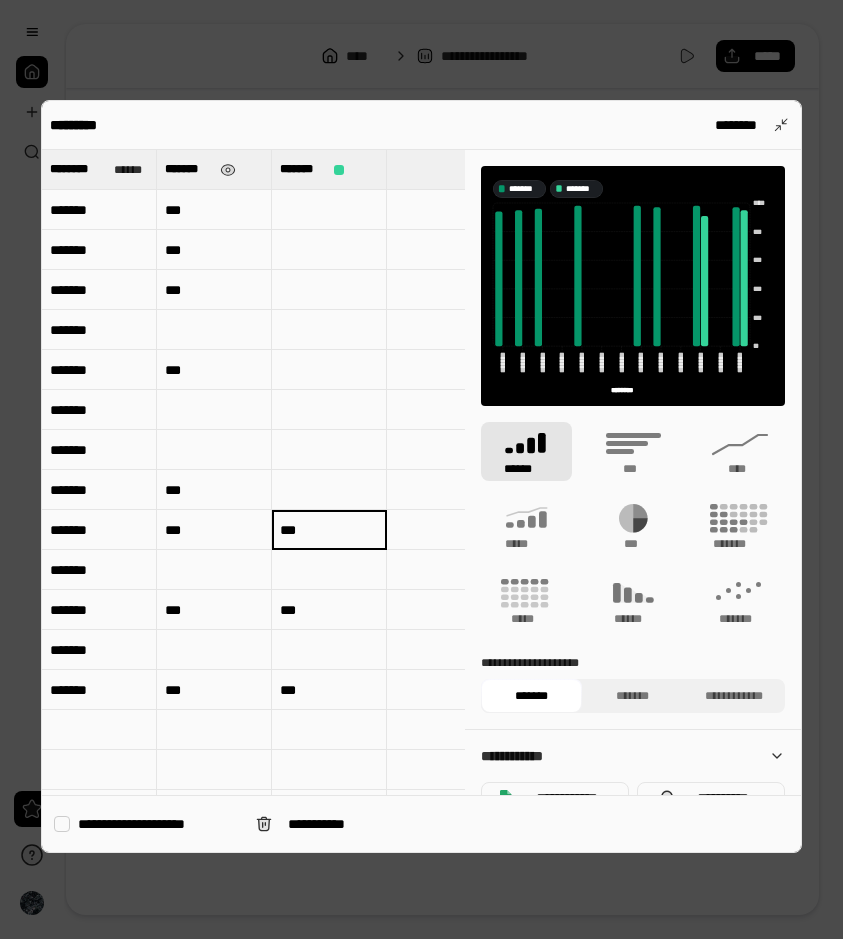 type on "***" 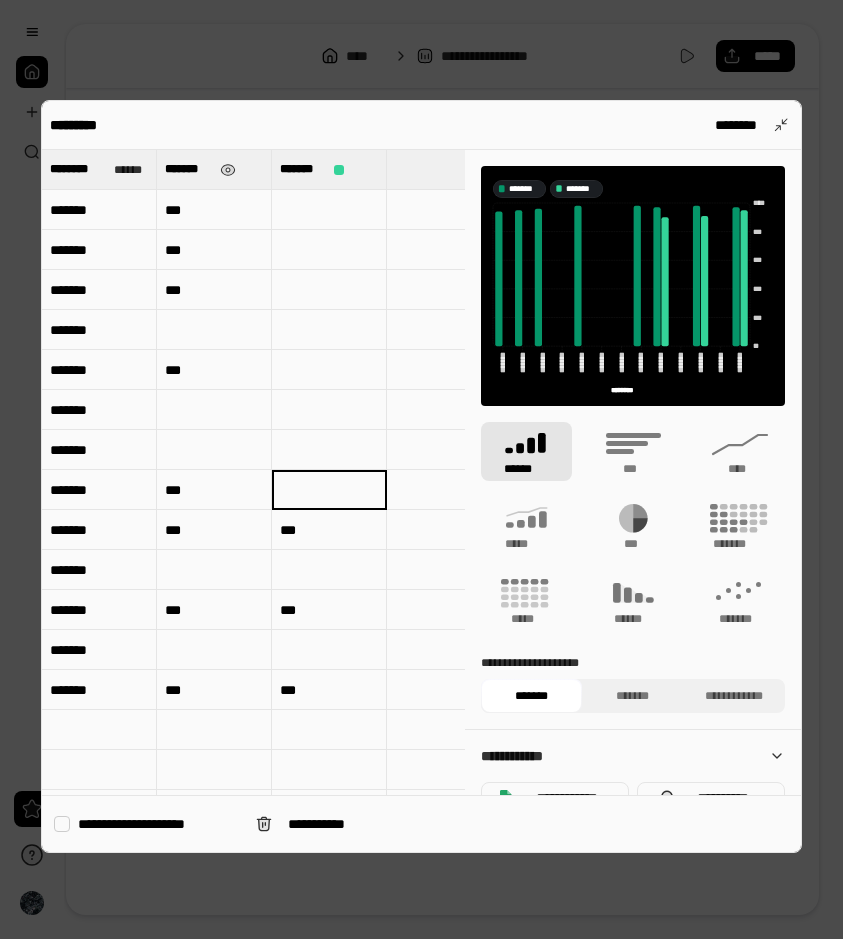 click at bounding box center [329, 490] 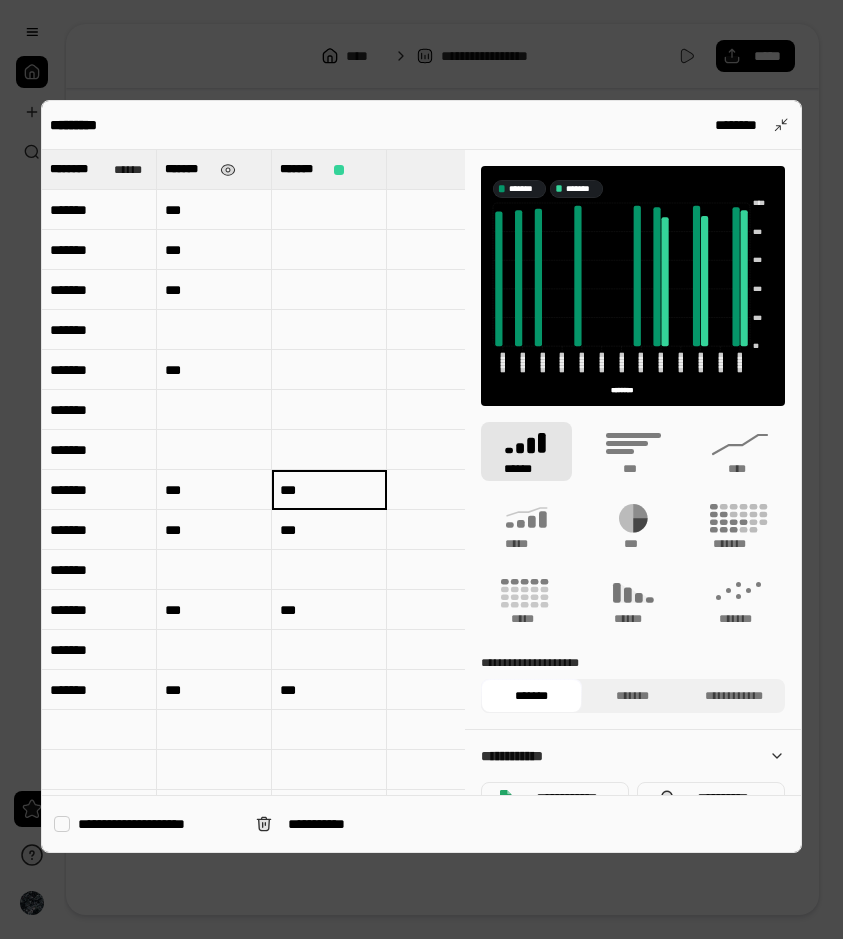 type on "***" 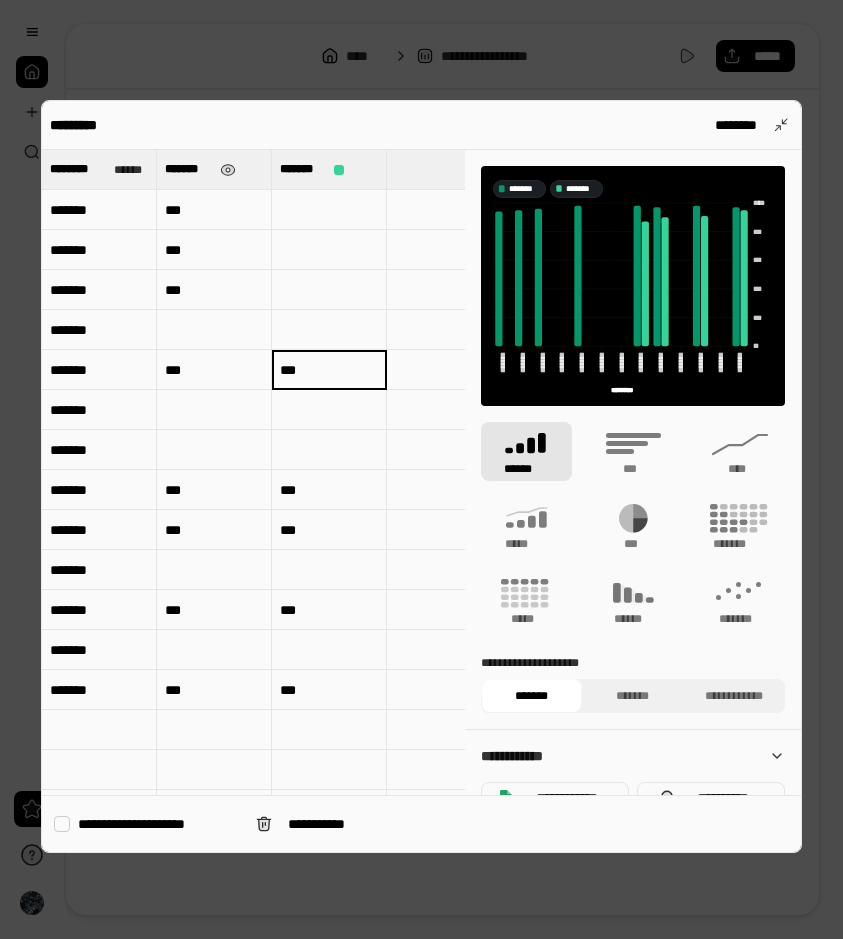 type on "***" 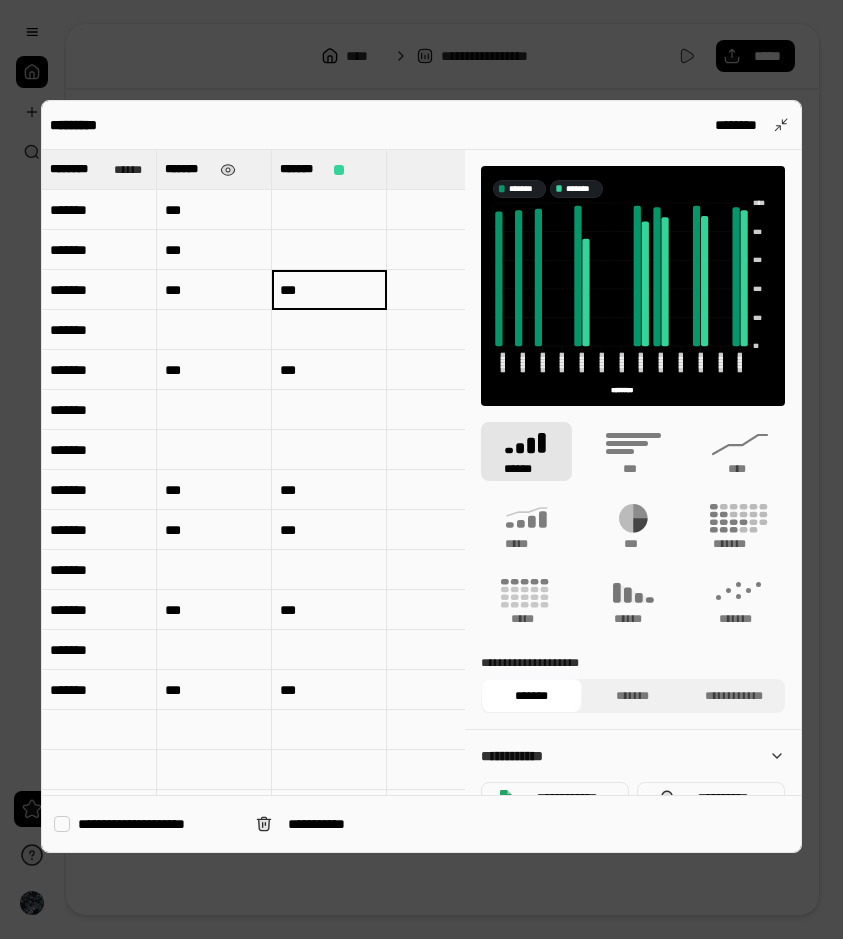 type on "***" 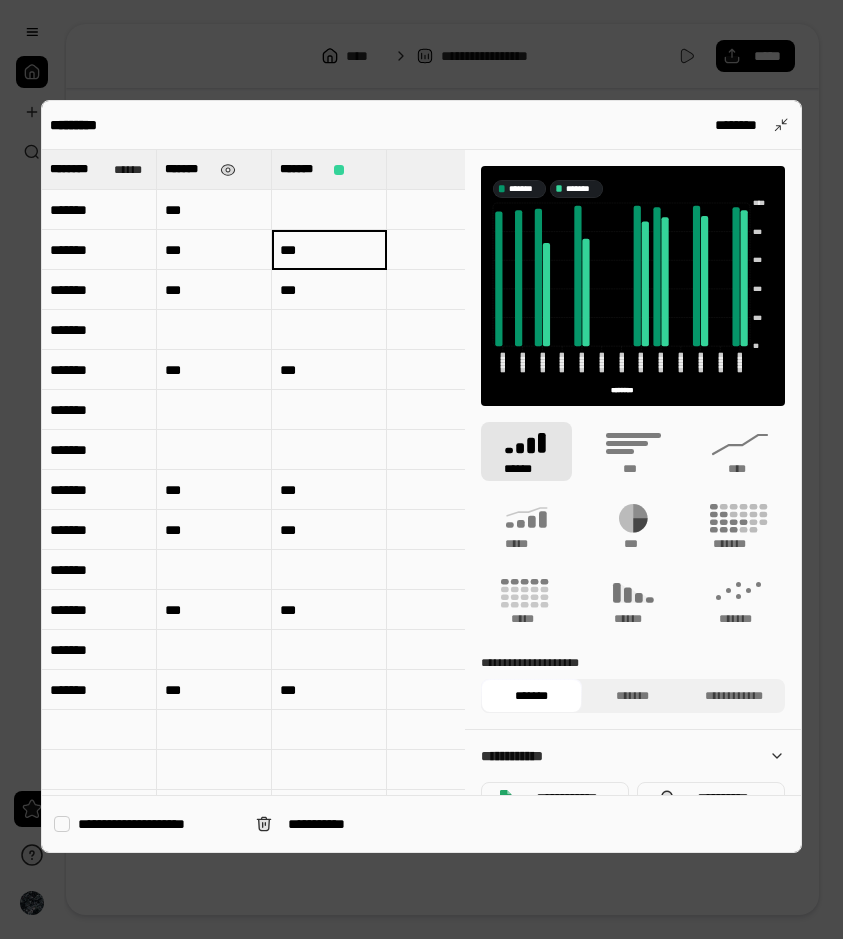 type on "***" 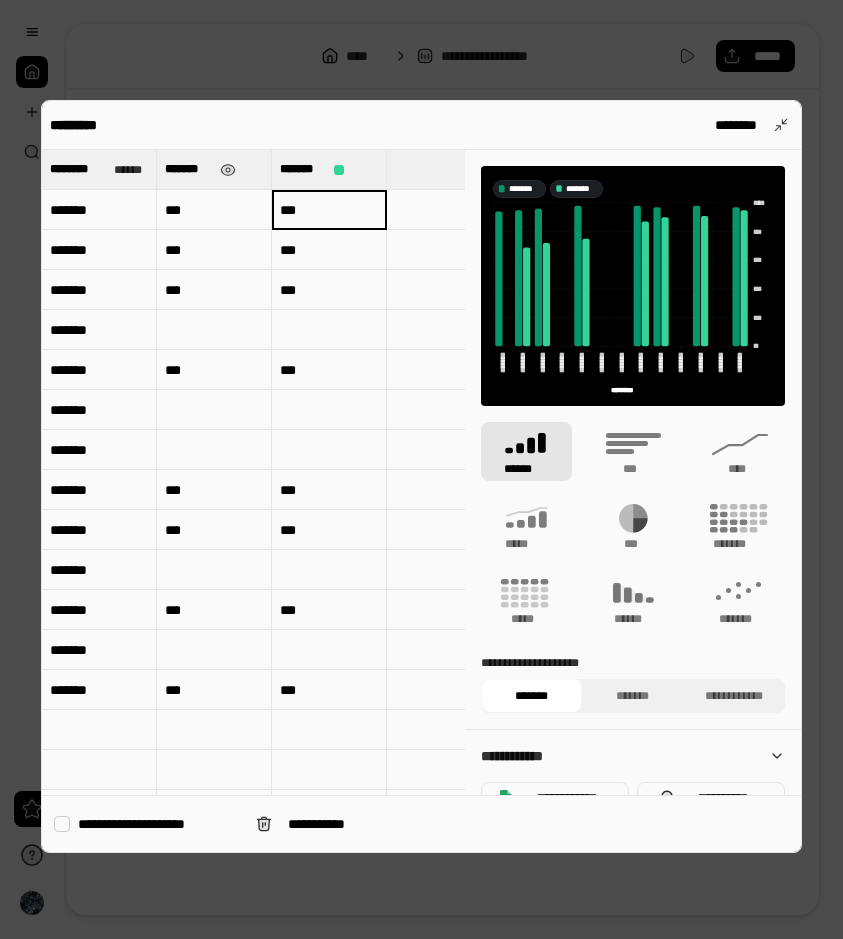 scroll, scrollTop: 0, scrollLeft: 0, axis: both 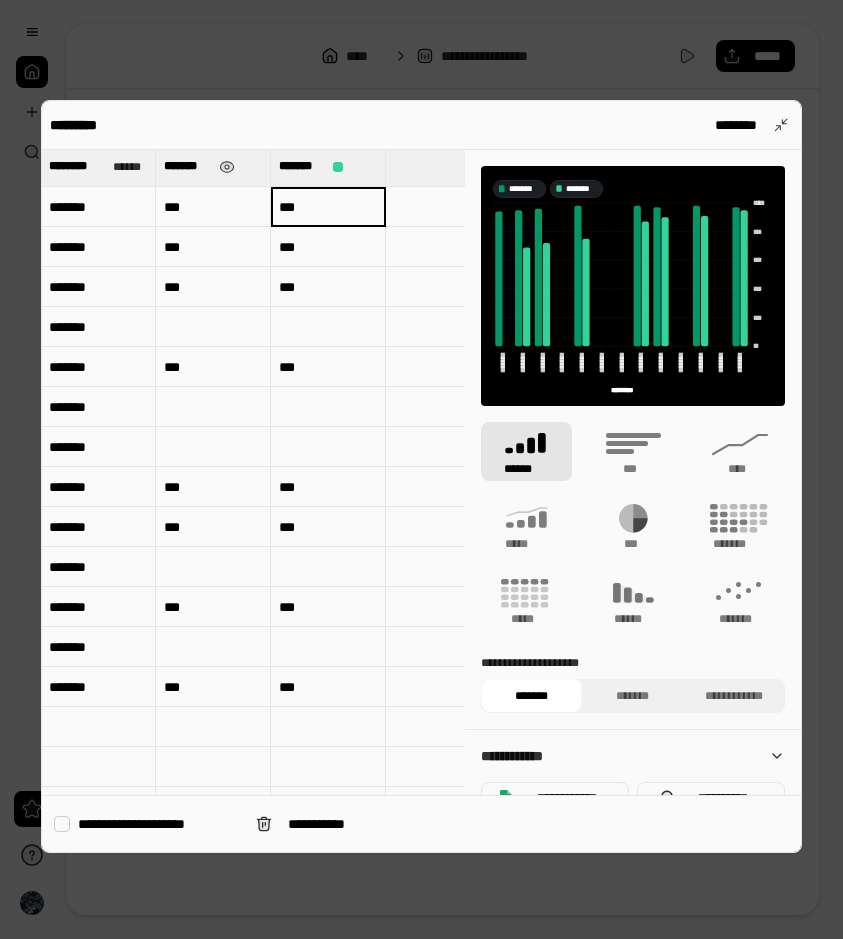 type on "***" 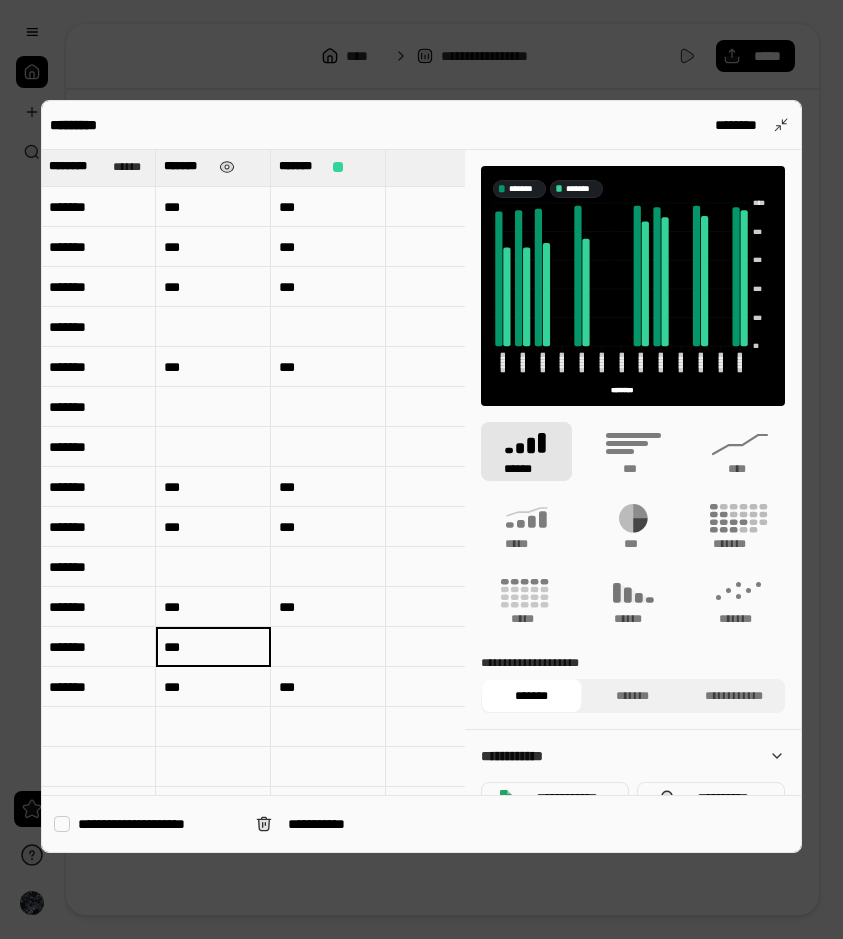 type on "***" 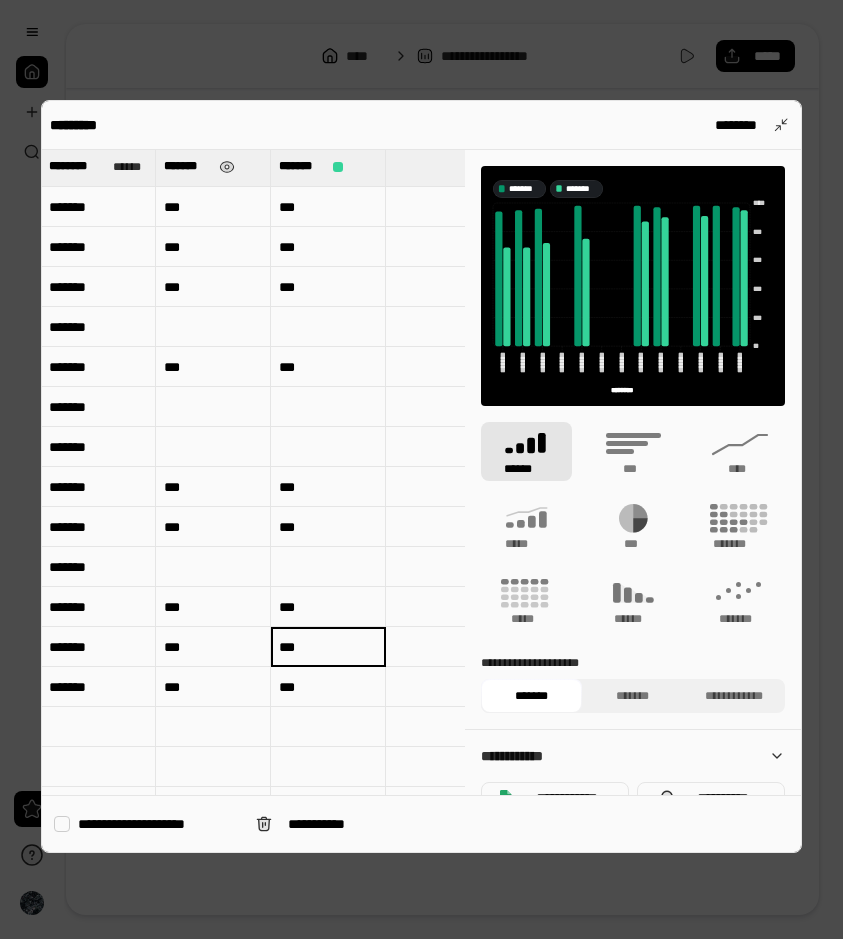 type on "***" 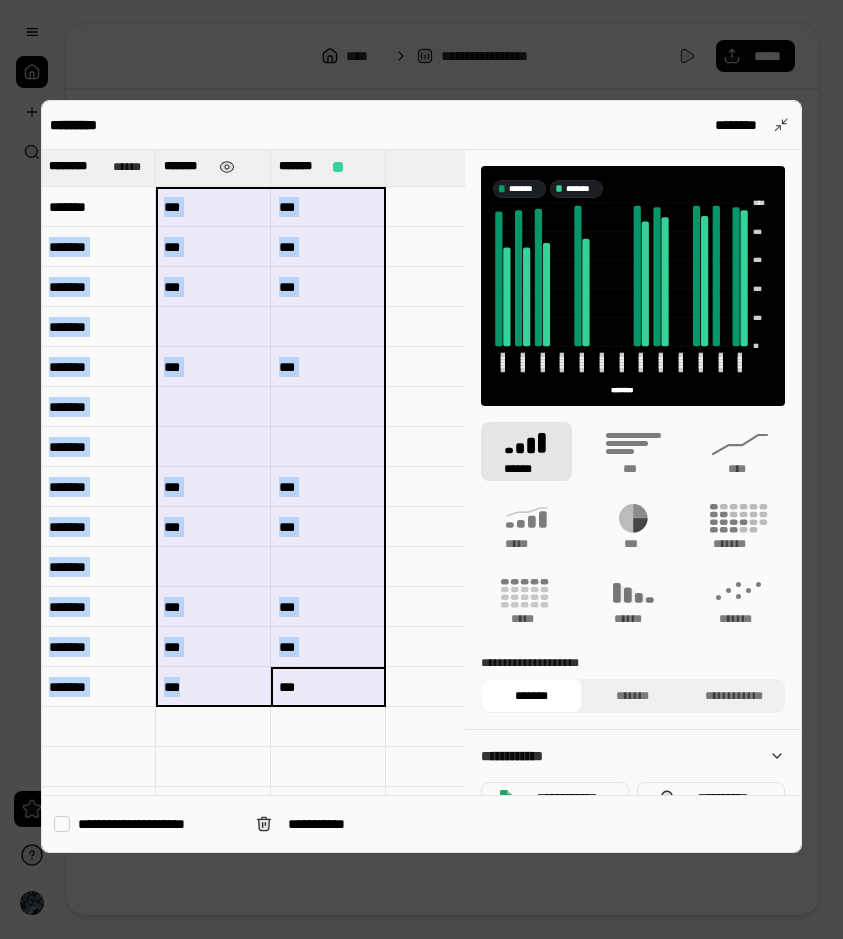 drag, startPoint x: 335, startPoint y: 692, endPoint x: 192, endPoint y: 212, distance: 500.84827 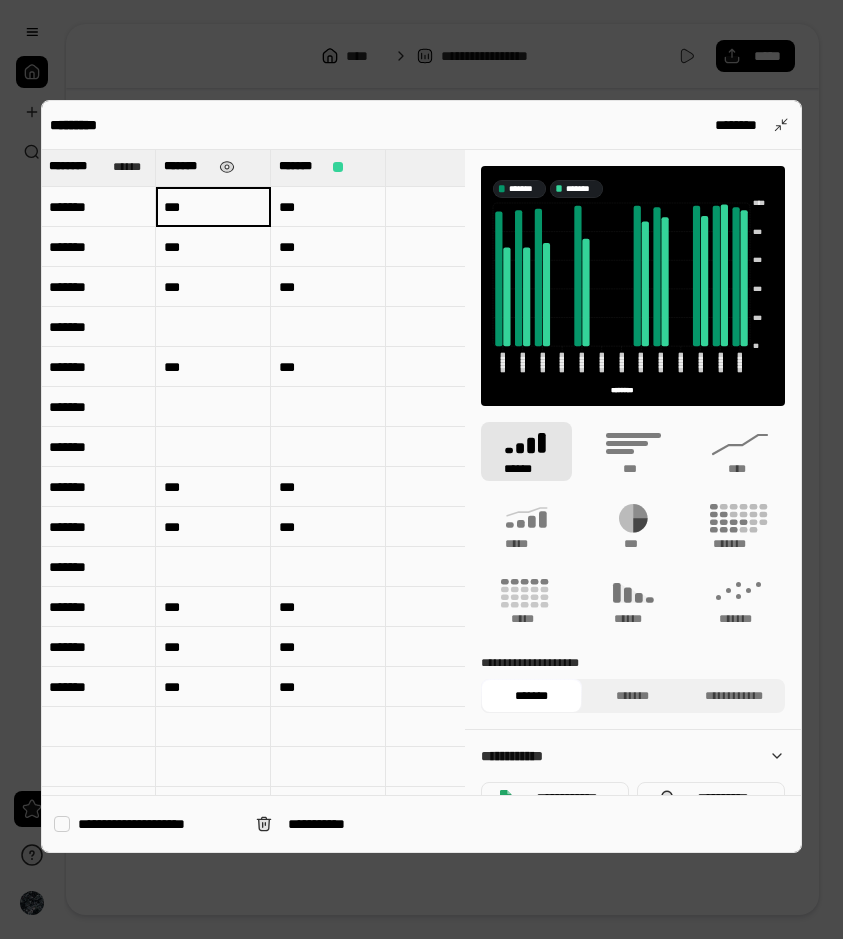 click at bounding box center (213, 567) 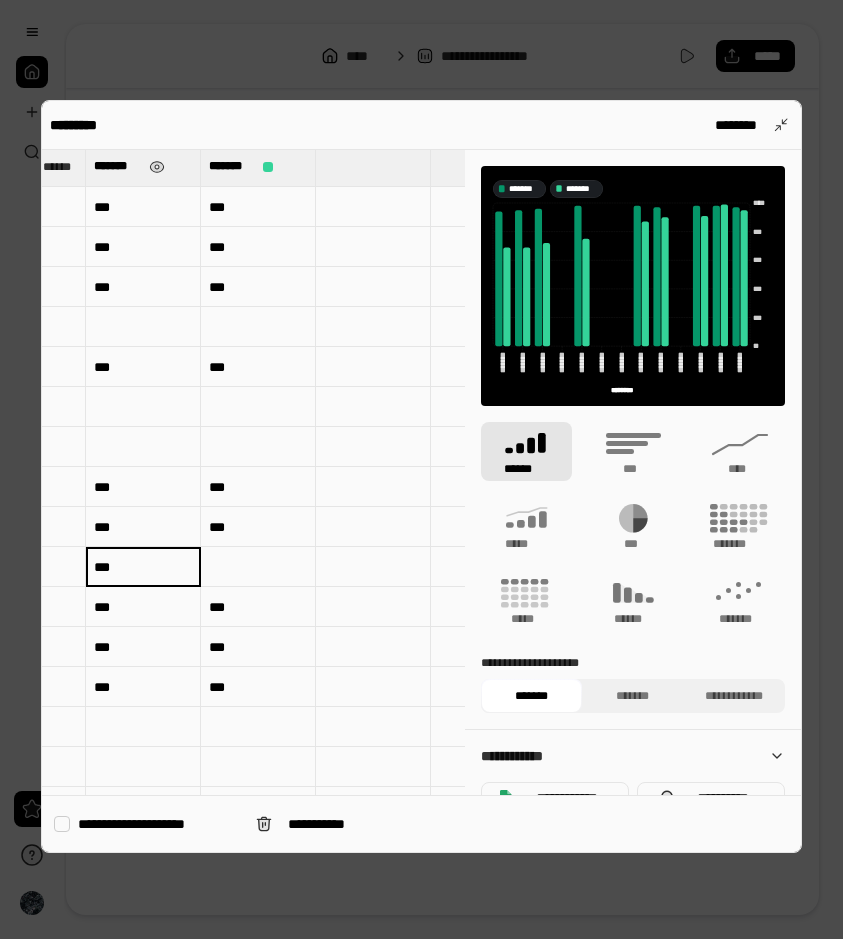 scroll, scrollTop: 3, scrollLeft: 79, axis: both 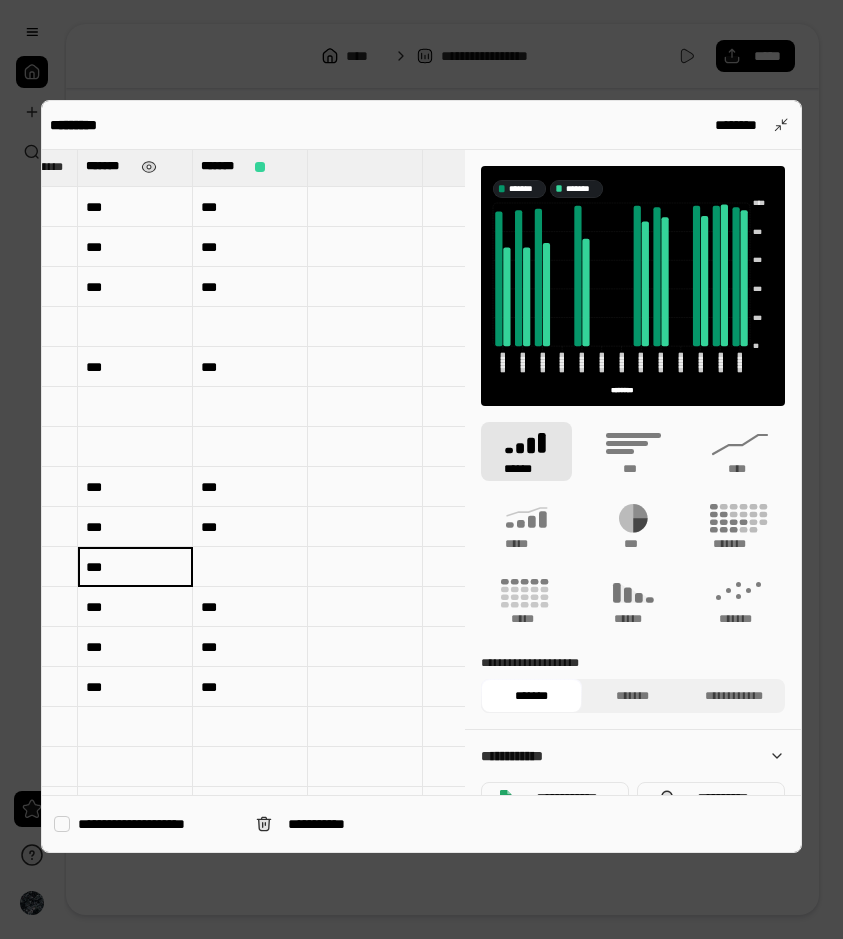 type on "***" 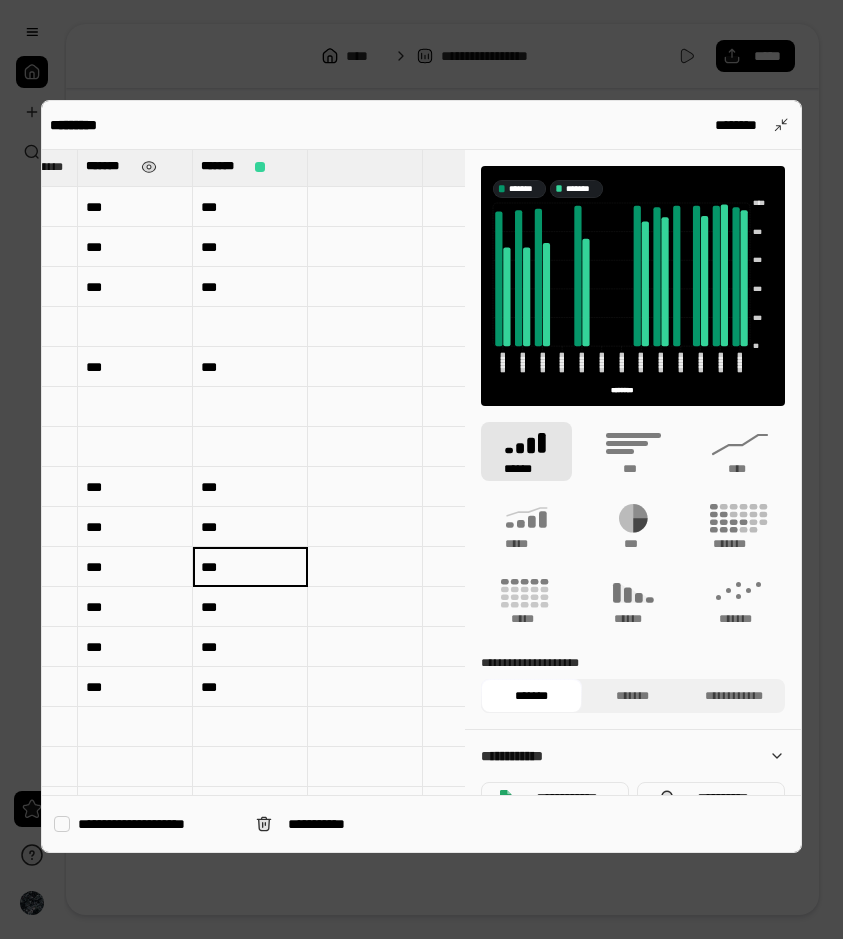 type on "***" 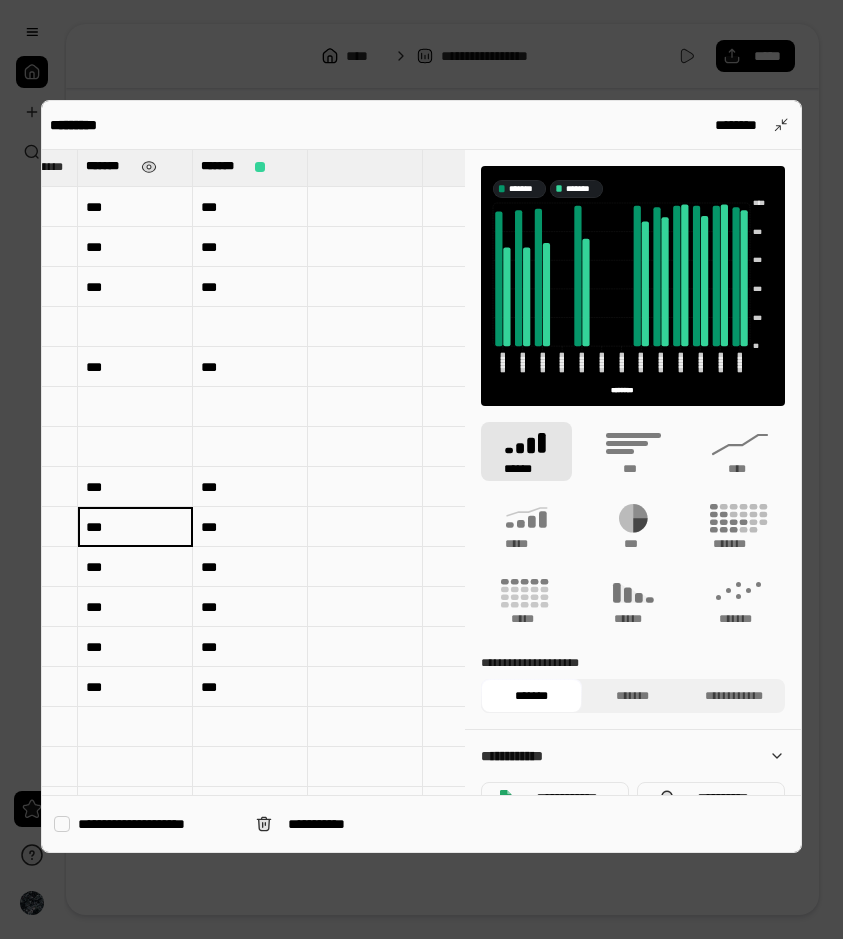 click at bounding box center (135, 447) 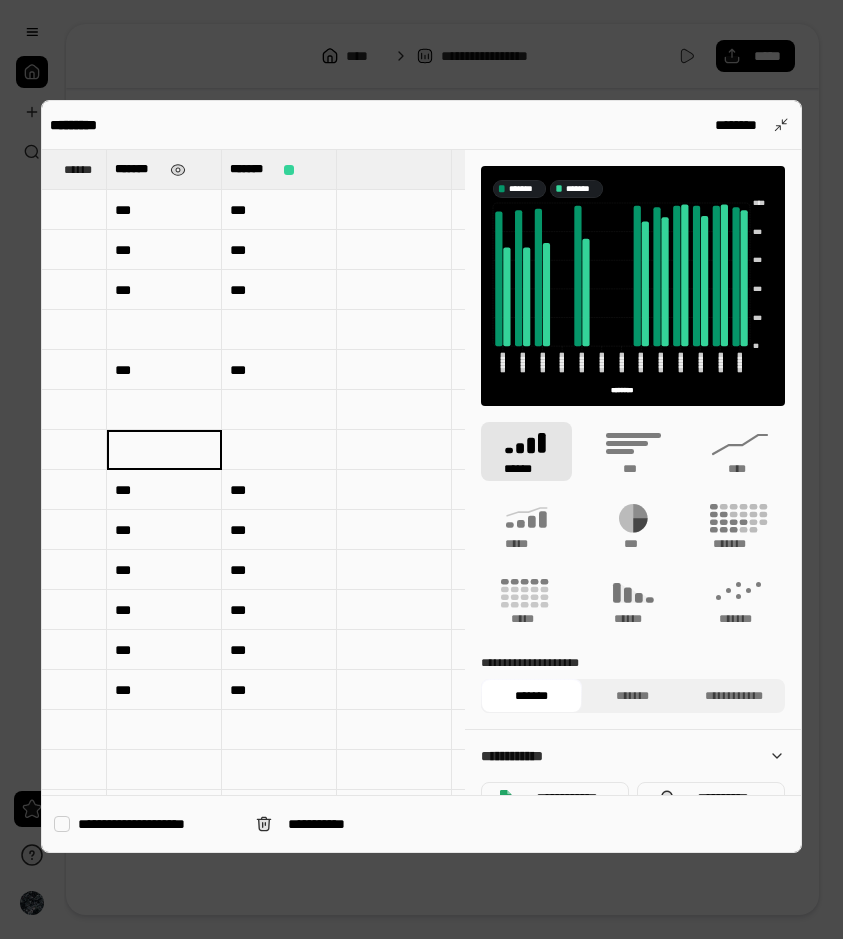 scroll, scrollTop: 0, scrollLeft: 50, axis: horizontal 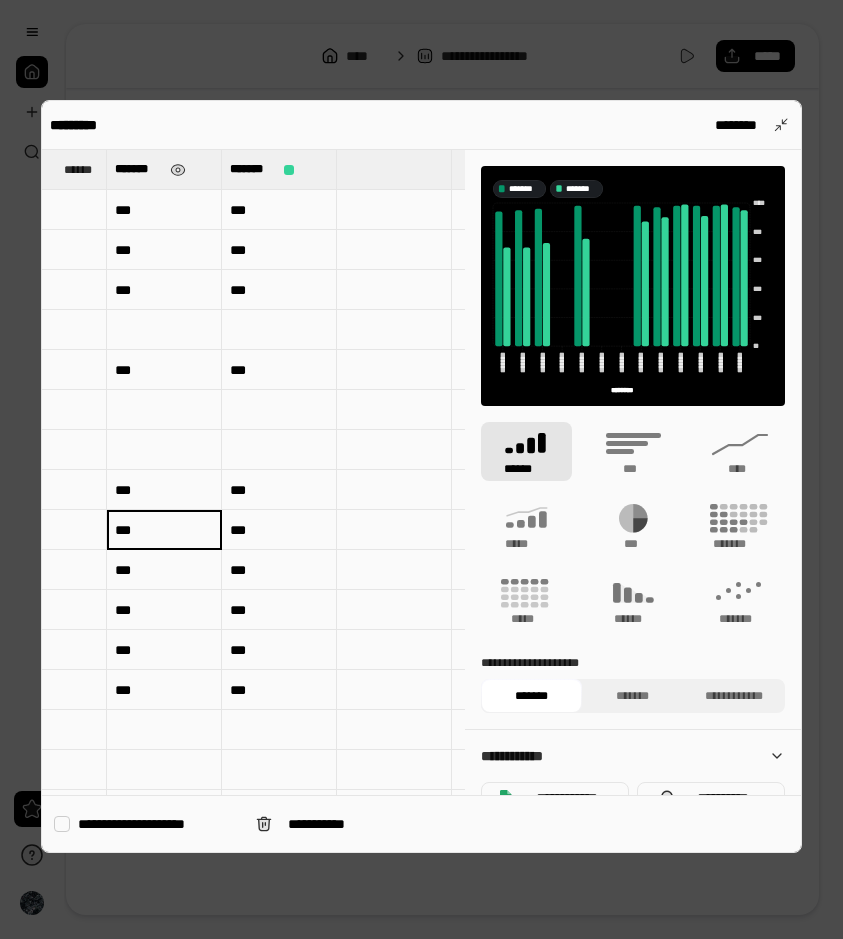 click at bounding box center [164, 450] 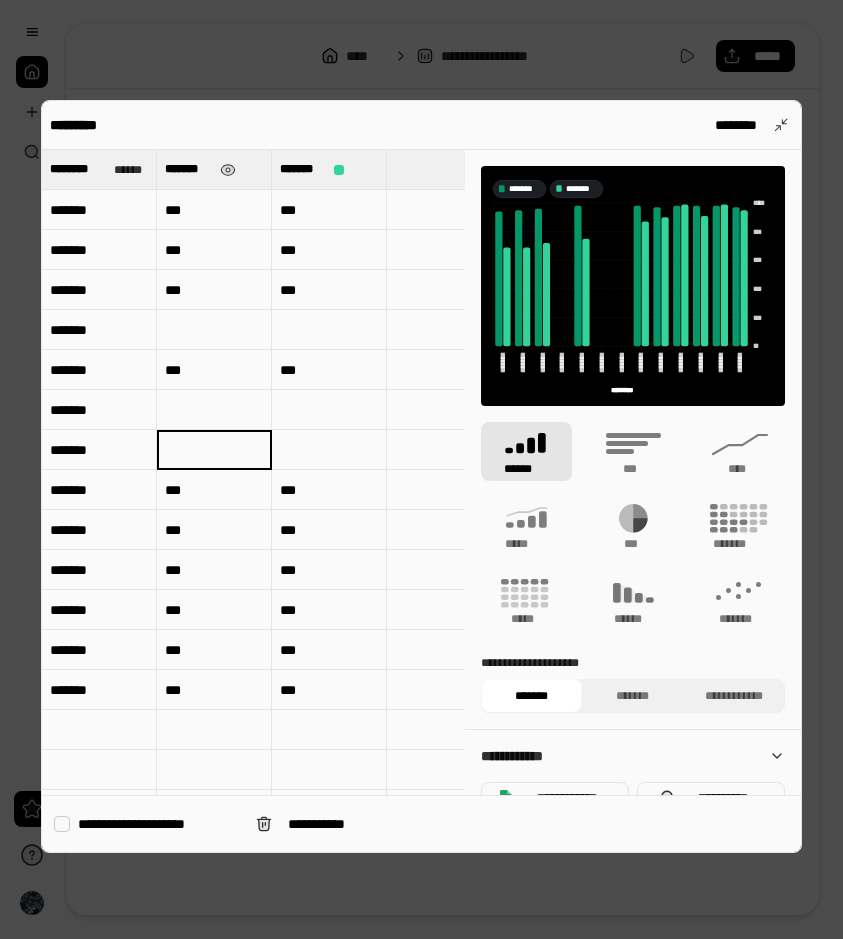 scroll, scrollTop: 0, scrollLeft: 0, axis: both 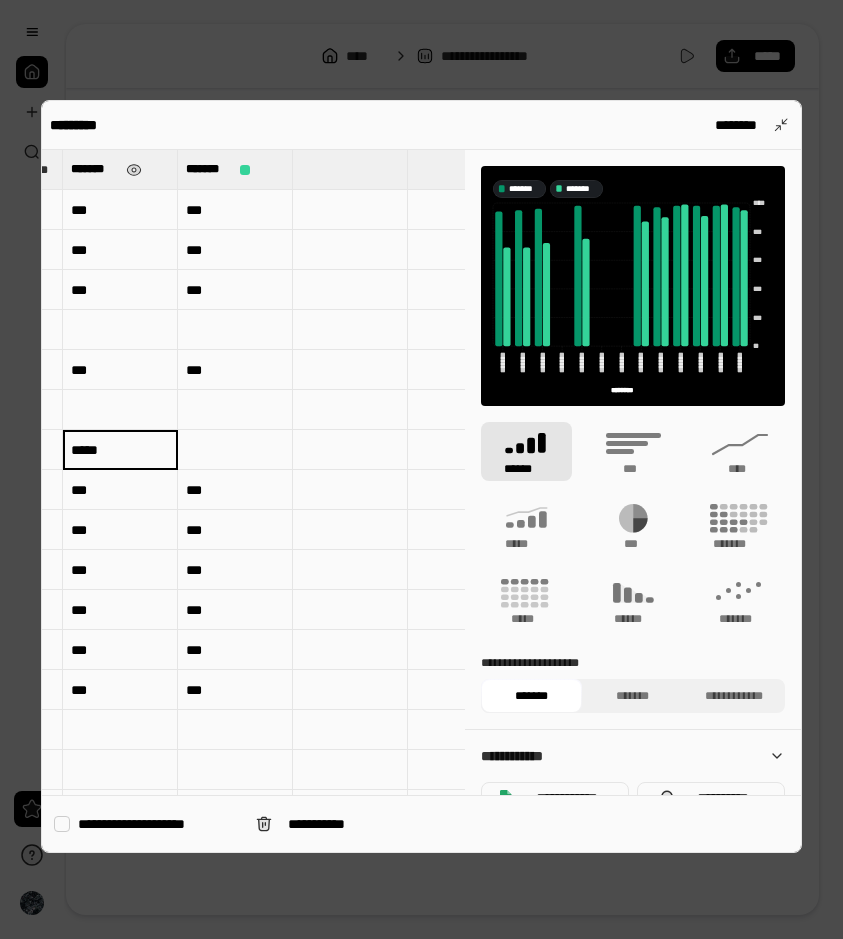 type on "*****" 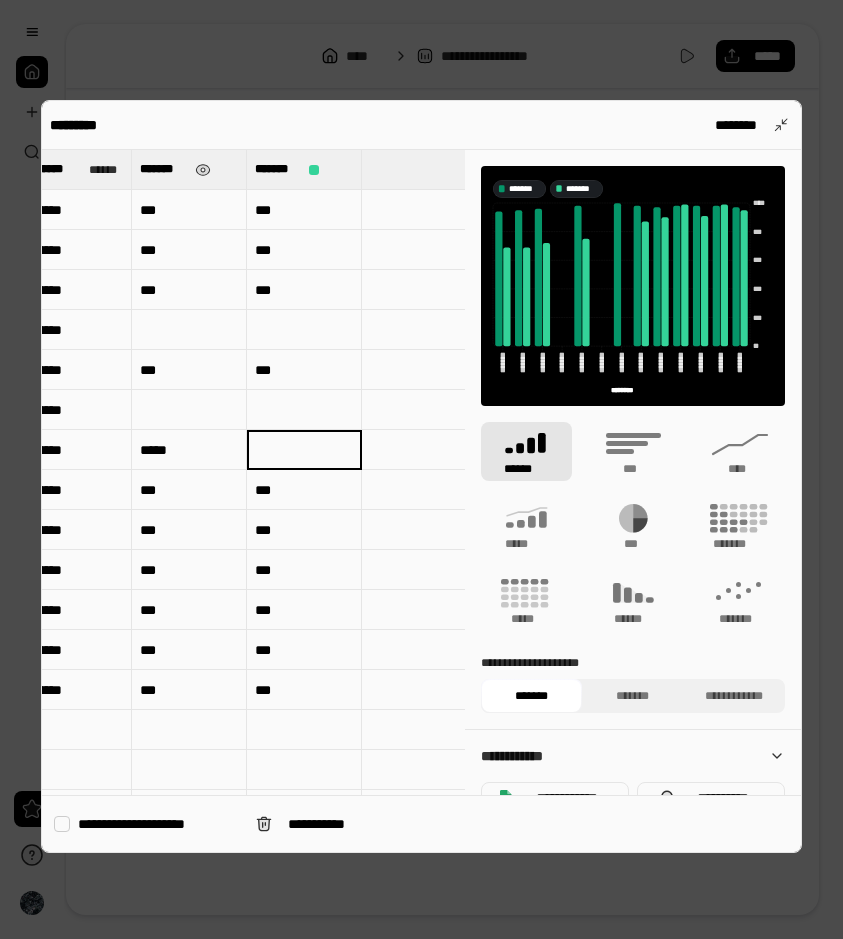 scroll, scrollTop: 0, scrollLeft: 24, axis: horizontal 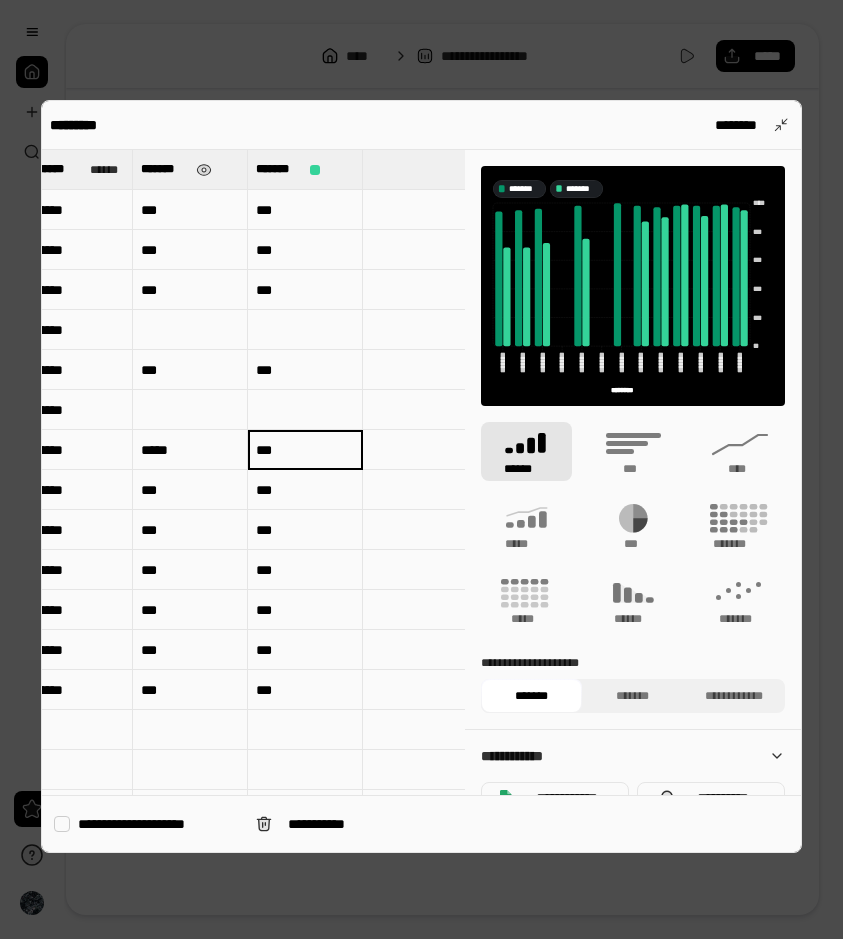 type on "***" 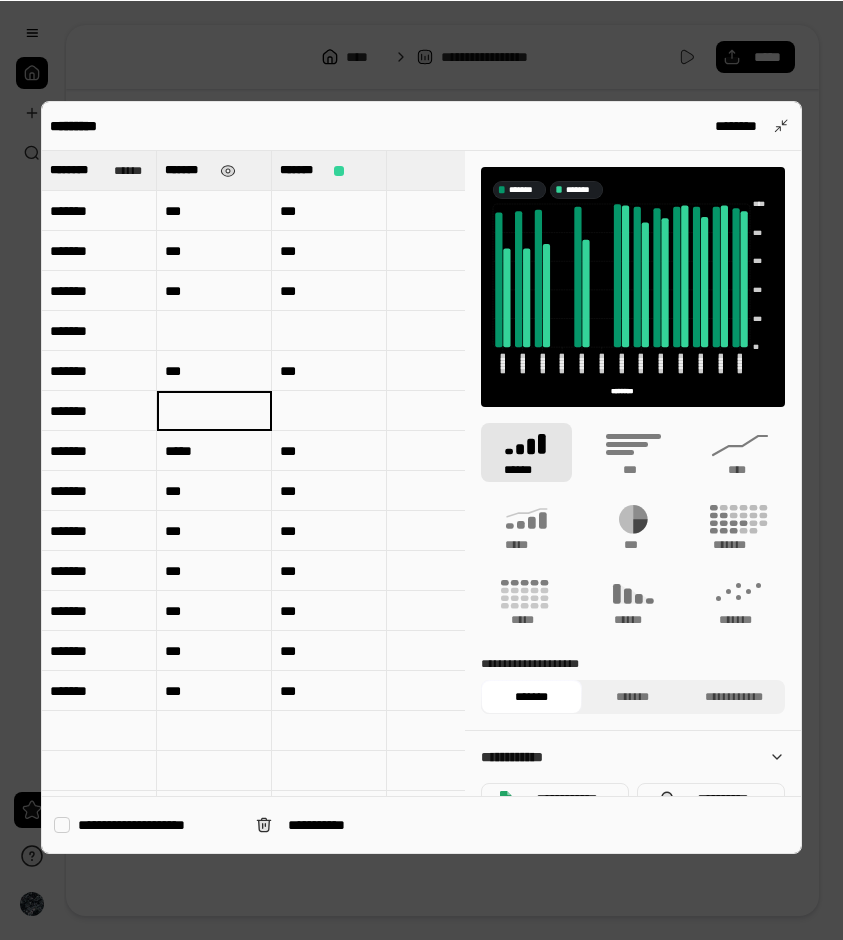 scroll, scrollTop: 0, scrollLeft: 0, axis: both 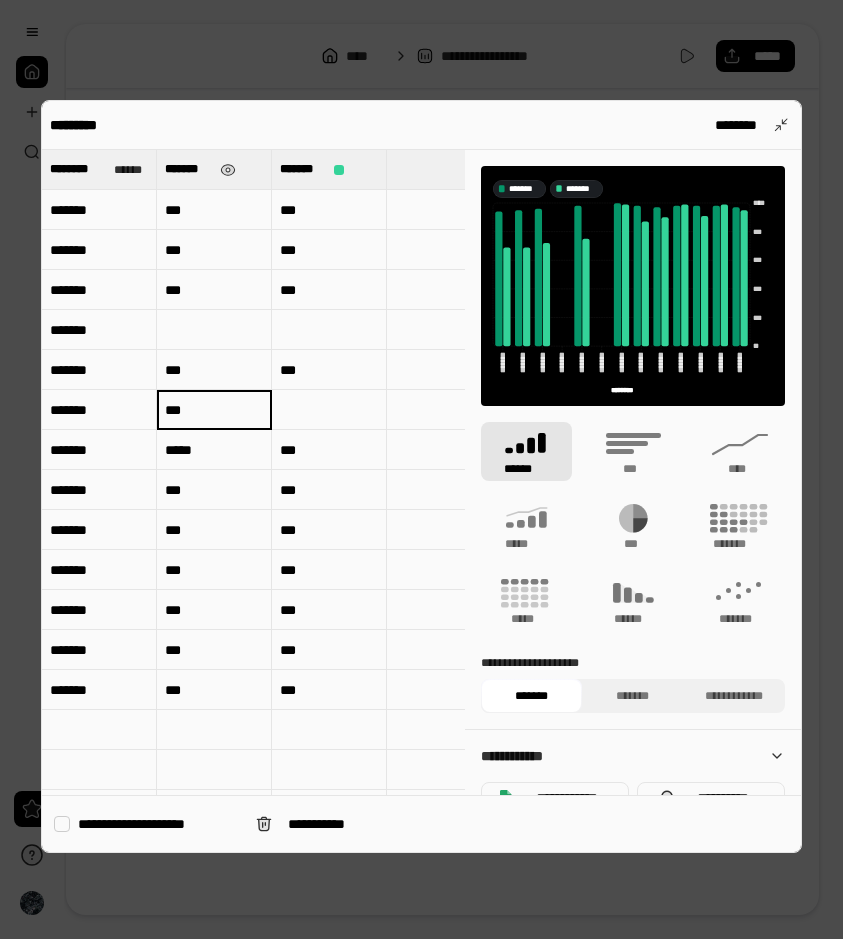 type on "***" 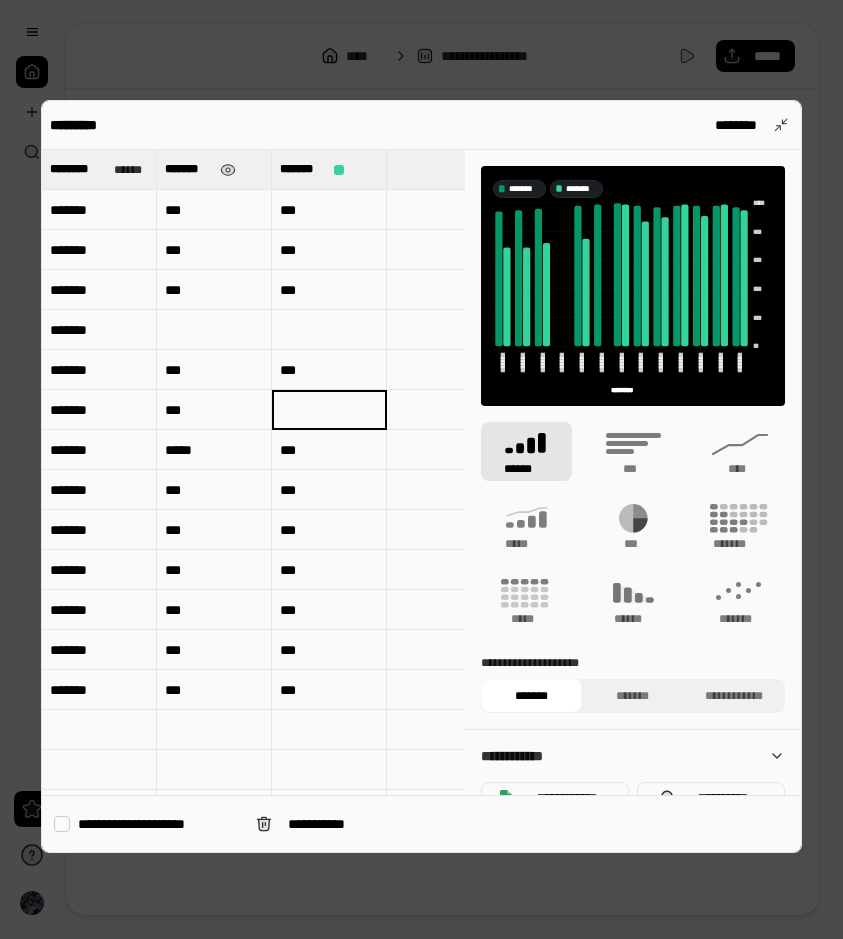 click at bounding box center [329, 410] 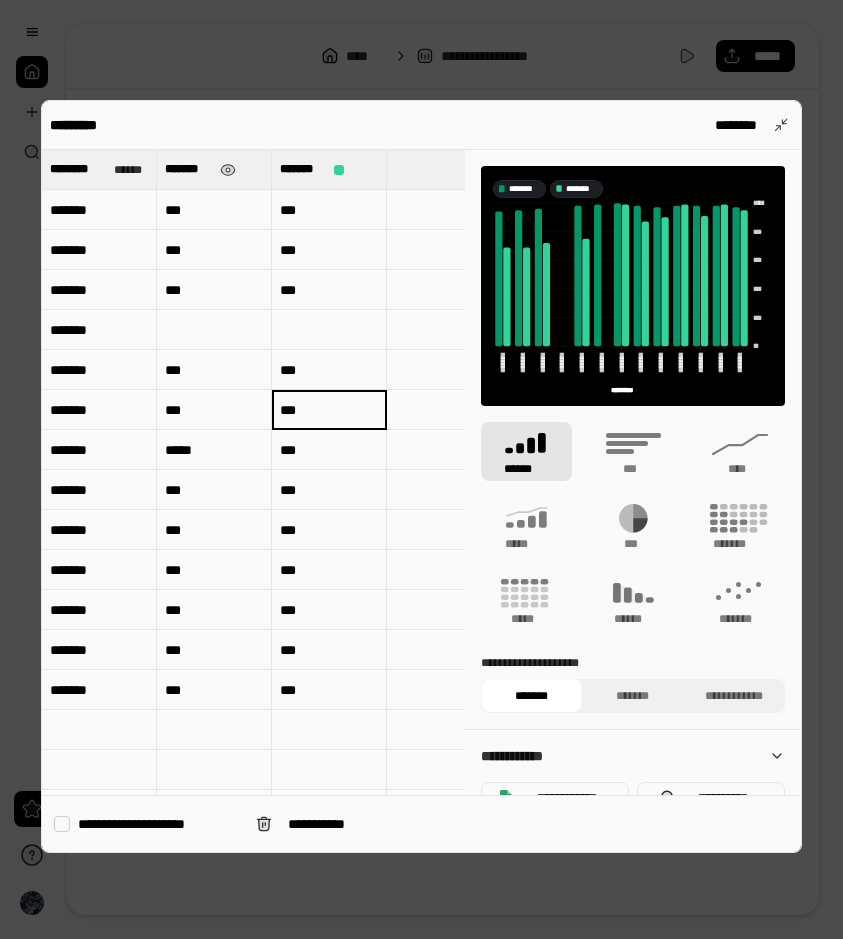 type on "***" 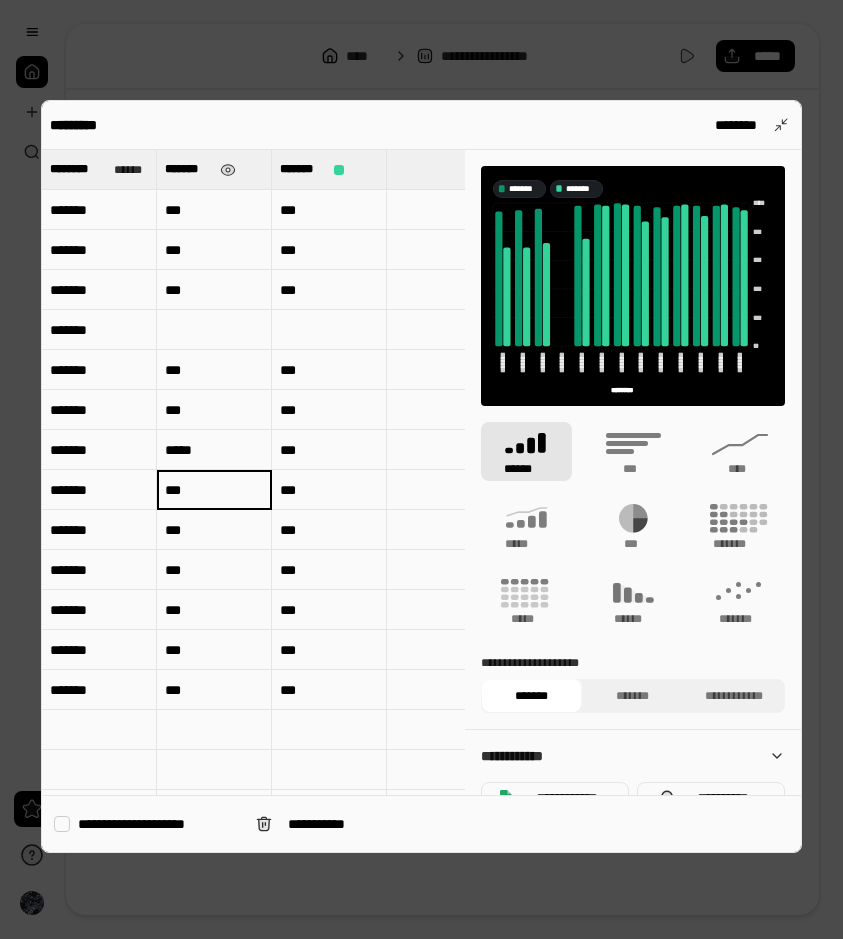 click at bounding box center [214, 330] 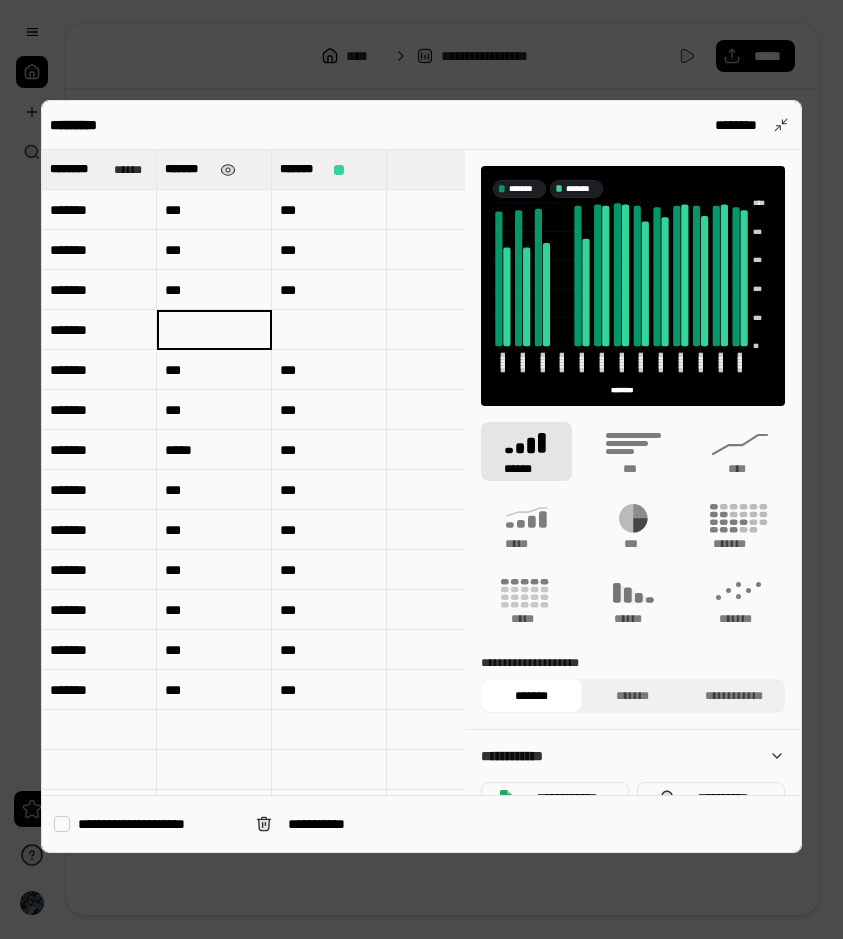click on "***" at bounding box center [329, 450] 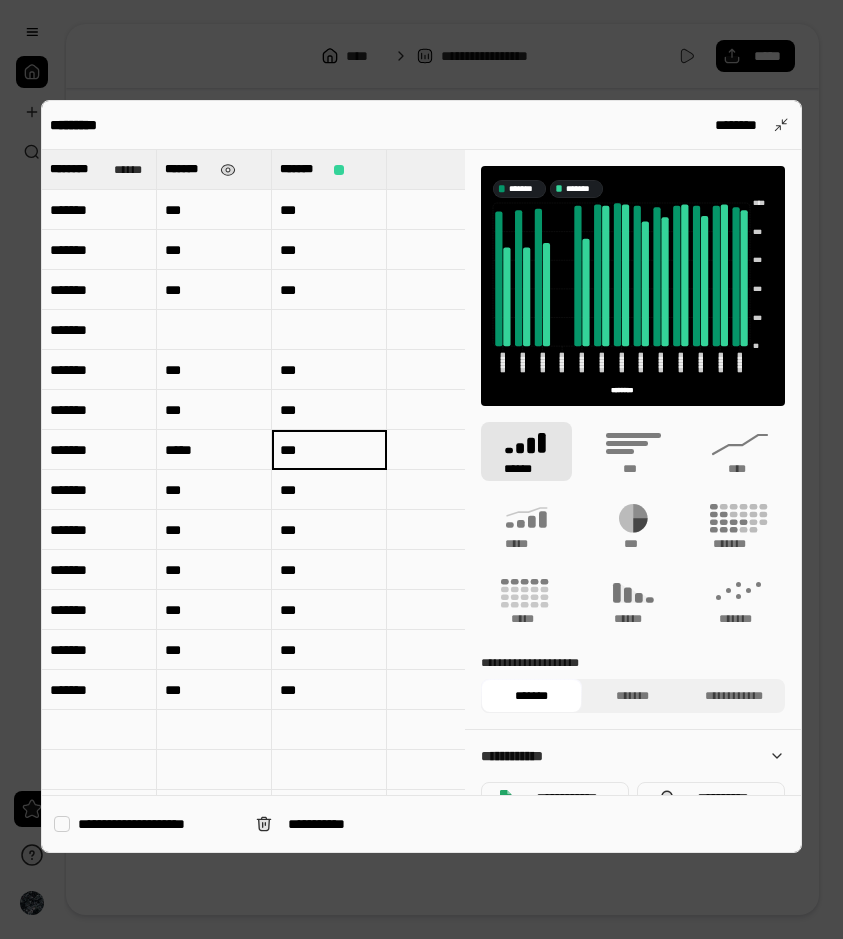 click on "***" at bounding box center [329, 450] 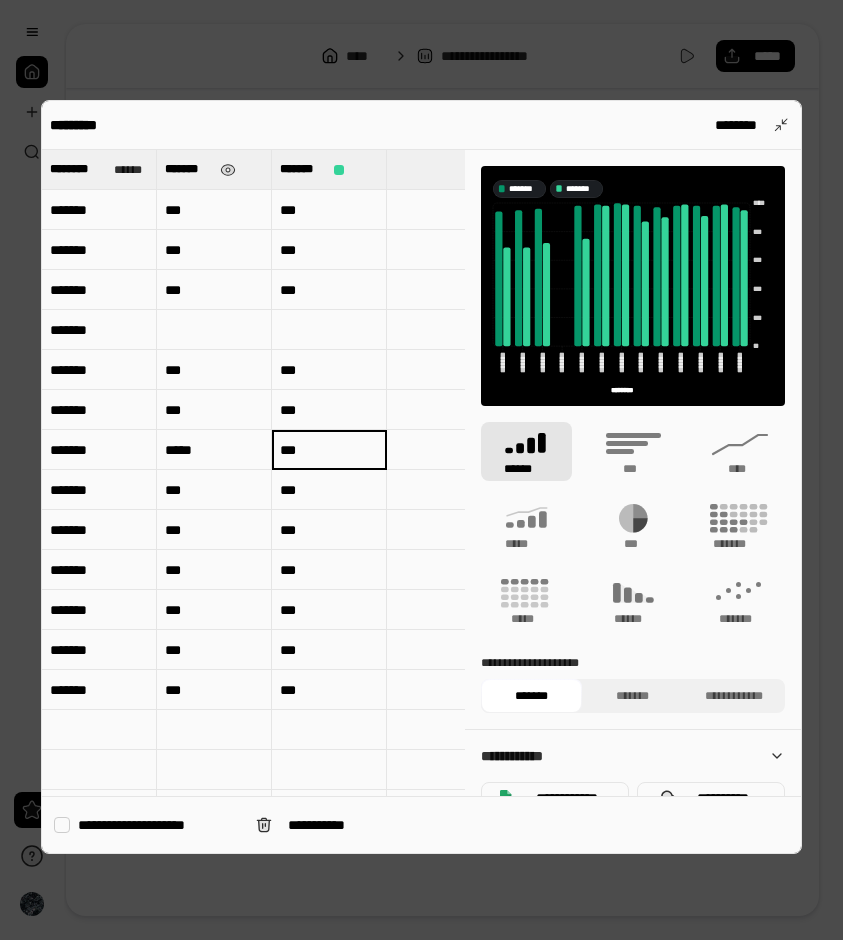 scroll, scrollTop: 0, scrollLeft: 0, axis: both 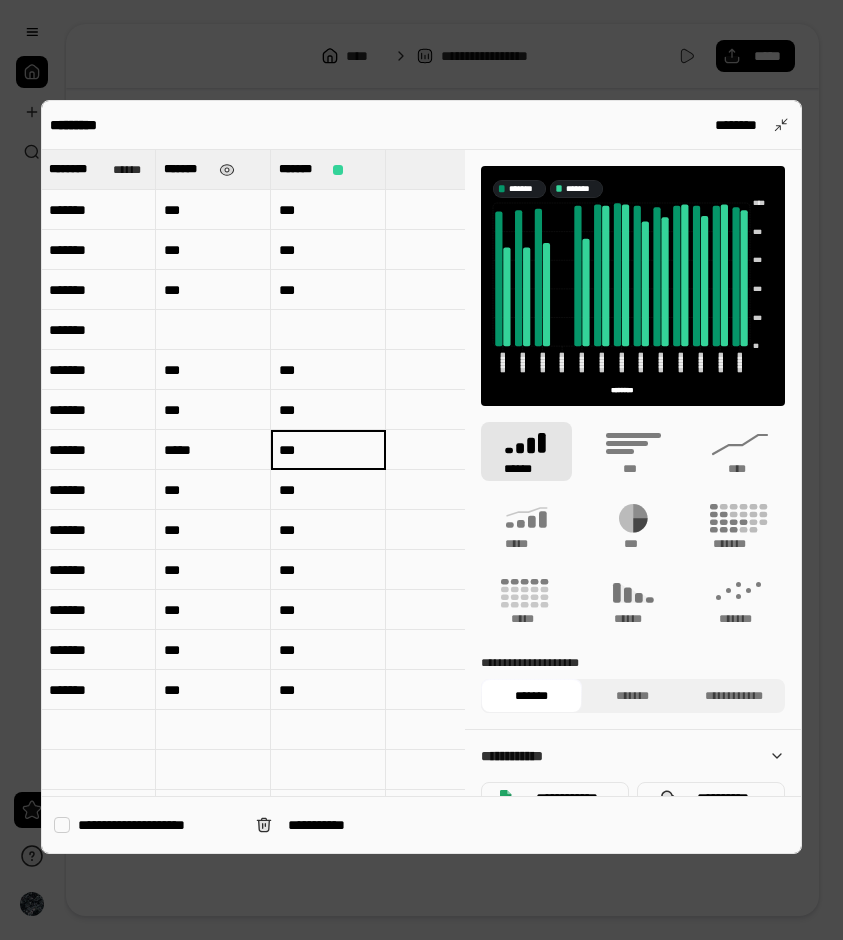 click on "*******" at bounding box center [98, 210] 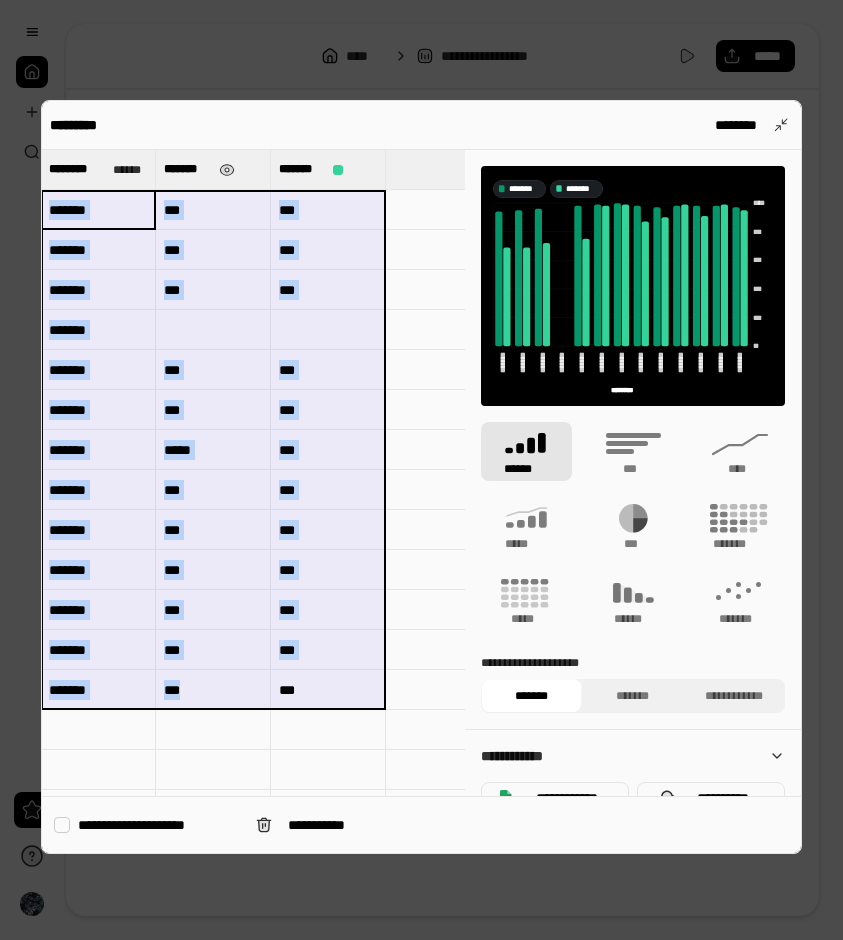 drag, startPoint x: 123, startPoint y: 195, endPoint x: 335, endPoint y: 685, distance: 533.89514 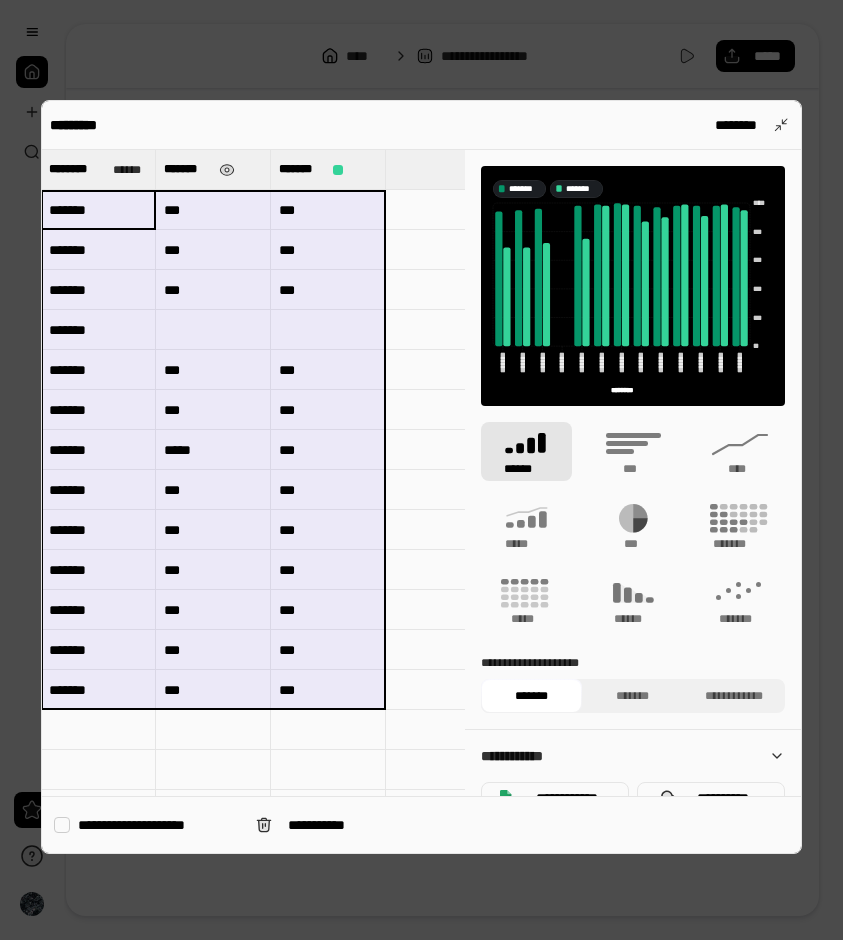 click at bounding box center [98, 730] 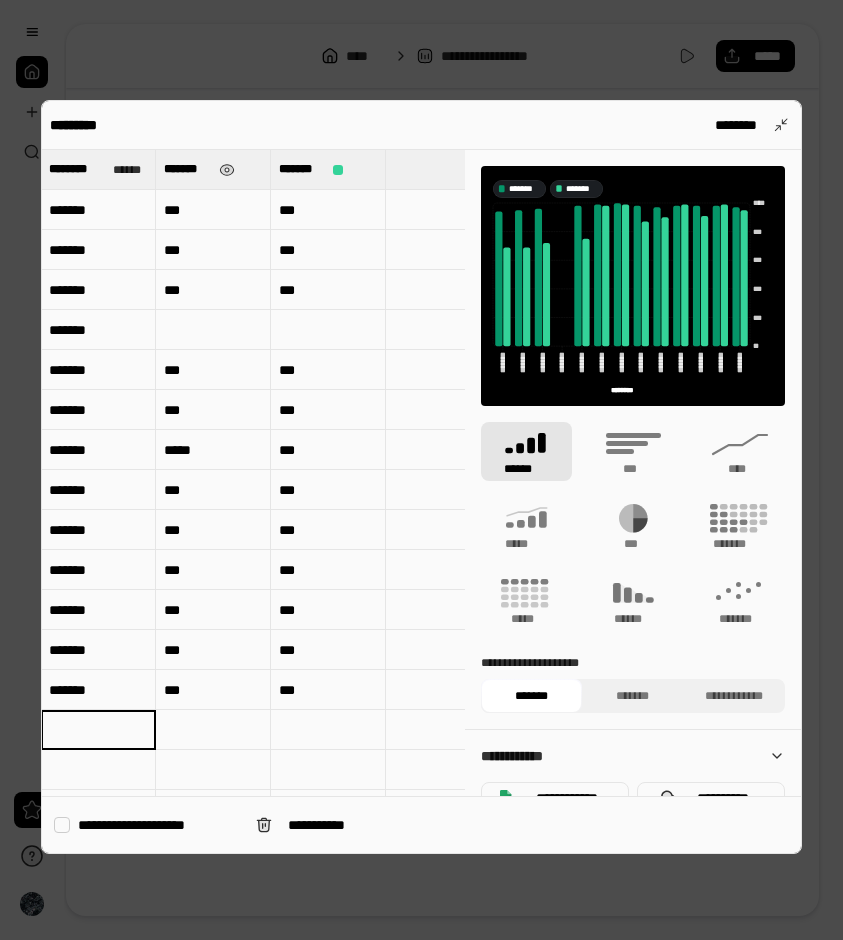 click on "*******" at bounding box center (98, 650) 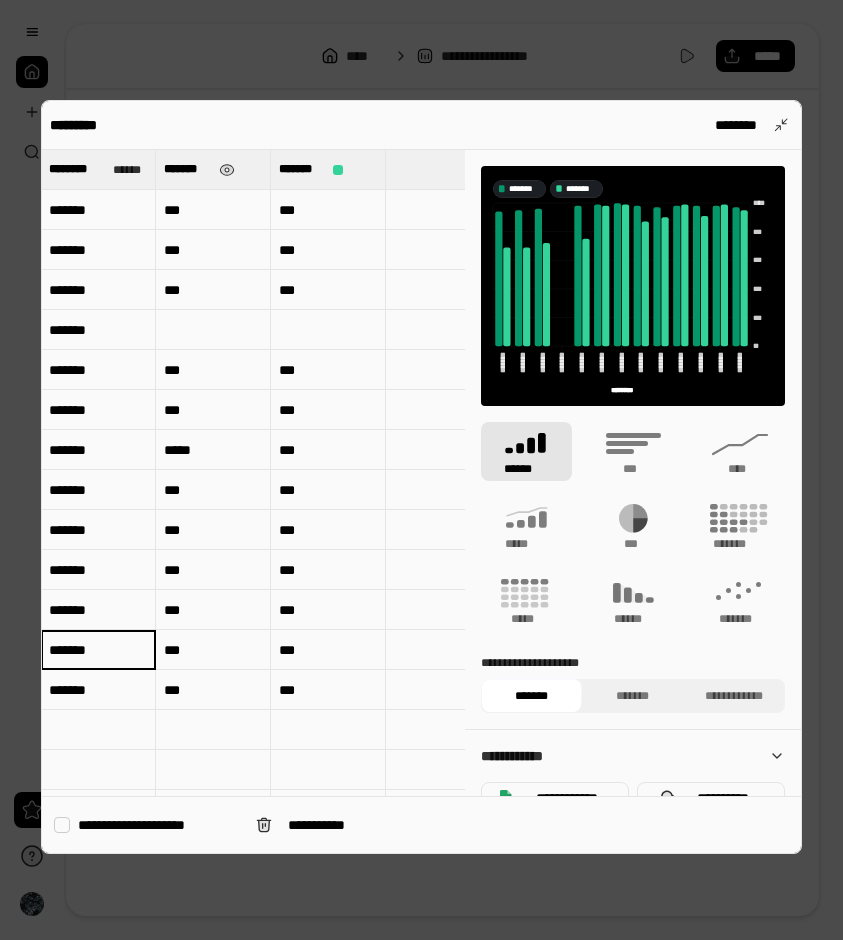 click on "*******" at bounding box center [98, 250] 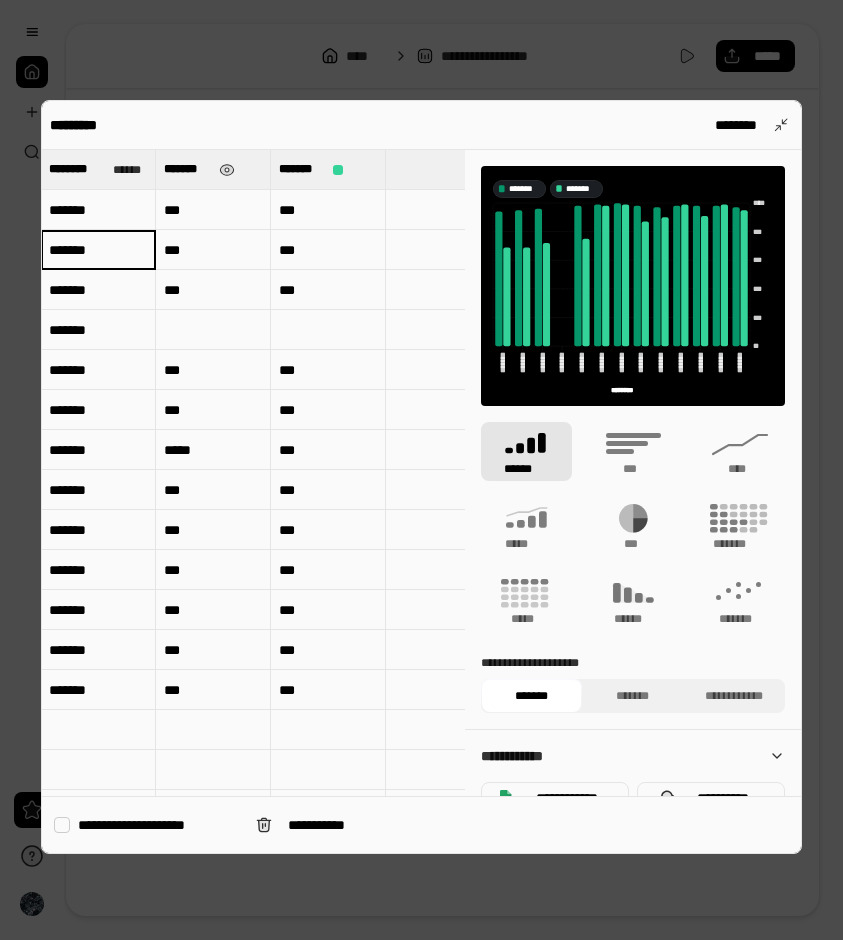 click on "*******" at bounding box center [98, 210] 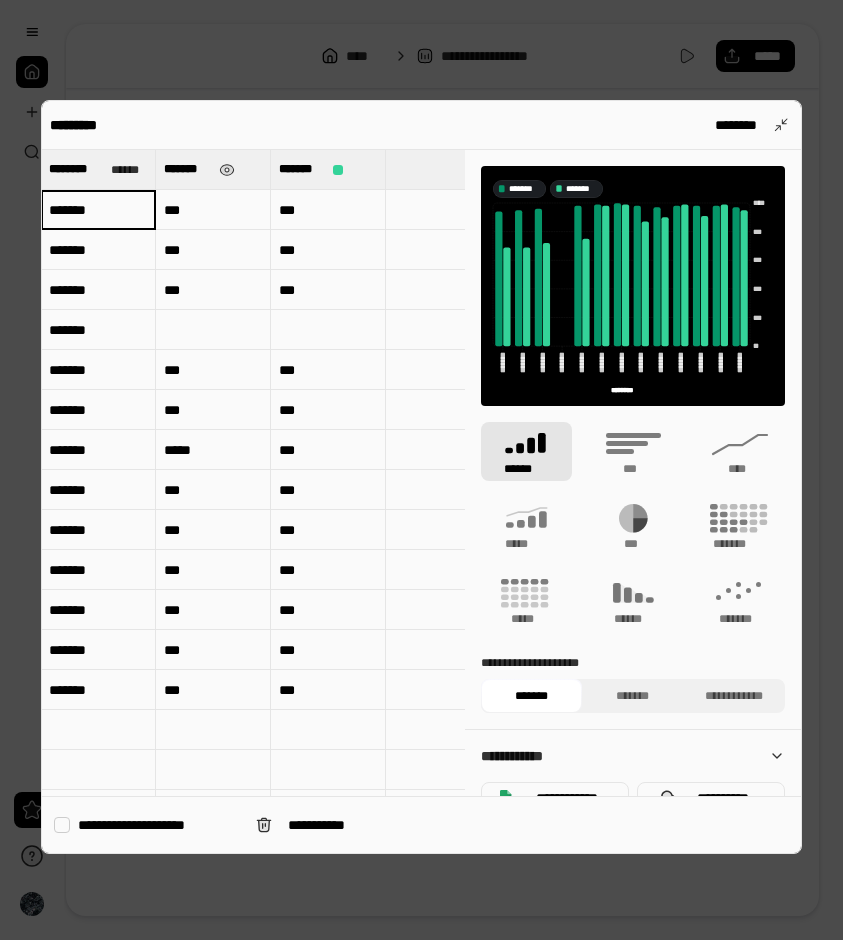 click on "********* ********" at bounding box center (421, 125) 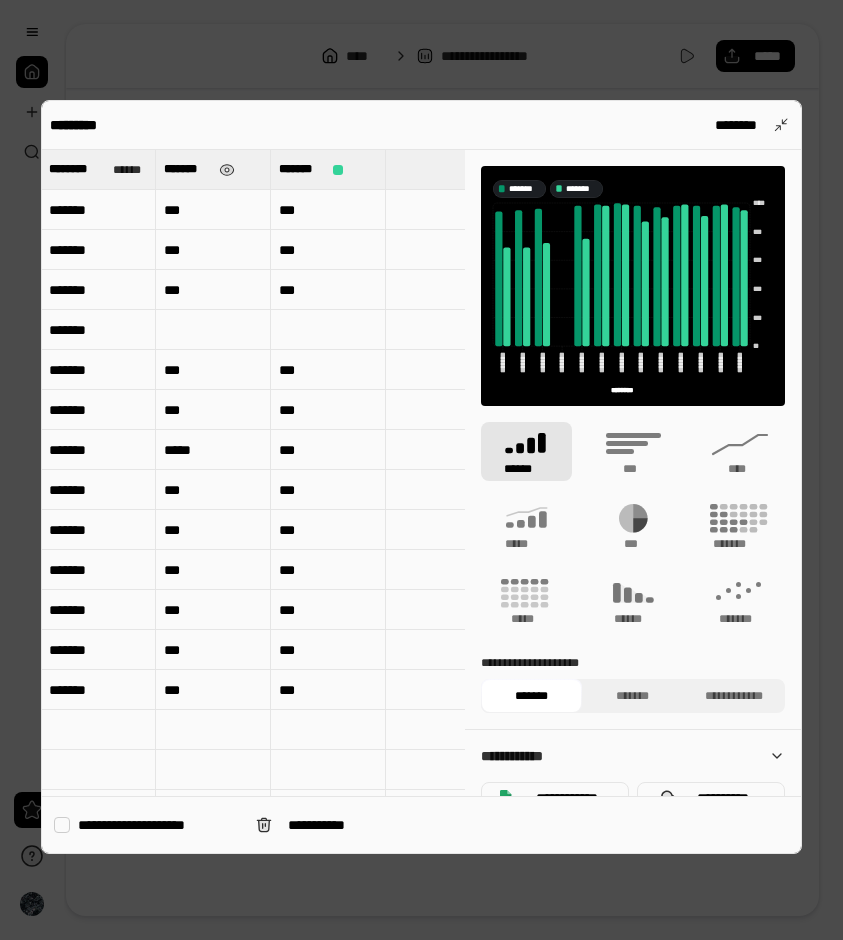 click on "*********" at bounding box center [80, 125] 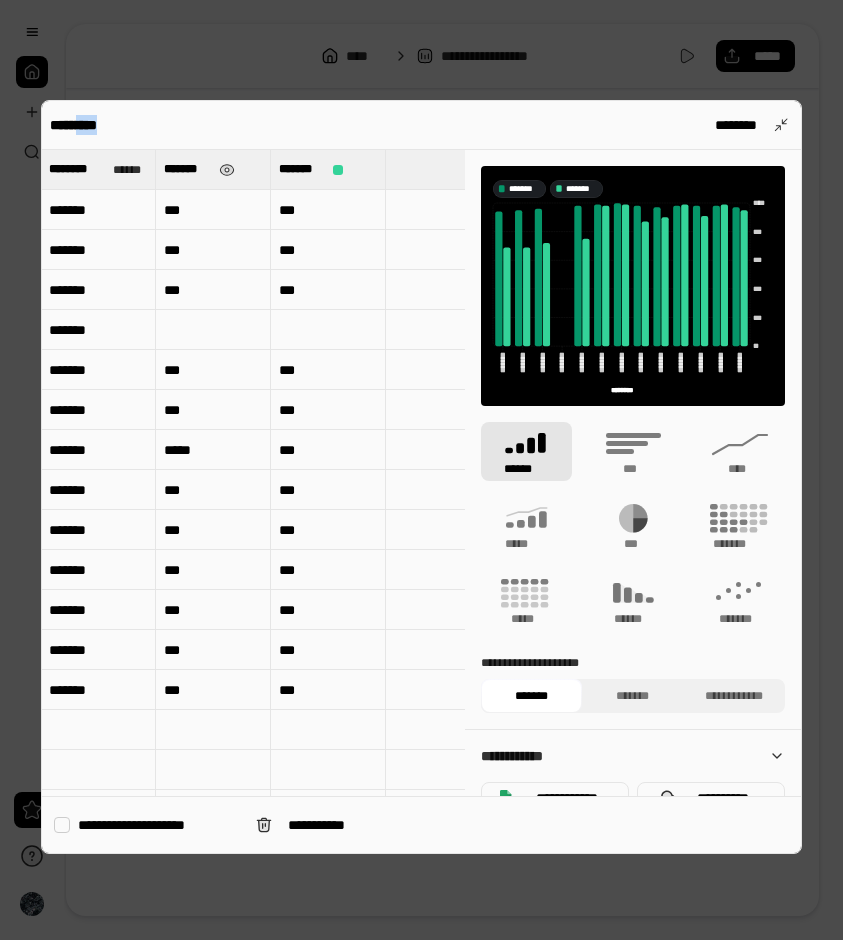 click on "*********" at bounding box center (80, 125) 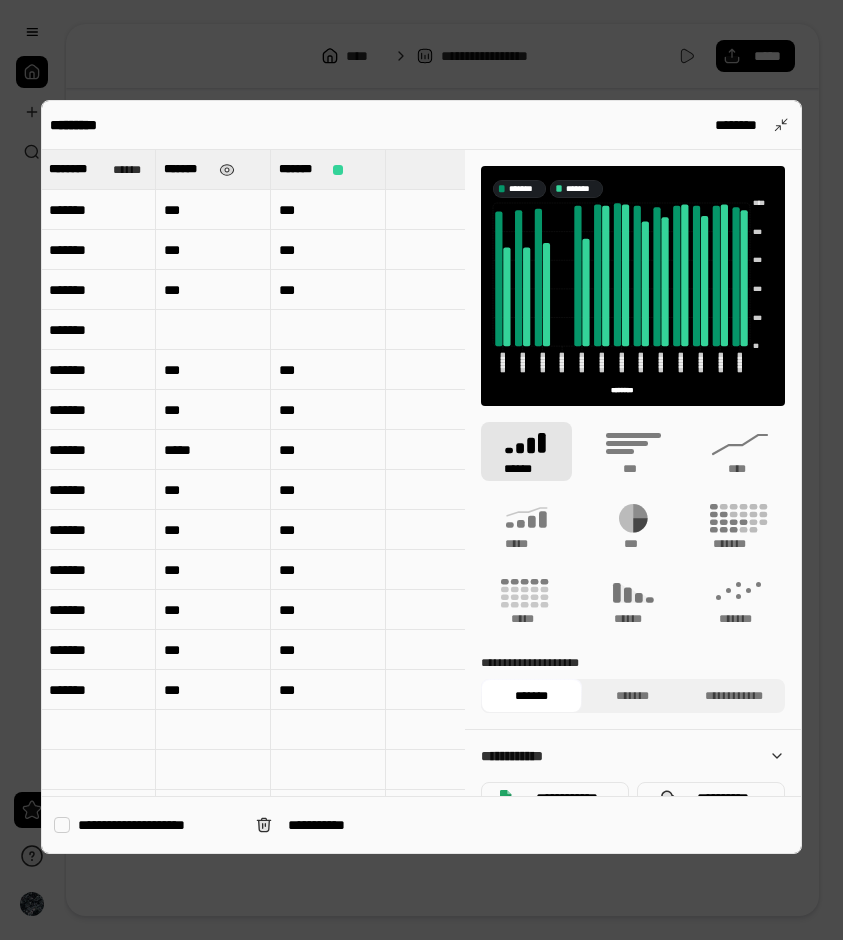 click on "*******" at bounding box center (98, 210) 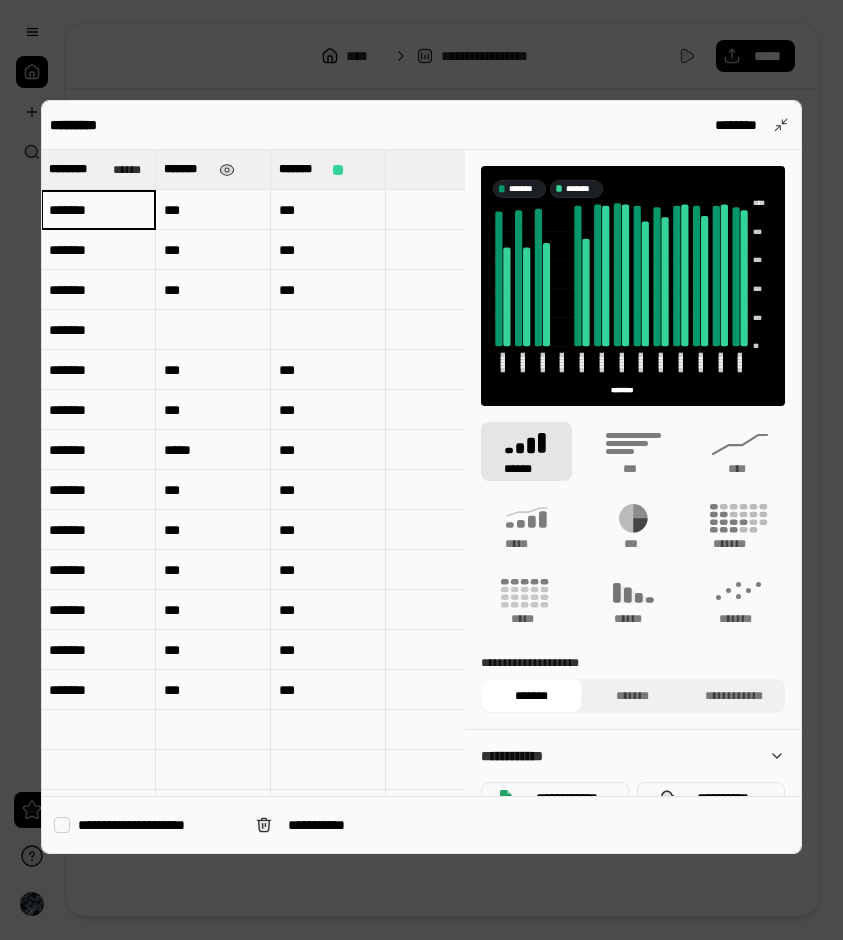 click on "*******" at bounding box center [98, 210] 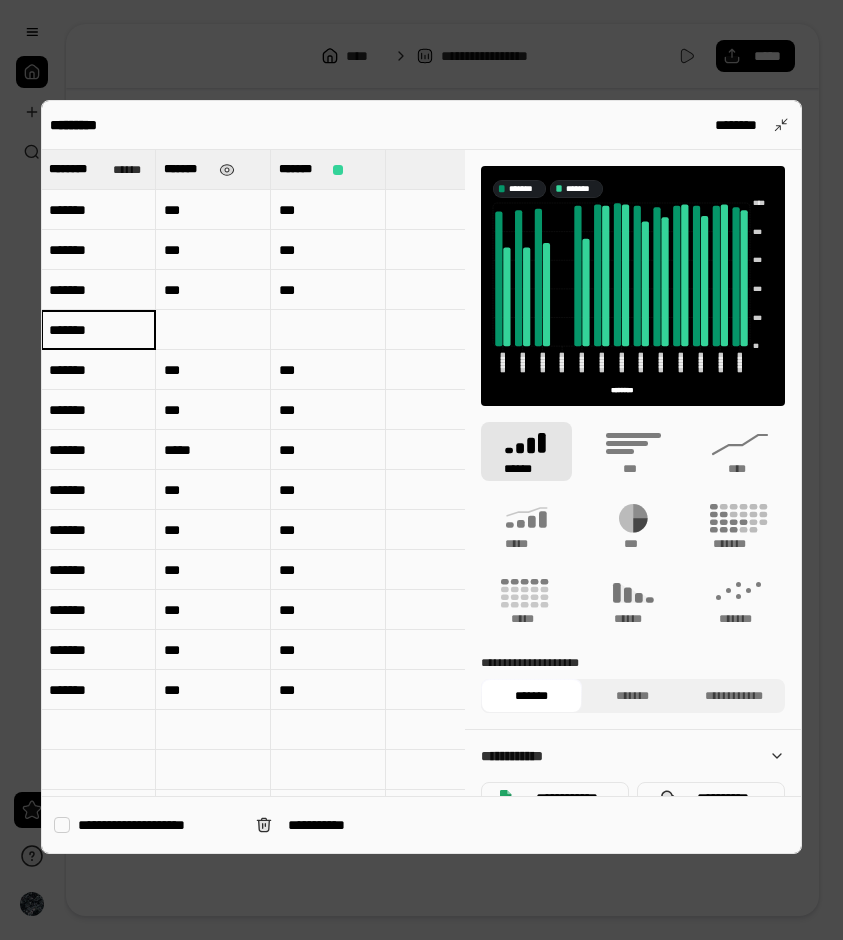 click on "*******" at bounding box center (98, 330) 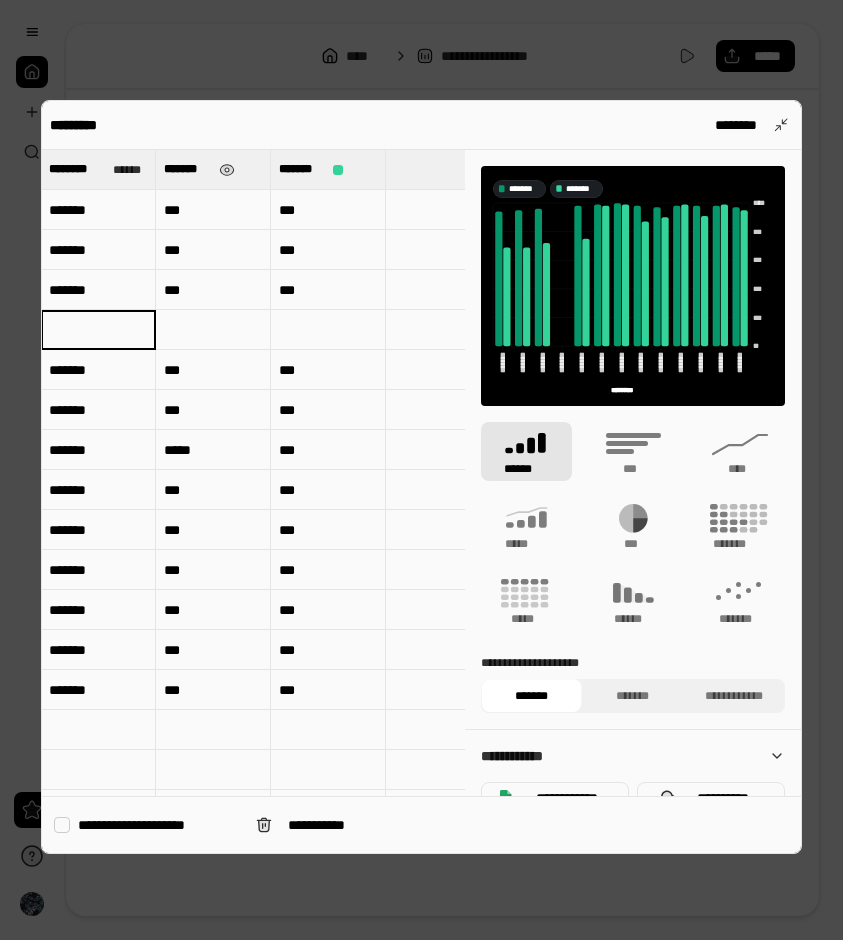 type 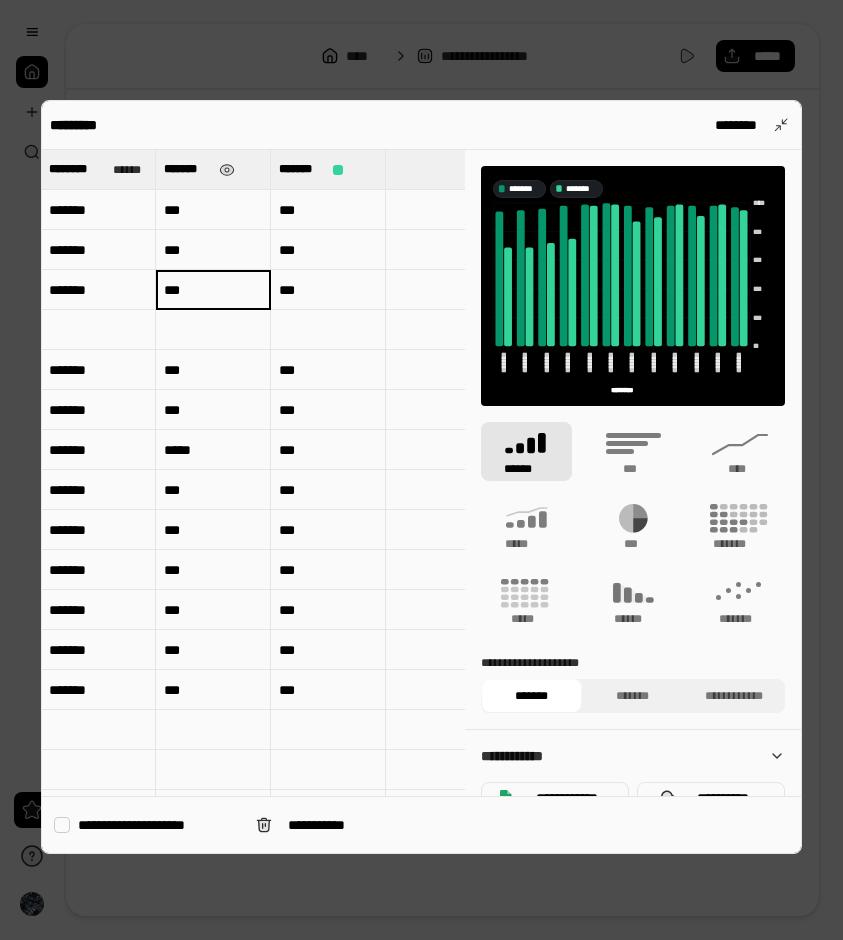 click on "***" at bounding box center [213, 290] 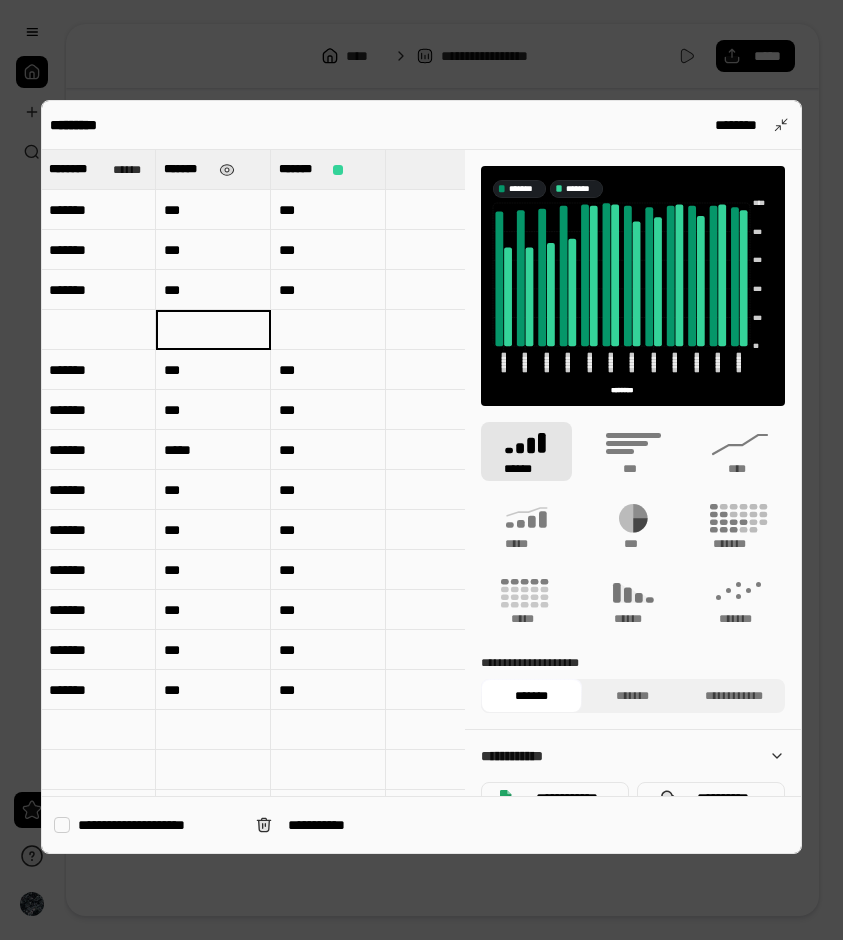 type on "***" 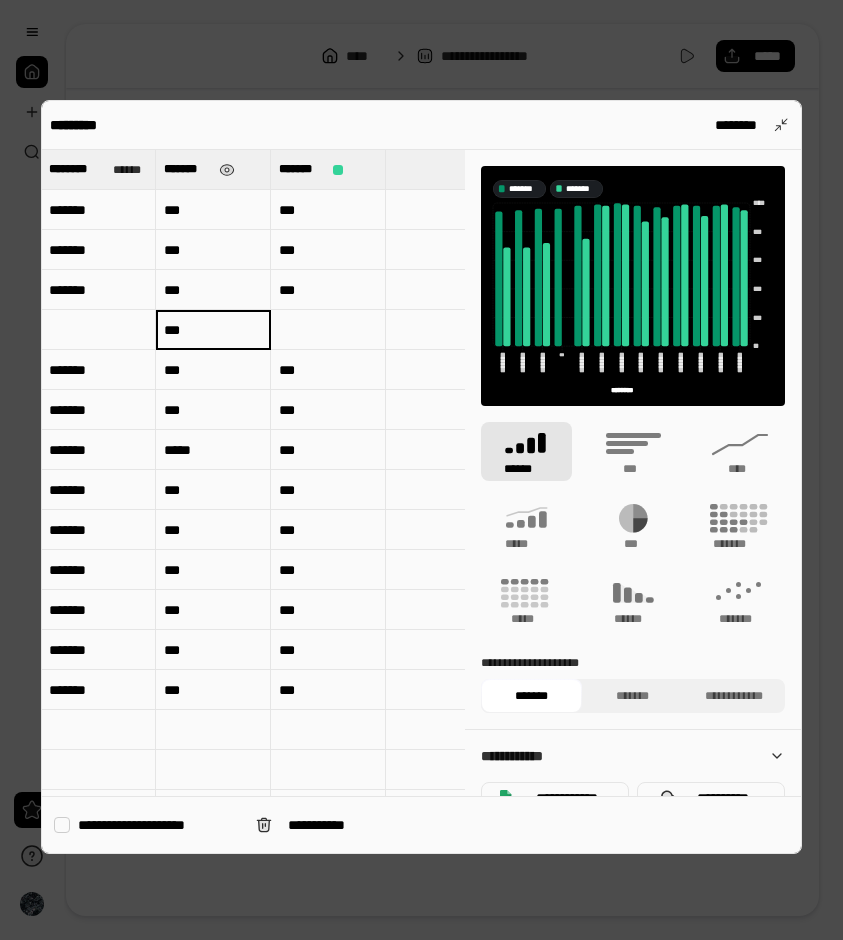 click on "***" at bounding box center [328, 290] 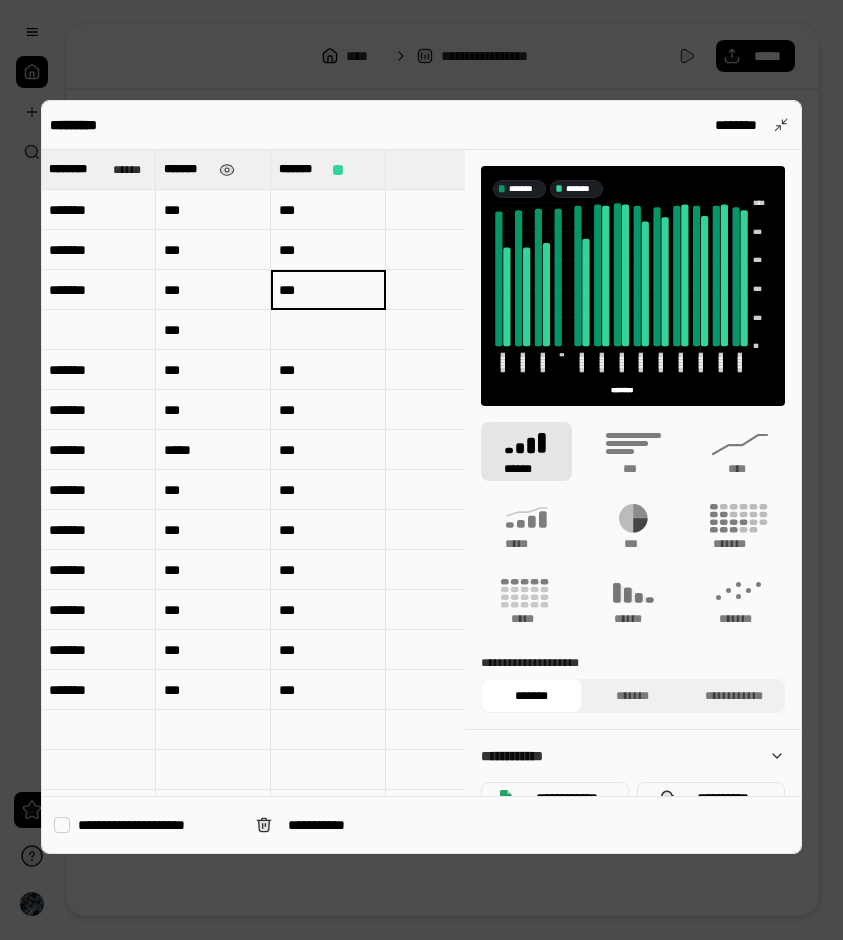 click at bounding box center (328, 330) 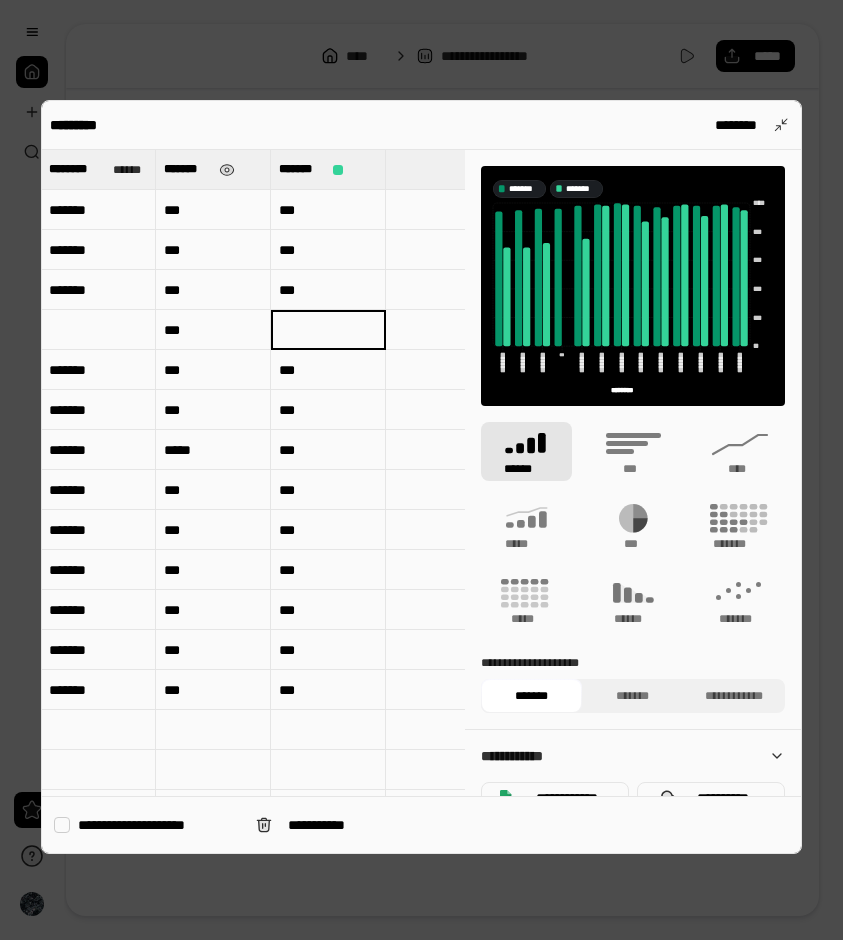 type on "***" 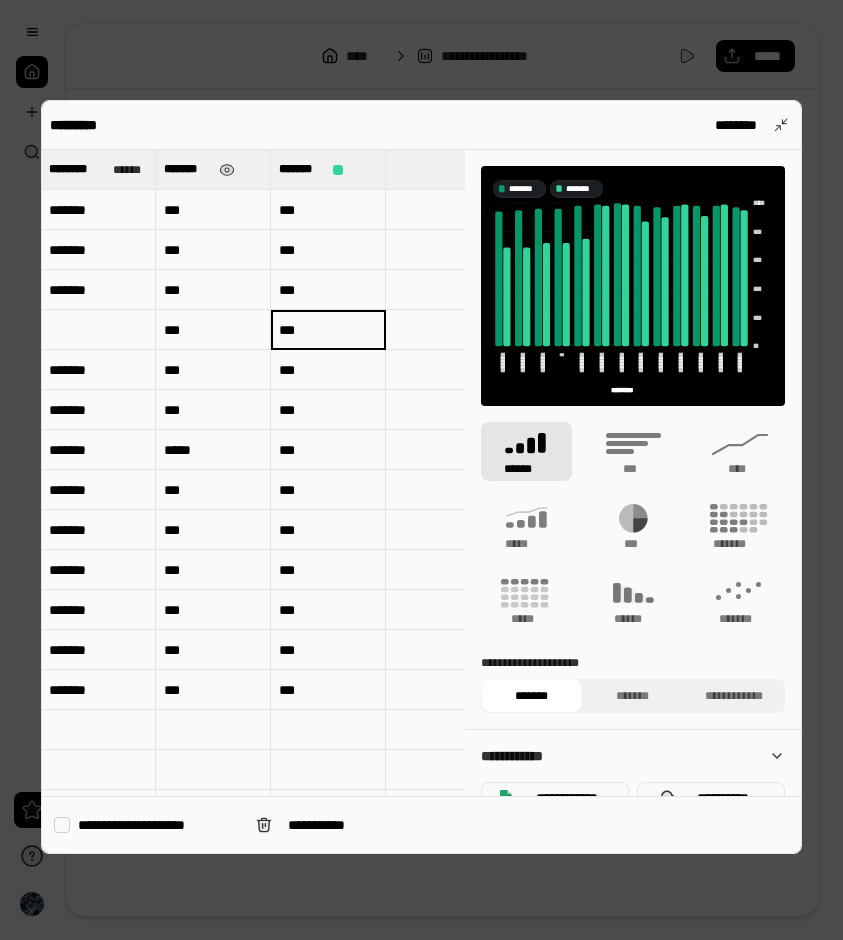 click on "***" at bounding box center (328, 290) 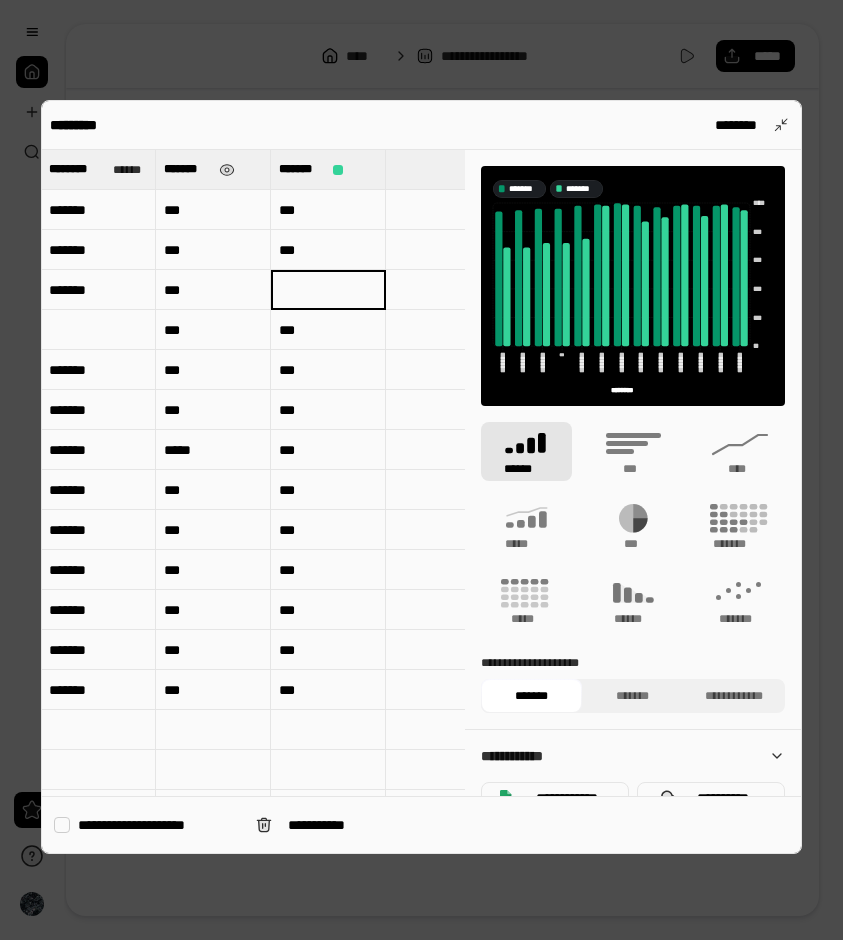 type 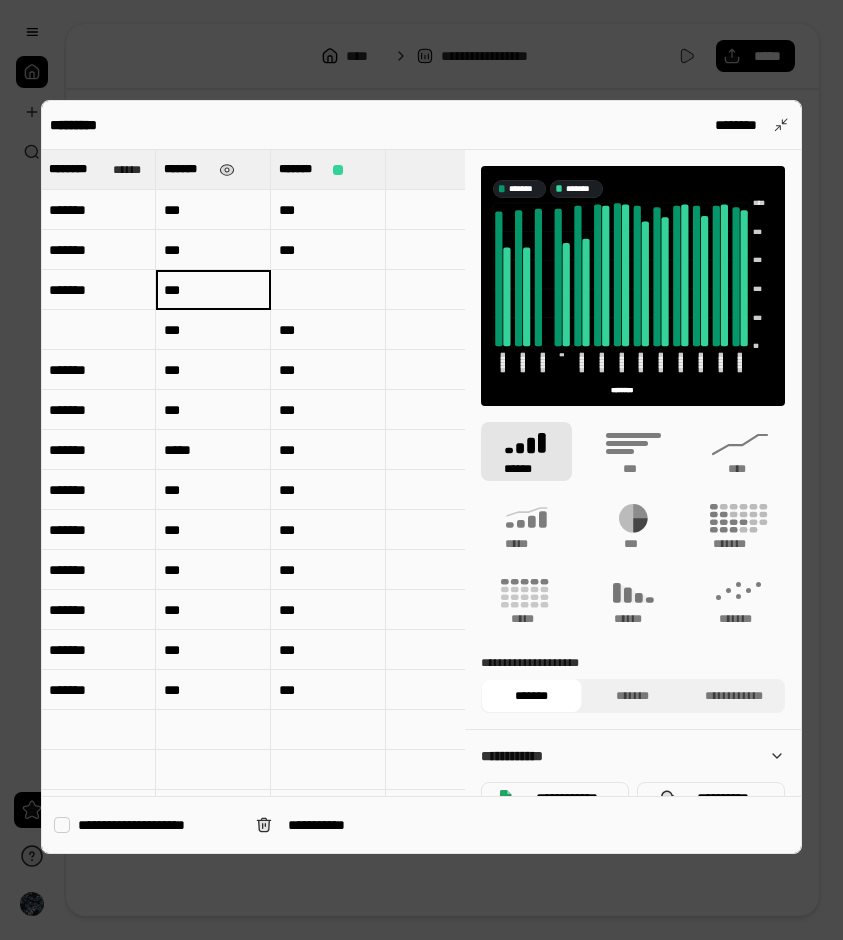 click on "***" at bounding box center (213, 290) 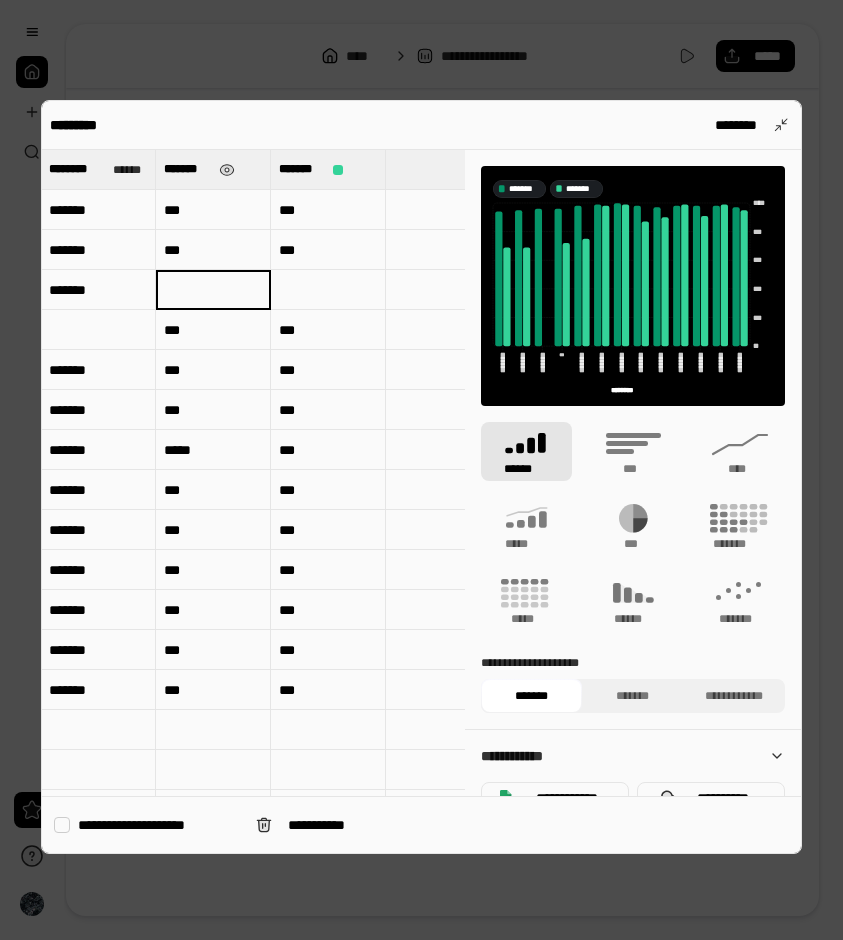 type 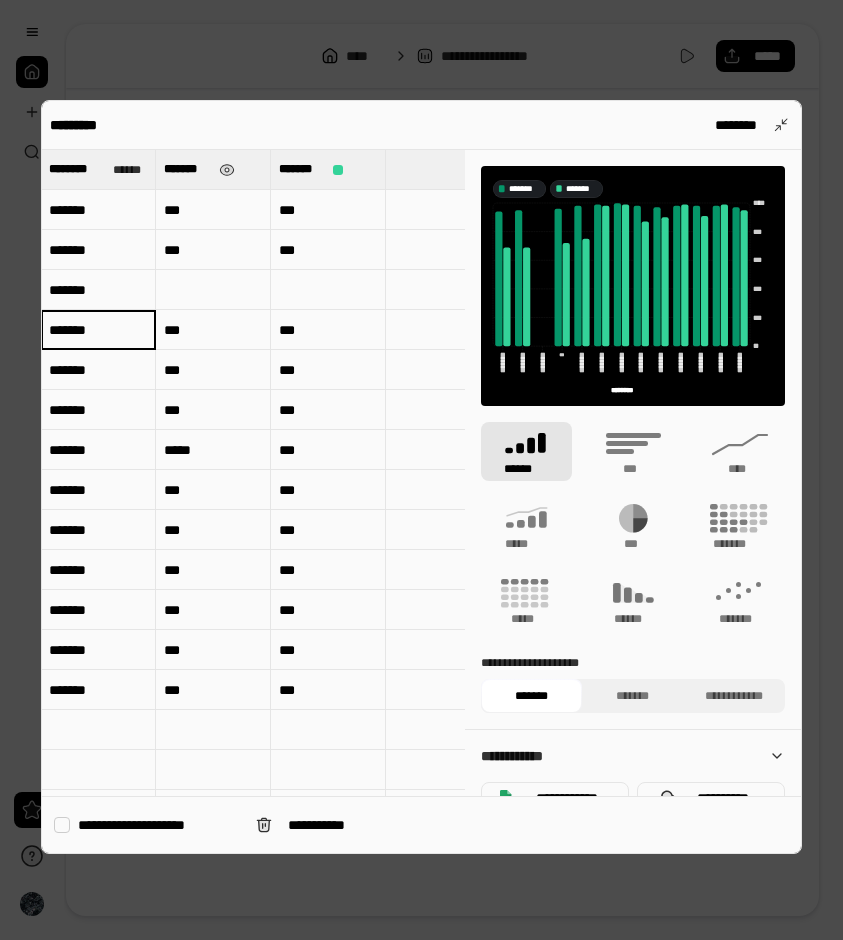type on "*******" 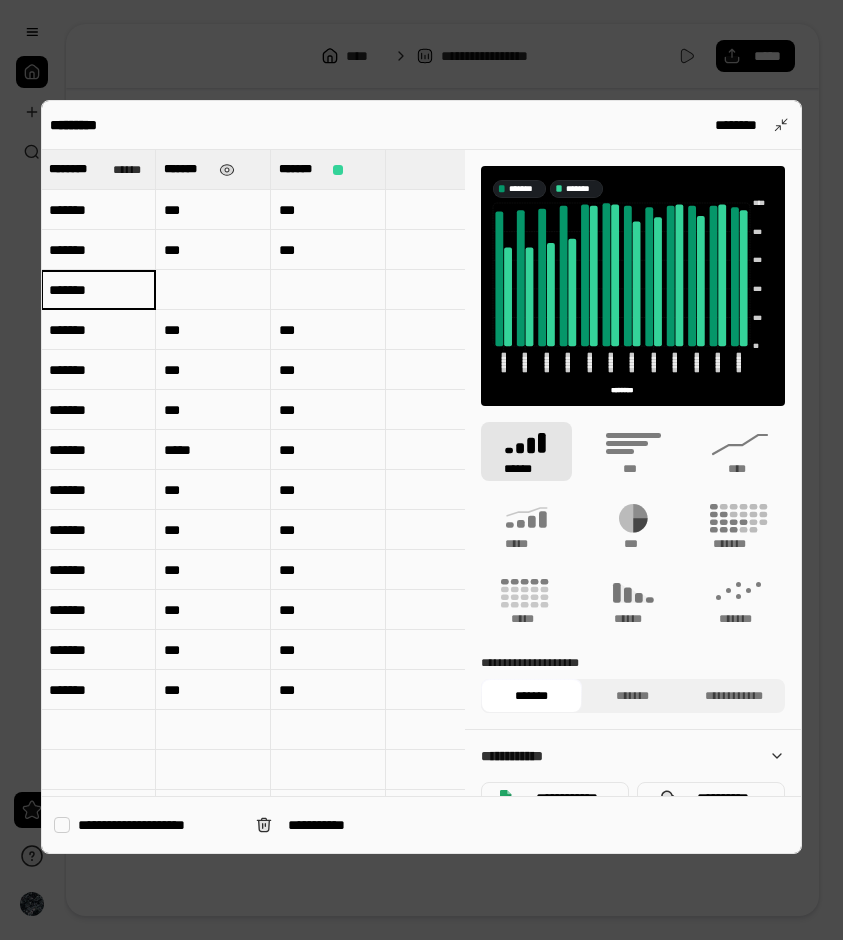 type on "*******" 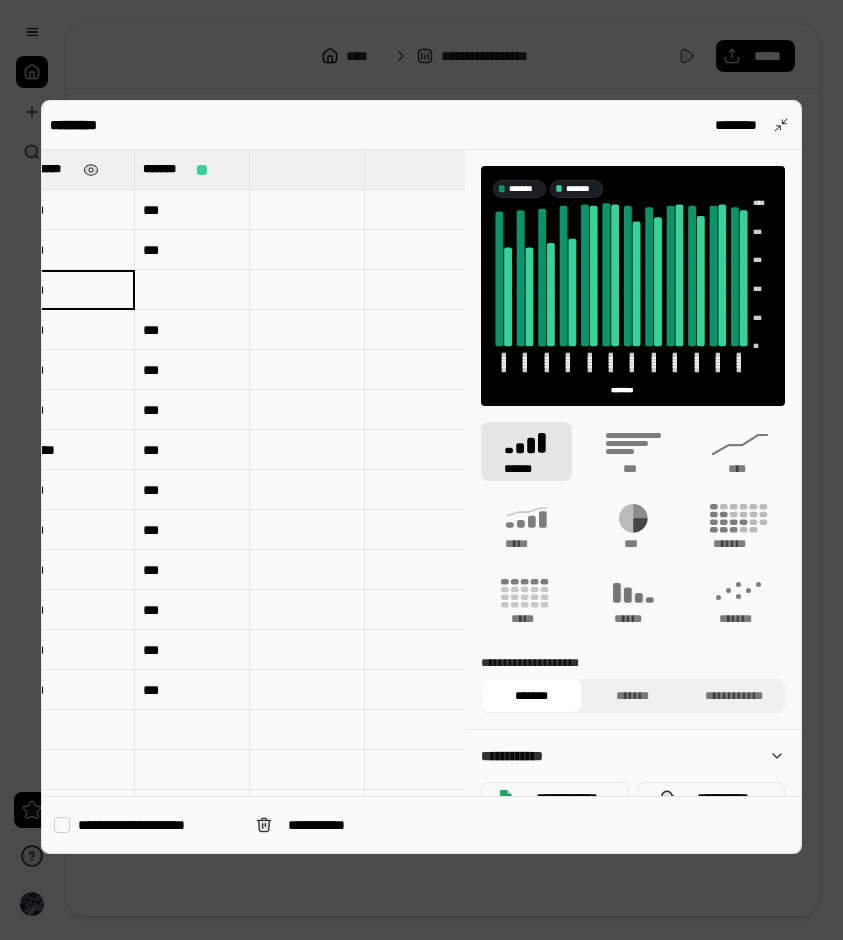 scroll, scrollTop: 0, scrollLeft: 0, axis: both 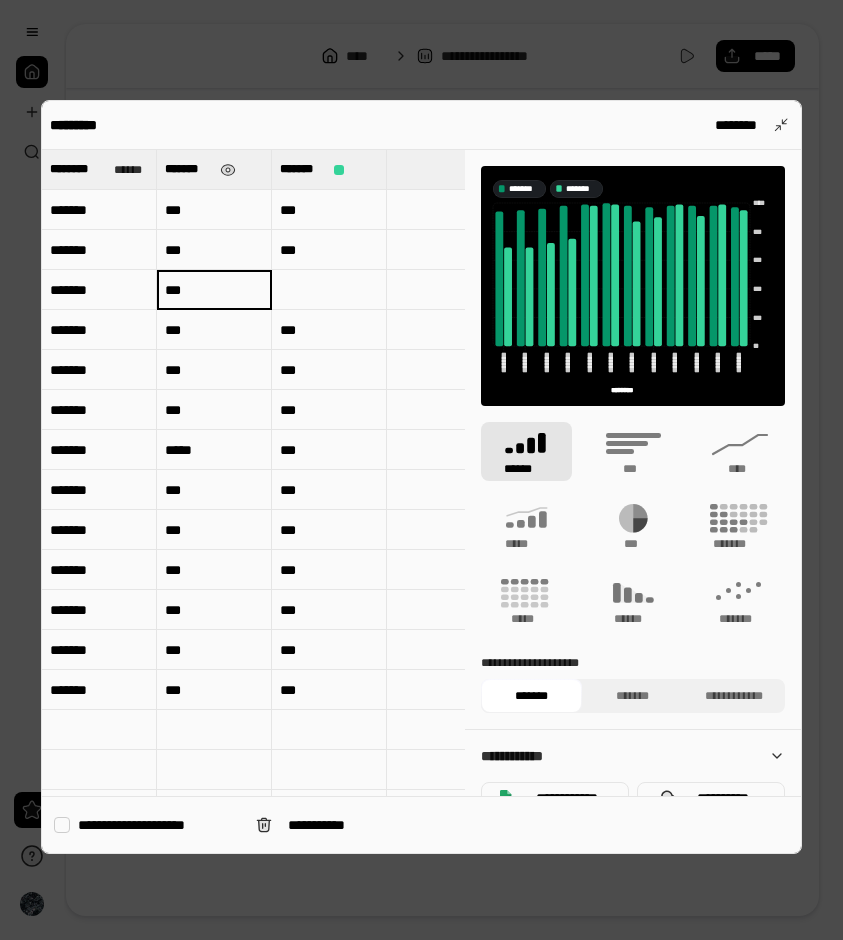 type on "***" 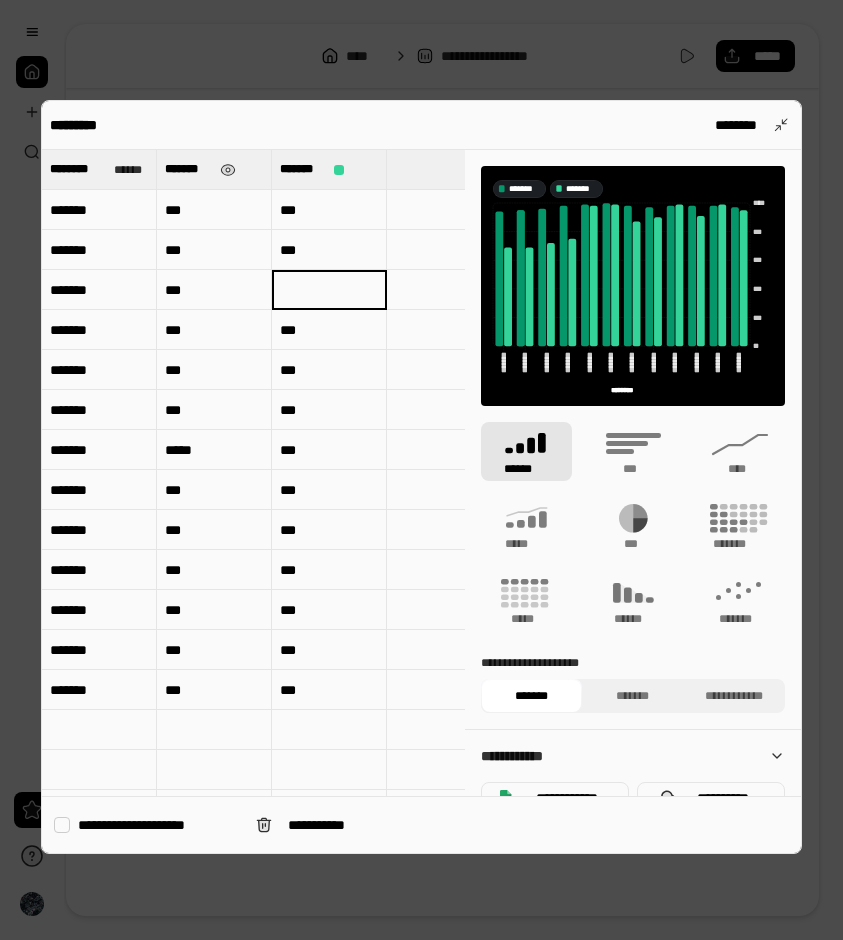 scroll, scrollTop: 0, scrollLeft: 0, axis: both 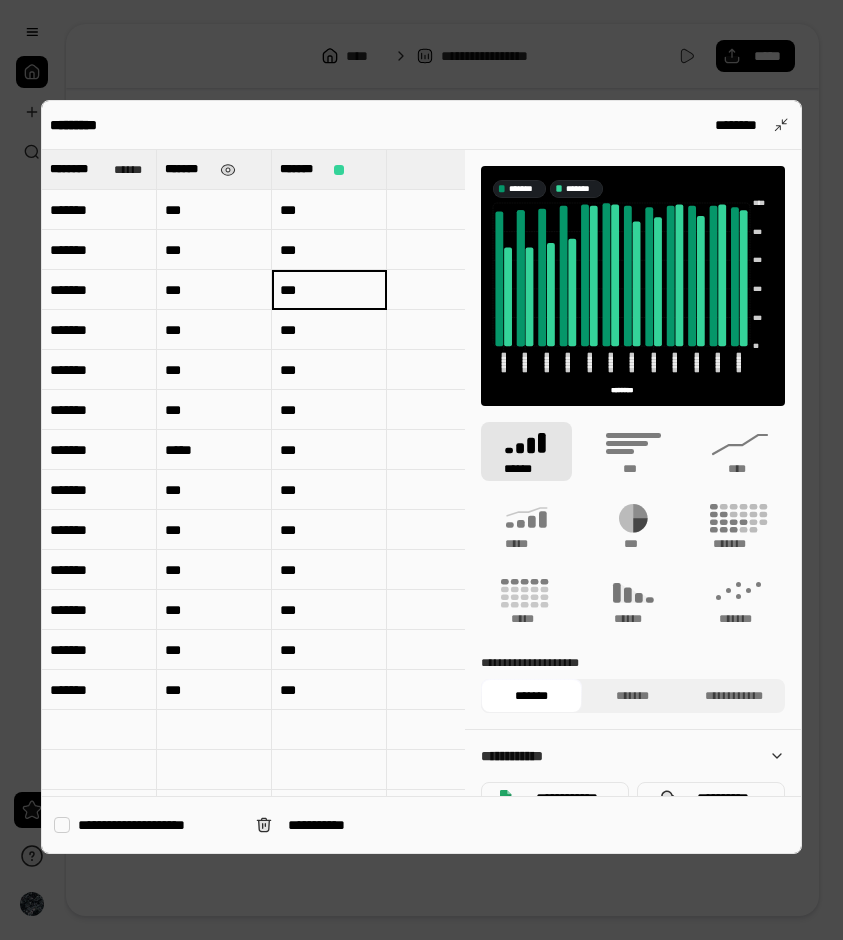type on "***" 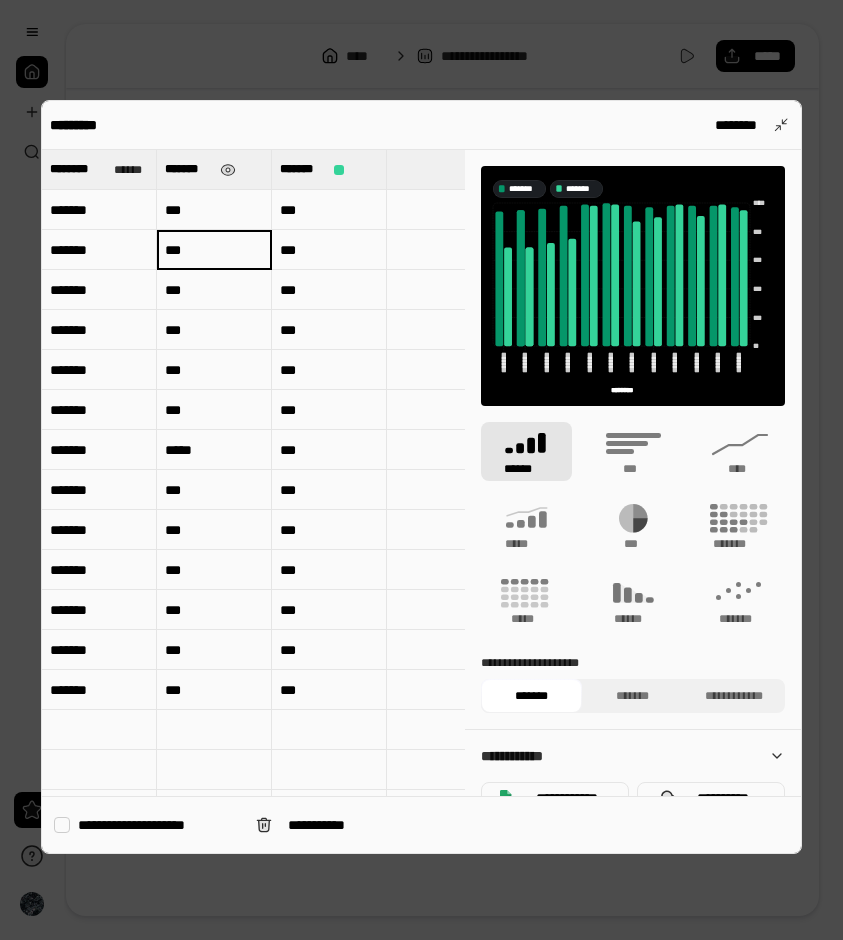 click on "***" at bounding box center [214, 250] 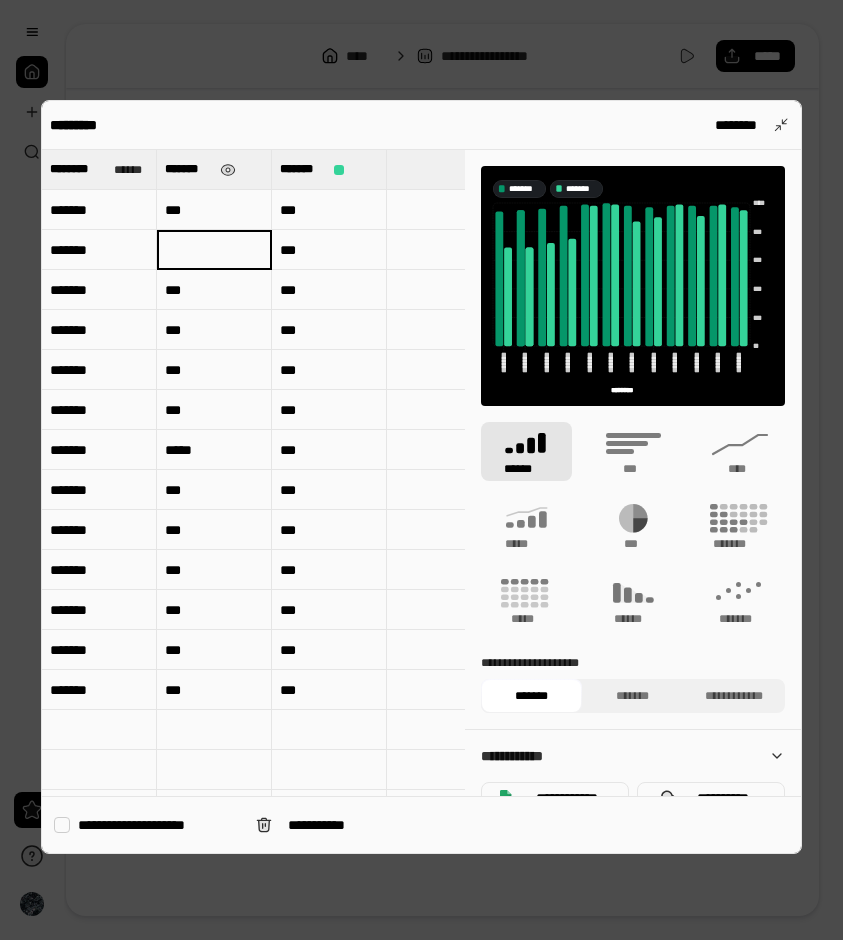 type 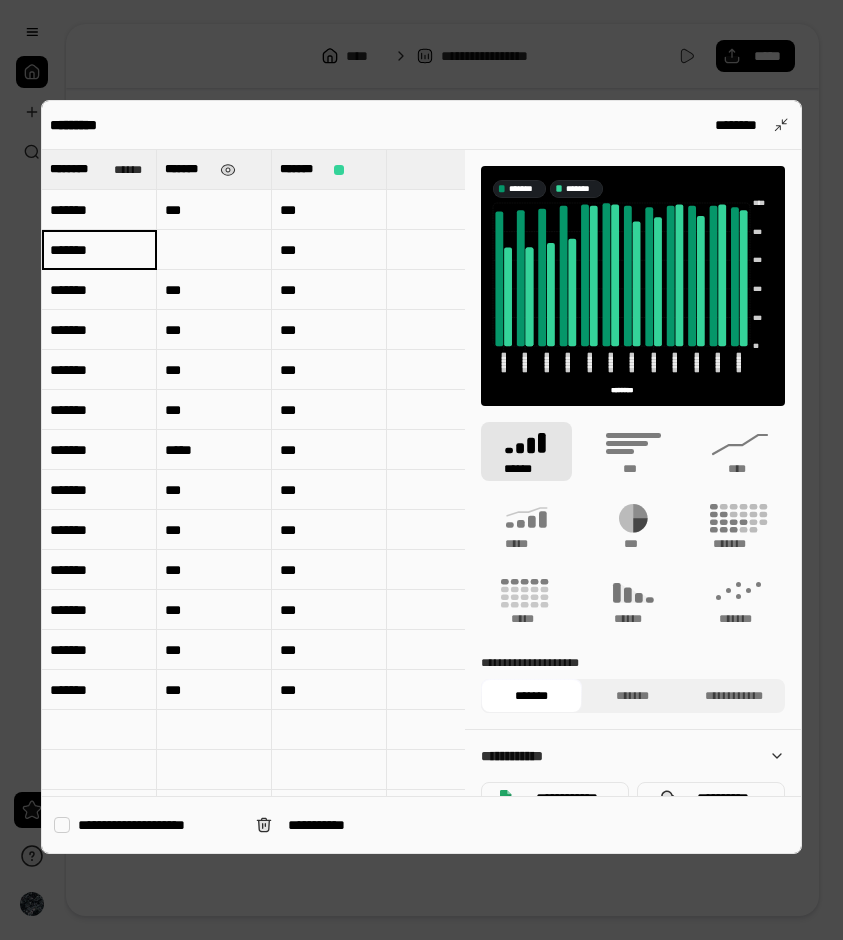 click on "*******" at bounding box center (99, 250) 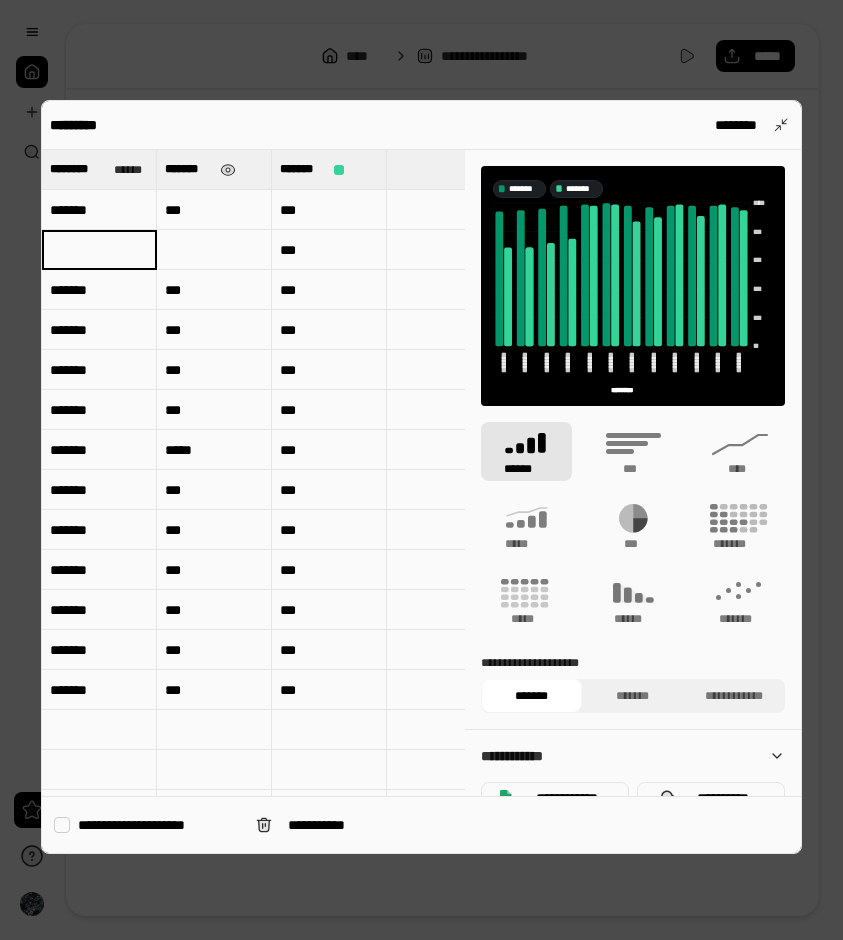 type 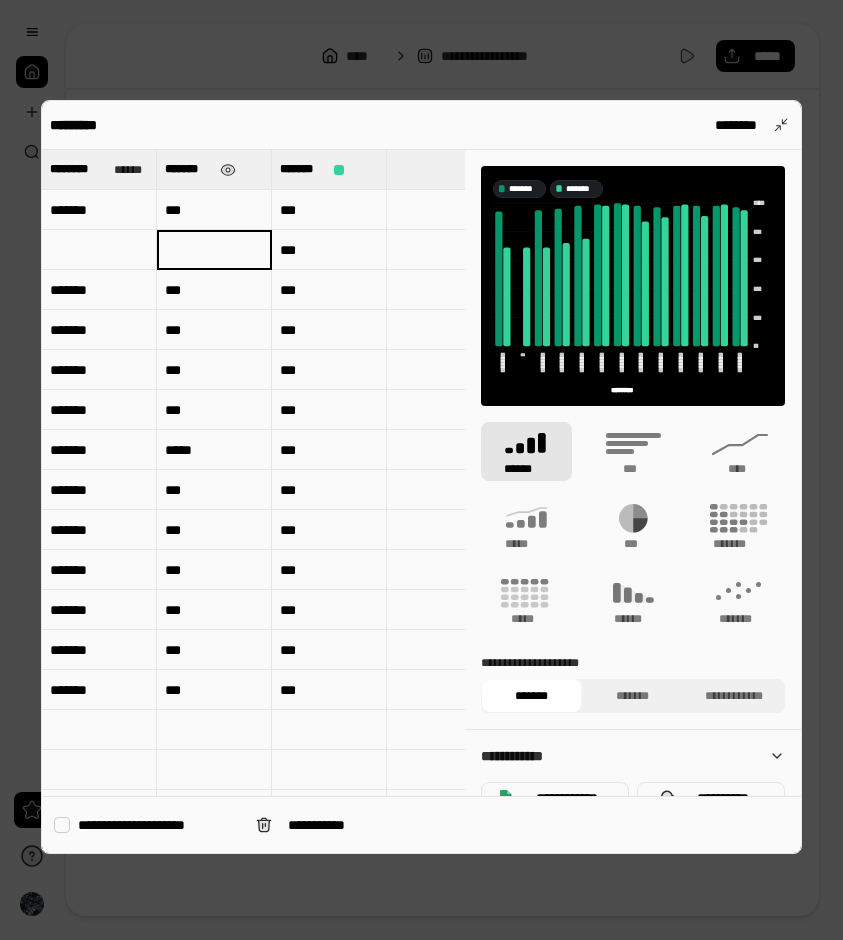 click on "***" at bounding box center [329, 250] 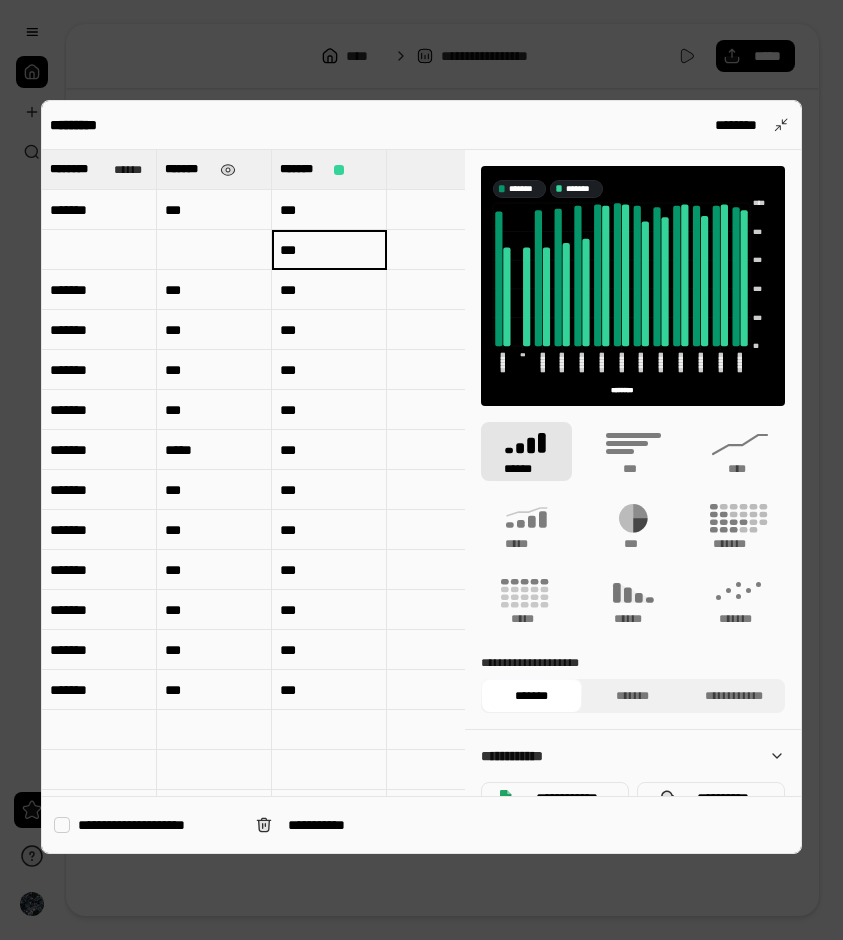 click on "***" at bounding box center [329, 249] 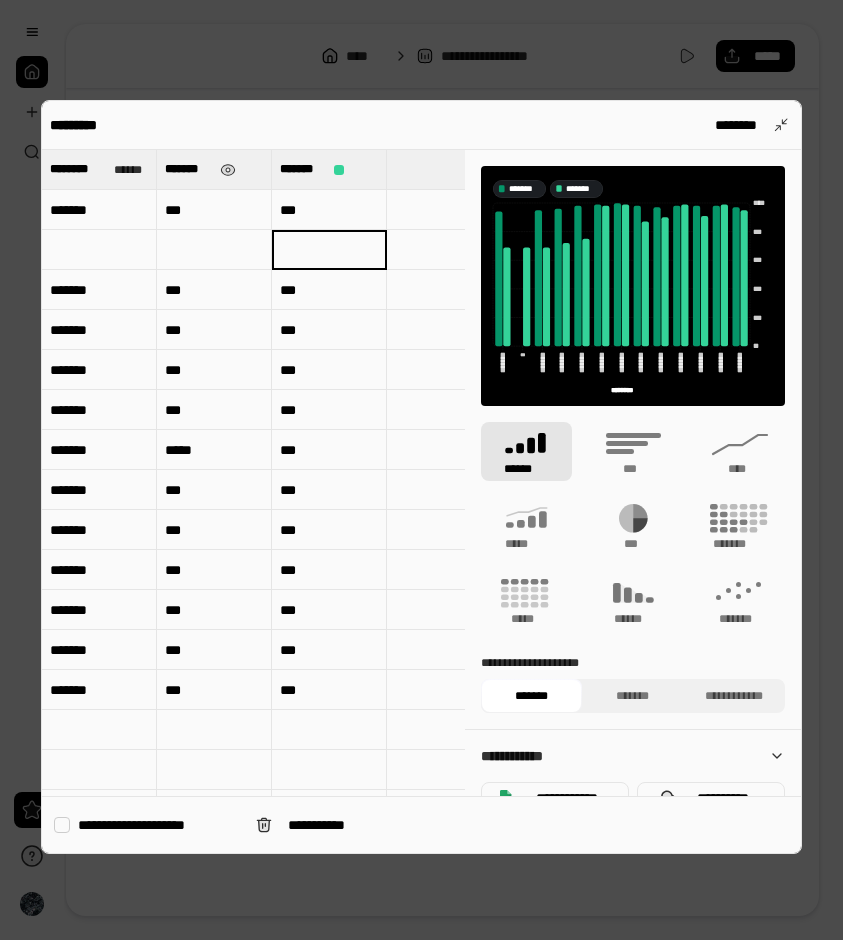 click on "***" at bounding box center [329, 210] 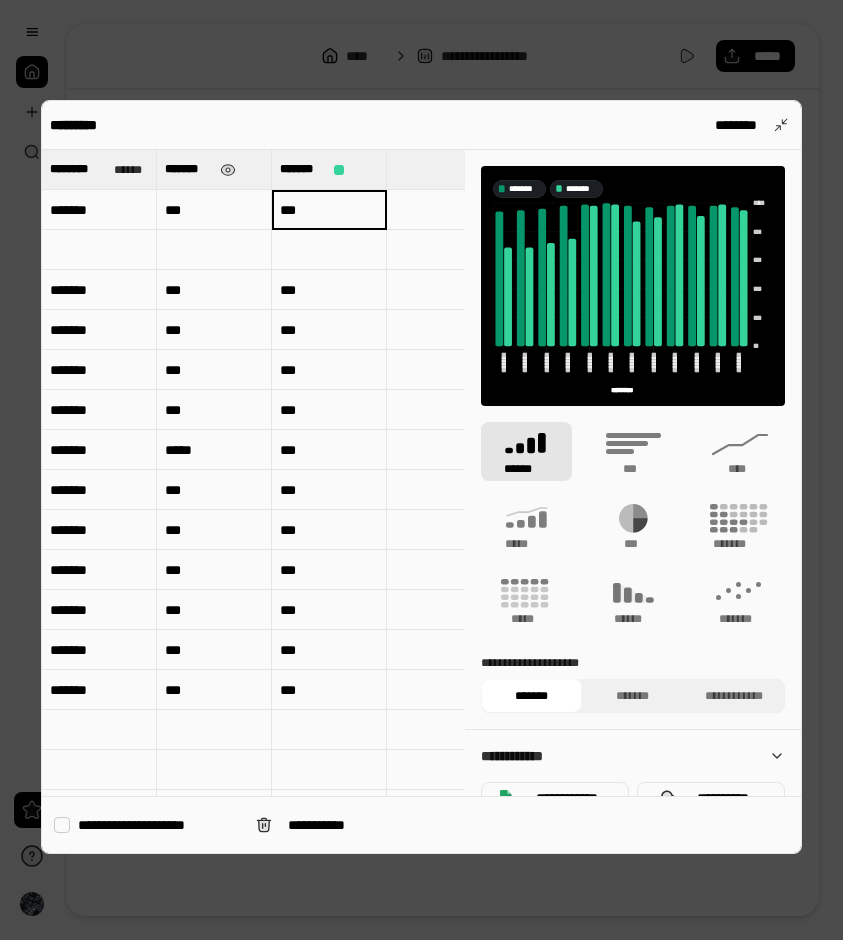 click at bounding box center (329, 250) 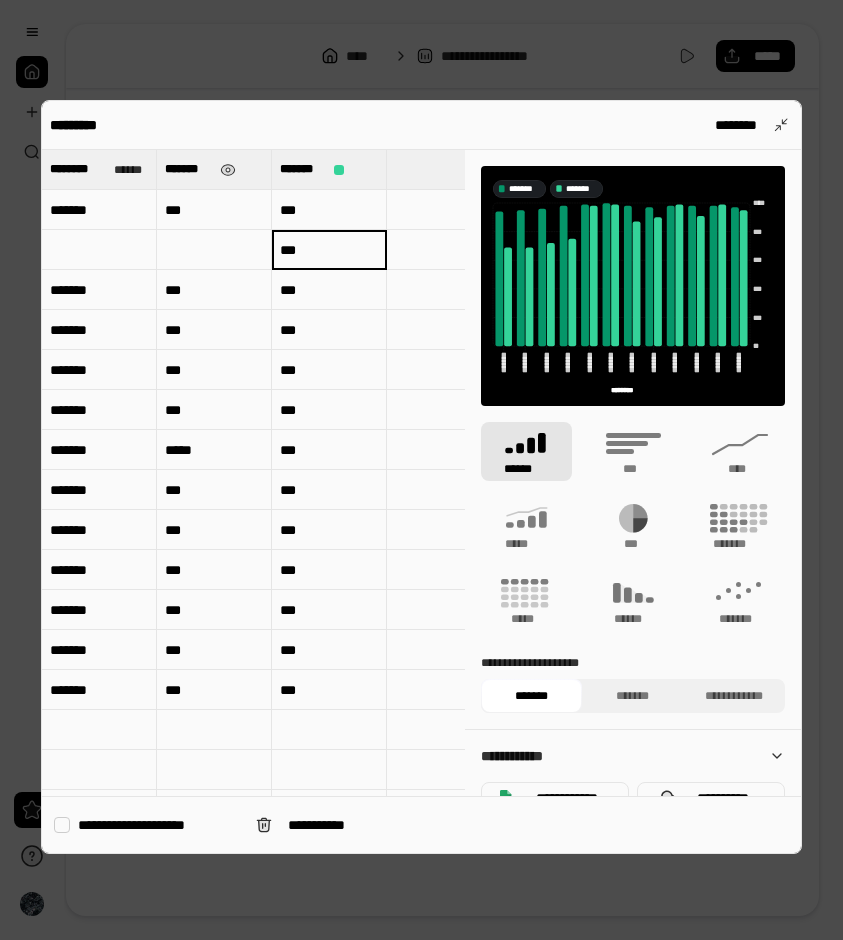 type on "***" 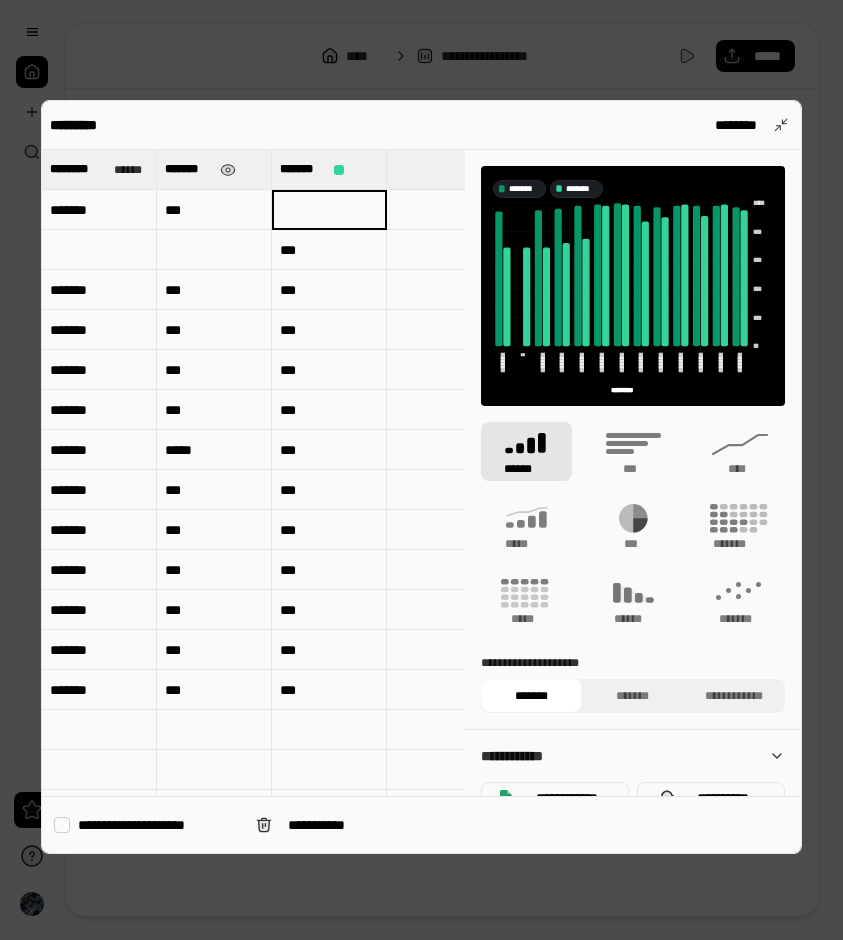 type 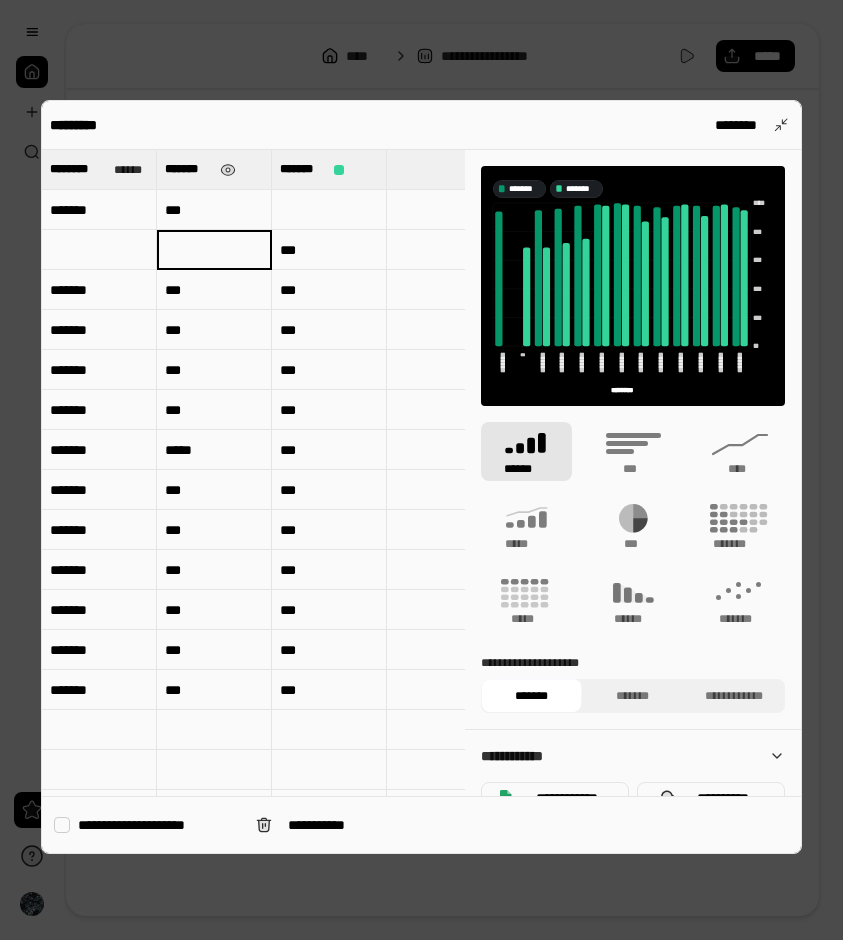 click at bounding box center (214, 250) 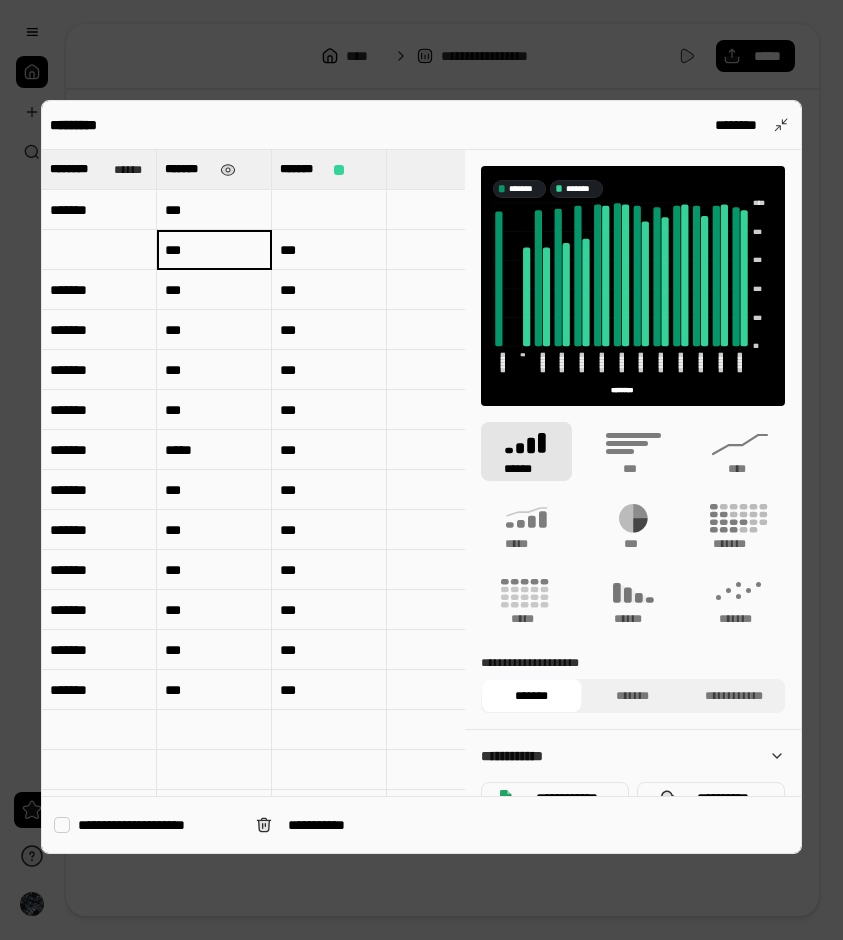 type on "***" 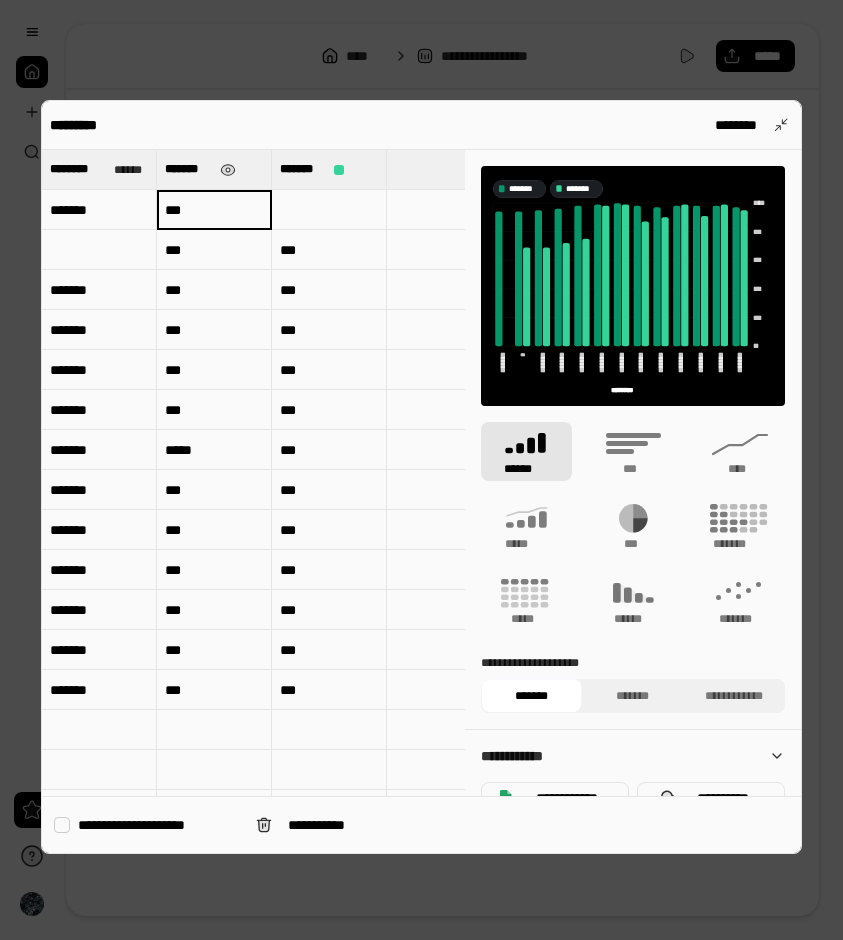 click on "***" at bounding box center [214, 210] 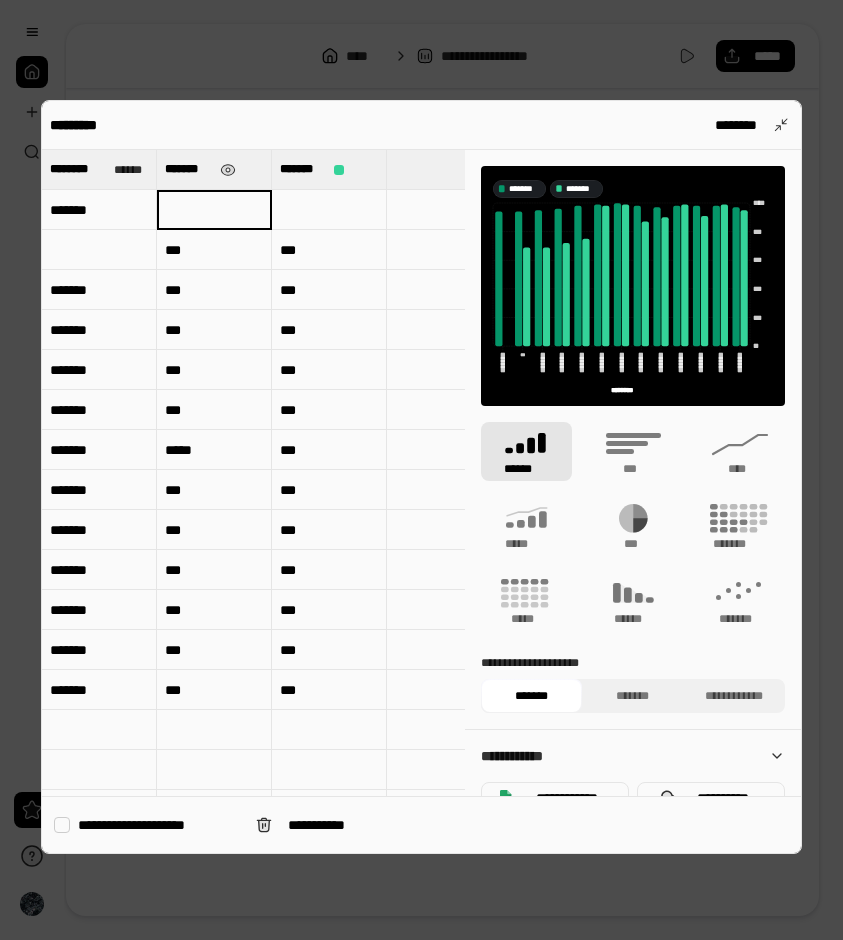 type 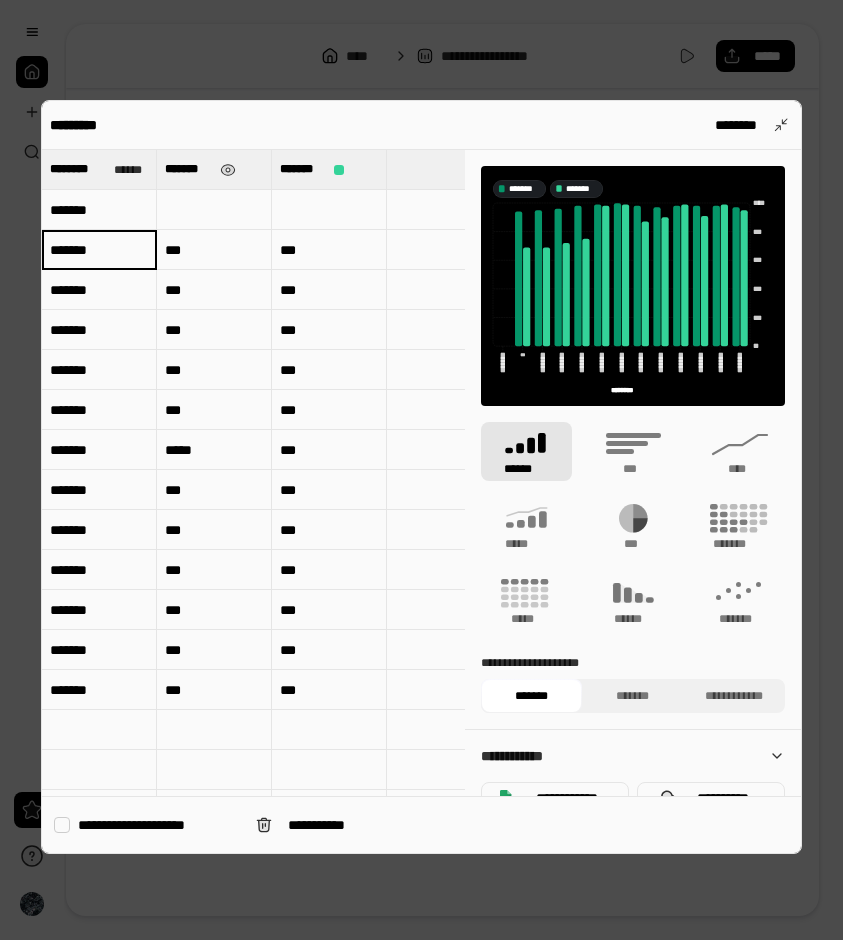 type on "*******" 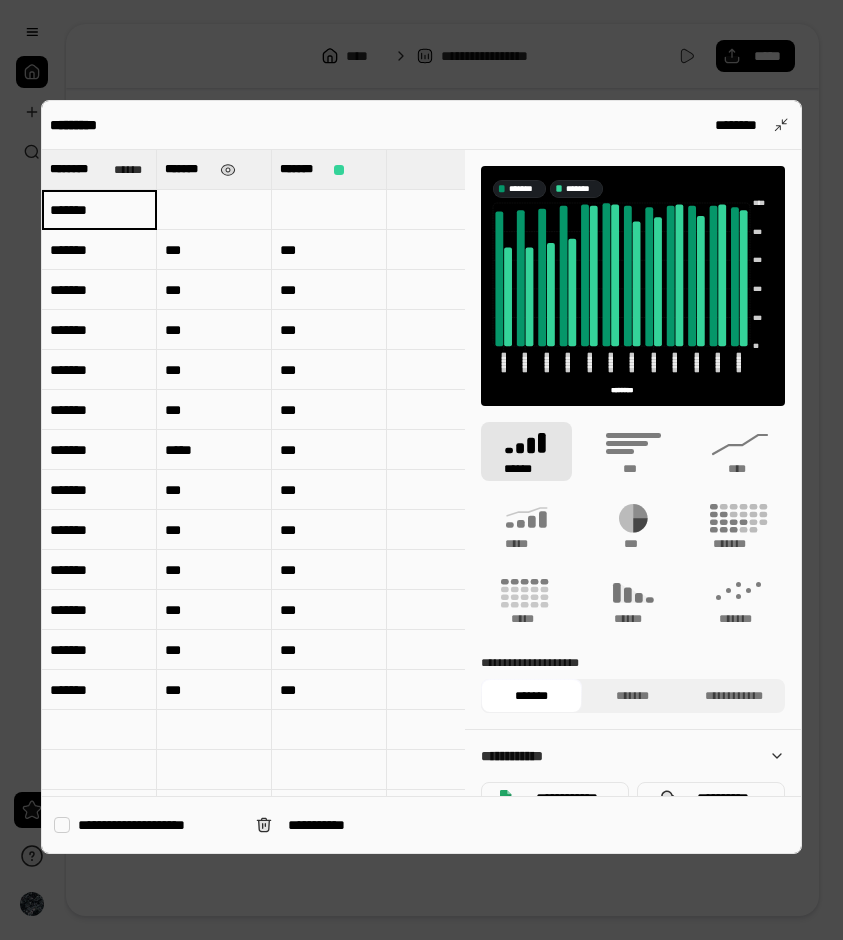click on "*******" at bounding box center (99, 210) 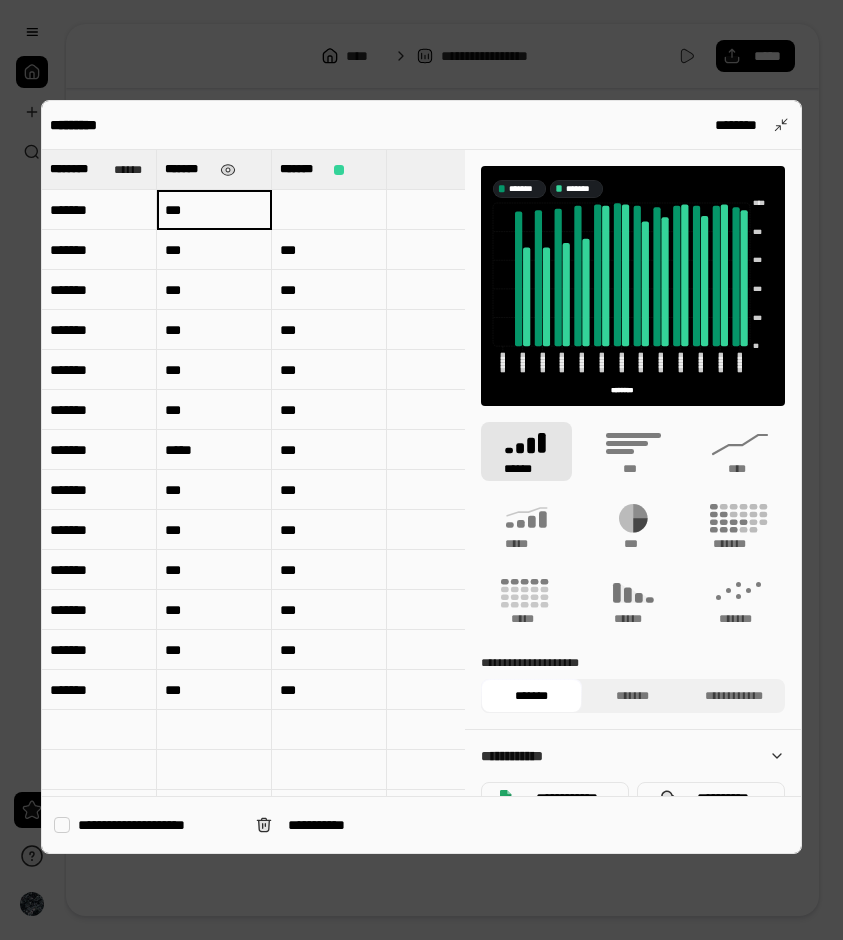 type on "***" 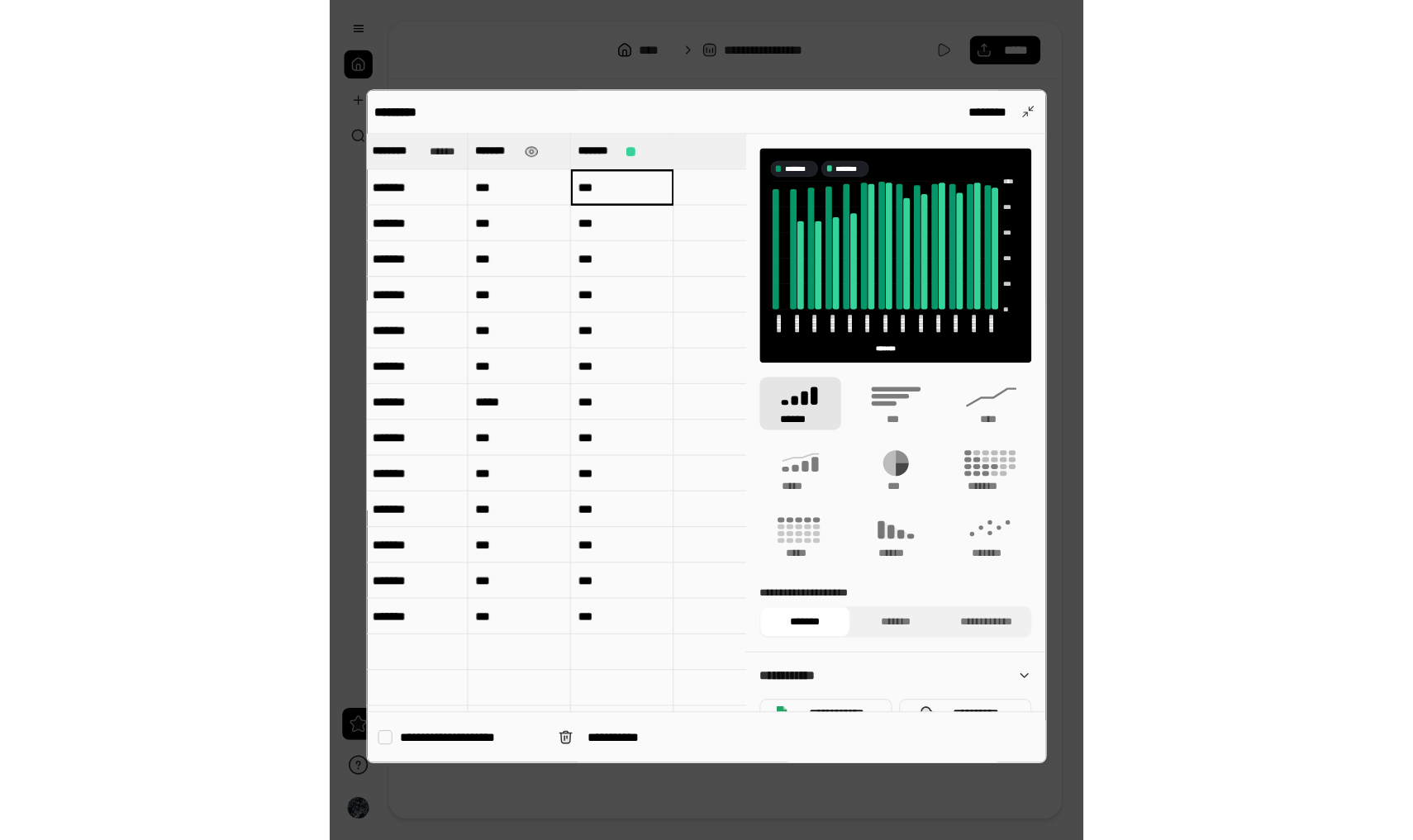 scroll, scrollTop: 0, scrollLeft: 2, axis: horizontal 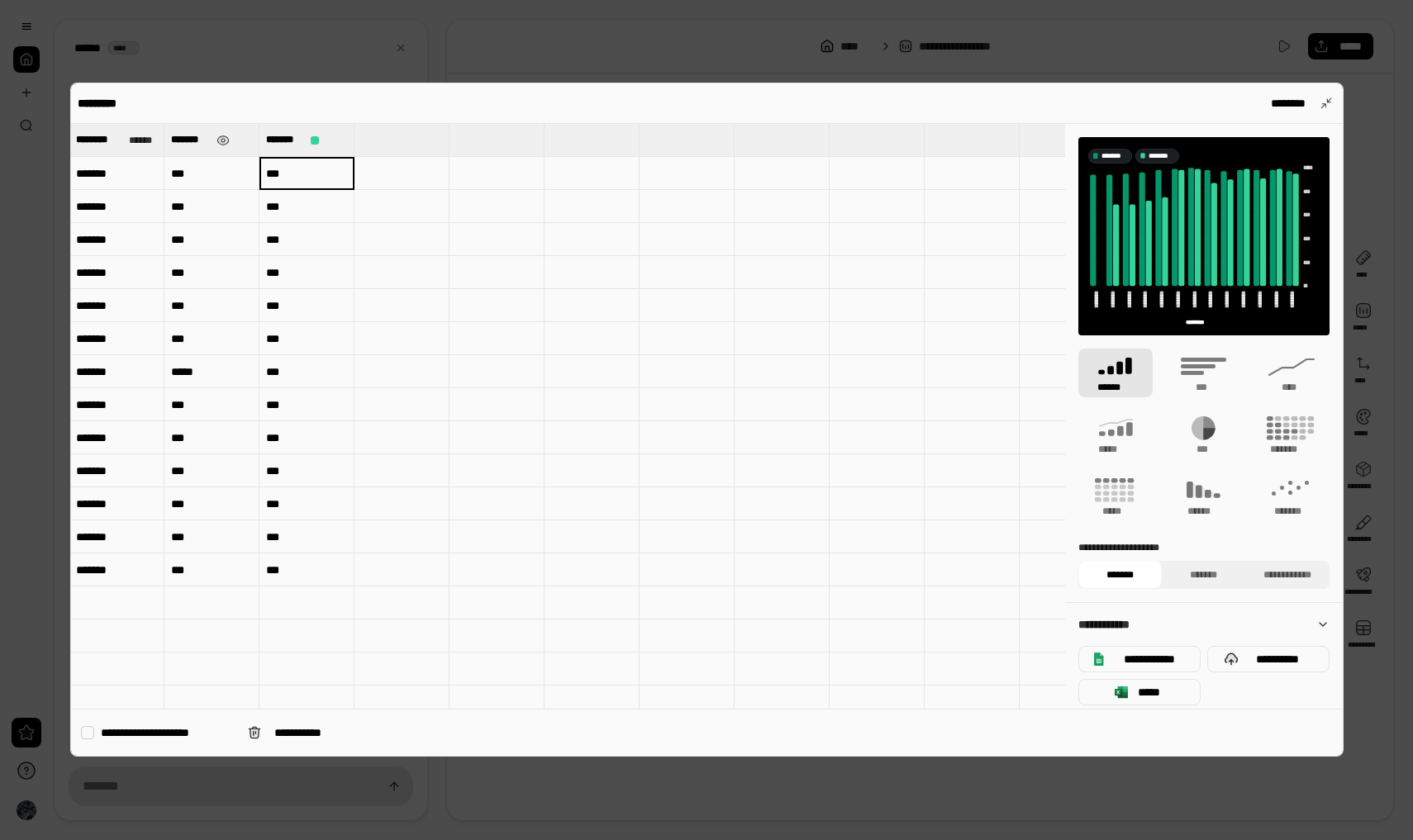 type on "***" 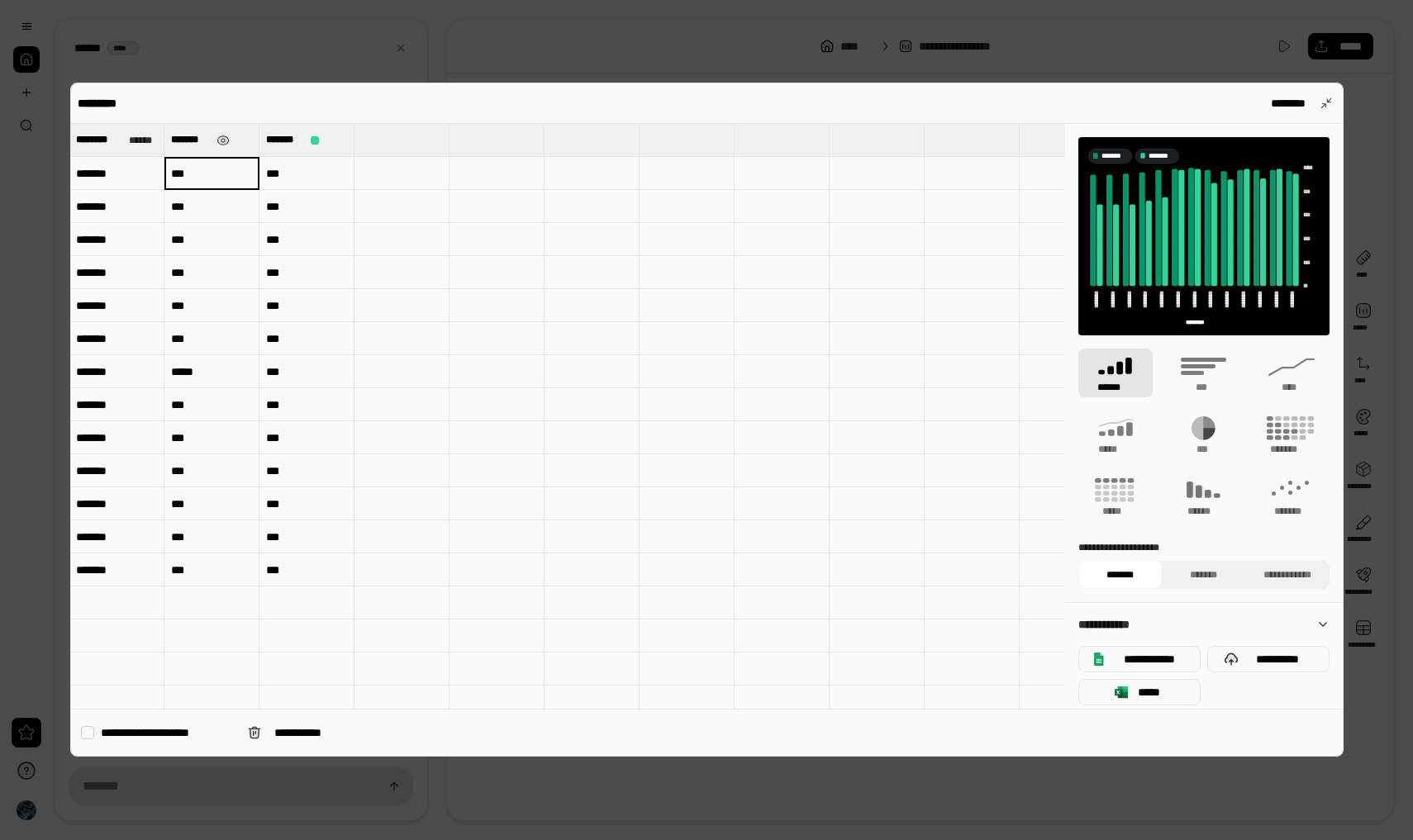 click on "***" at bounding box center [212, 173] 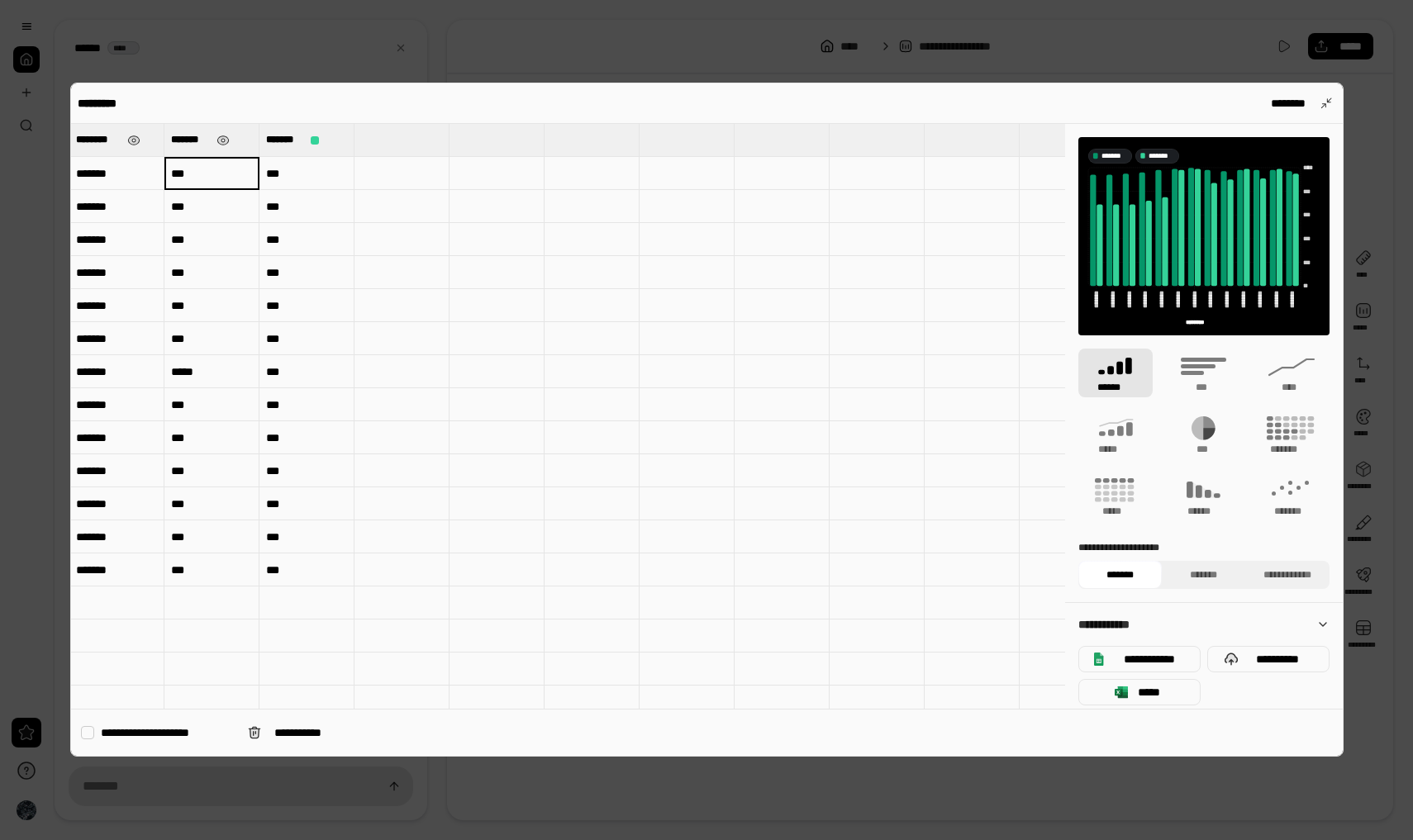 click on "********" at bounding box center (117, 140) 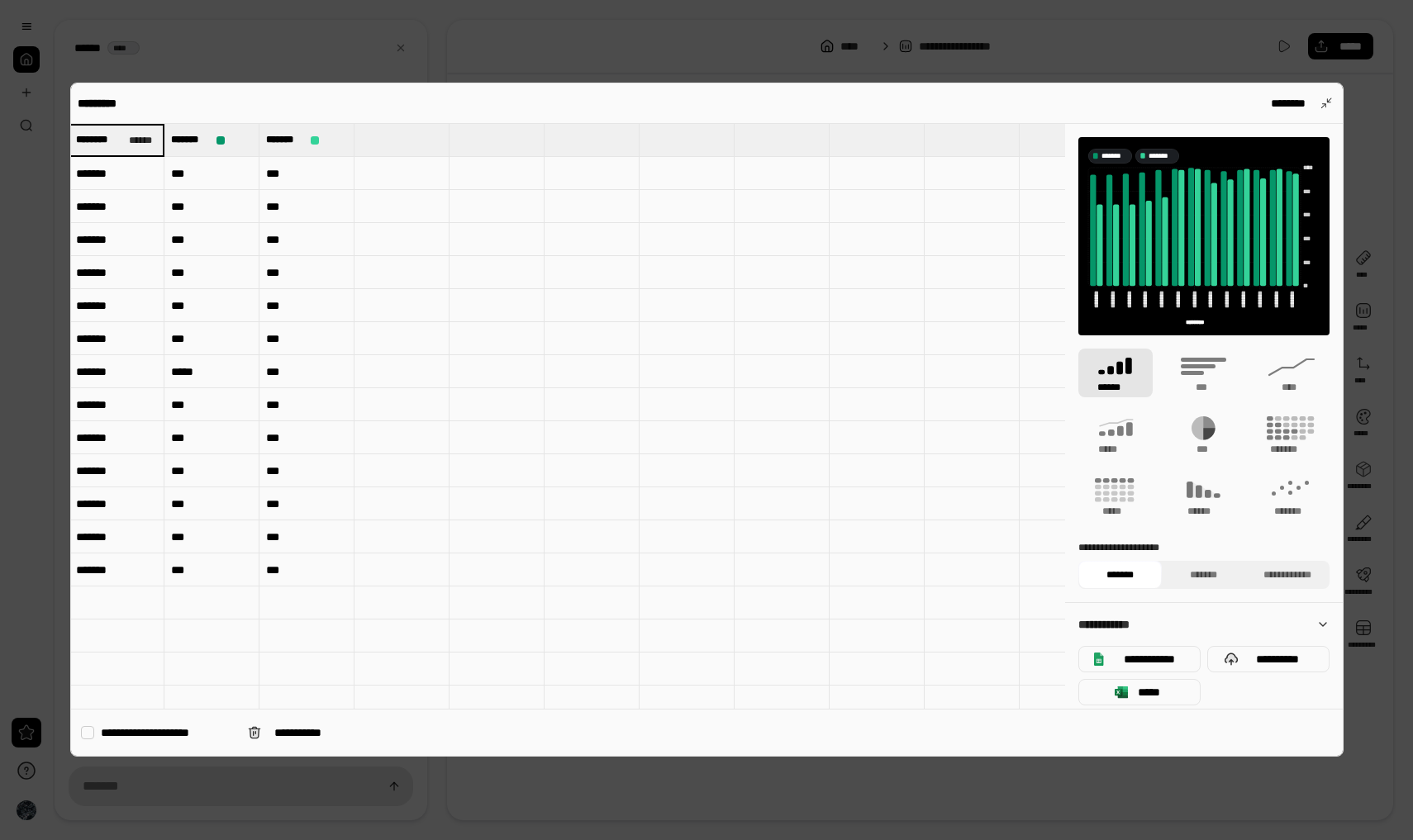 click at bounding box center (706, 420) 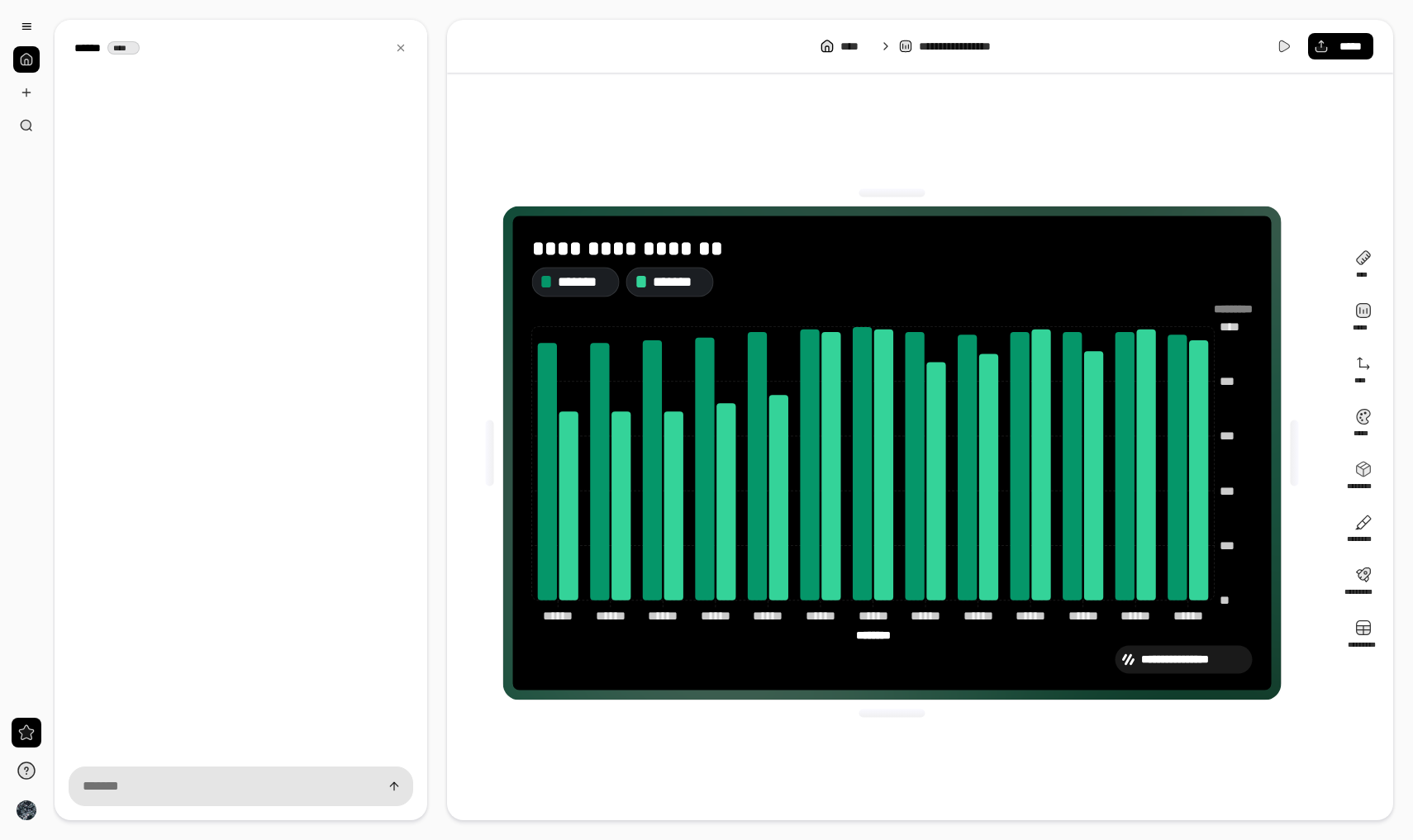 click on "**********" at bounding box center [892, 453] 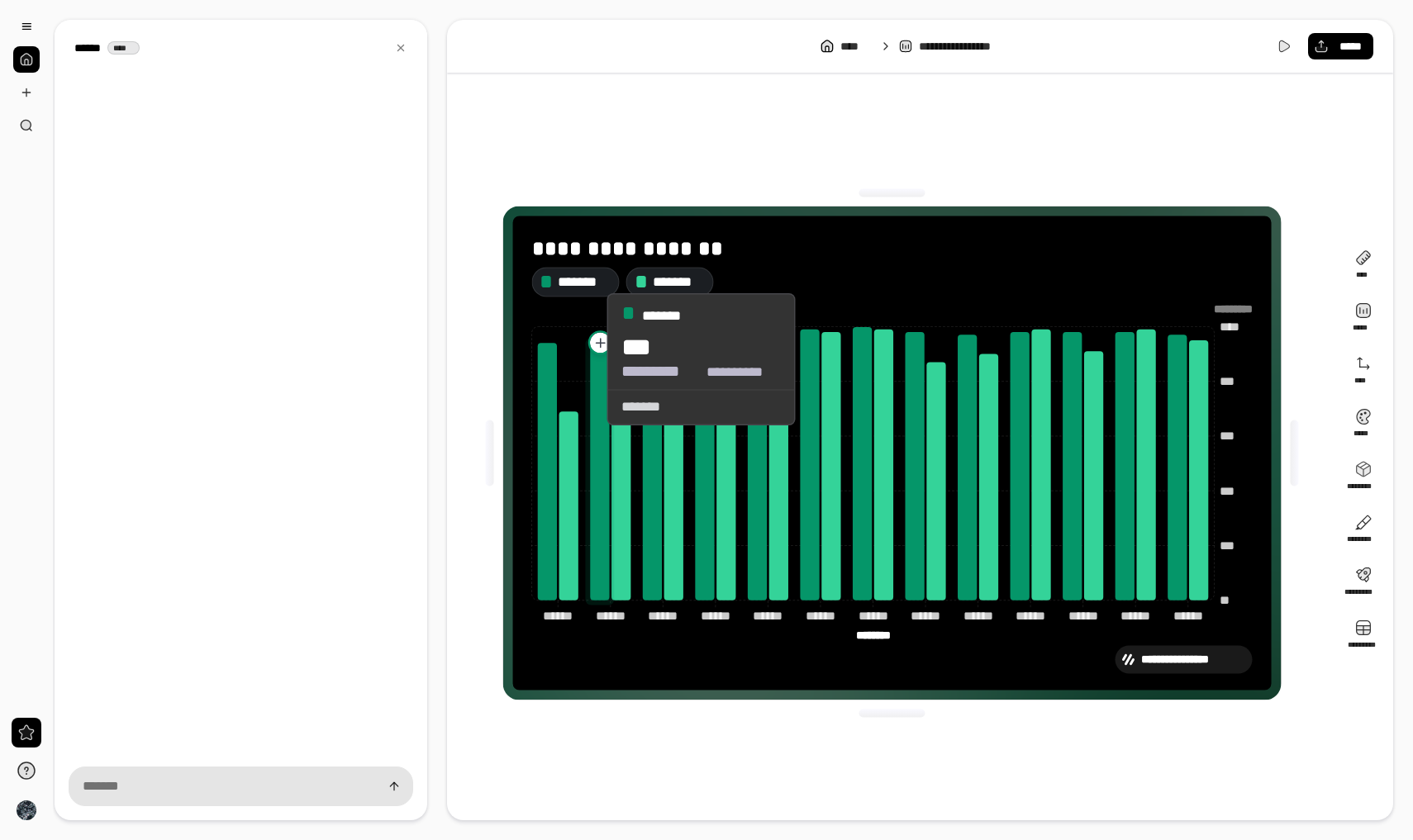 click 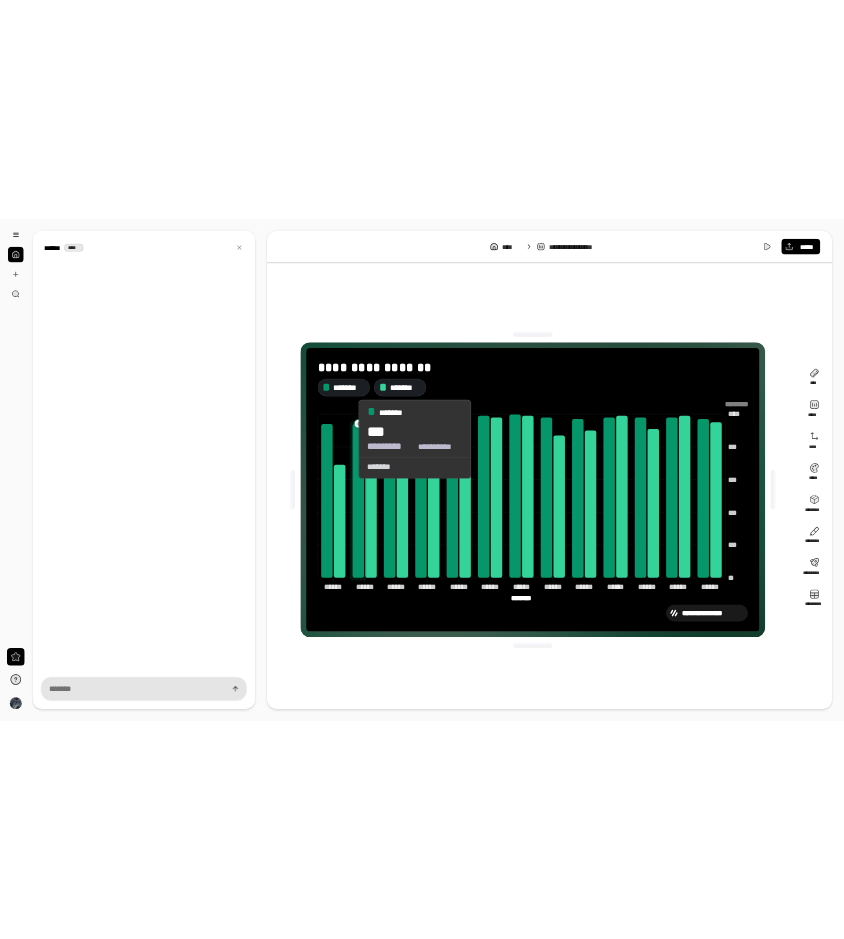 scroll, scrollTop: 0, scrollLeft: 0, axis: both 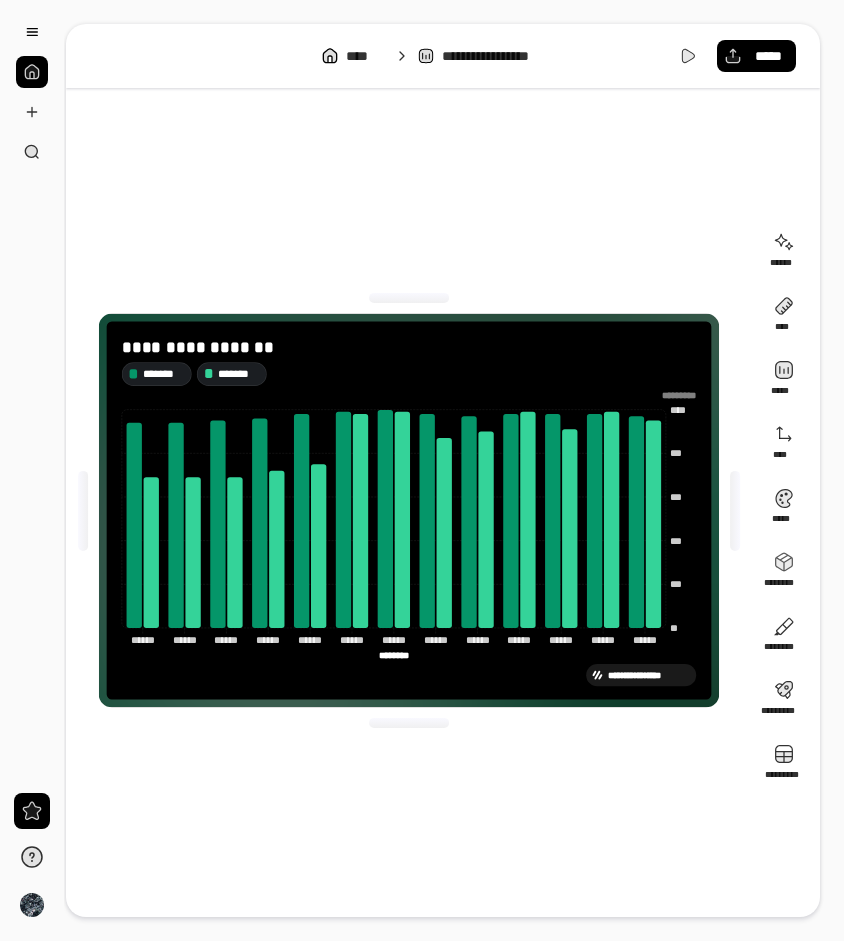 click on "**********" at bounding box center [409, 510] 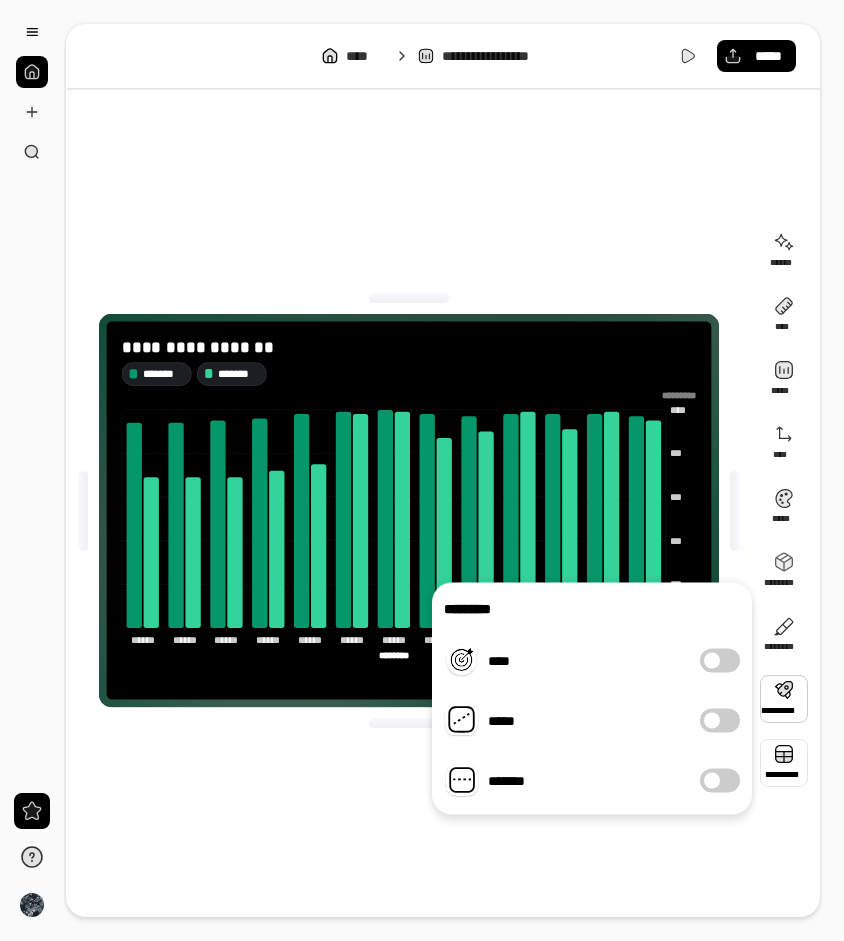 click at bounding box center (784, 763) 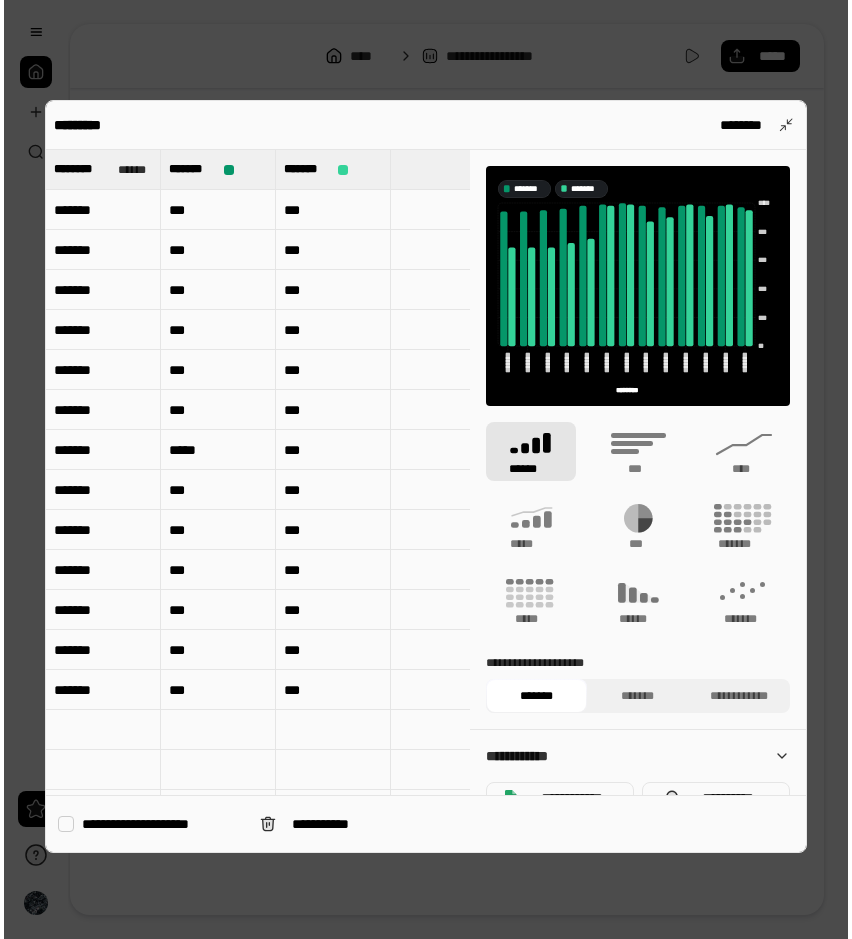 scroll, scrollTop: 0, scrollLeft: 0, axis: both 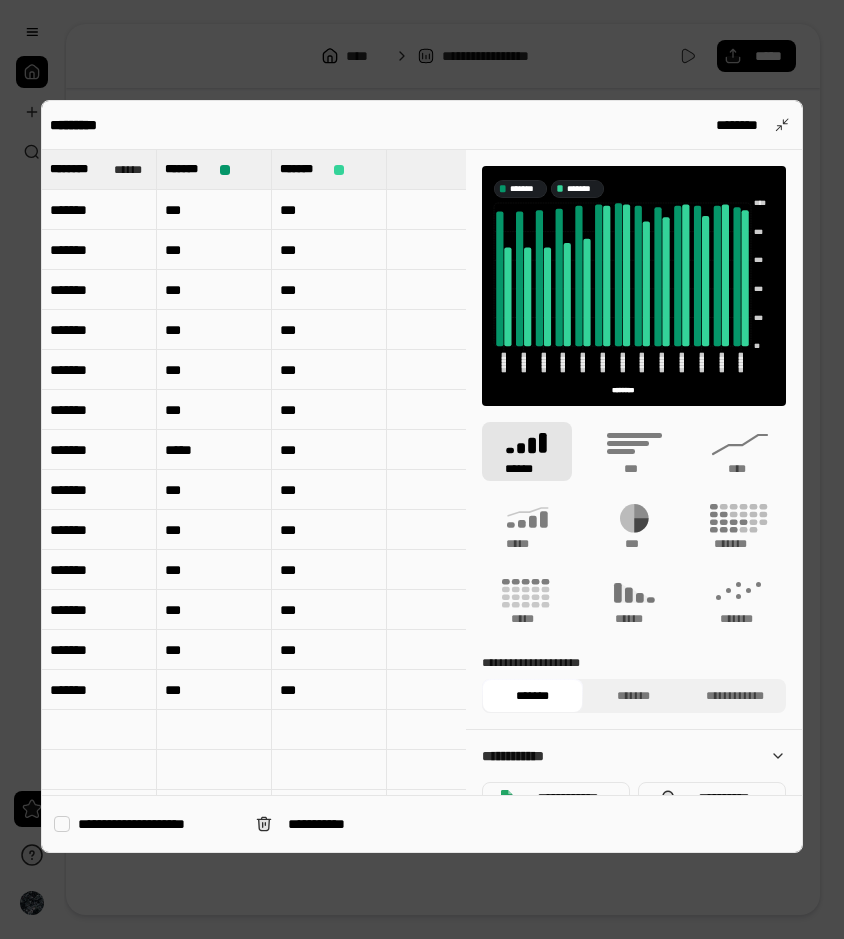 click on "***" at bounding box center (329, 410) 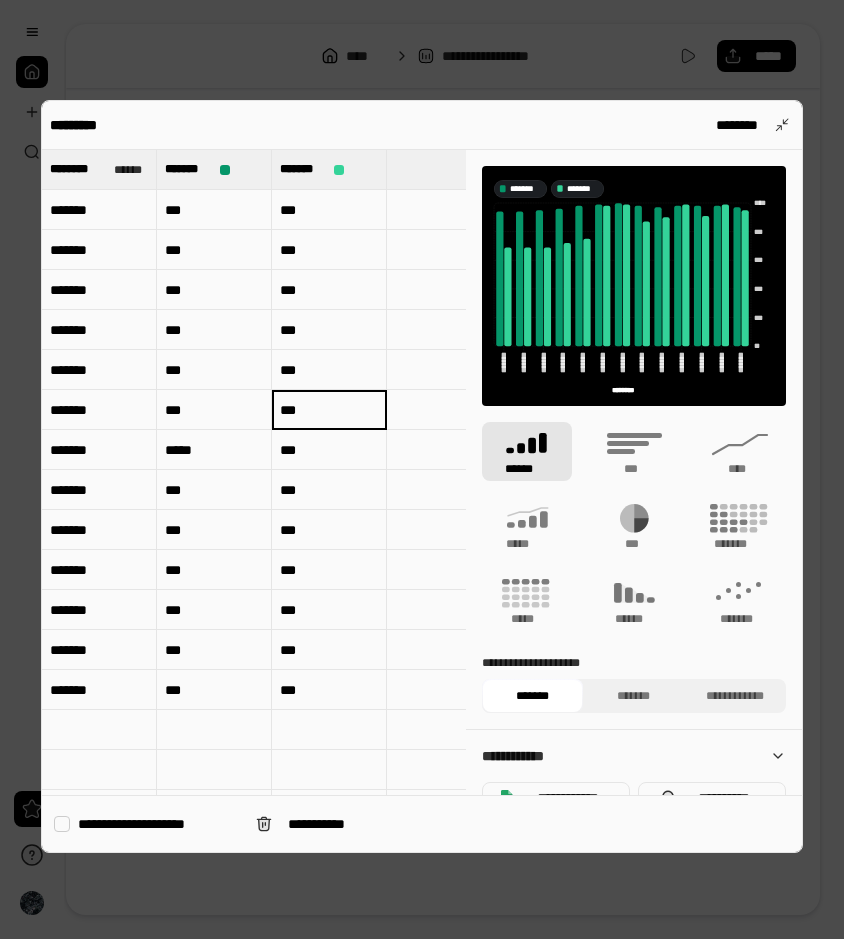 click on "***" at bounding box center [329, 410] 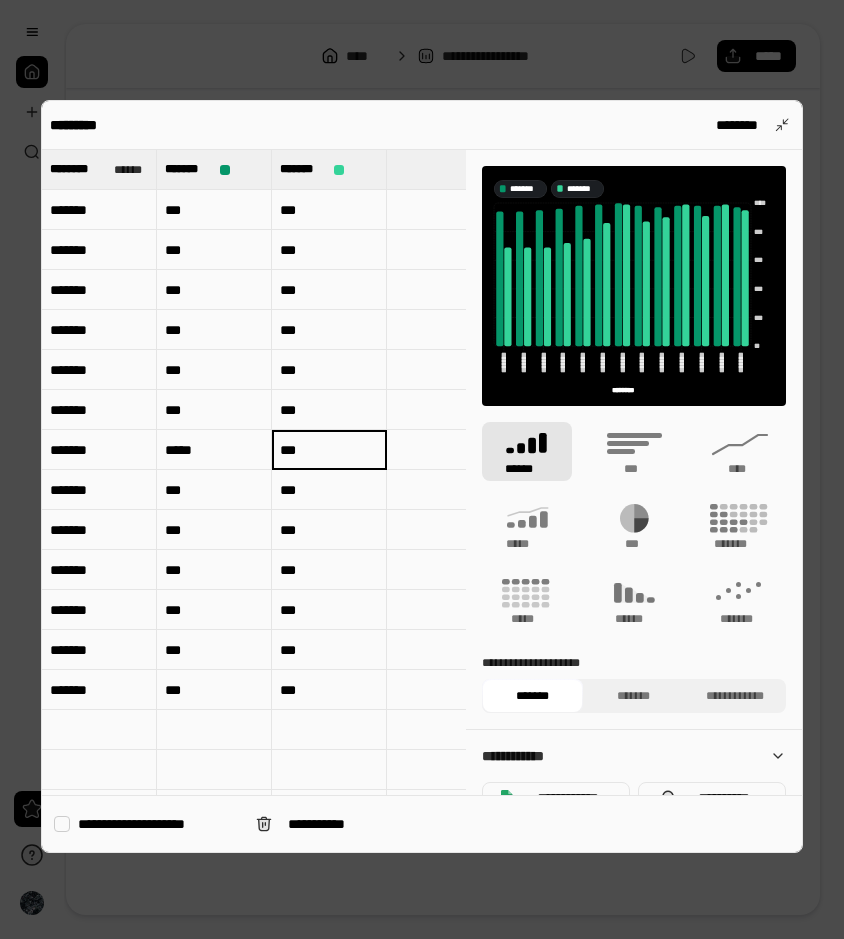 click on "***" at bounding box center (329, 450) 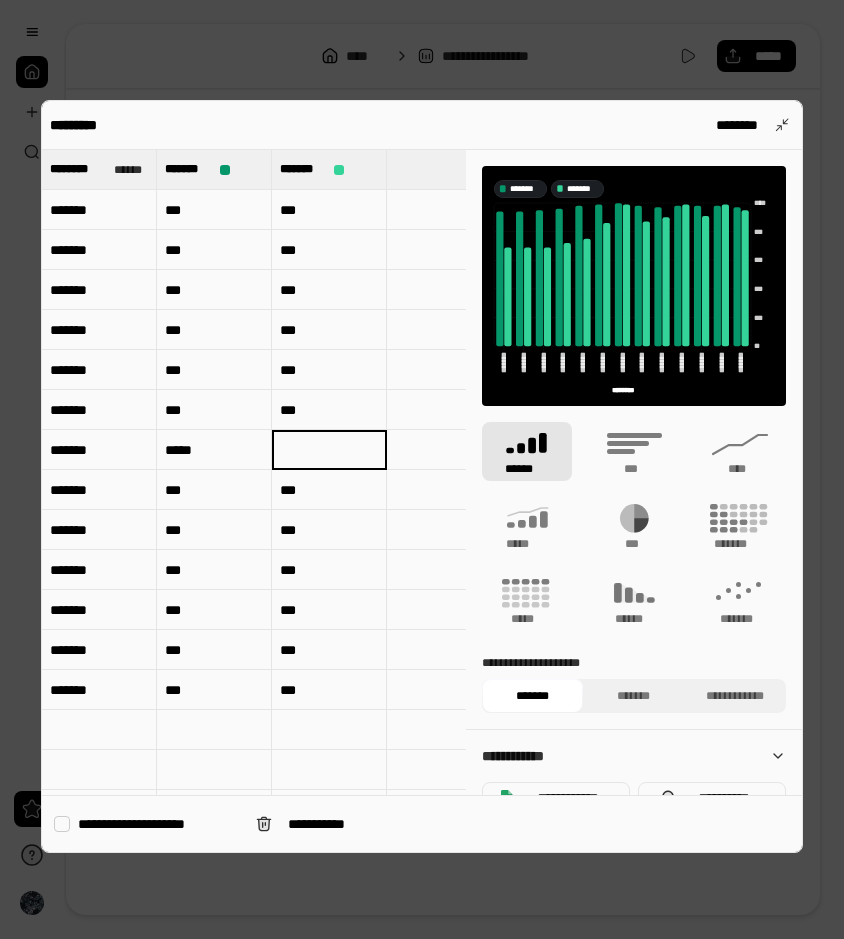 type 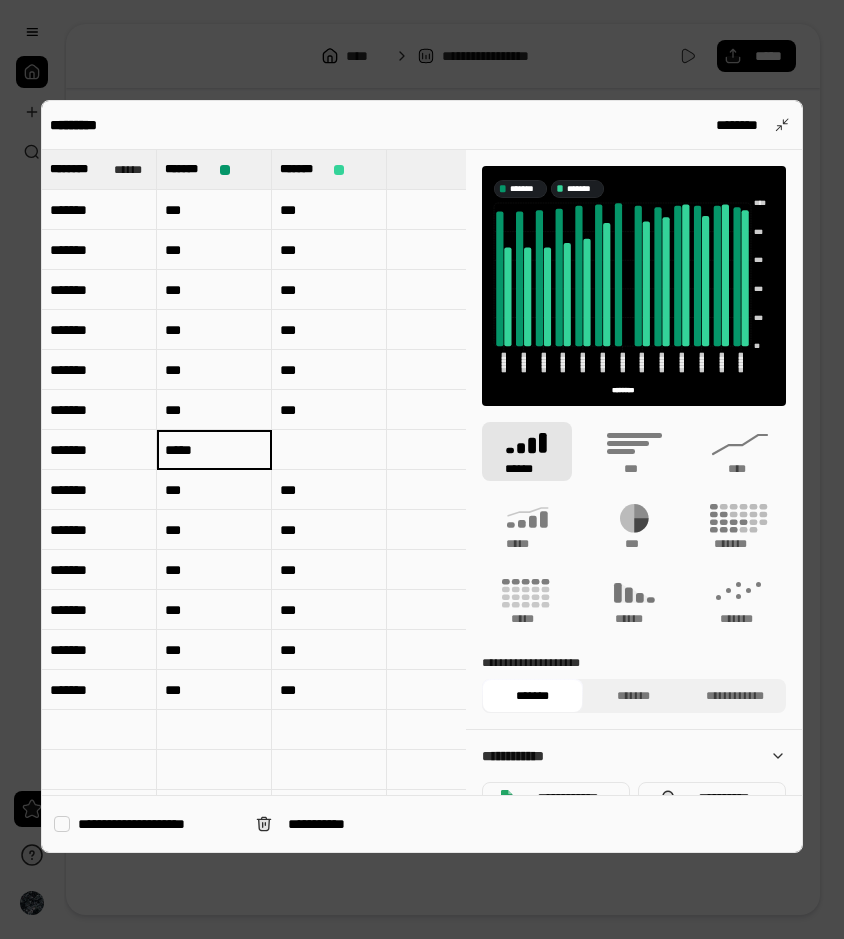click on "*****" at bounding box center (214, 450) 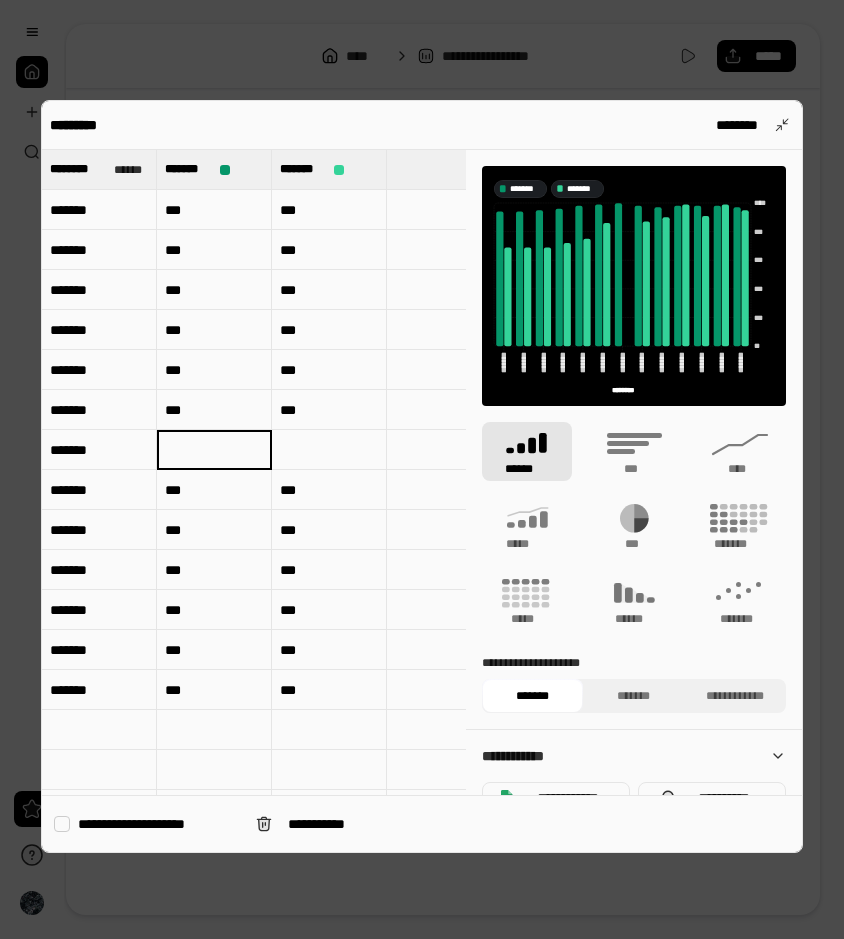 type 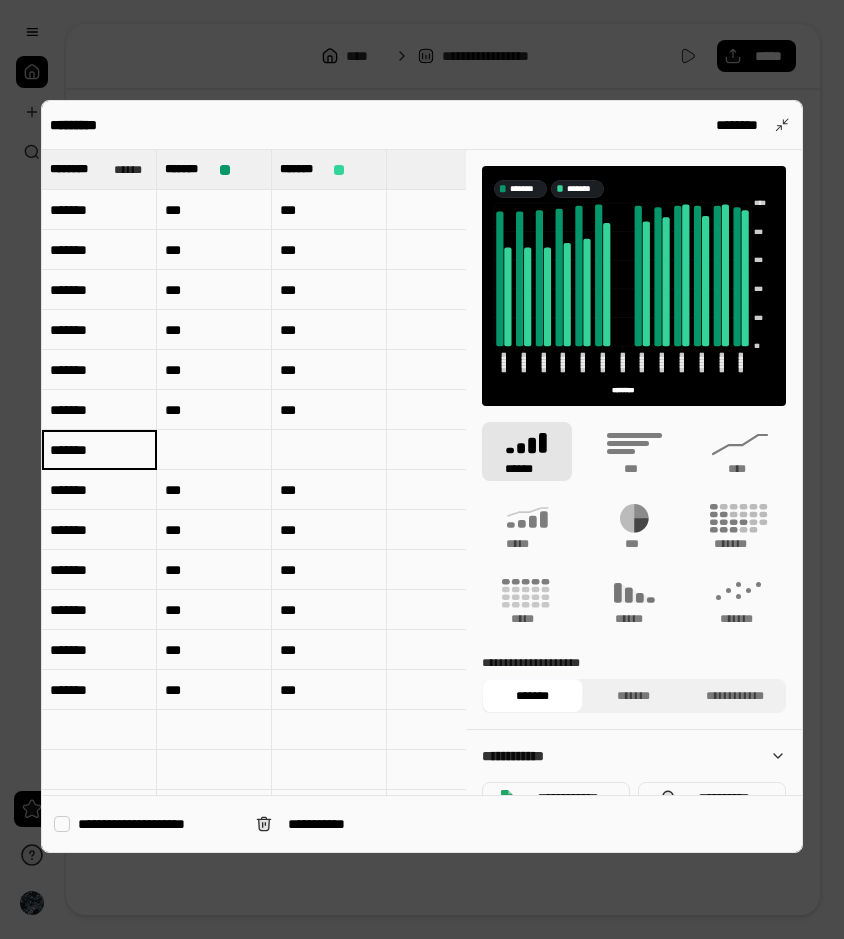 click on "*******" at bounding box center [99, 450] 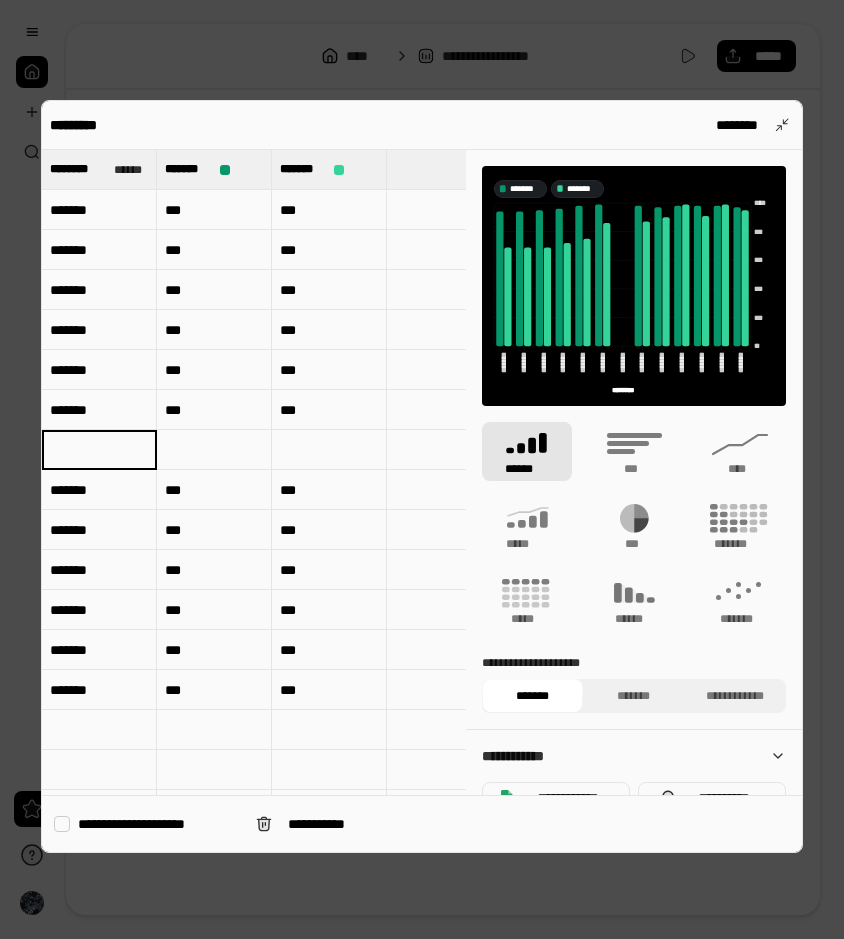type 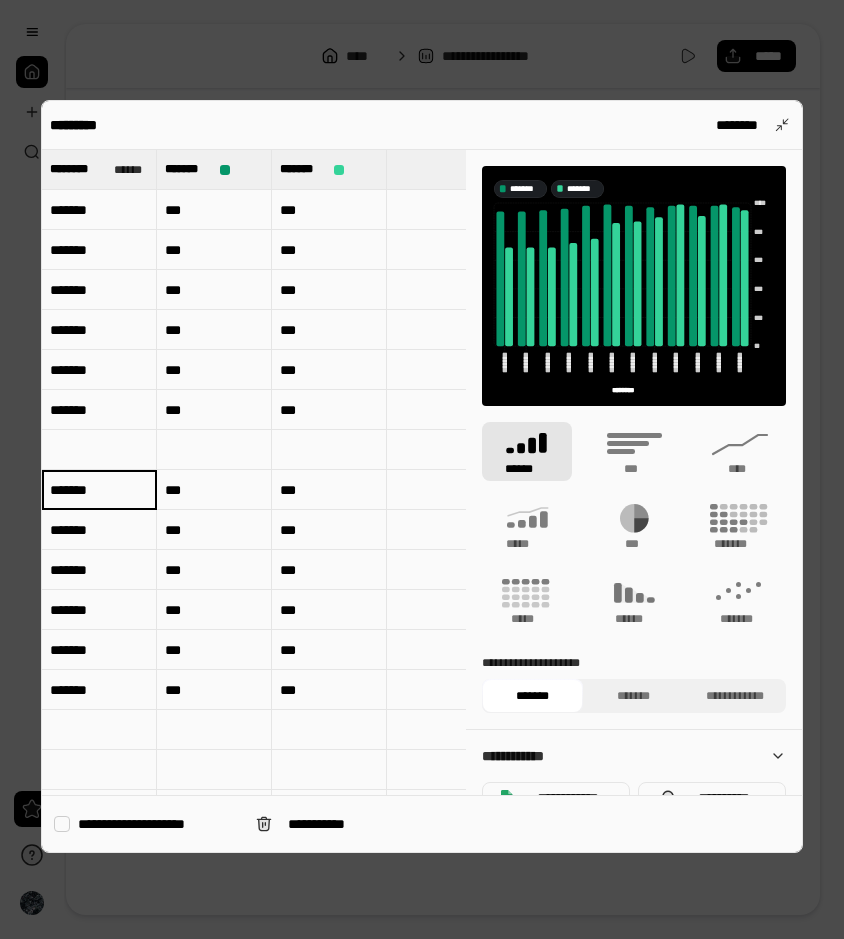 click at bounding box center [99, 450] 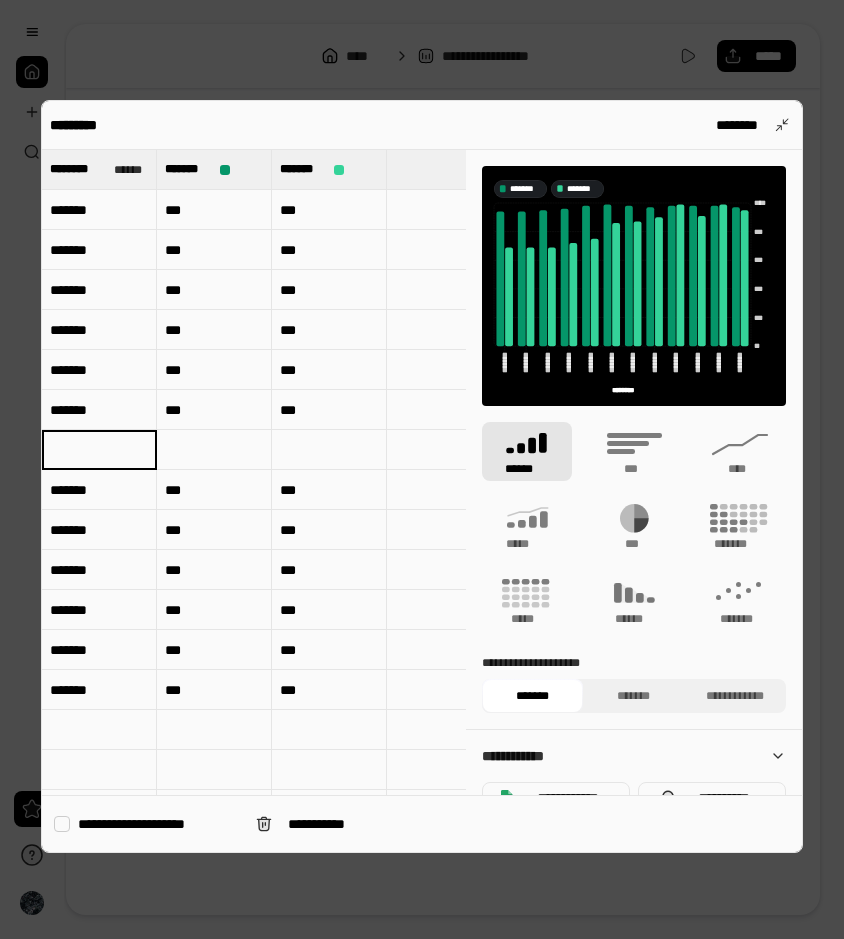 click on "*******" at bounding box center [99, 570] 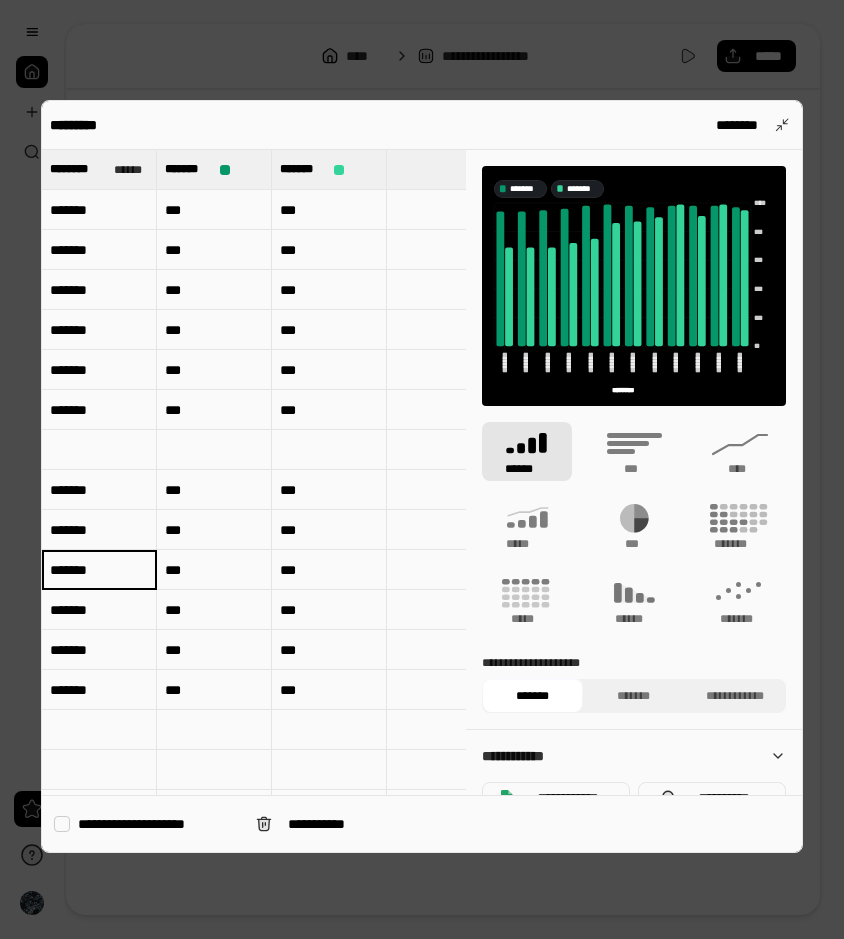 click on "*******" at bounding box center (99, 570) 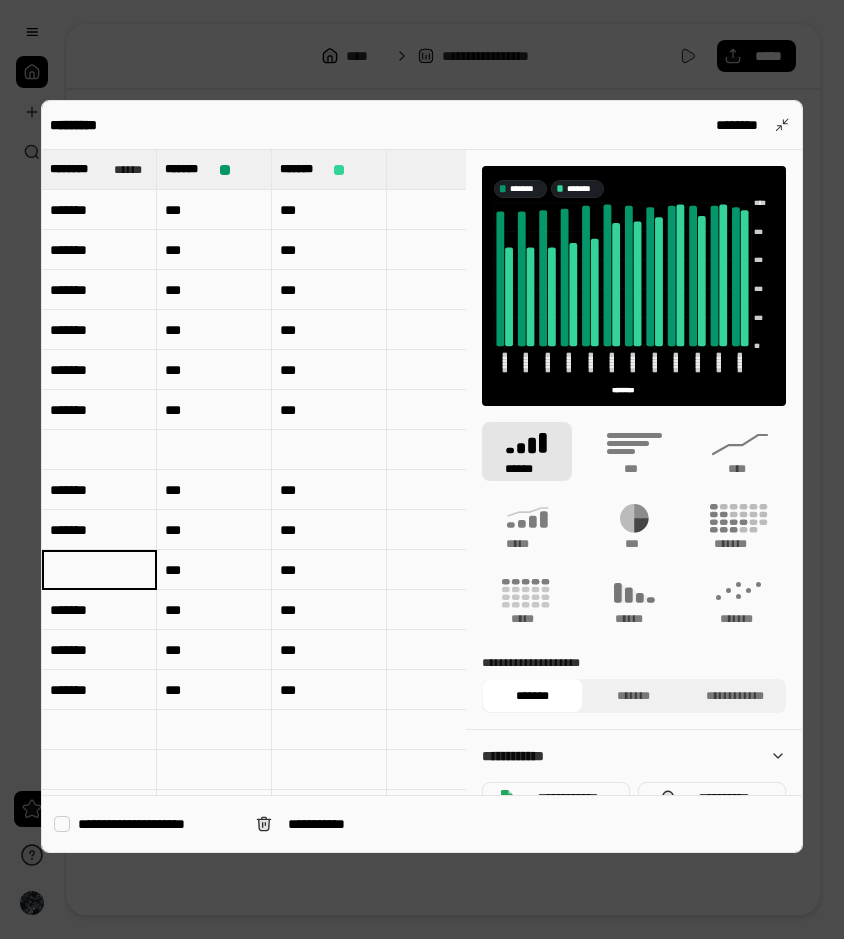 type 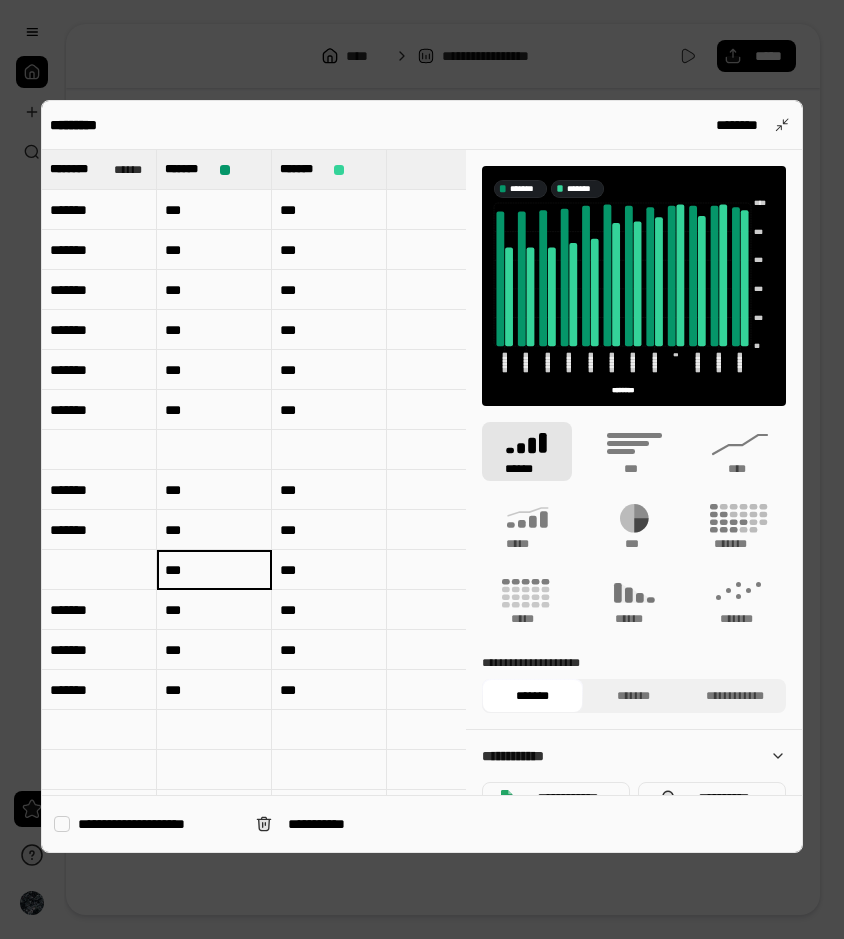 click on "***" at bounding box center (214, 570) 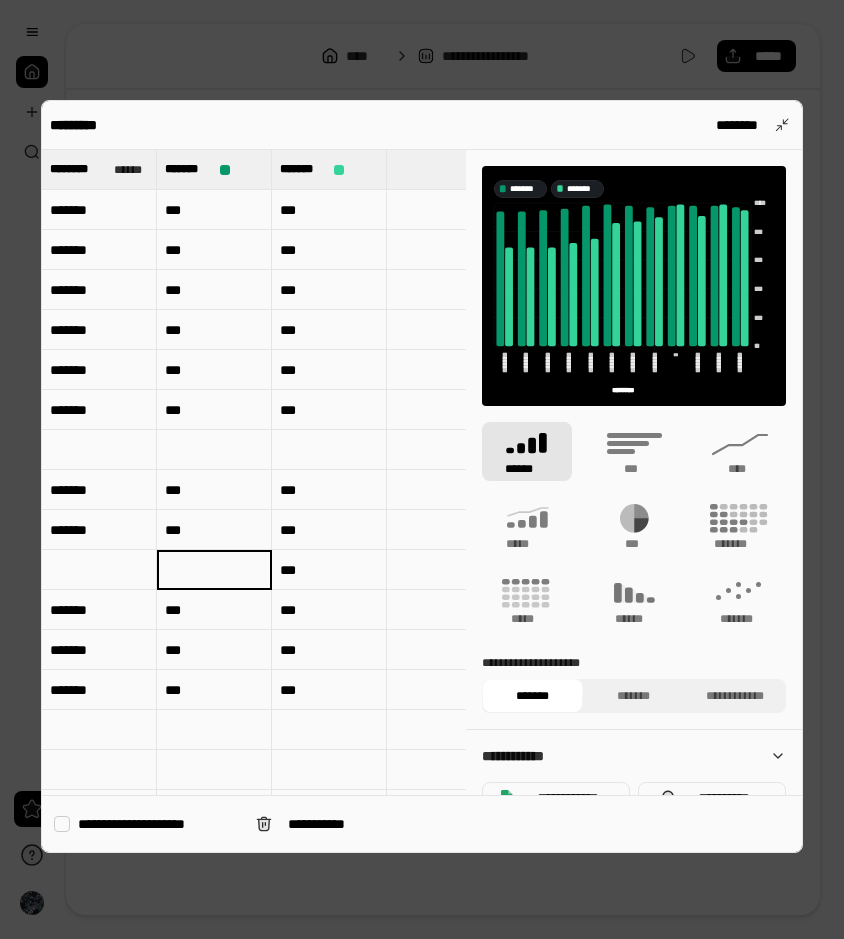 type 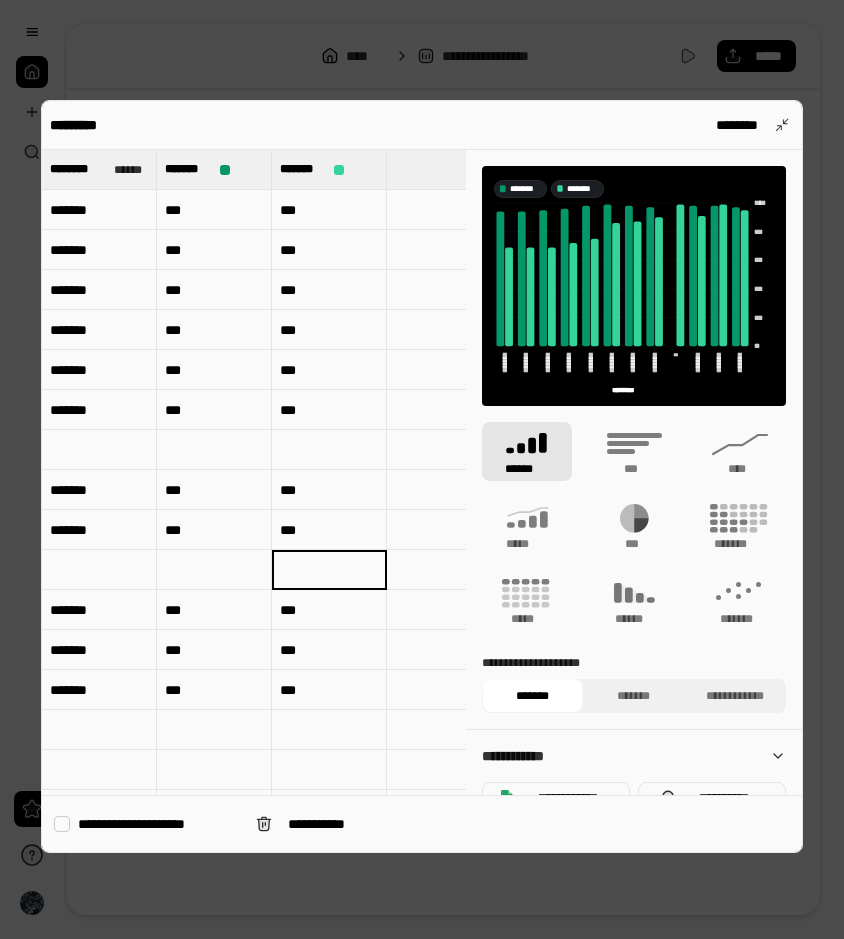 type 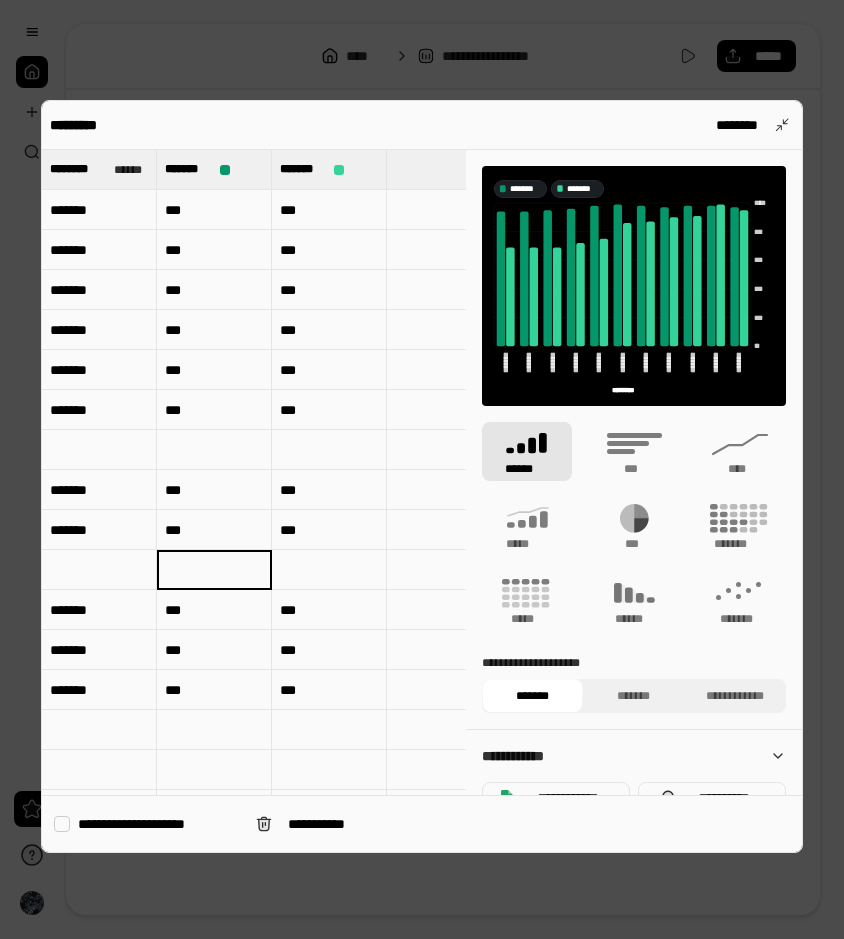 click on "*******" at bounding box center [99, 650] 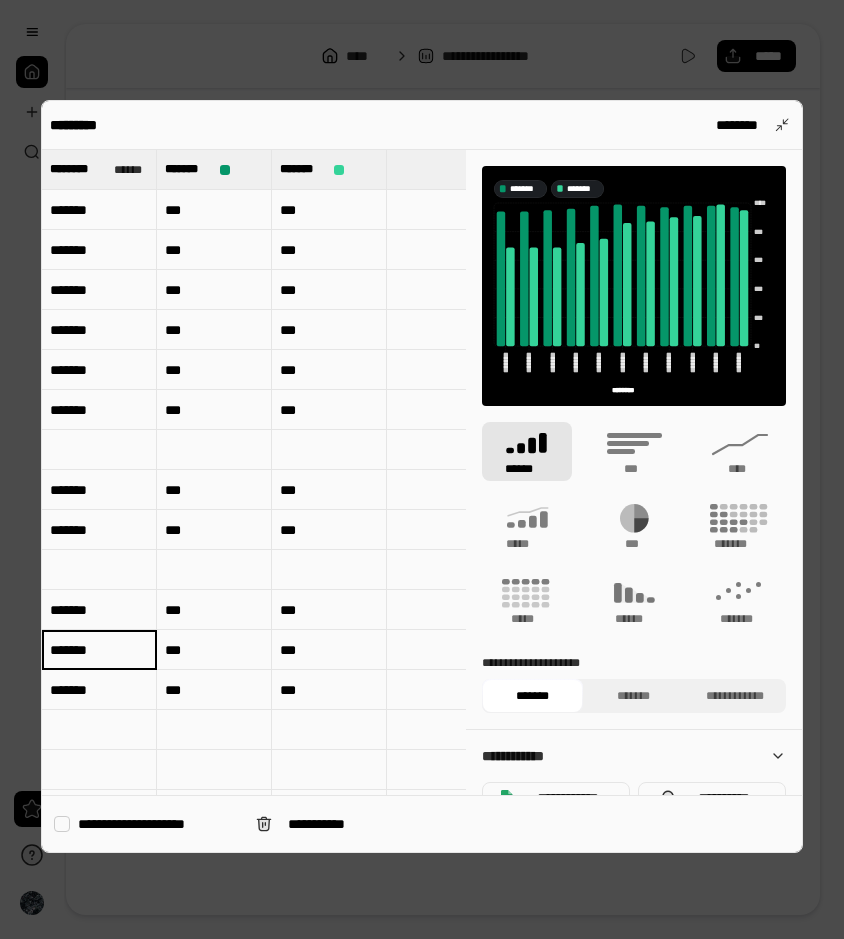 click on "*******" at bounding box center (99, 650) 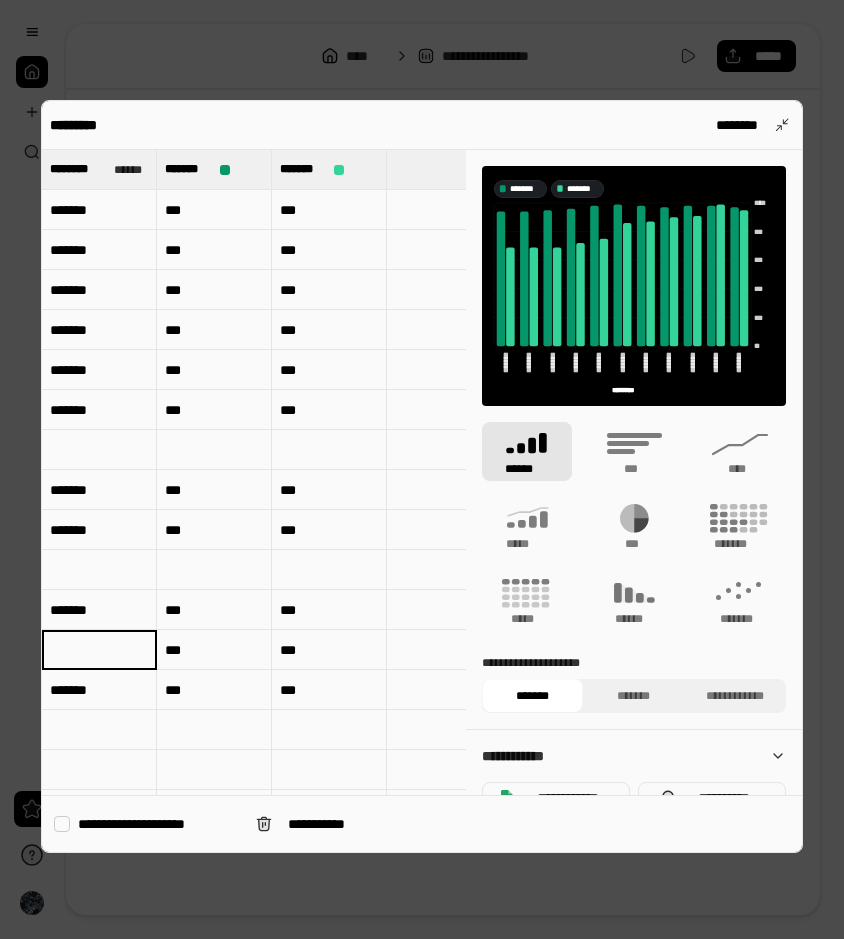 type 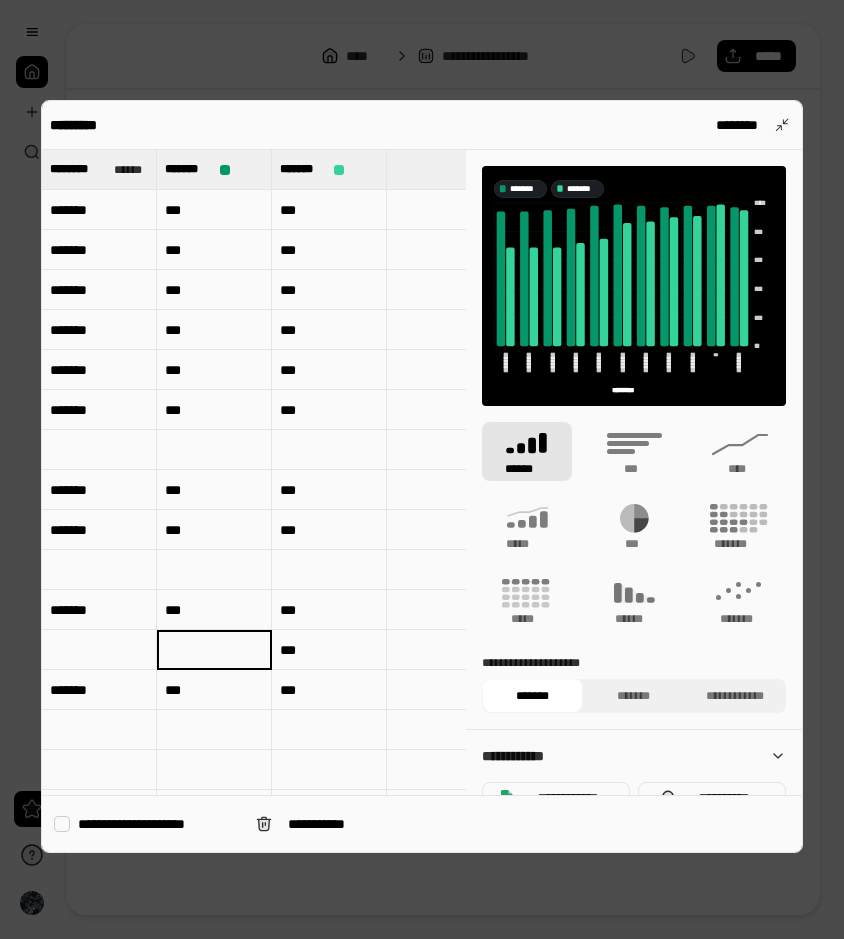 type 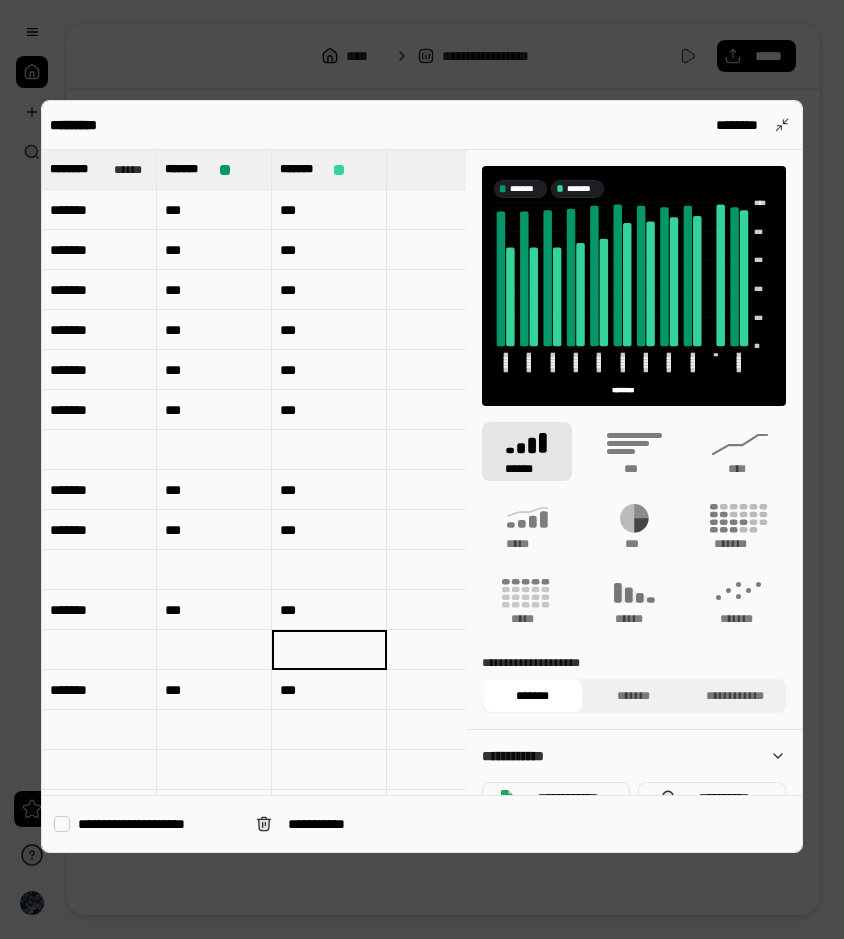 type 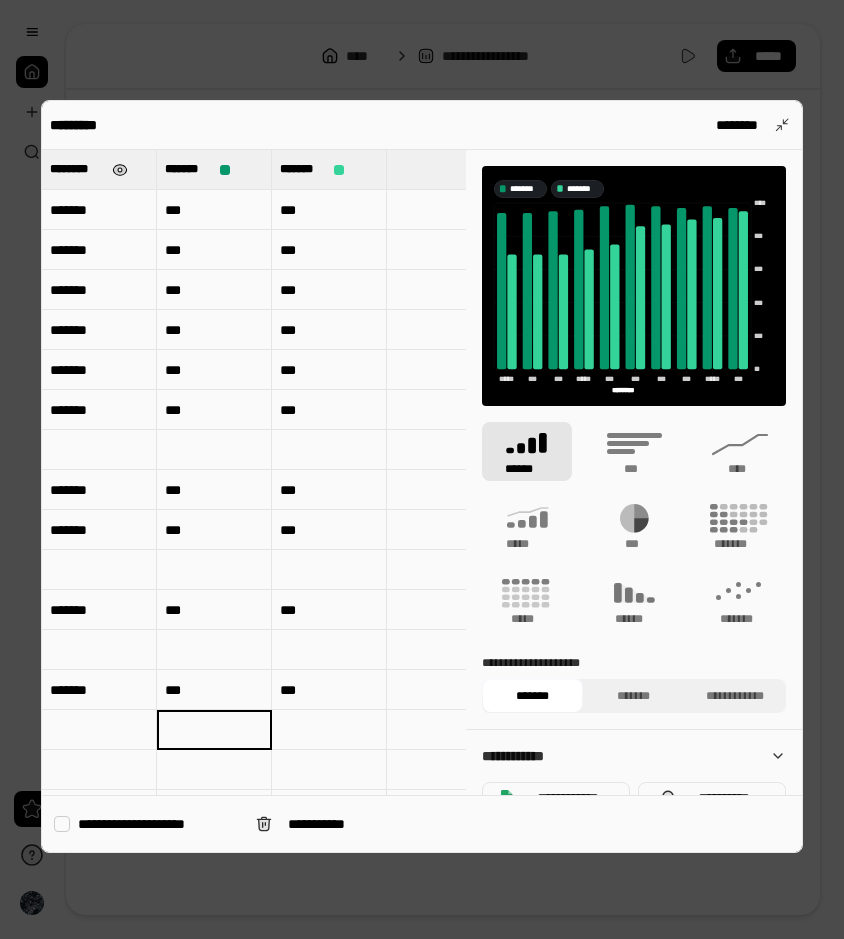 type on "*******" 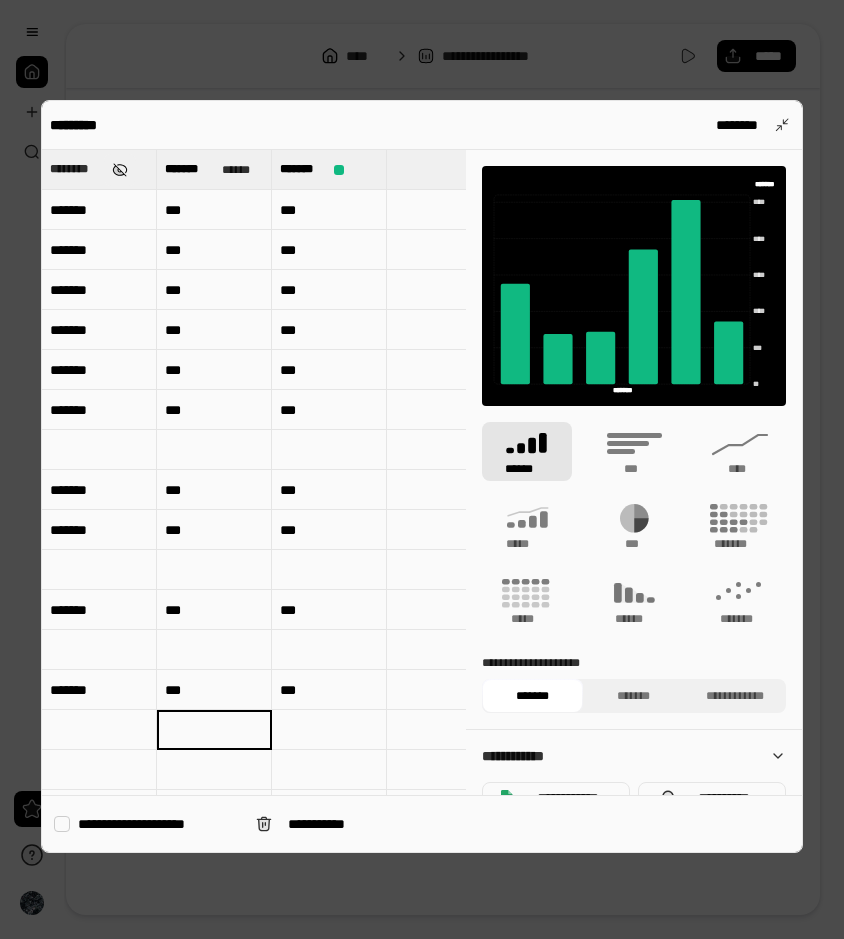 type on "********" 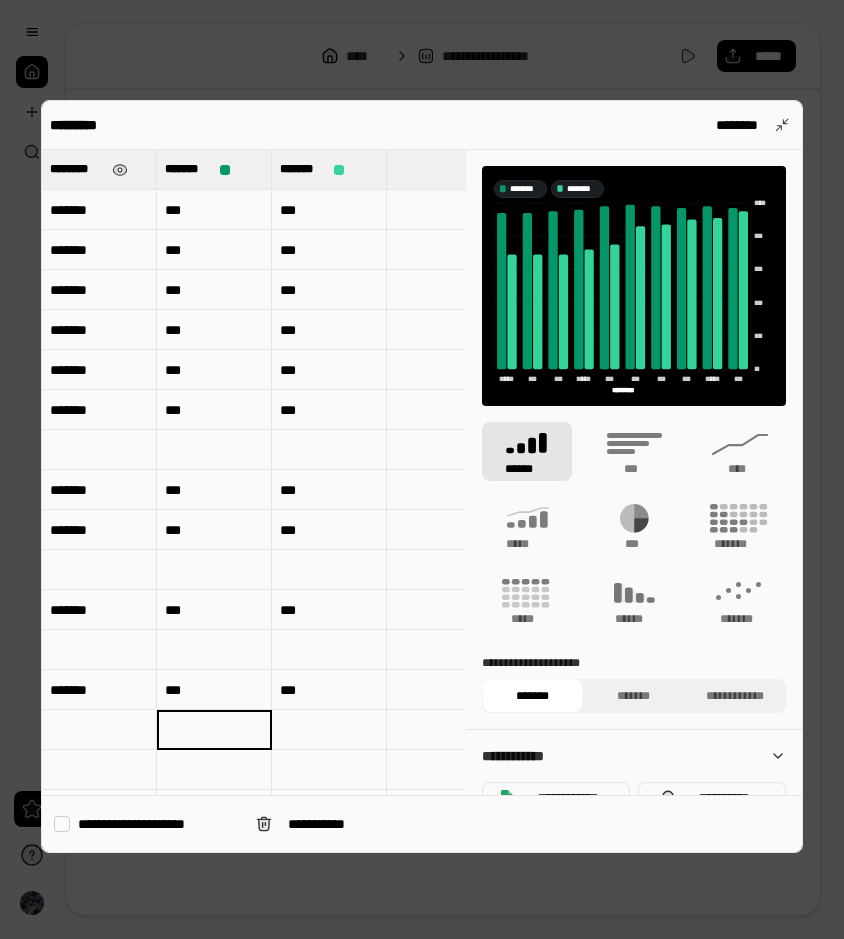 click on "********" at bounding box center (77, 169) 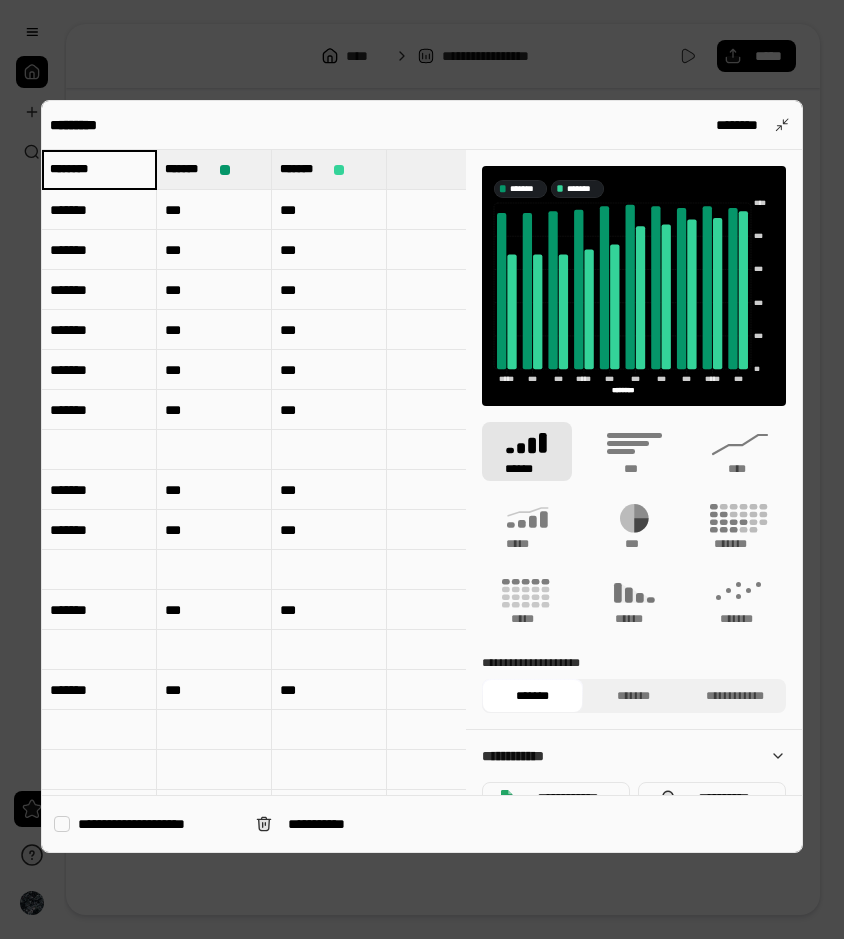 click on "********" at bounding box center [99, 169] 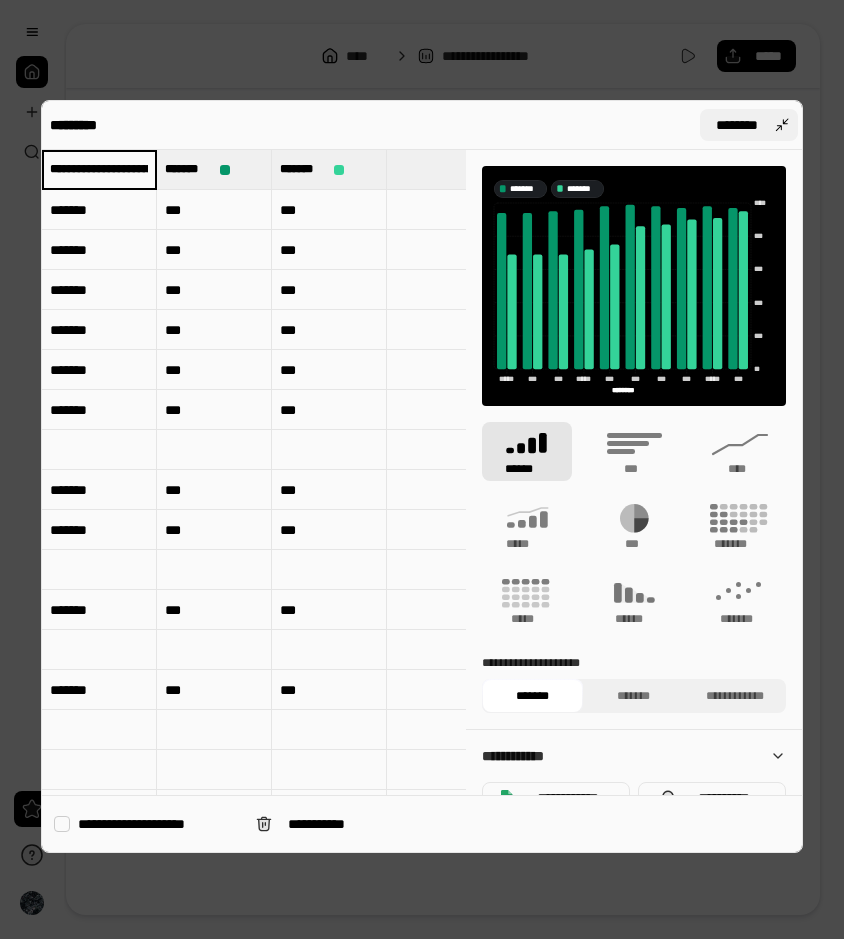 type on "**********" 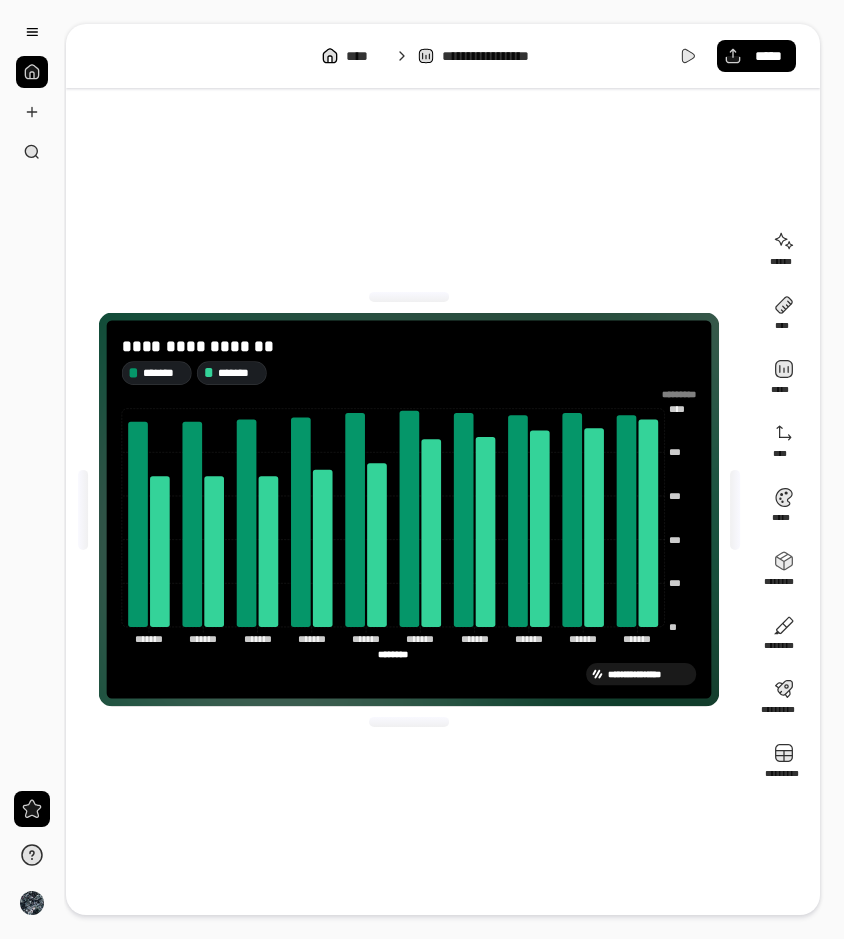 type on "**********" 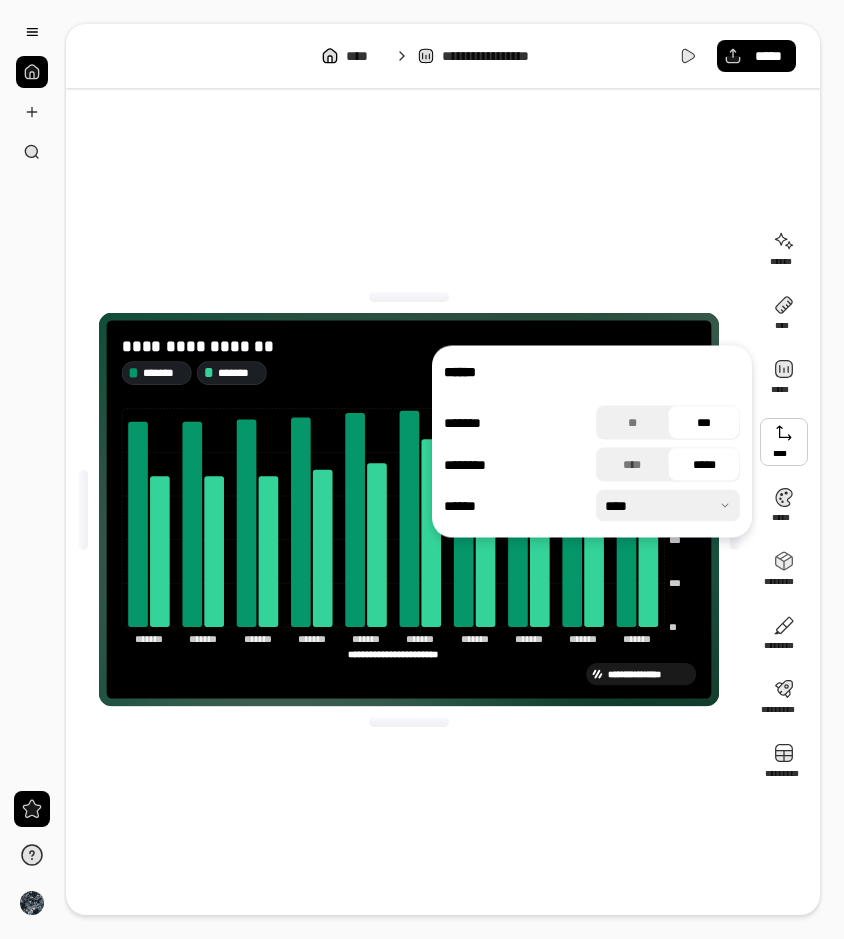 click at bounding box center (784, 442) 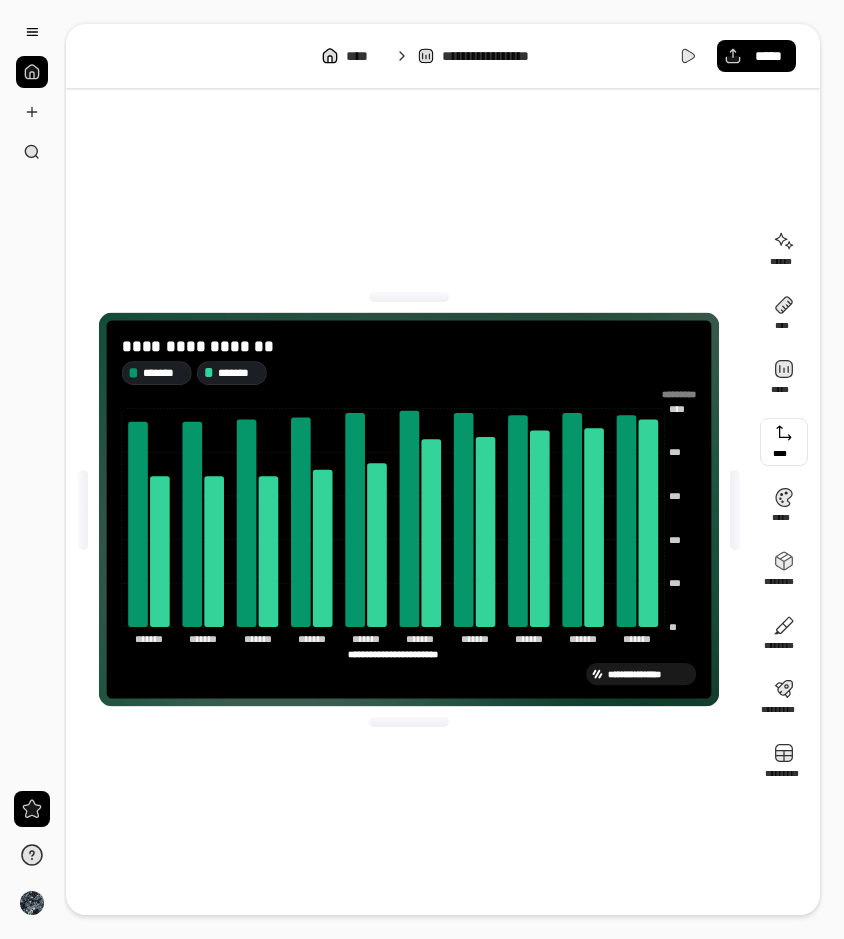 click at bounding box center (784, 442) 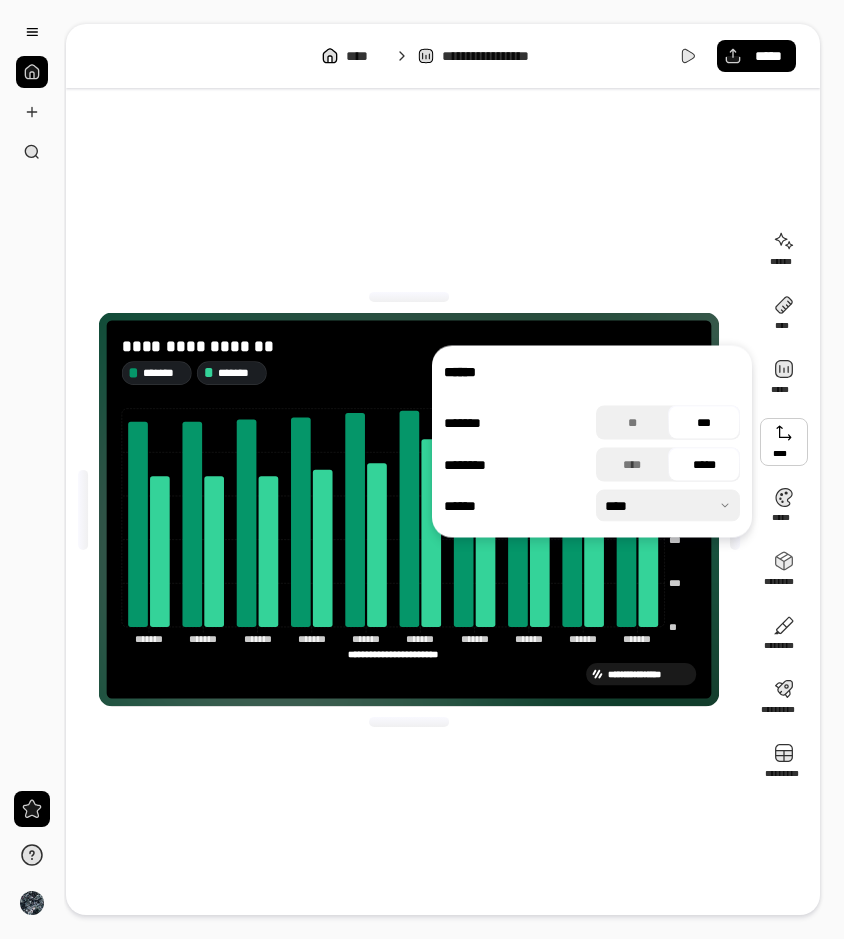click at bounding box center (668, 506) 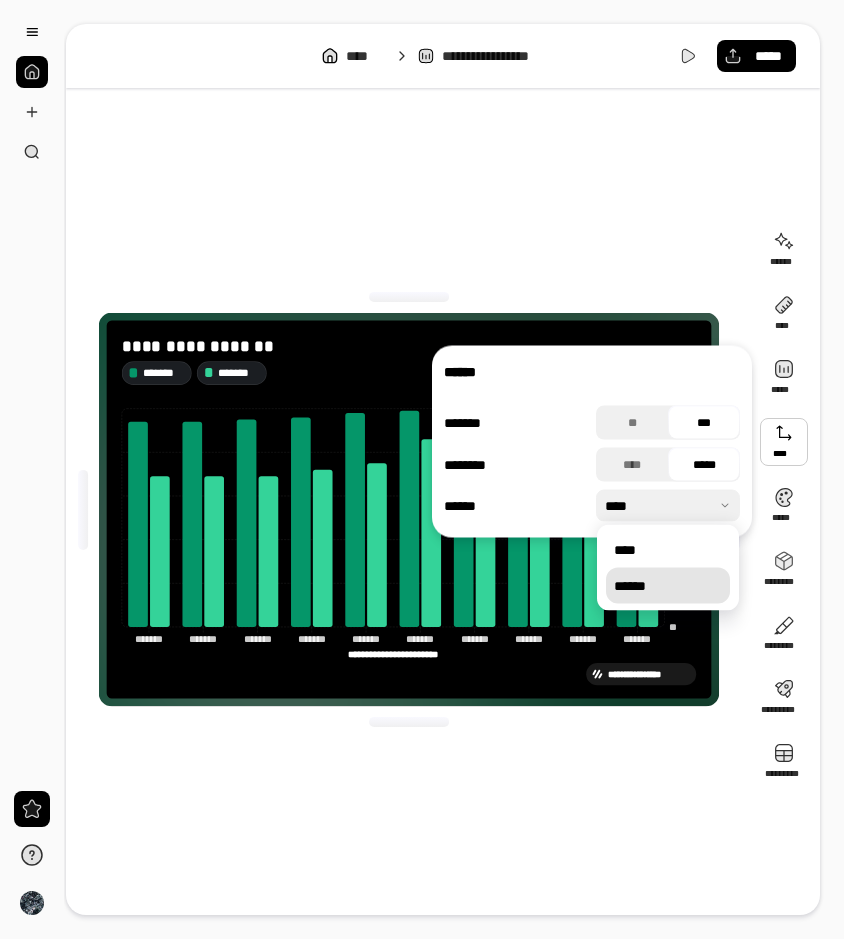 click on "******" at bounding box center [668, 586] 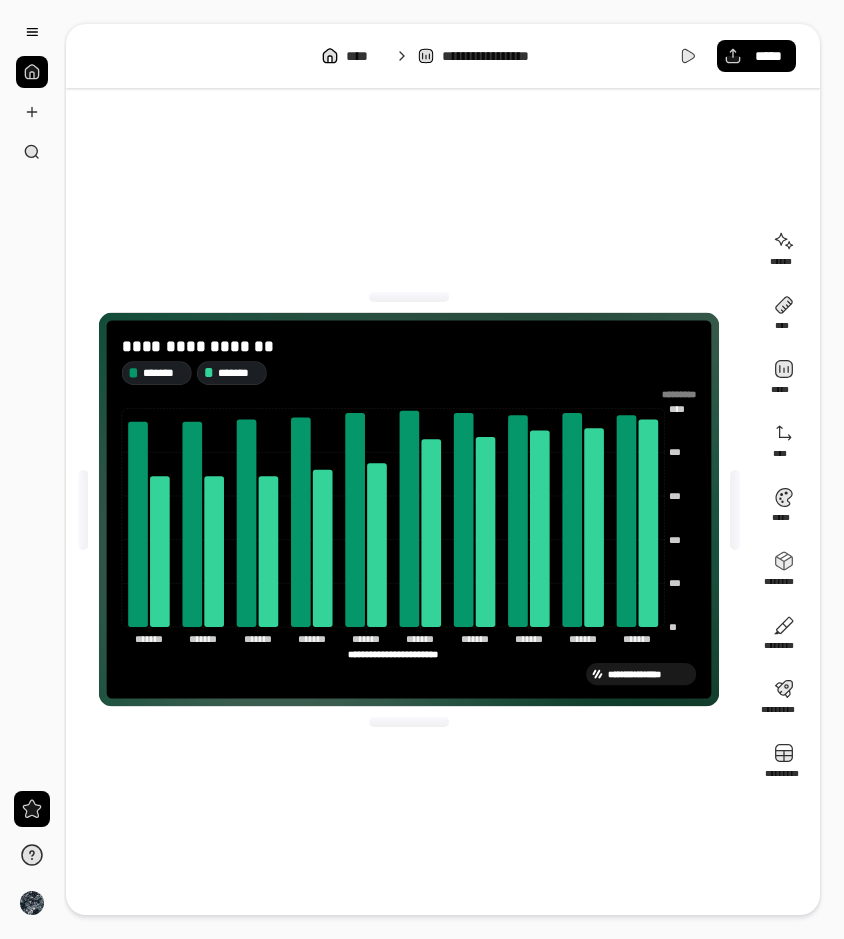 click on "**********" at bounding box center [409, 509] 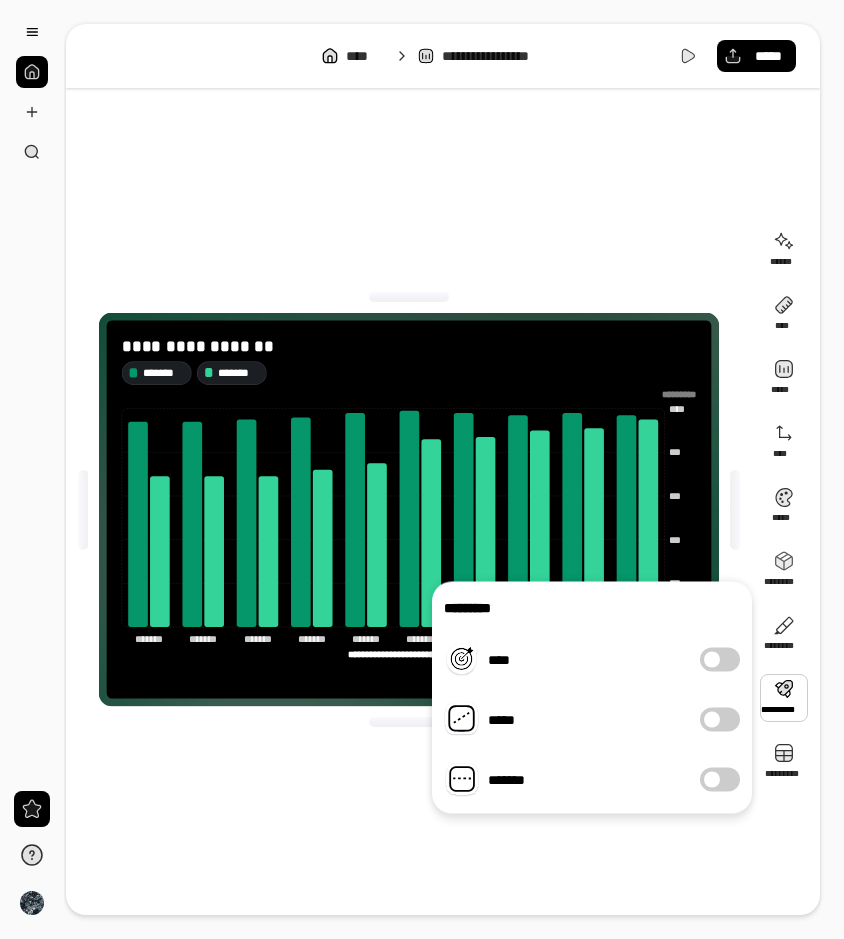 click at bounding box center [712, 720] 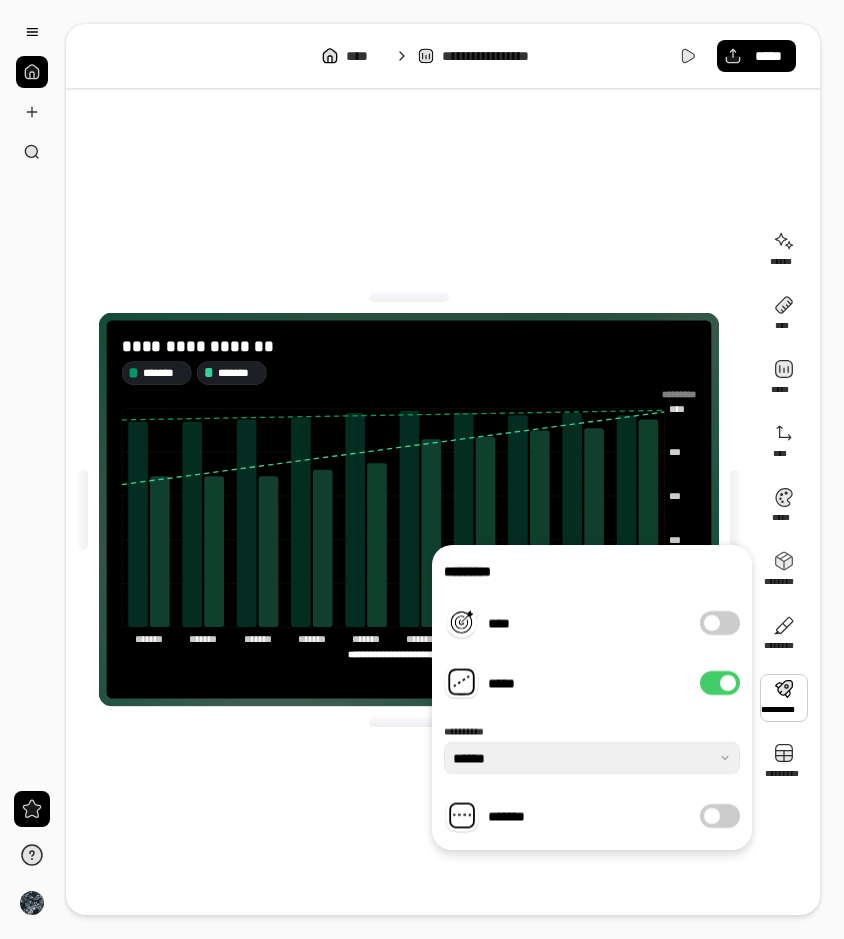 click at bounding box center (728, 683) 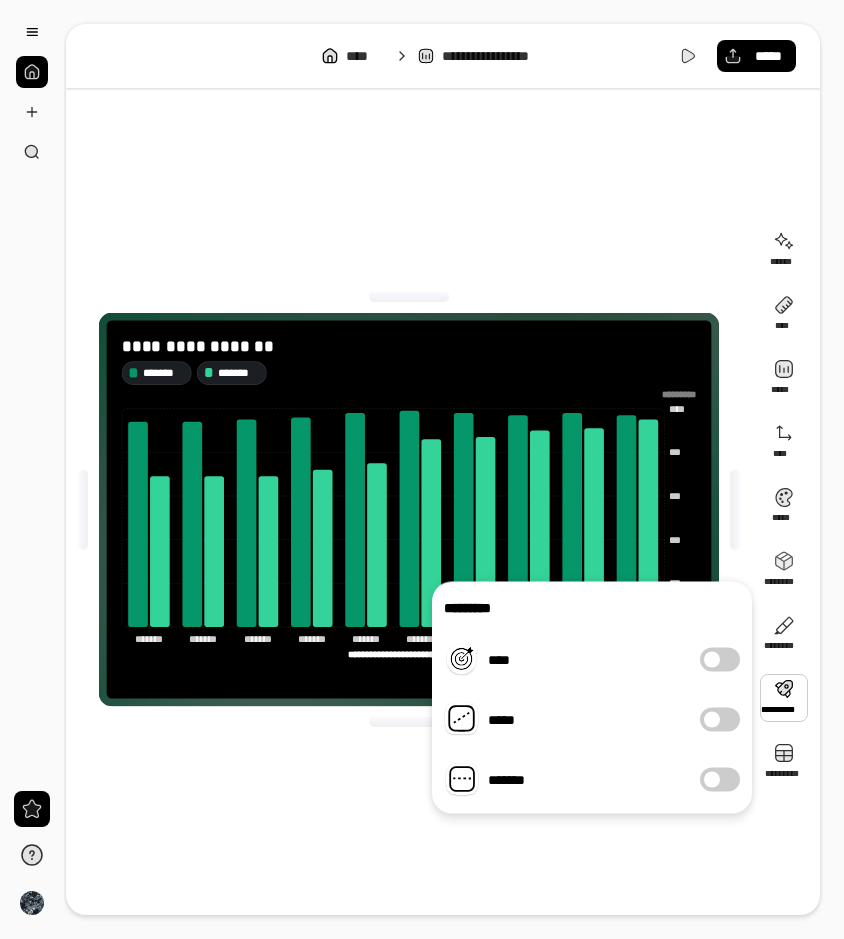 click on "*******" at bounding box center [720, 780] 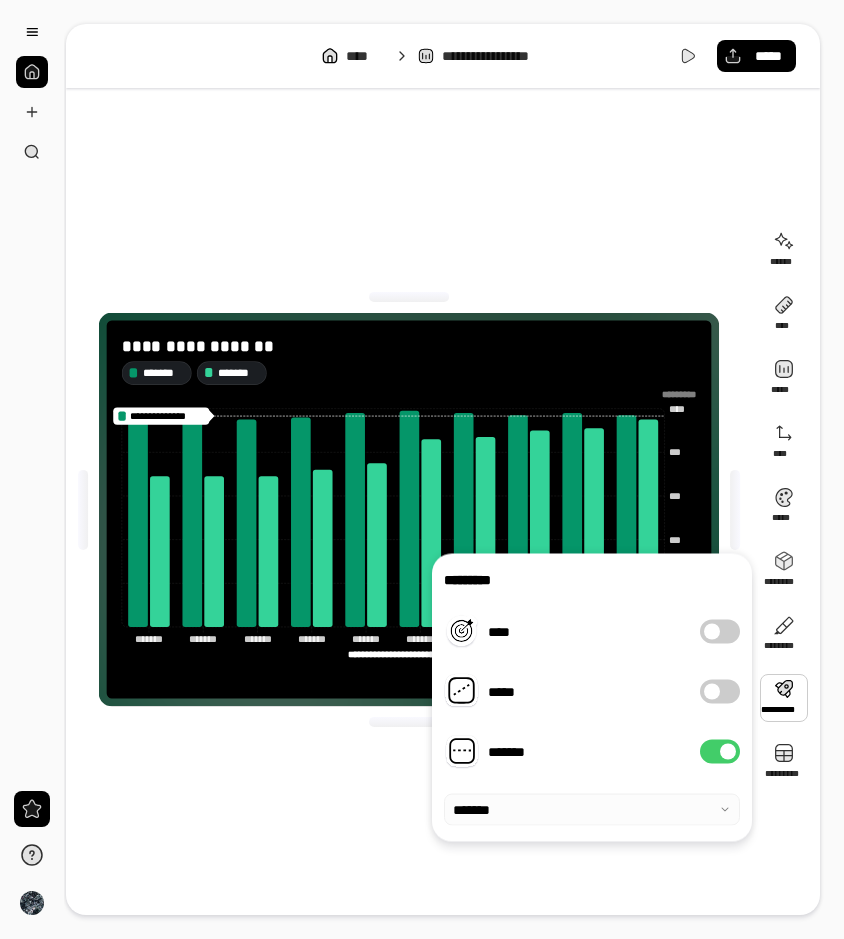 click at bounding box center (592, 810) 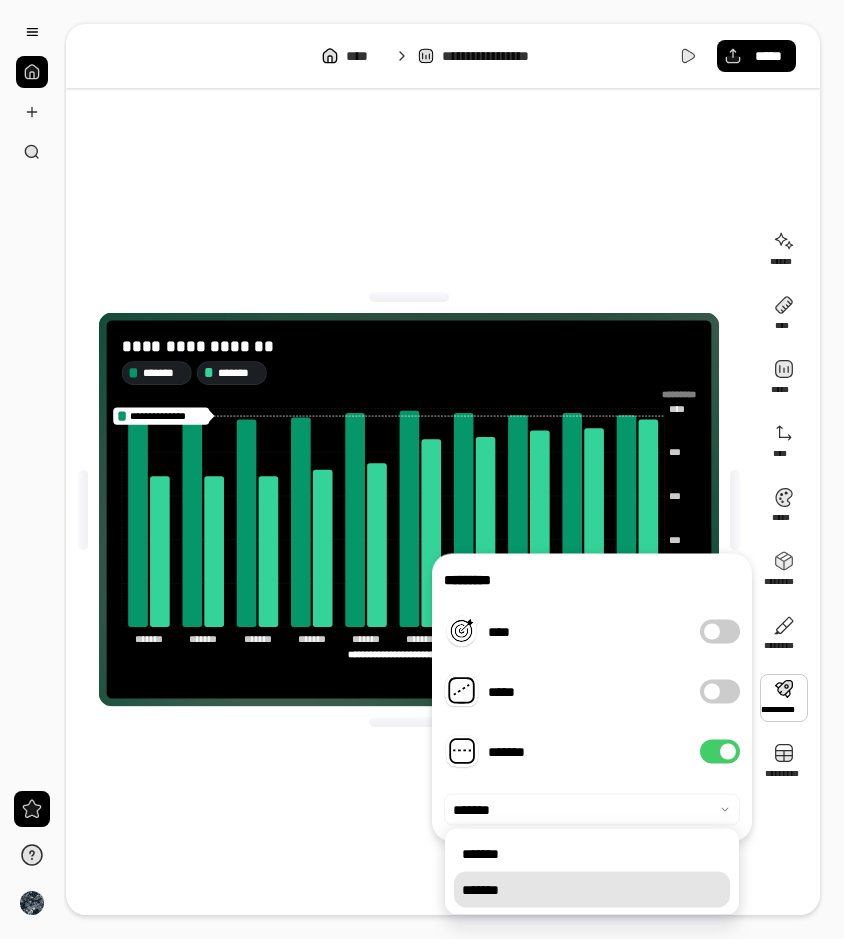 click on "*******" at bounding box center [592, 890] 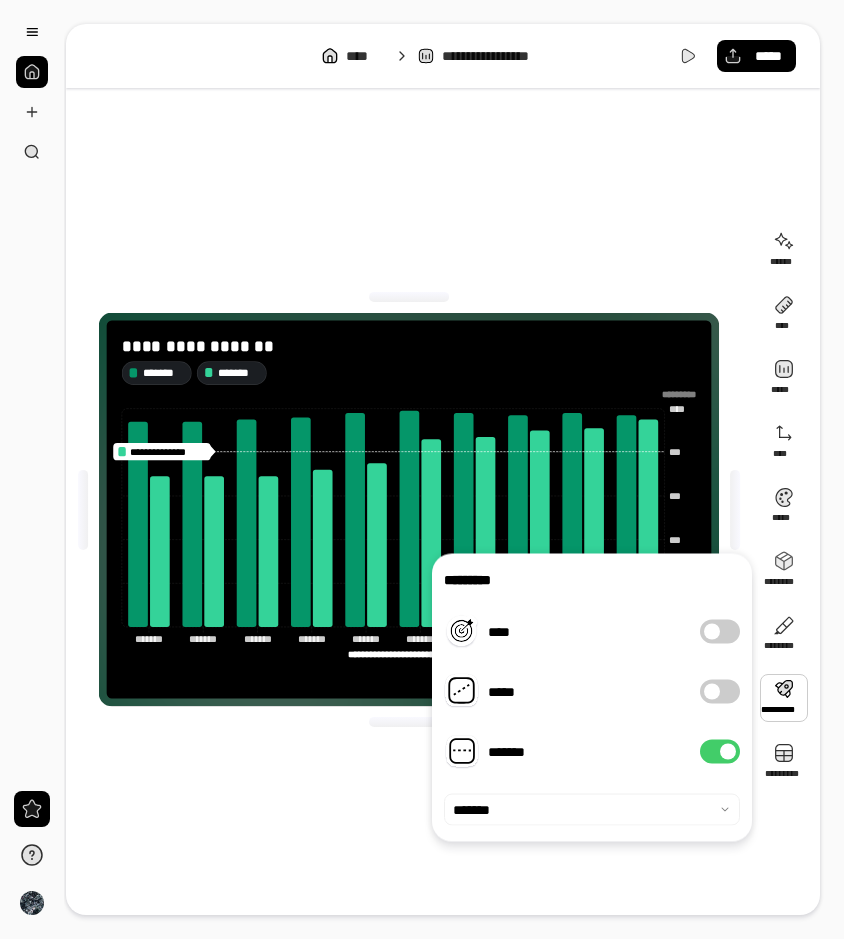 click at bounding box center (712, 692) 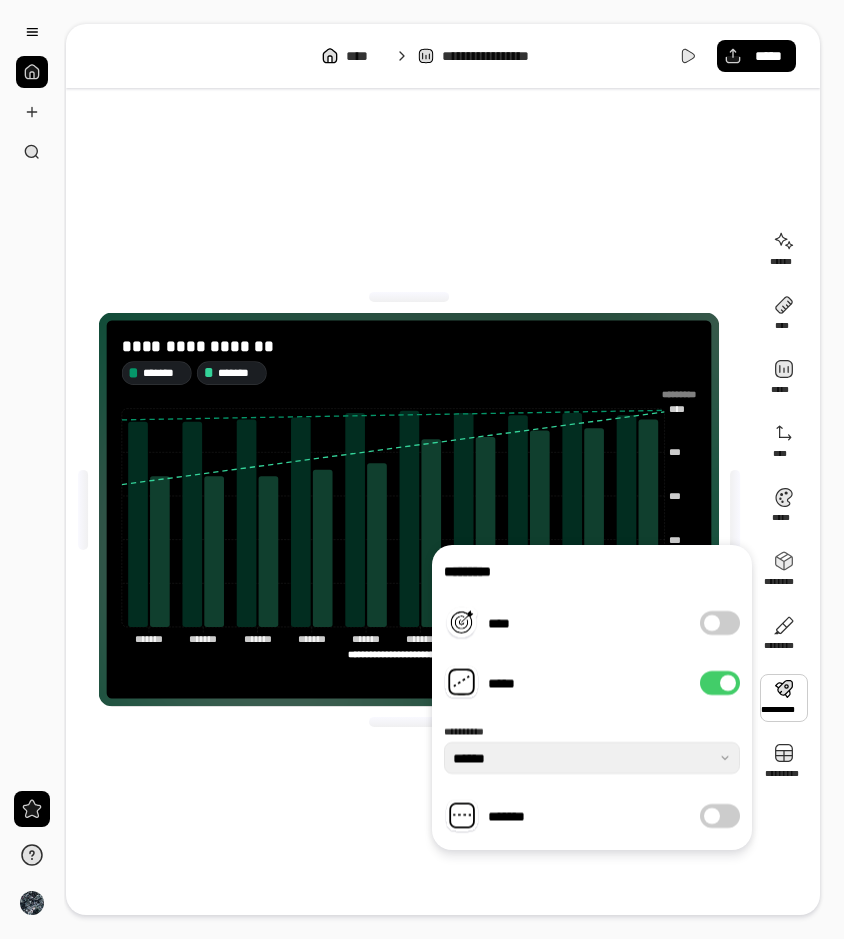 click on "*******" at bounding box center [720, 816] 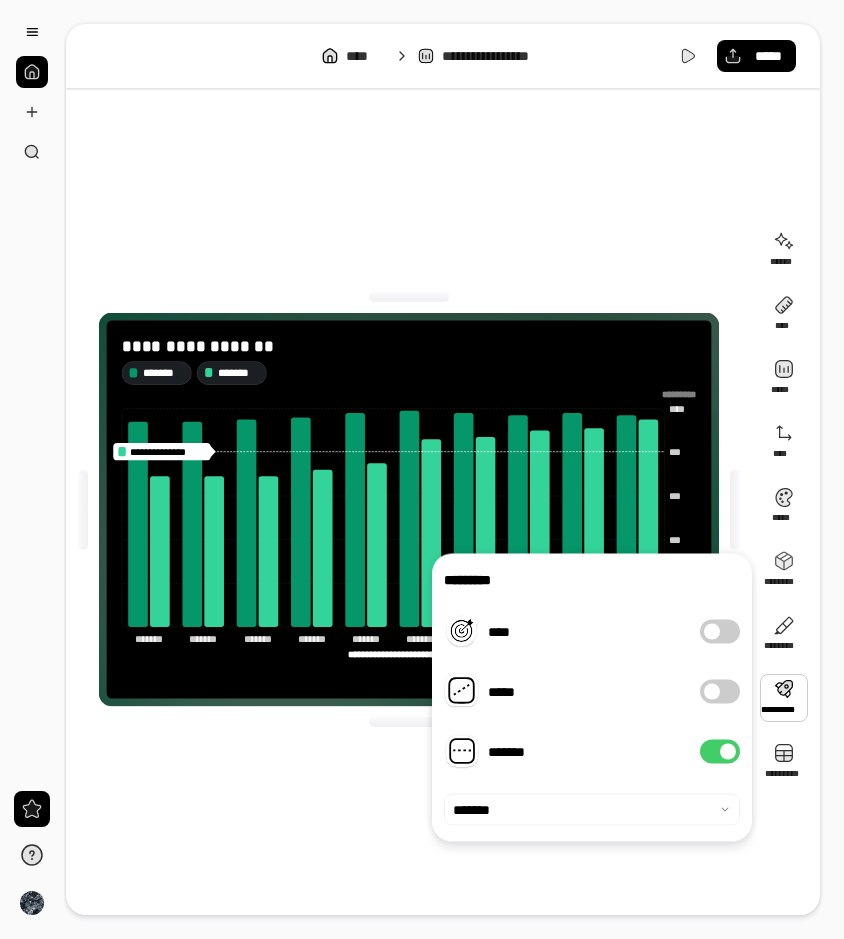 click on "**********" at bounding box center [409, 509] 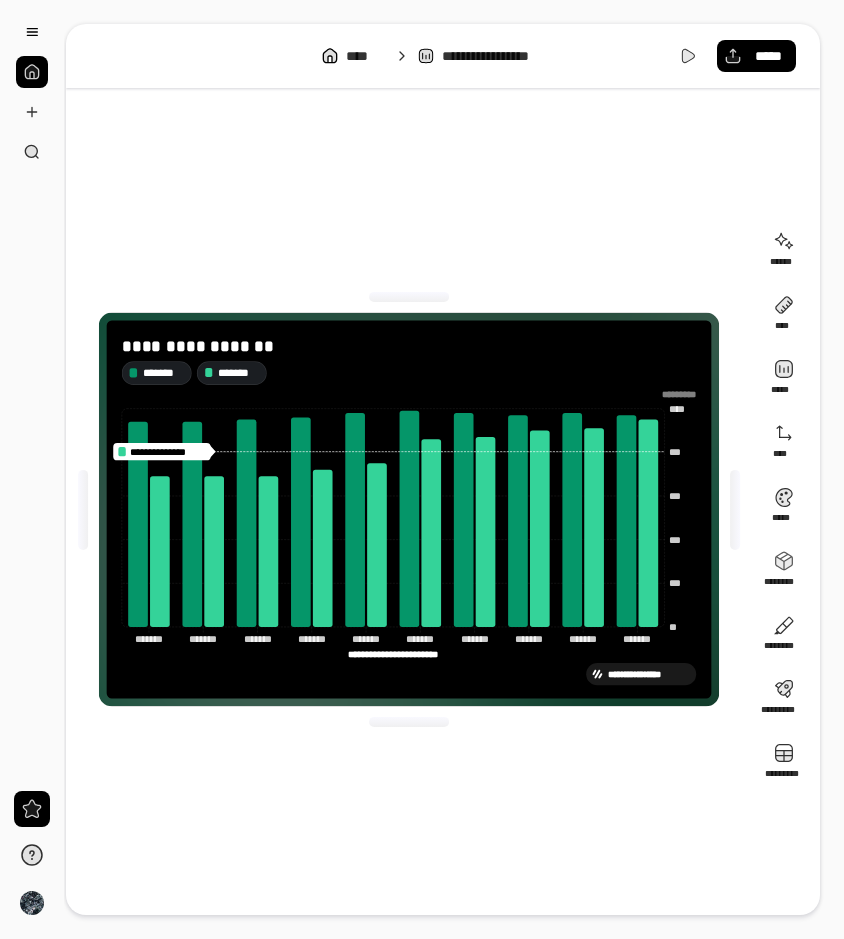 click on "**********" 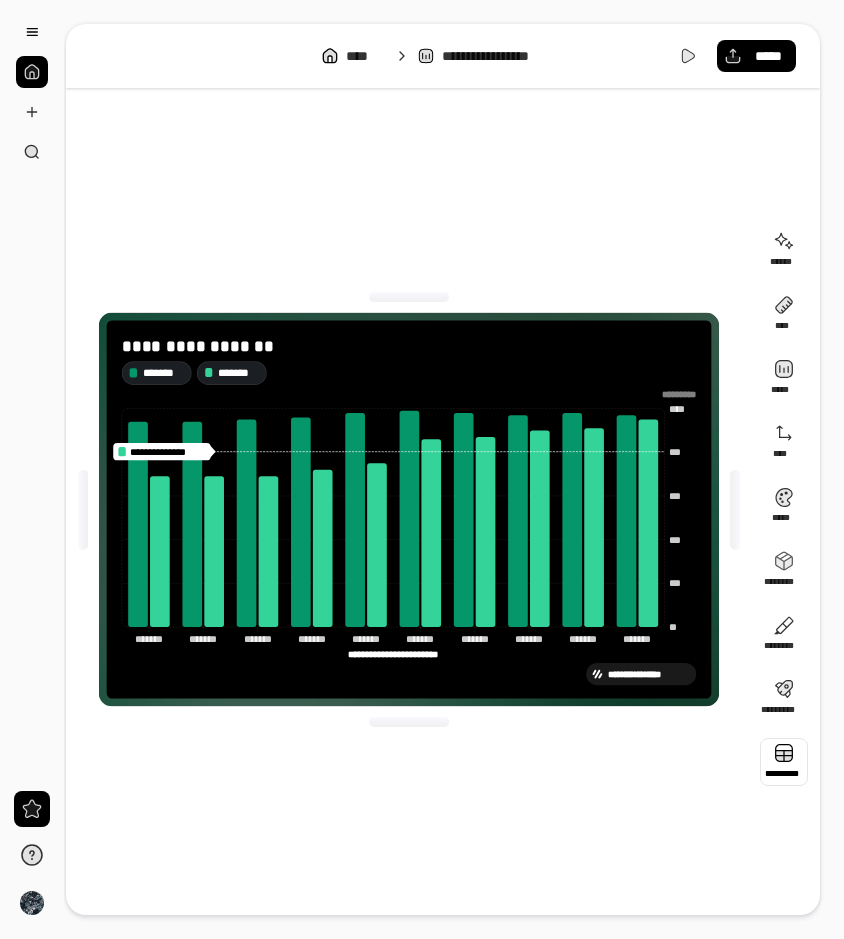 click at bounding box center [784, 762] 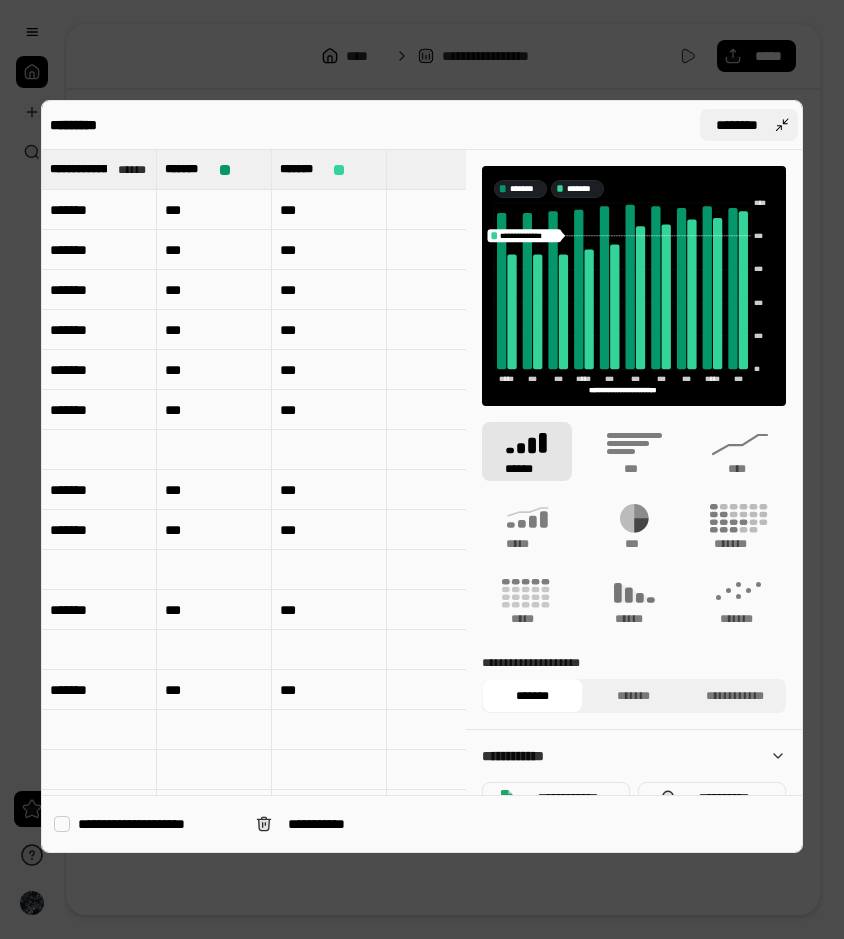 click on "********" at bounding box center (749, 125) 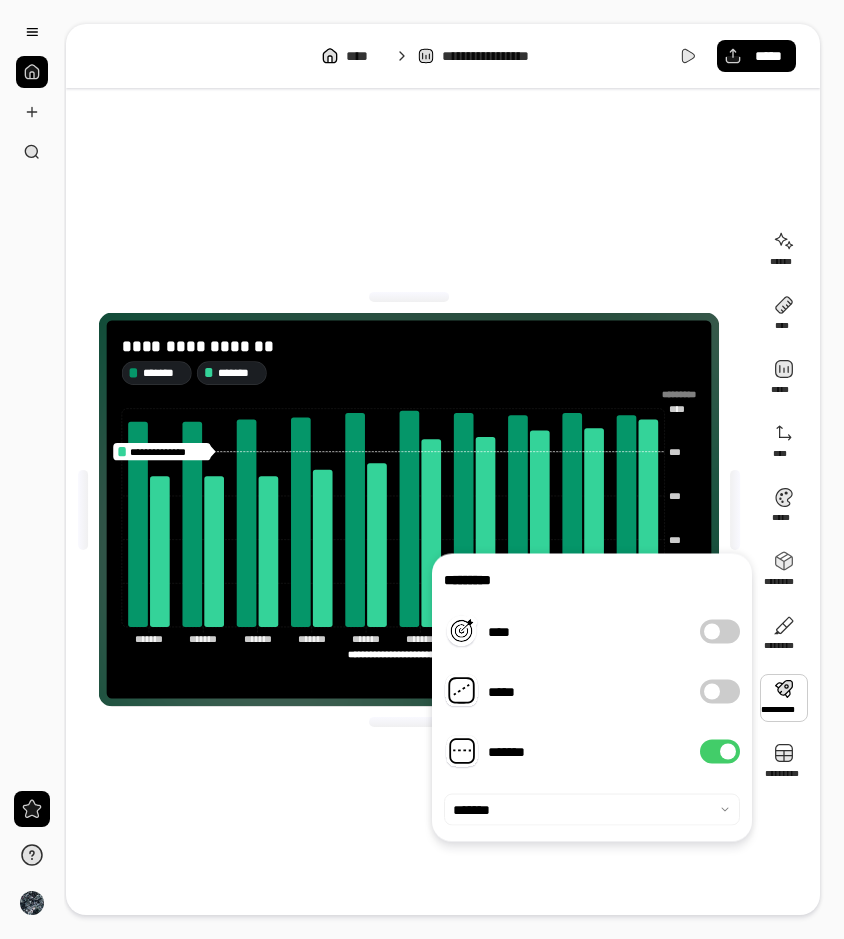 click on "*******" at bounding box center (720, 752) 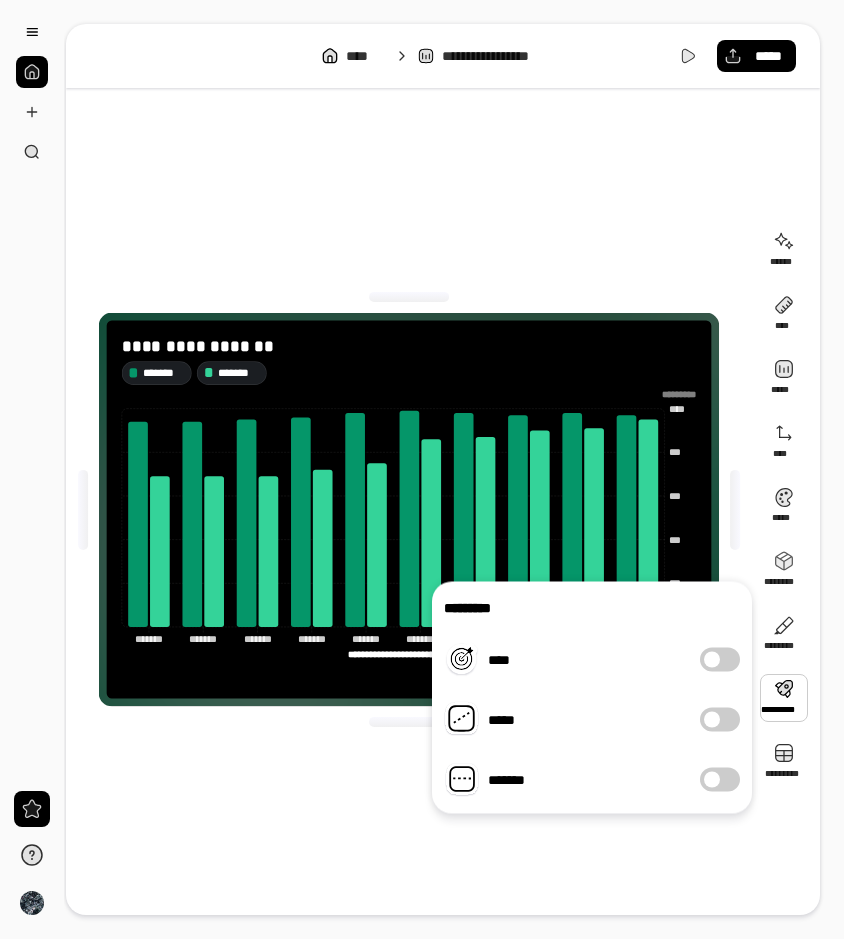 click on "*******" at bounding box center (720, 780) 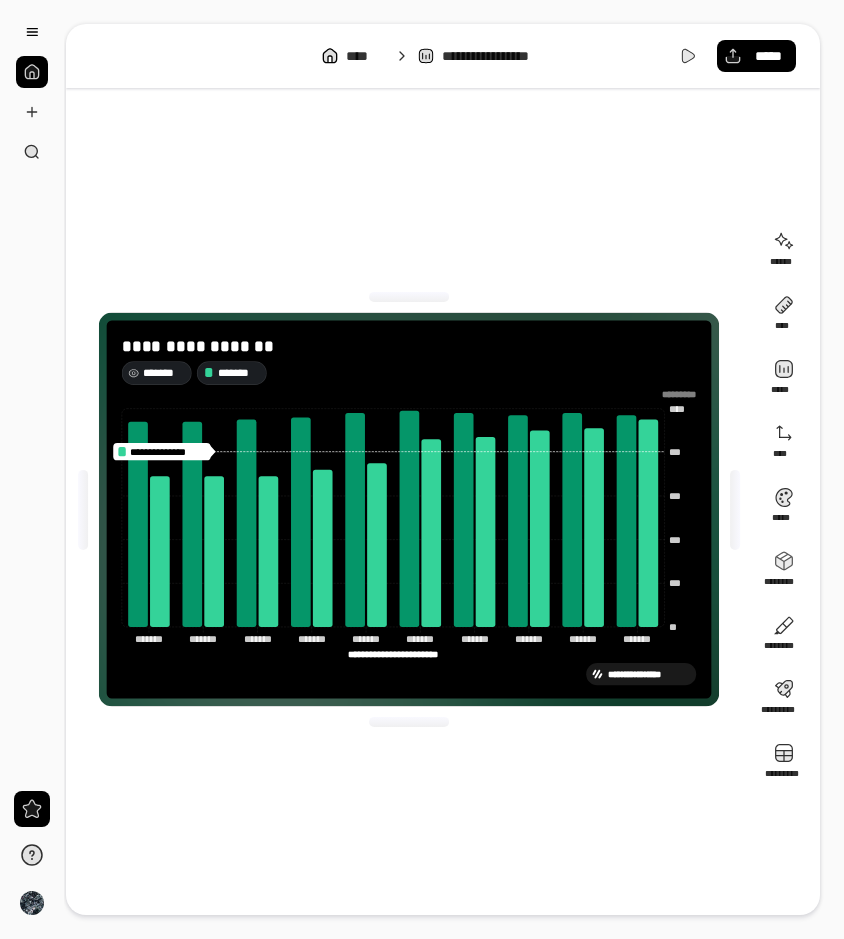 click on "*******" at bounding box center [164, 373] 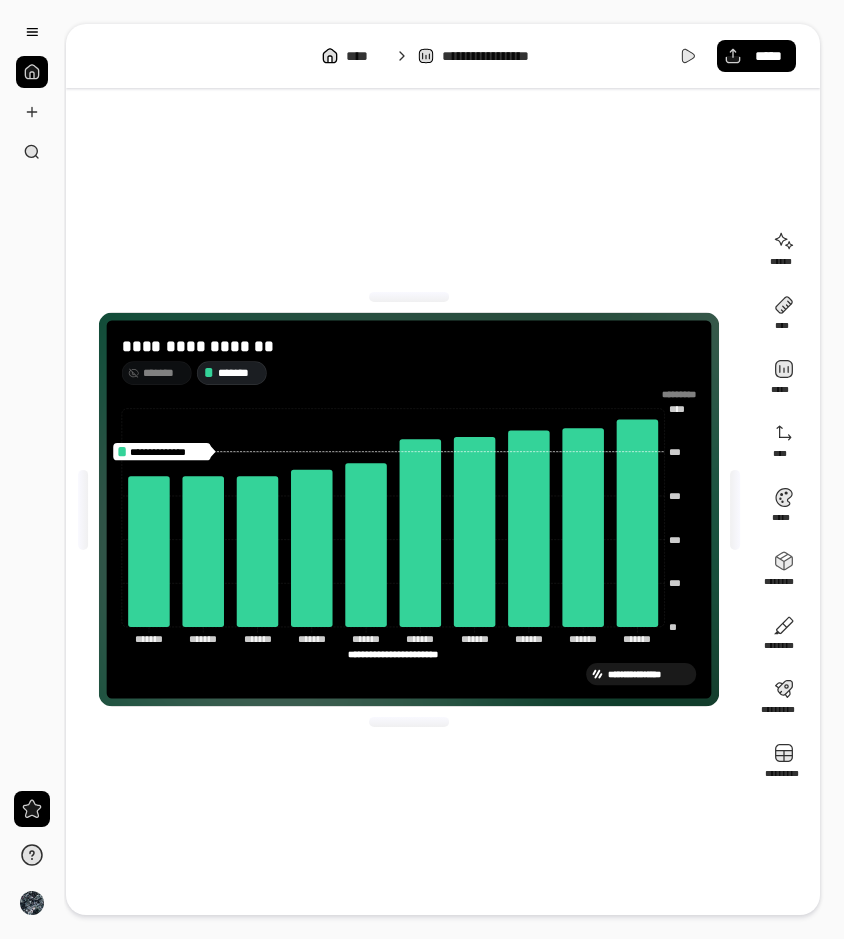 click on "*******" at bounding box center [239, 373] 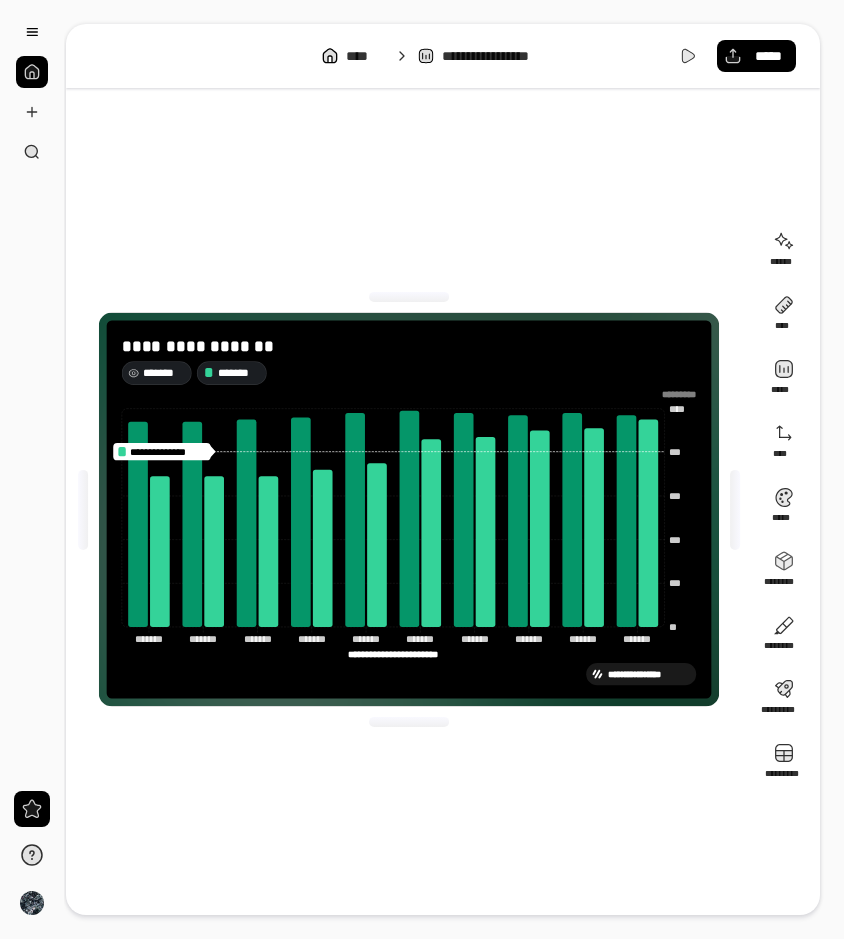 click on "*******" at bounding box center (164, 373) 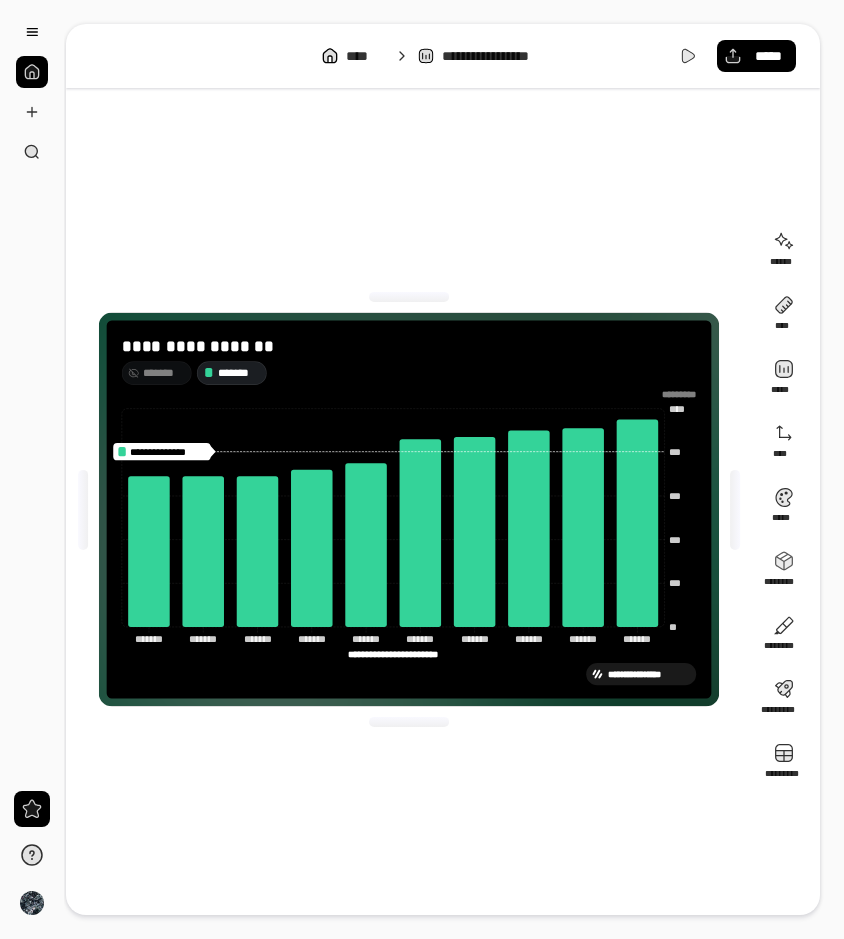 click on "*******" at bounding box center [164, 373] 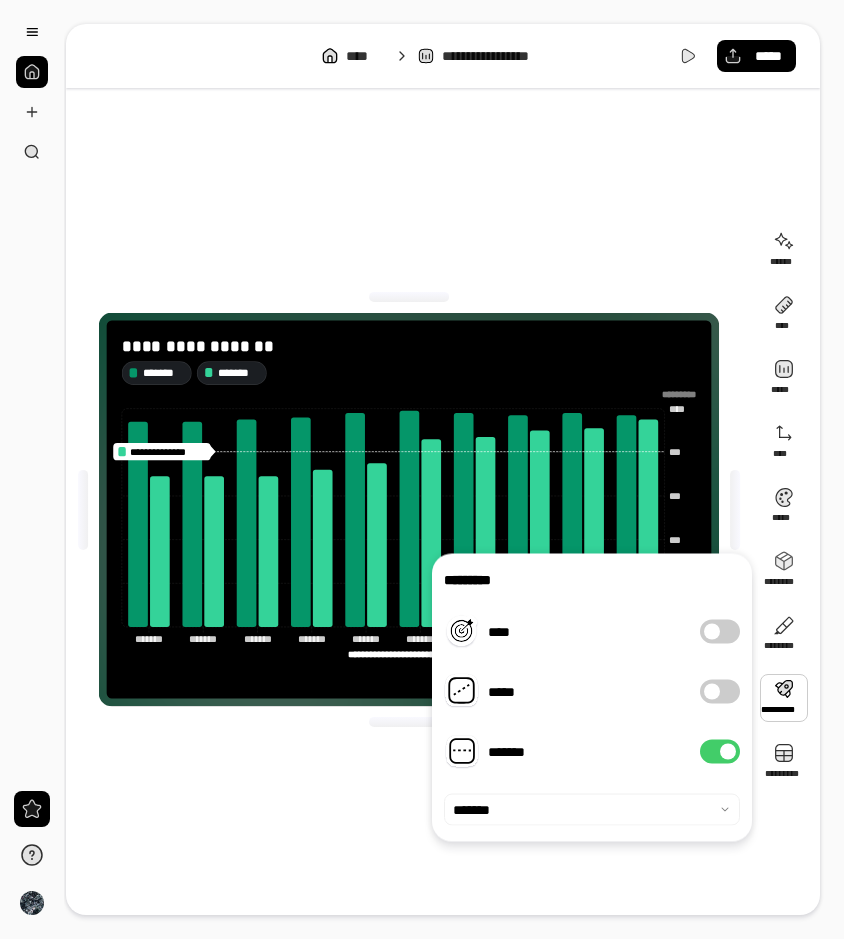 click on "*******" at bounding box center [720, 752] 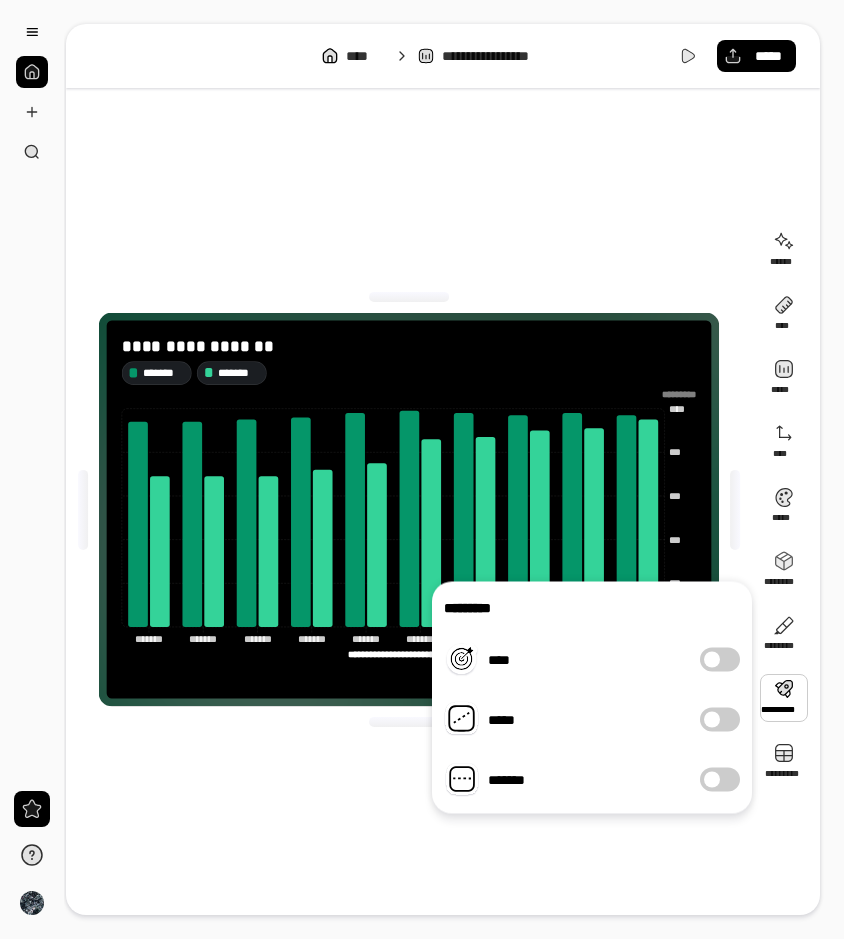 click at bounding box center (712, 720) 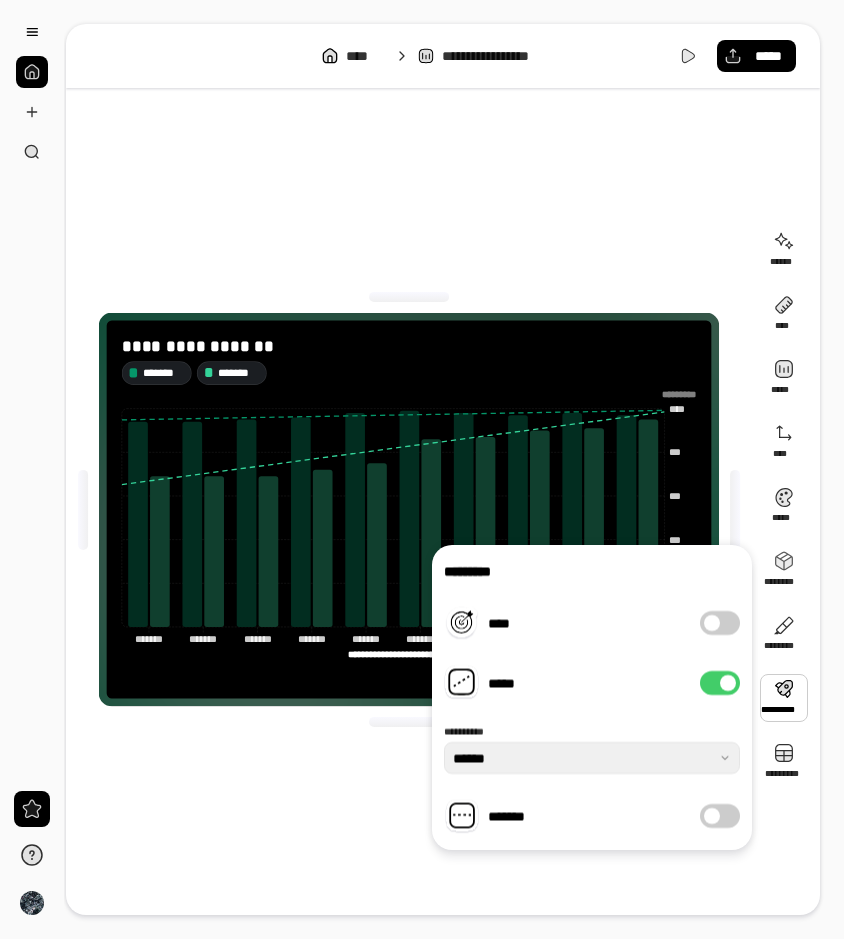 click at bounding box center (409, 722) 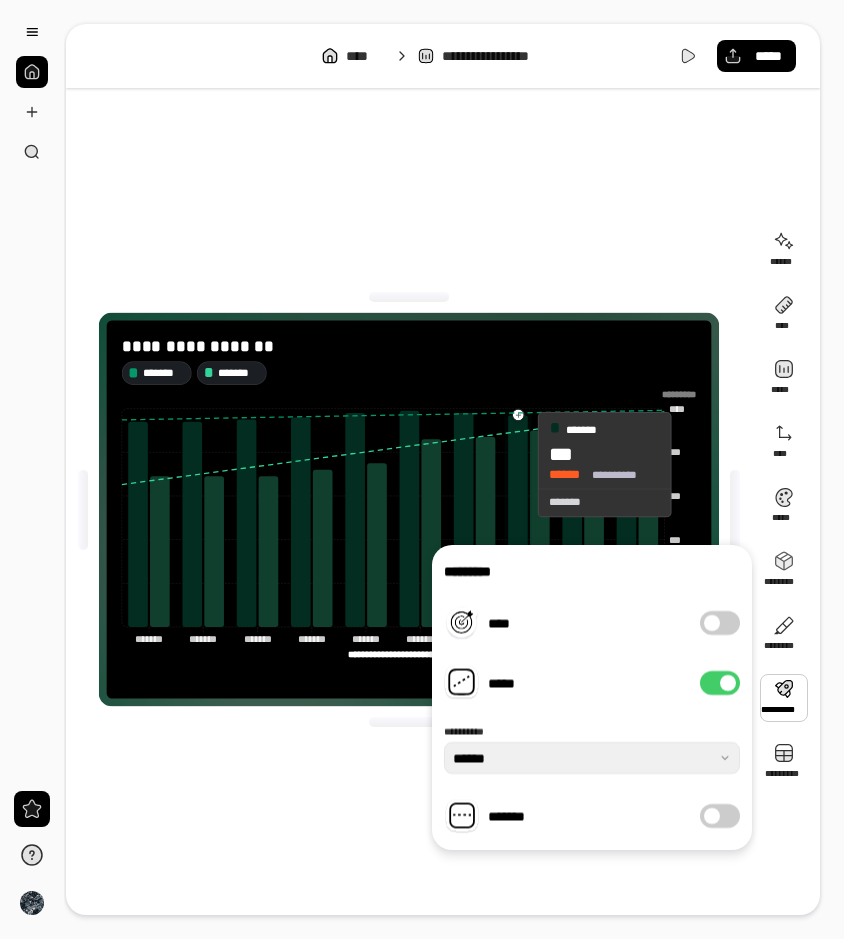 click 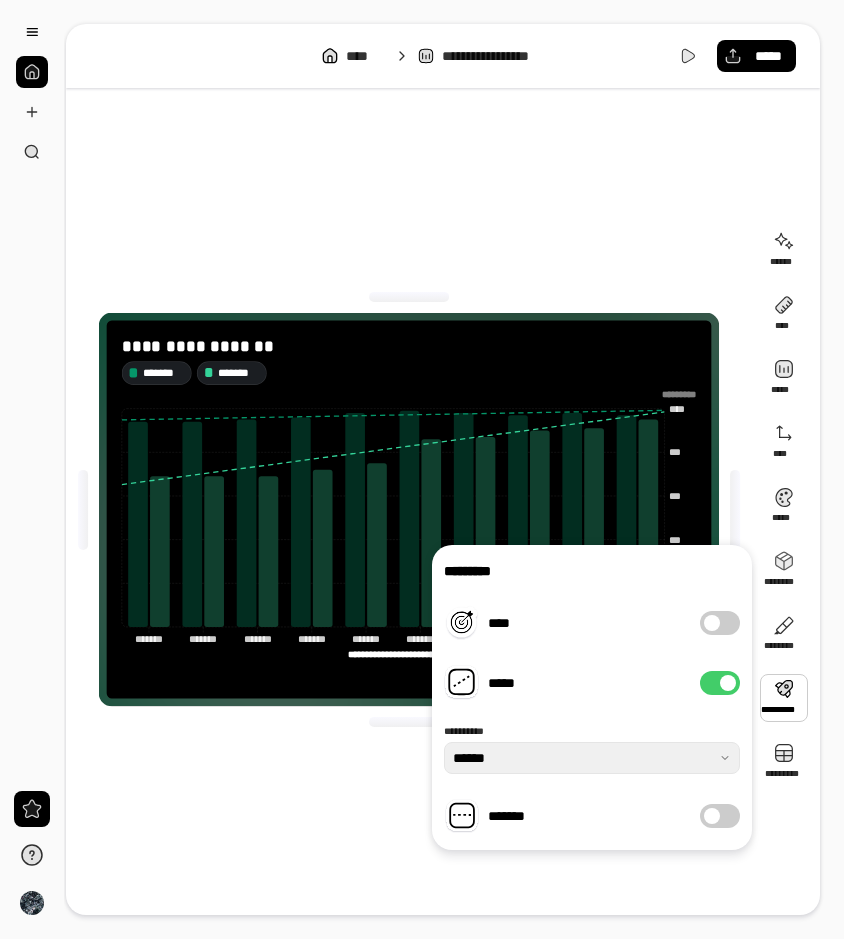 click at bounding box center [728, 683] 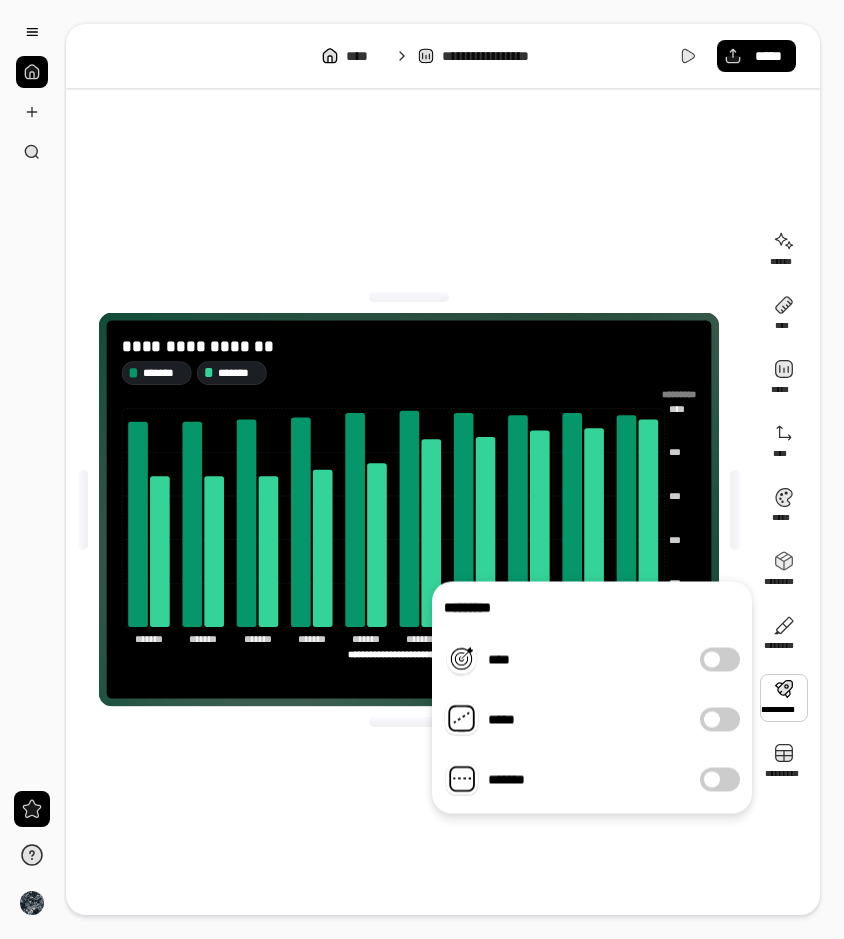 click on "****" at bounding box center [720, 660] 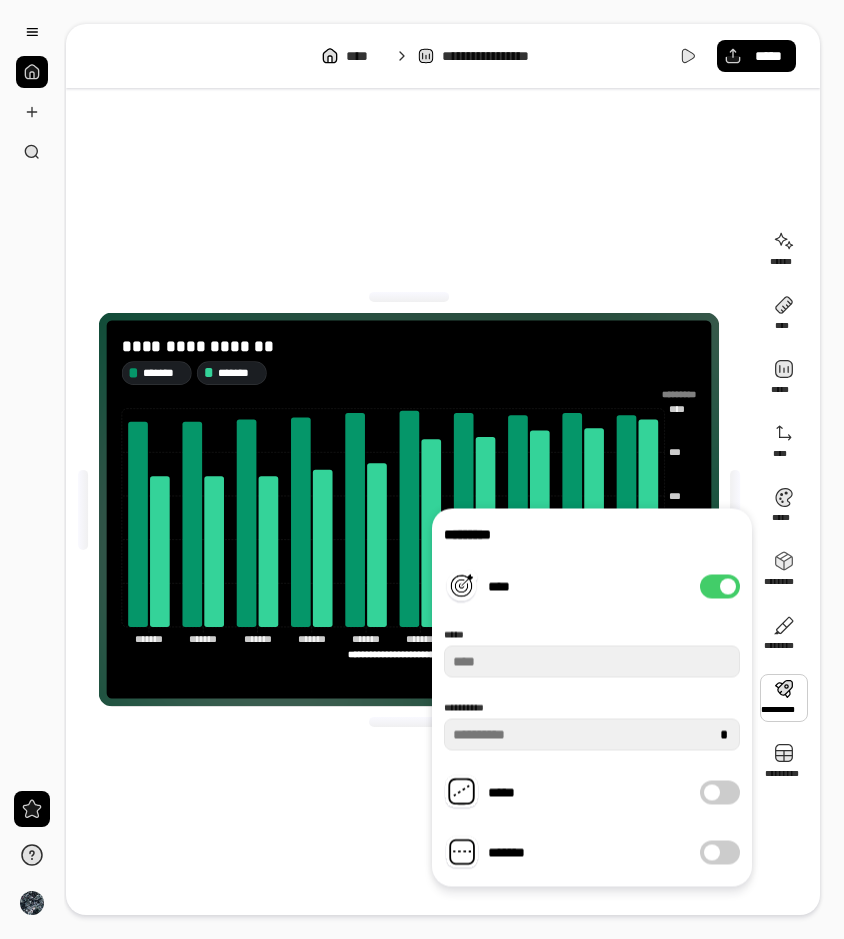 click on "****" at bounding box center (720, 587) 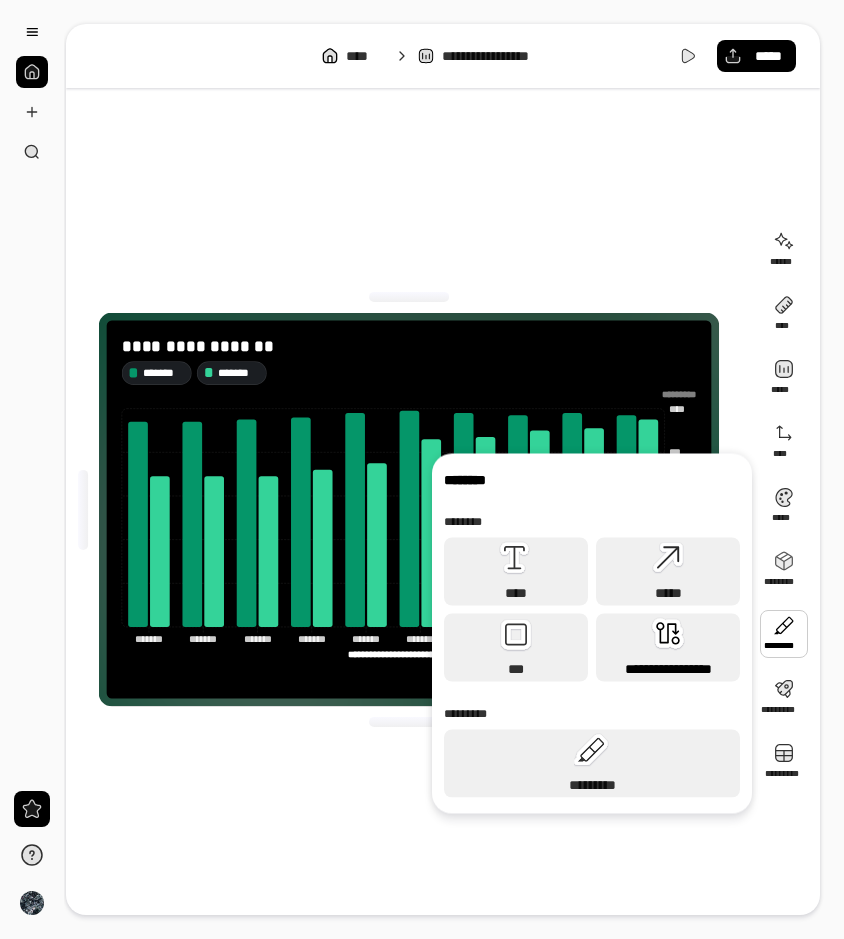 click on "**********" at bounding box center [668, 648] 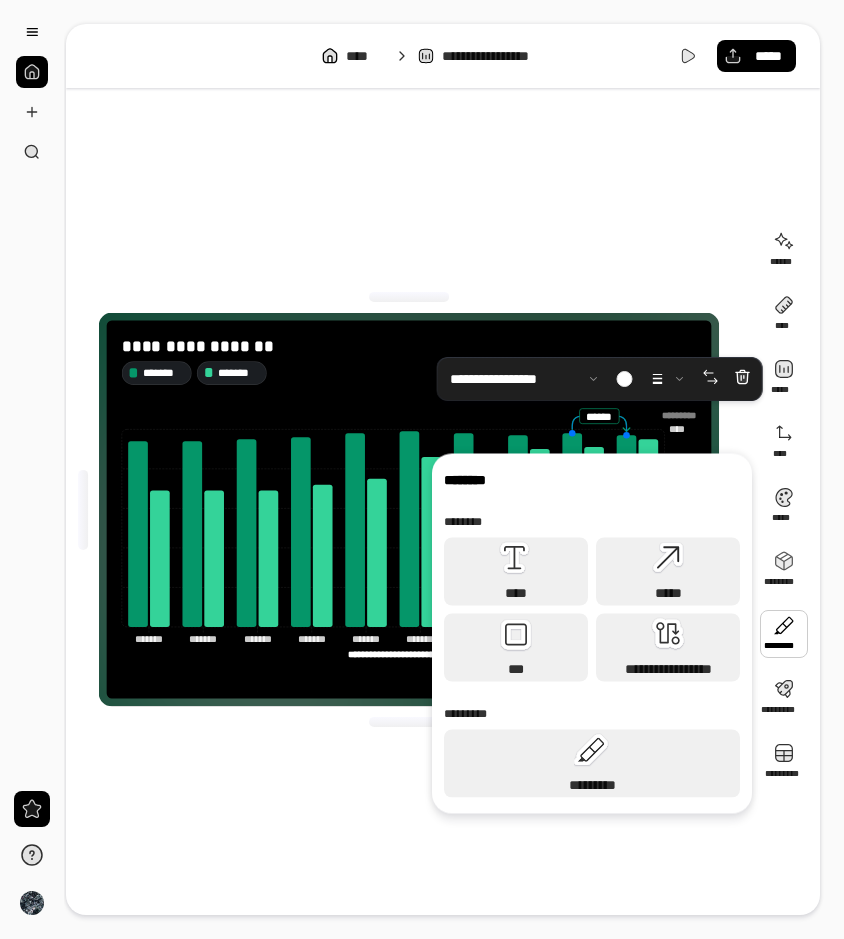 click at bounding box center [784, 634] 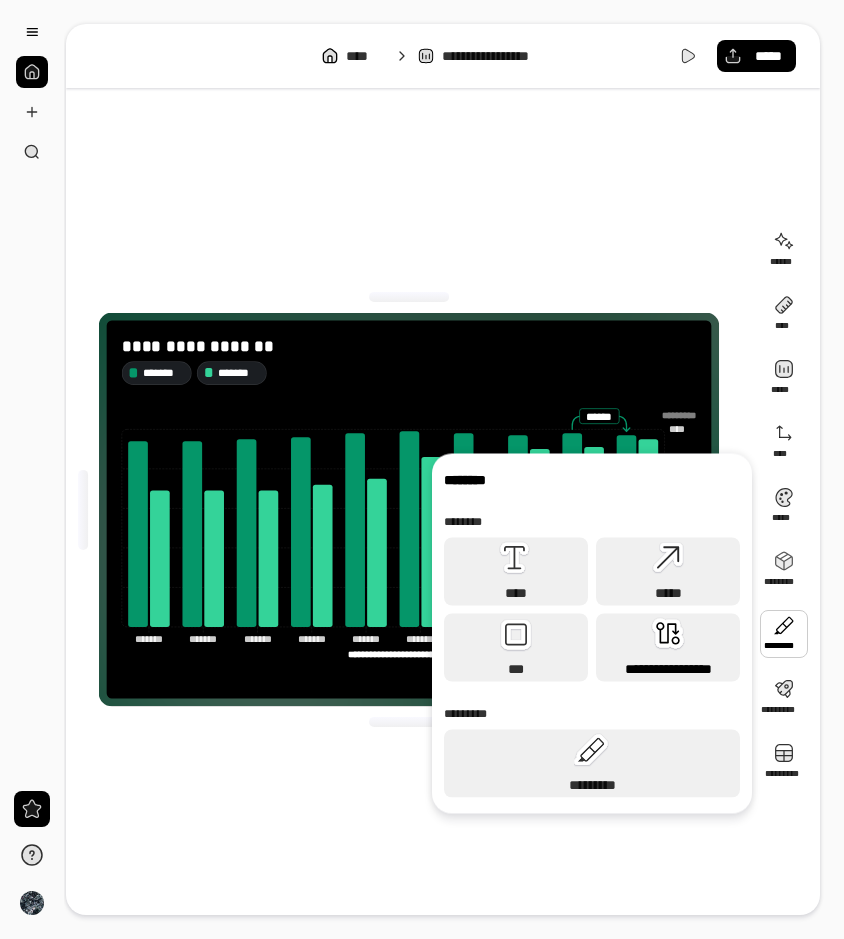 click on "**********" at bounding box center [668, 648] 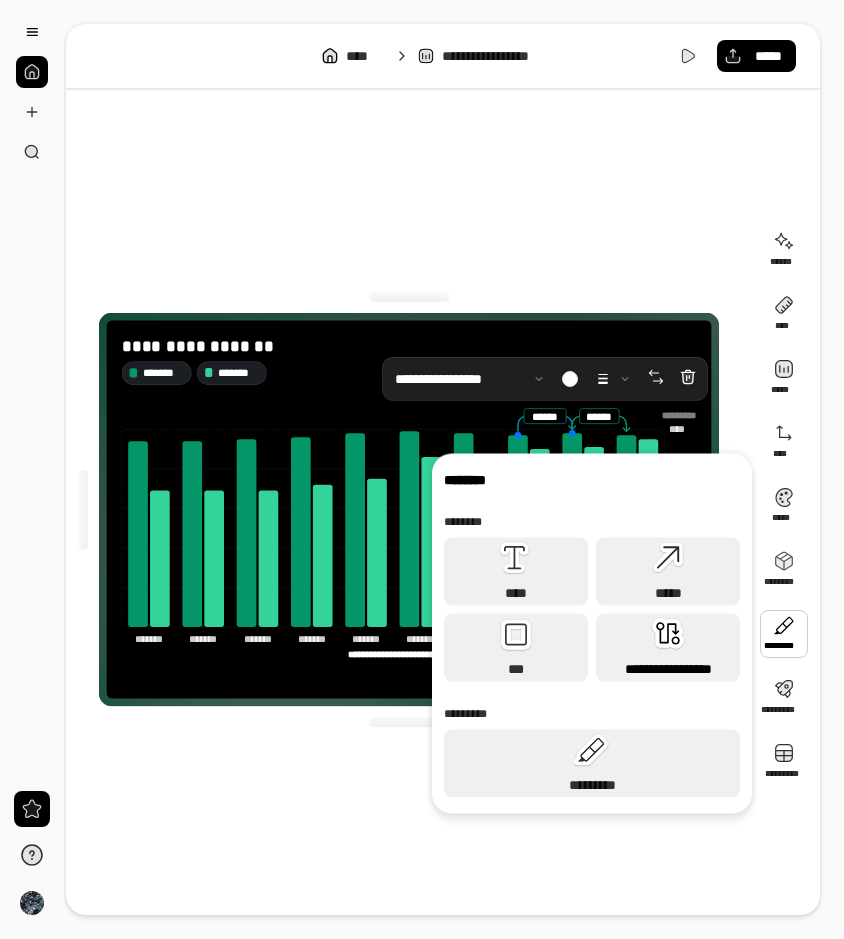 click on "**********" at bounding box center [668, 648] 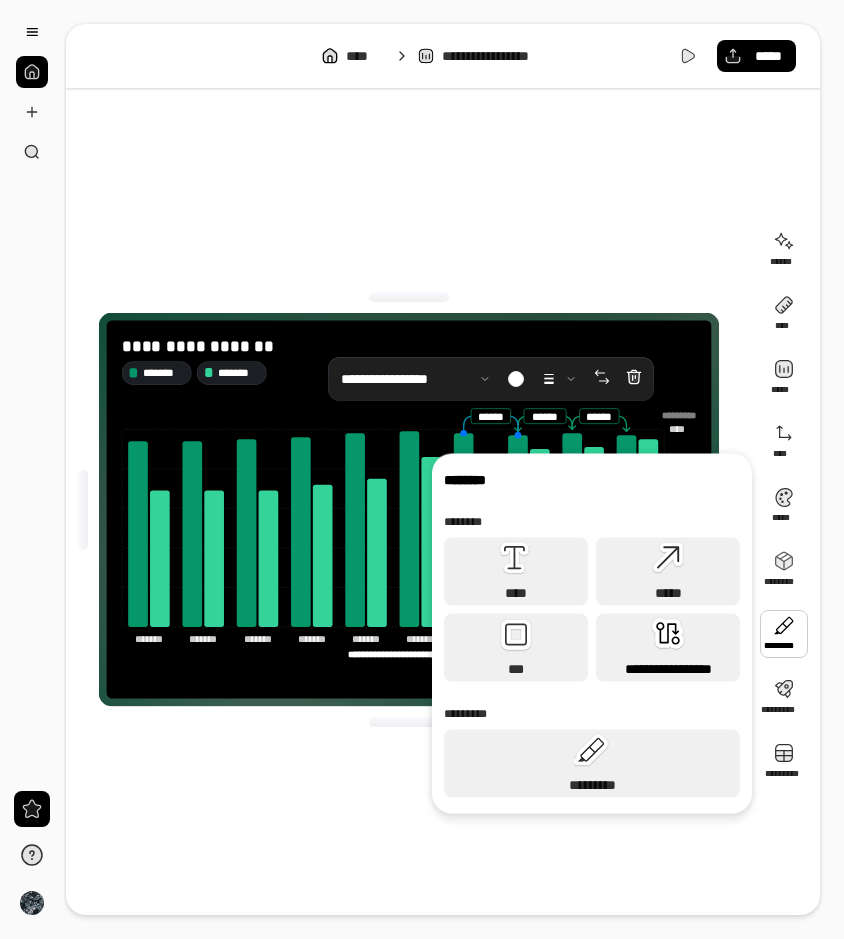 click on "**********" at bounding box center [668, 648] 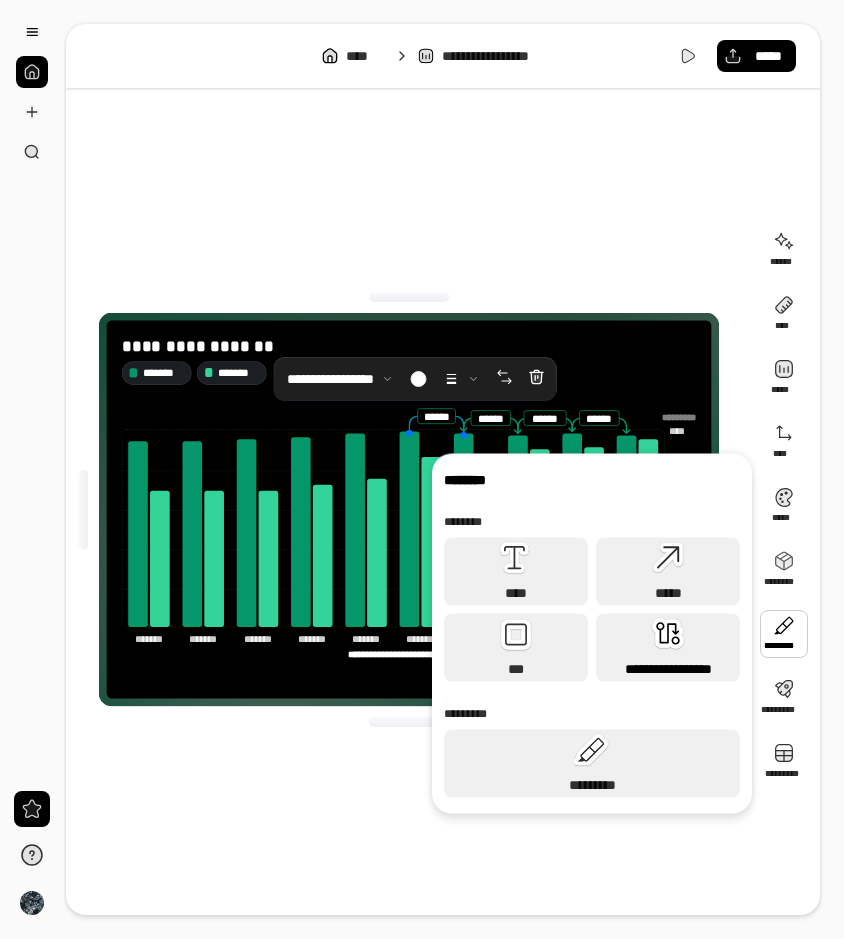 click on "**********" at bounding box center (668, 648) 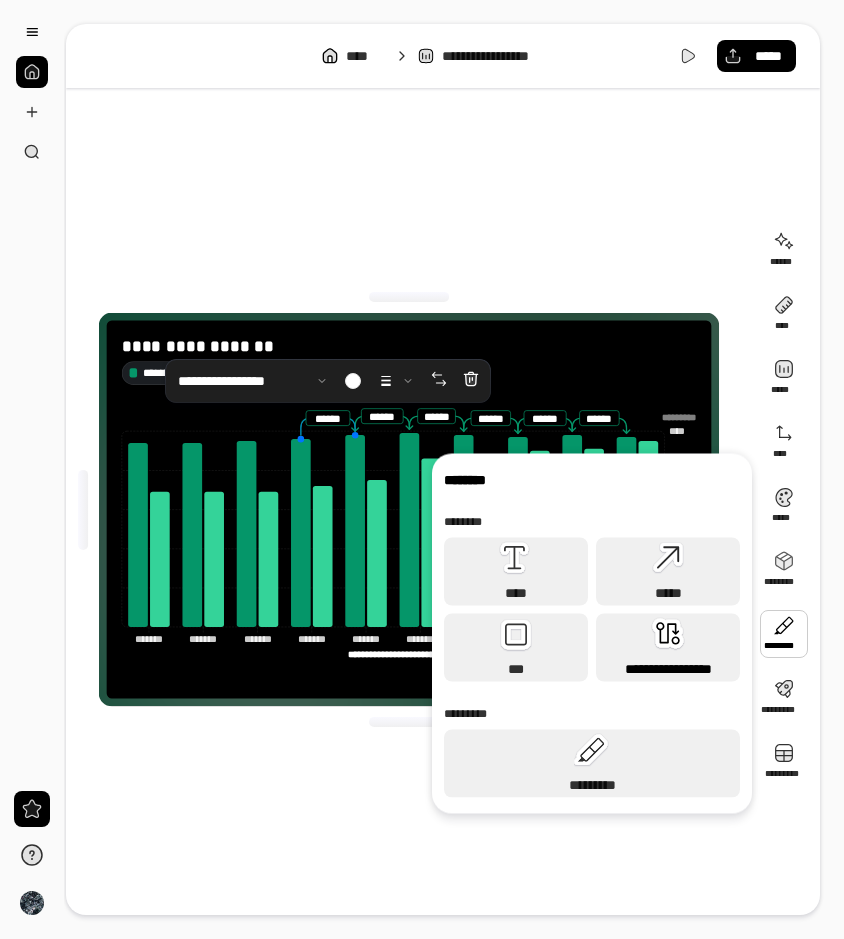 click on "**********" at bounding box center [668, 648] 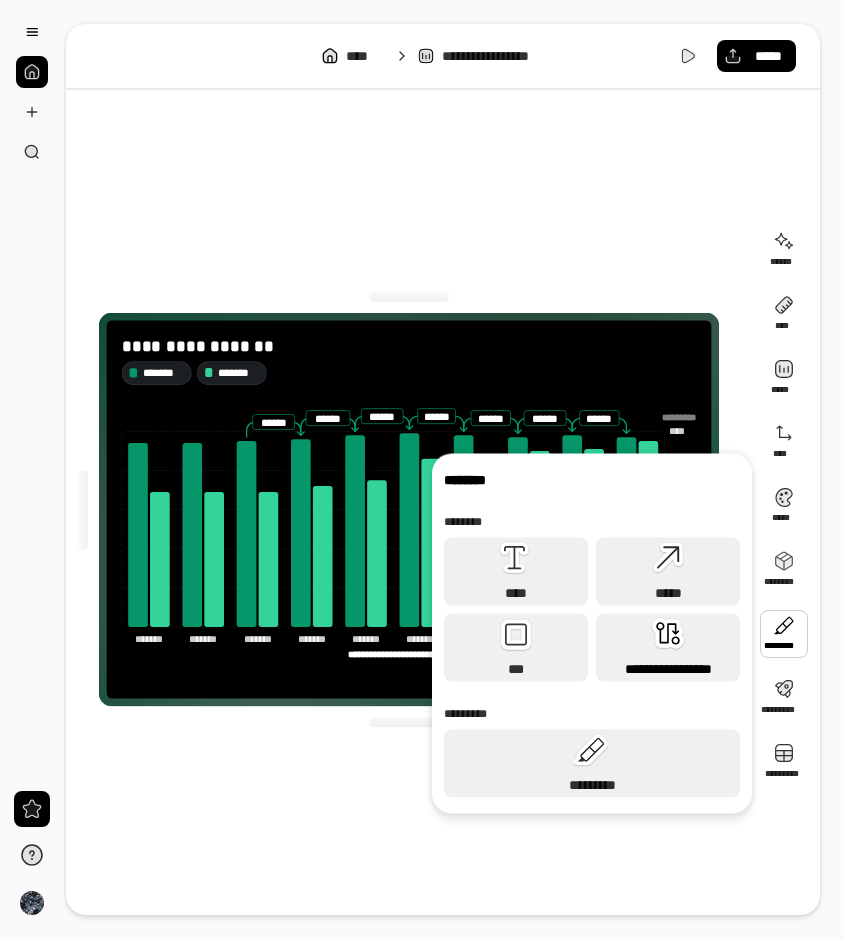 click on "**********" at bounding box center [668, 648] 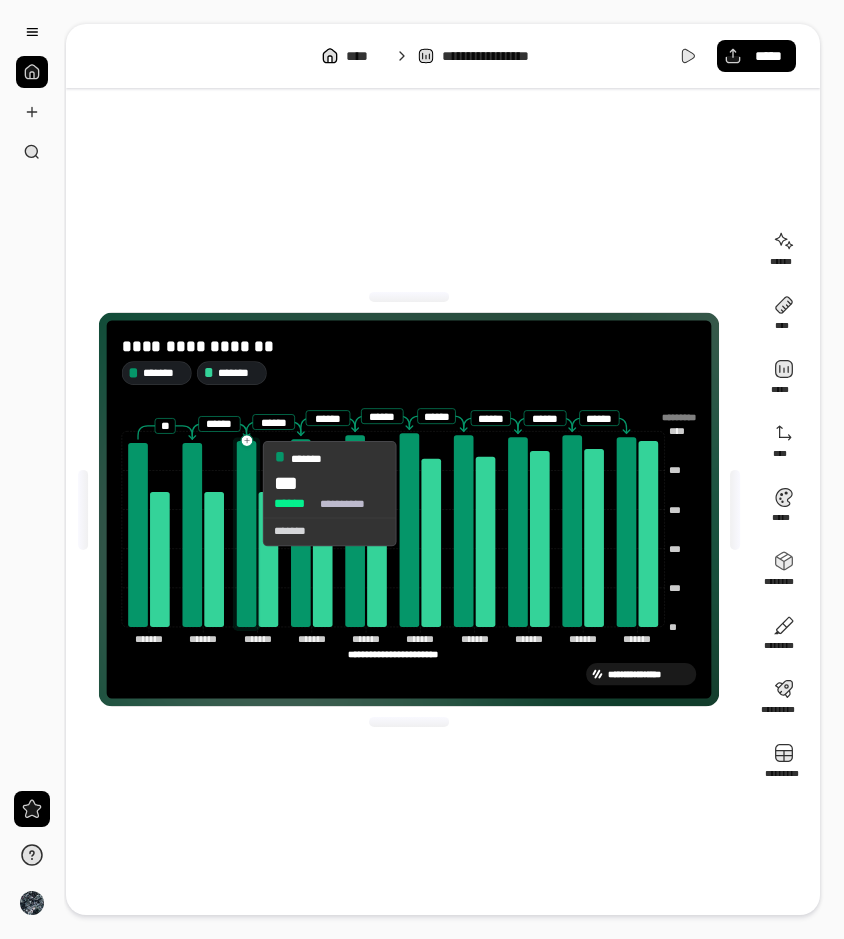 click 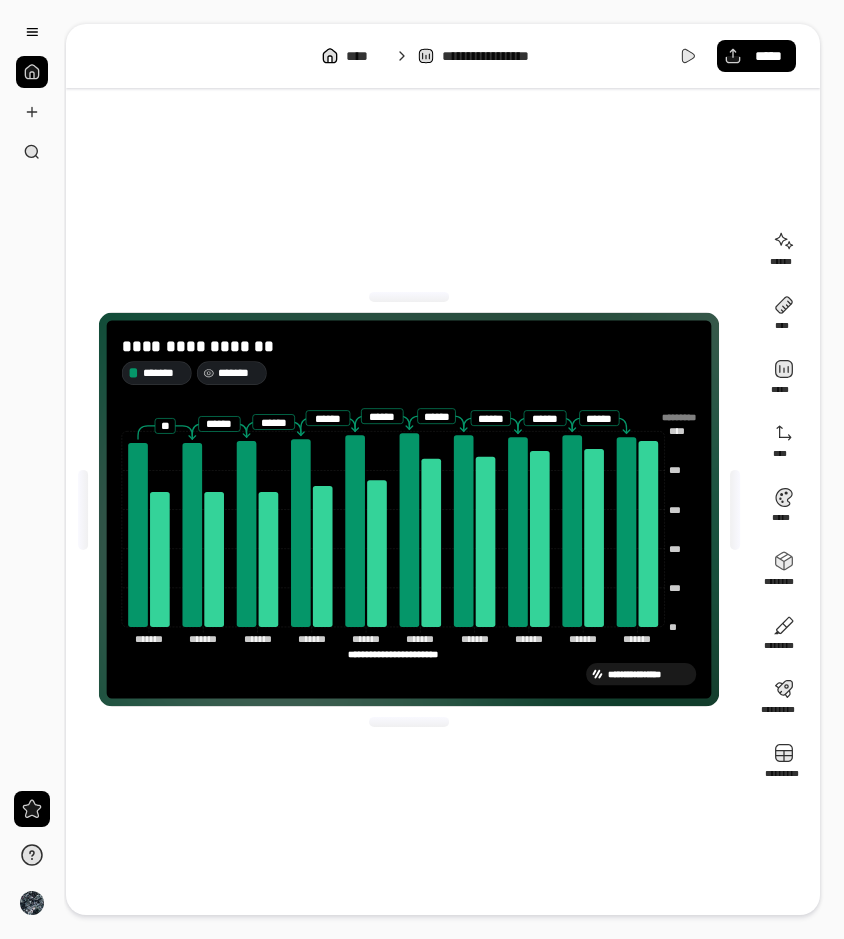 click on "*******" at bounding box center [239, 373] 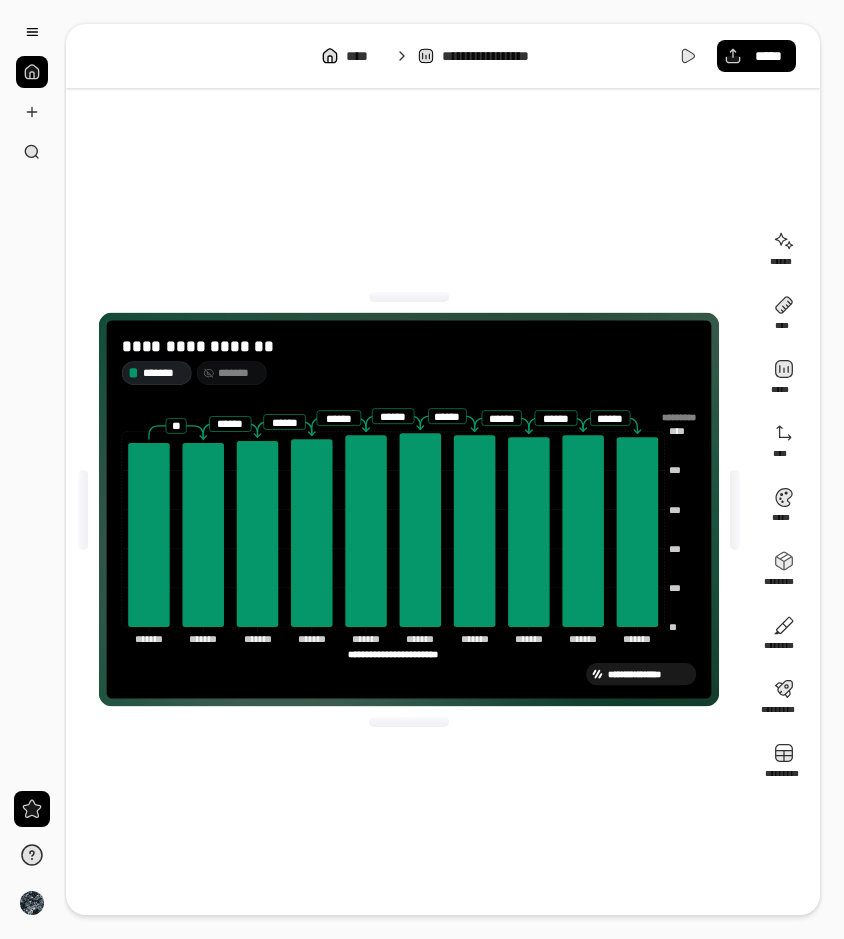 click on "*******" at bounding box center [239, 373] 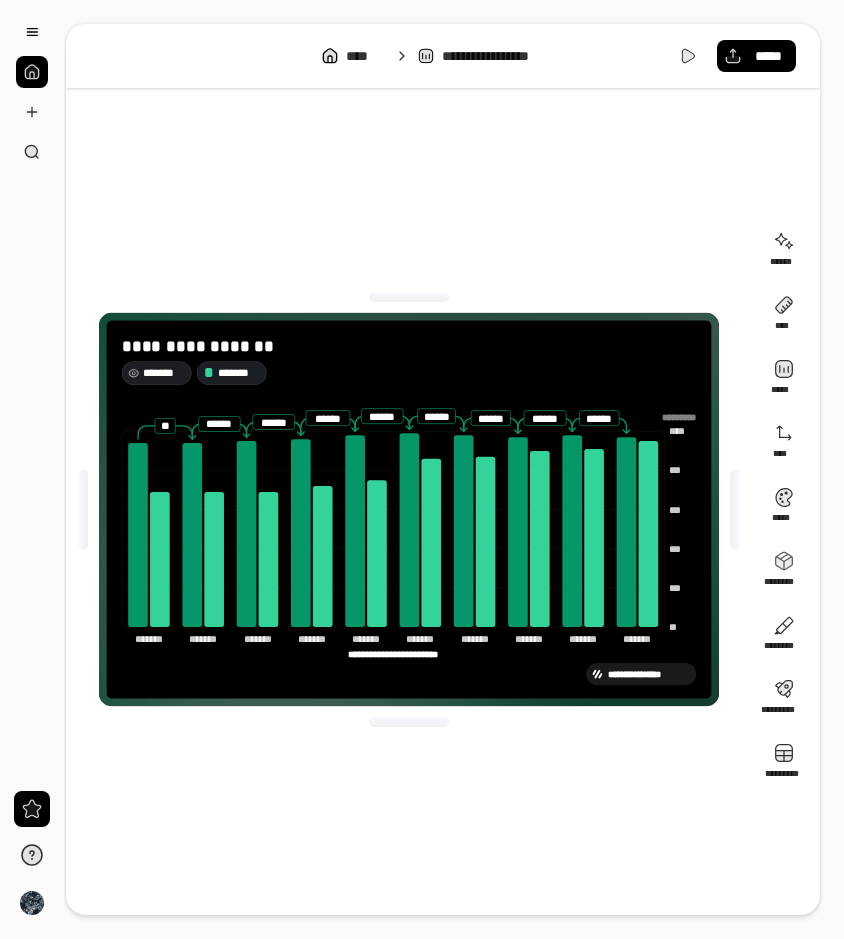 click on "*******" at bounding box center (164, 373) 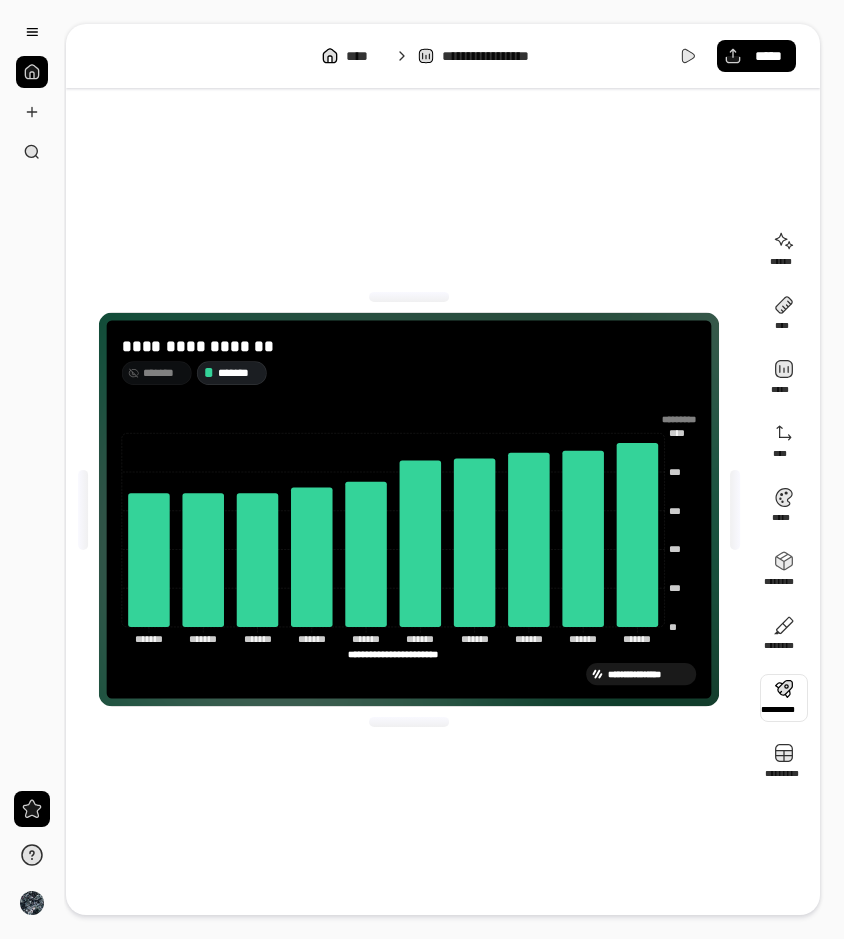 click at bounding box center (784, 698) 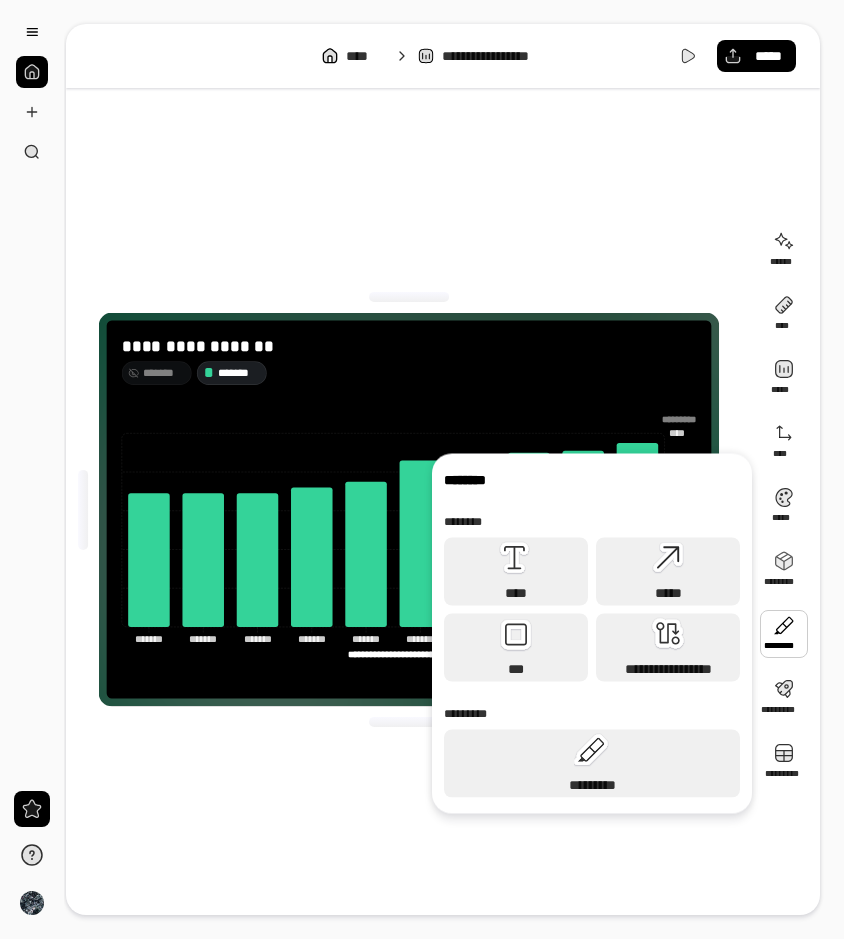 click at bounding box center [784, 634] 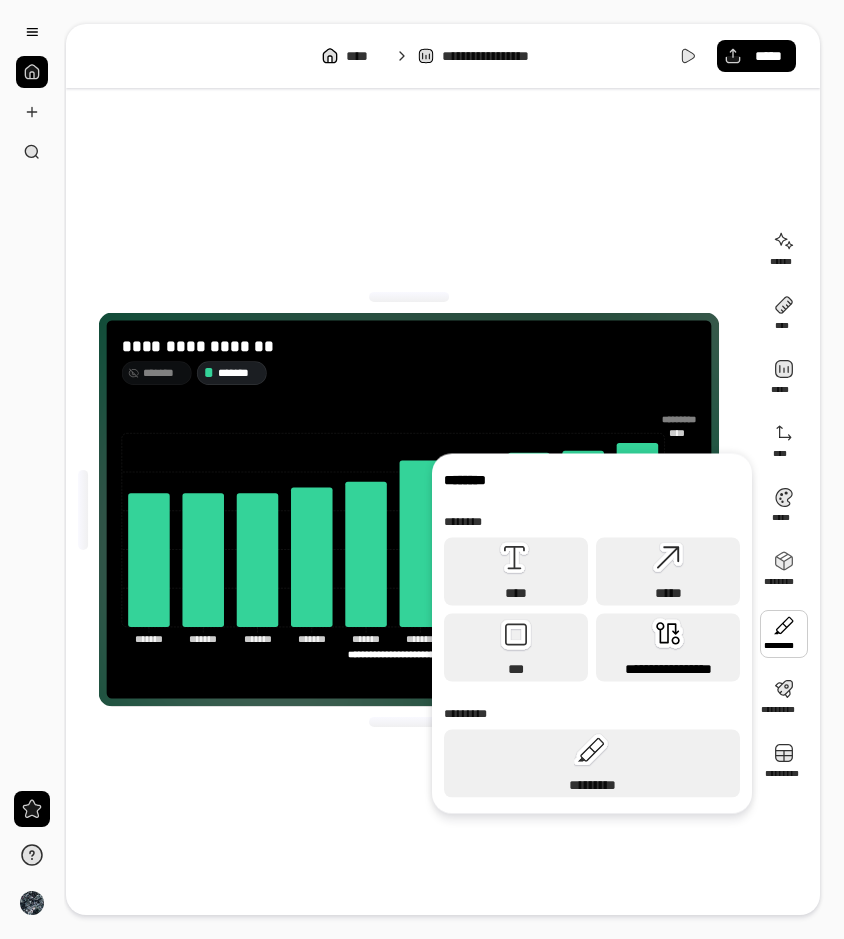 click on "**********" at bounding box center [668, 648] 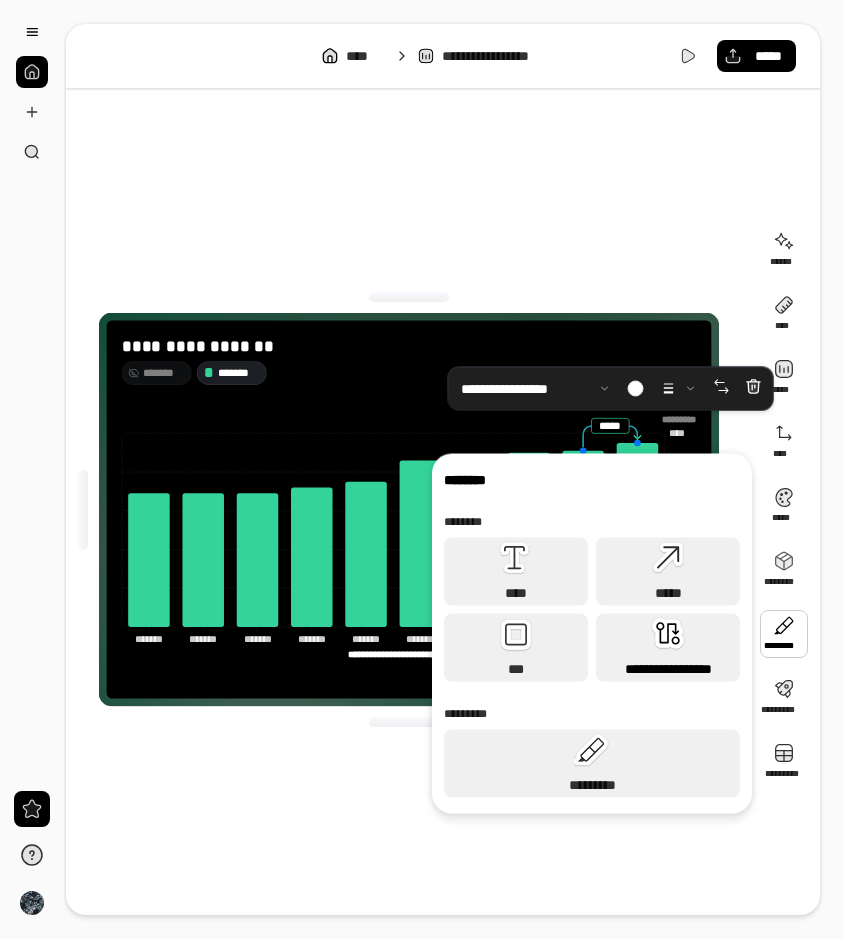 click on "**********" at bounding box center (668, 648) 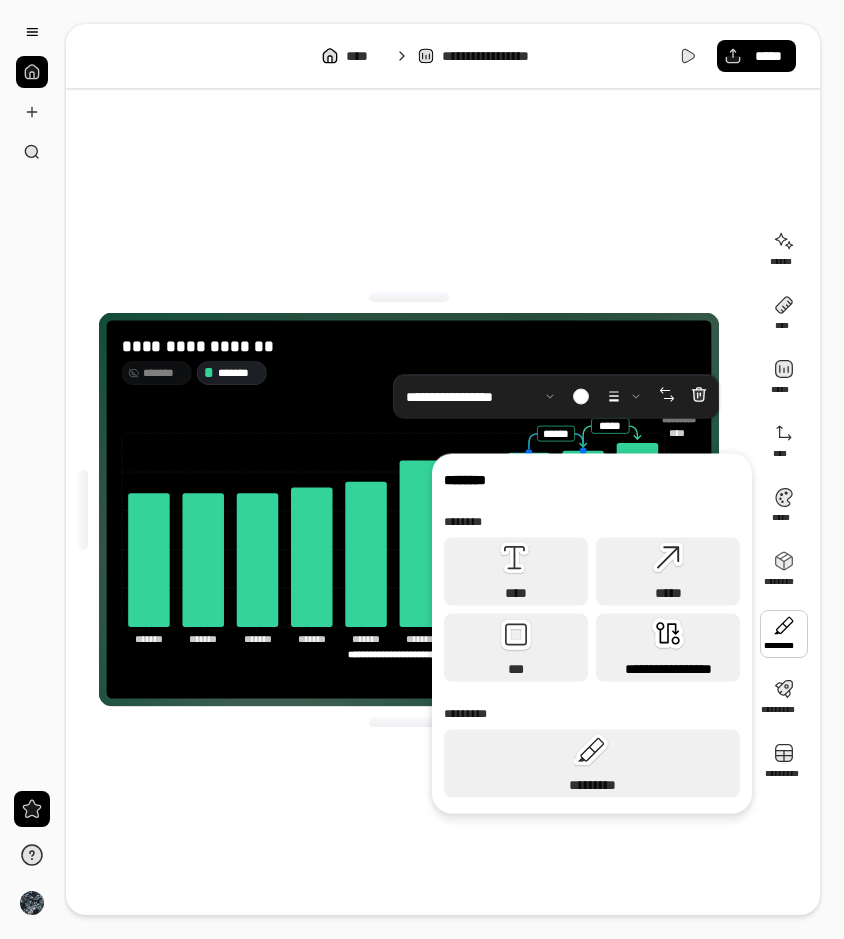 click on "**********" at bounding box center [668, 648] 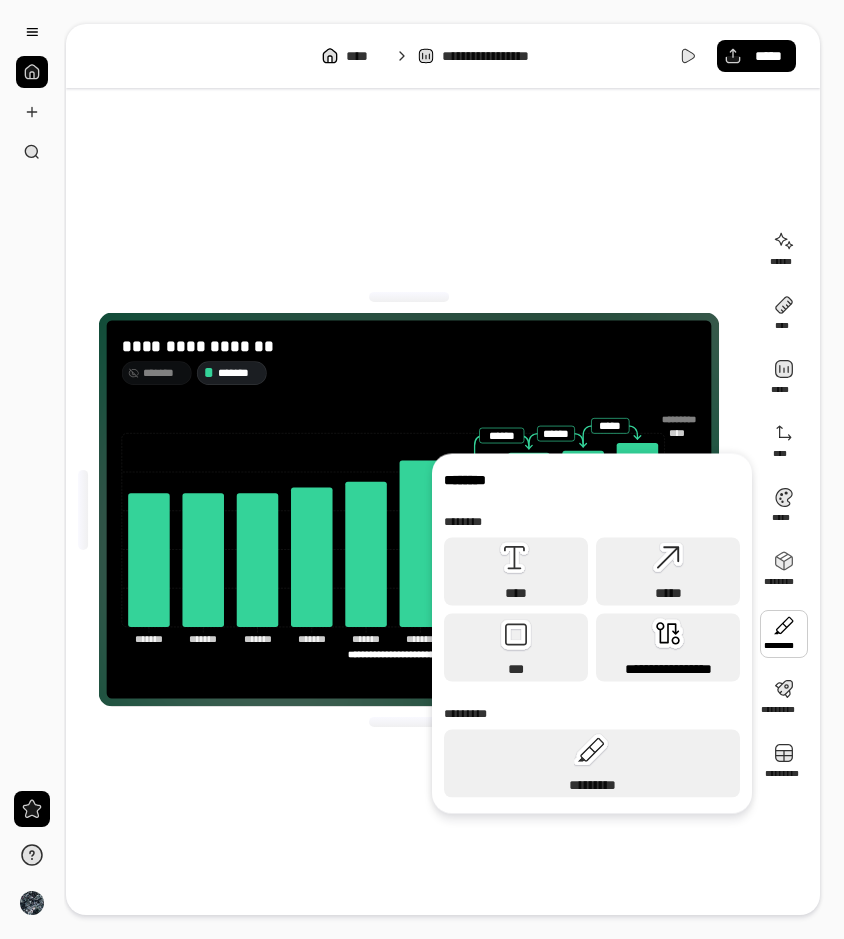 click on "**********" at bounding box center [668, 648] 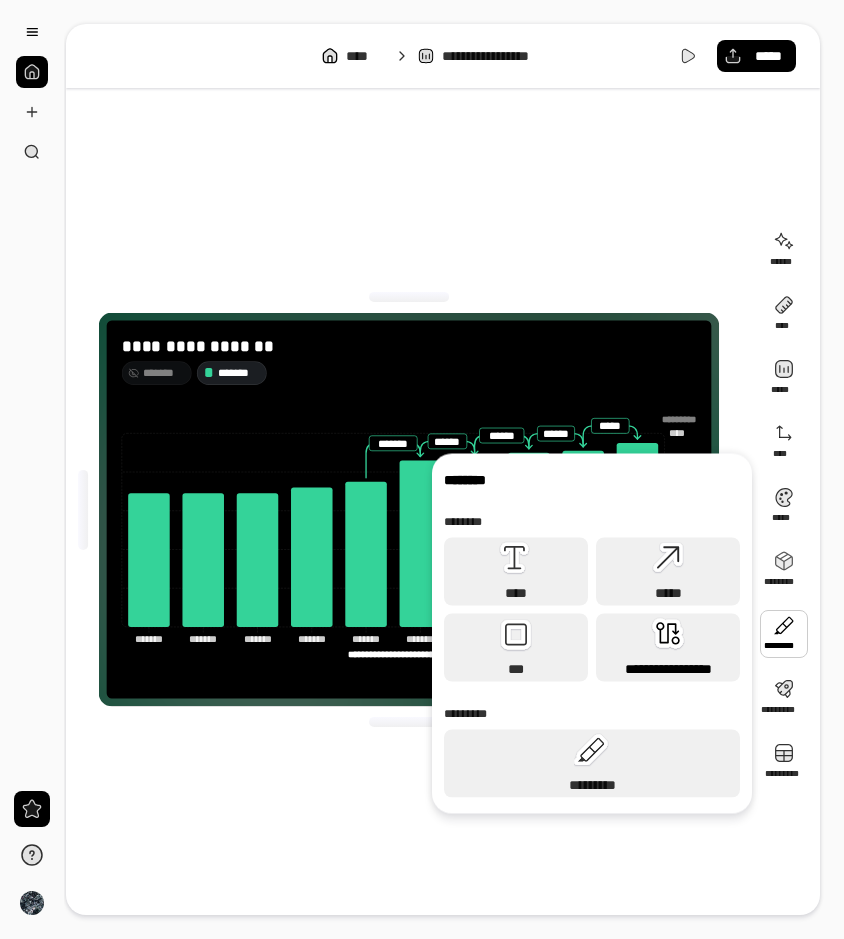 click on "**********" at bounding box center (668, 648) 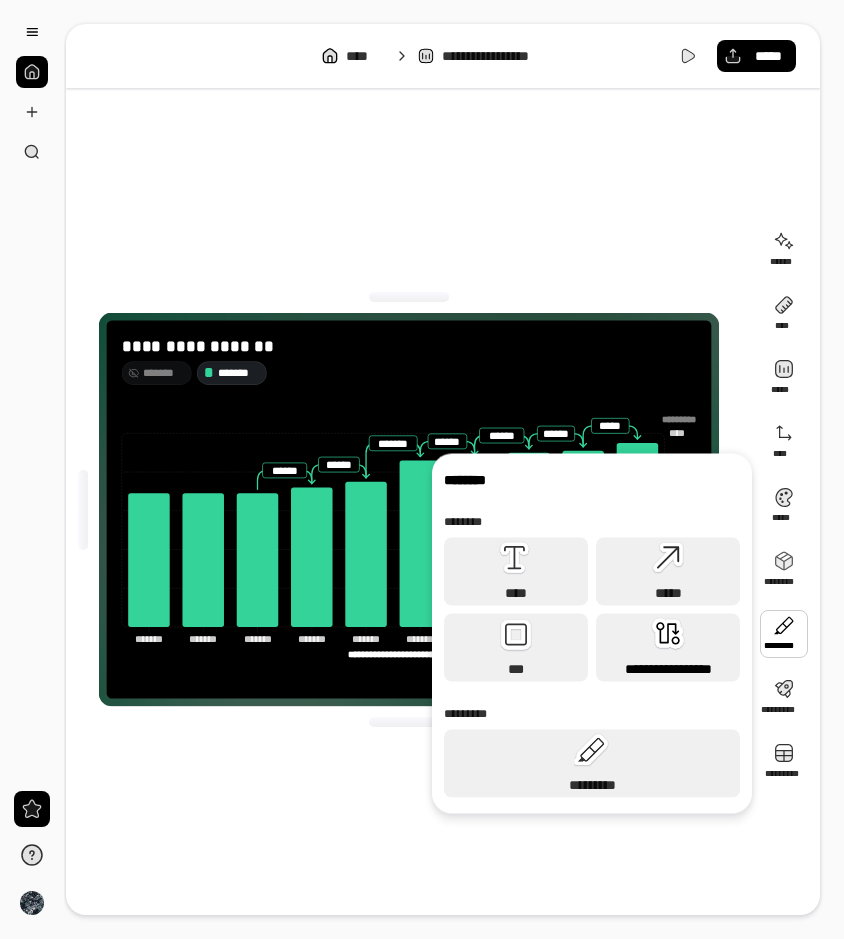 click on "**********" at bounding box center (668, 648) 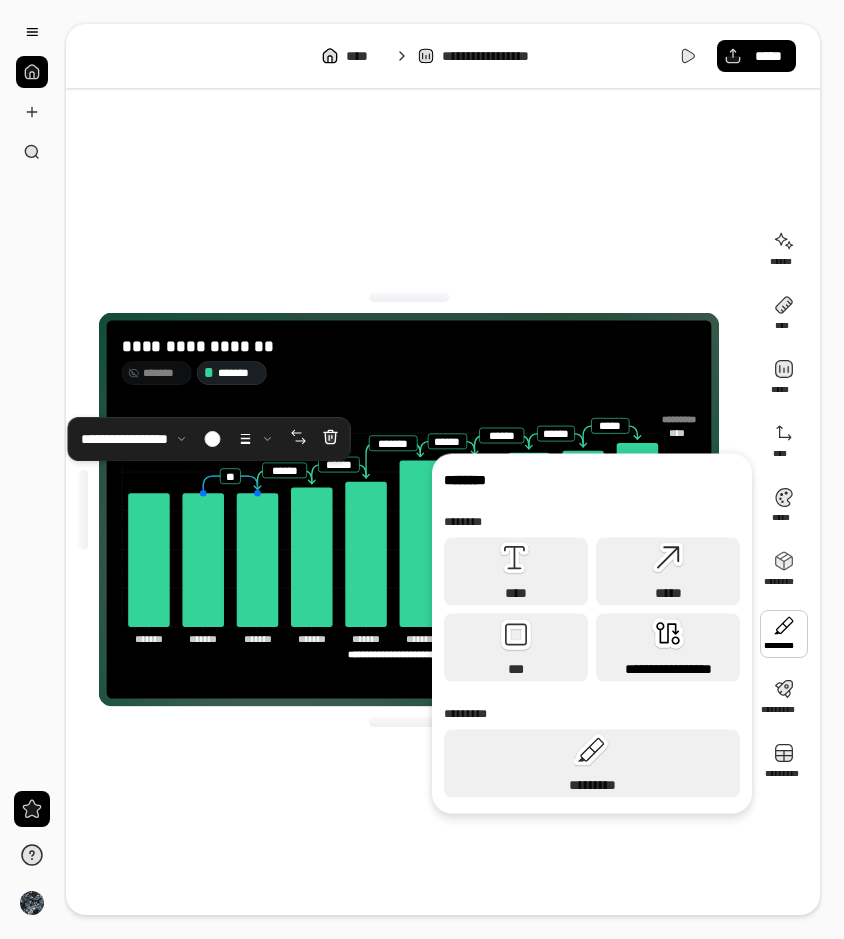 click on "**********" at bounding box center [668, 648] 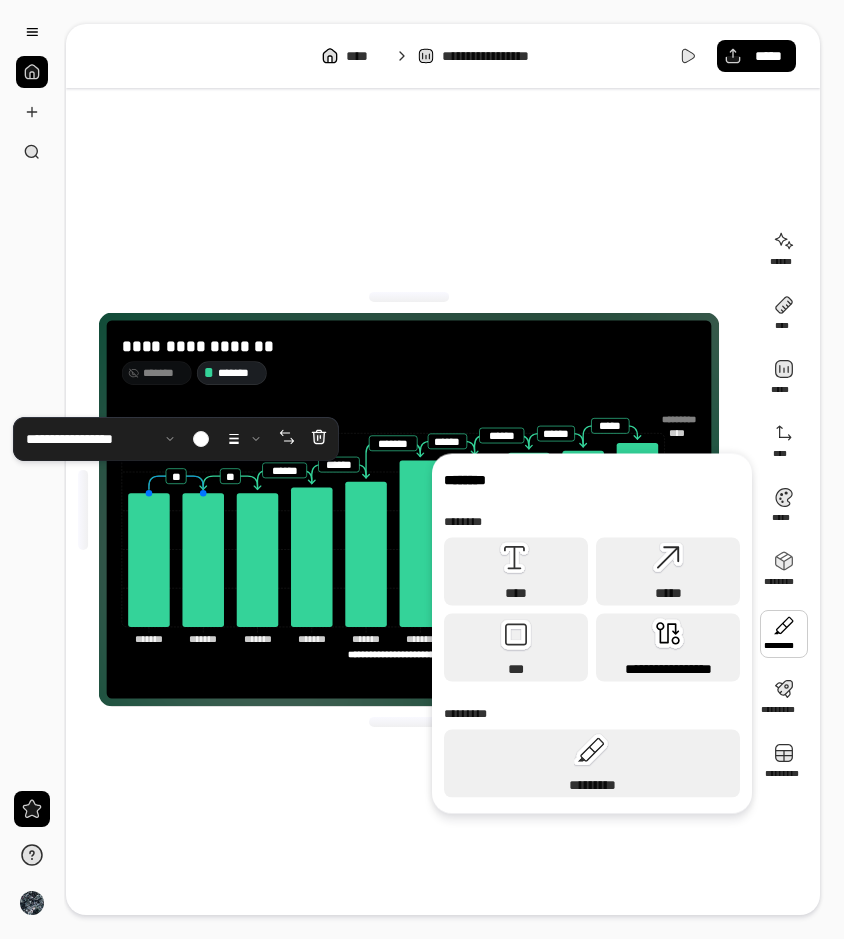 click on "**********" at bounding box center [668, 648] 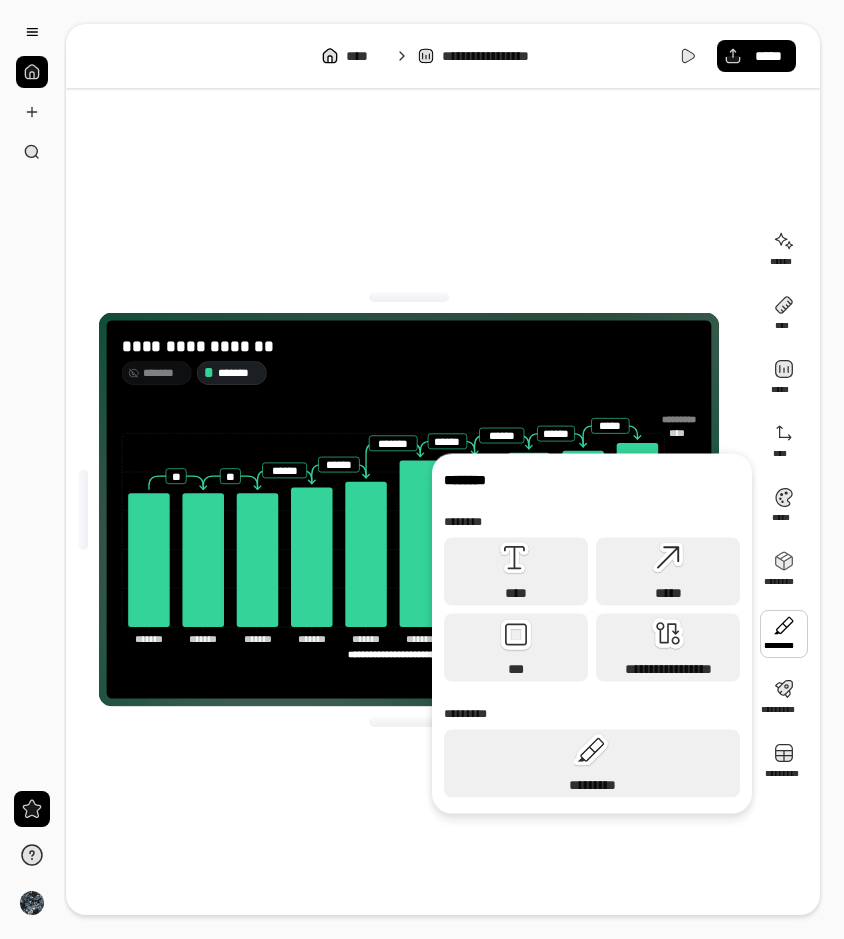 click on "**********" at bounding box center (409, 509) 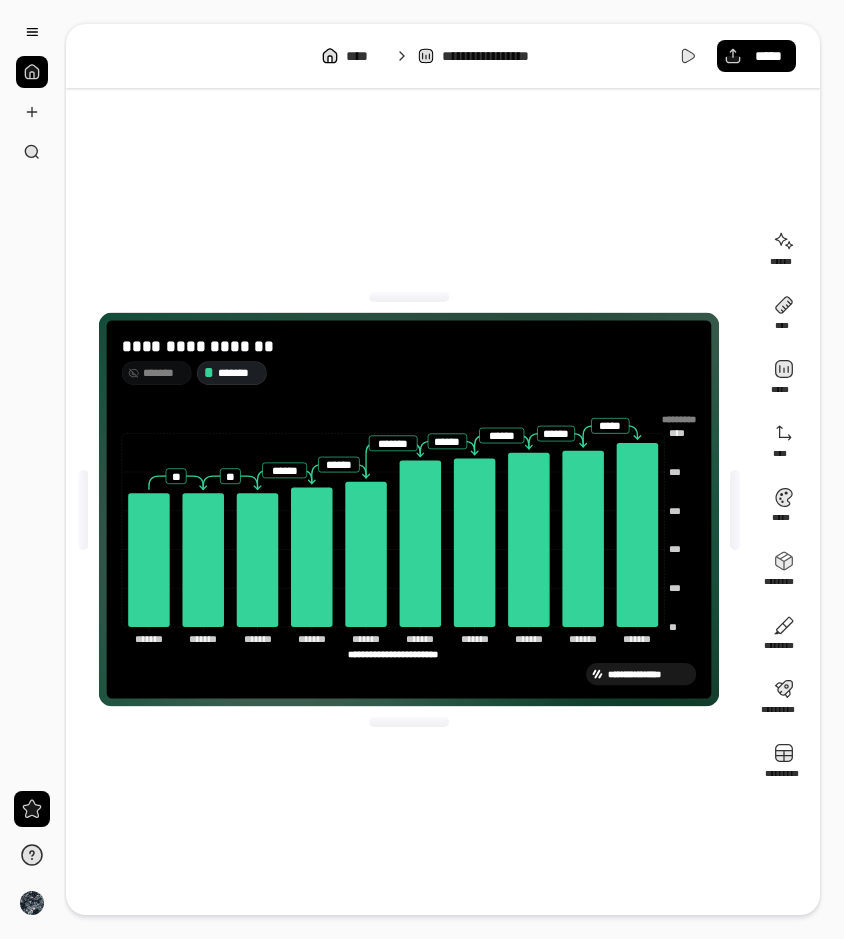 click on "*******" at bounding box center (164, 373) 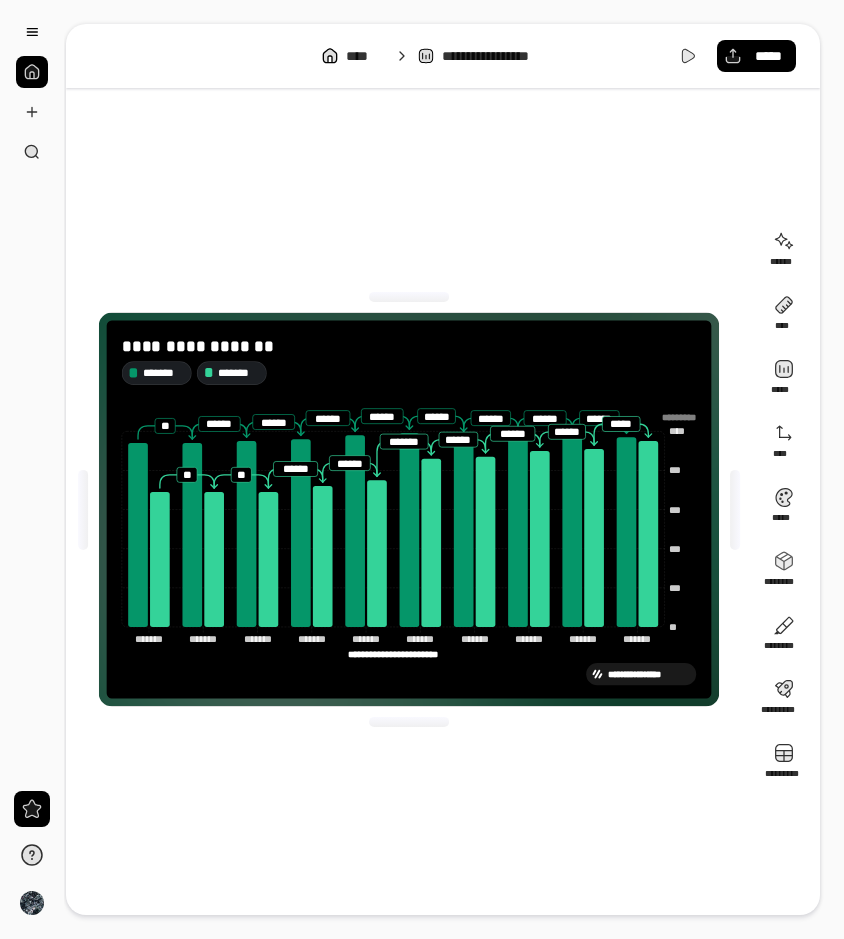 click on "**********" at bounding box center [409, 509] 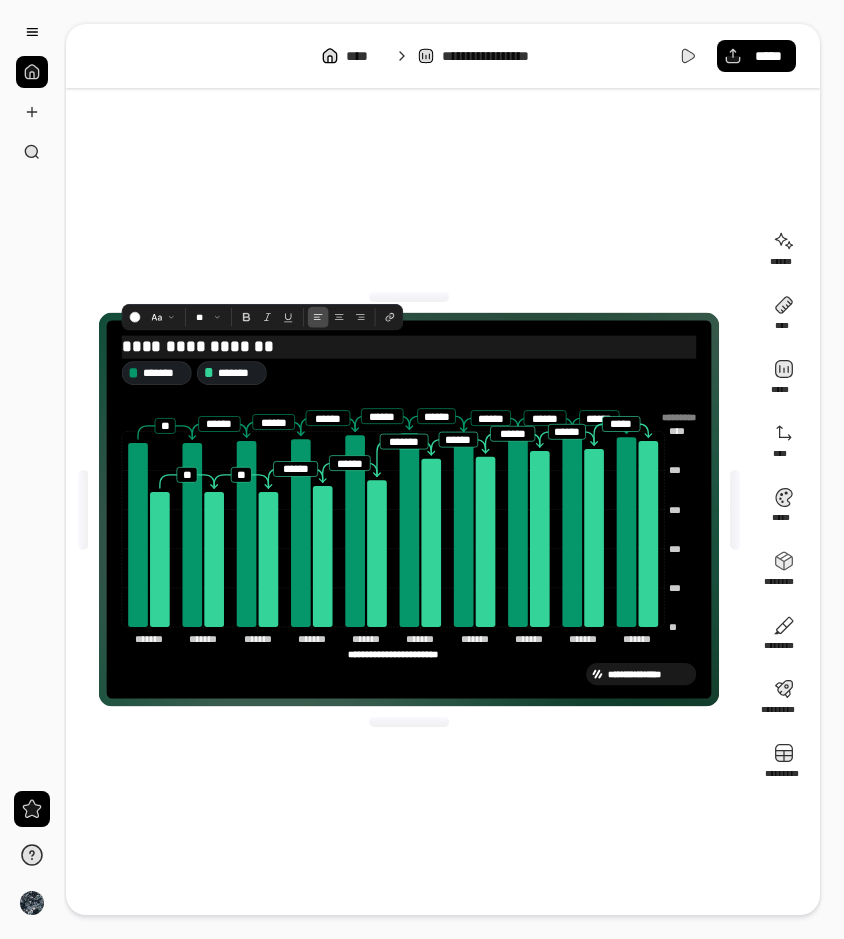 click on "**********" at bounding box center (409, 346) 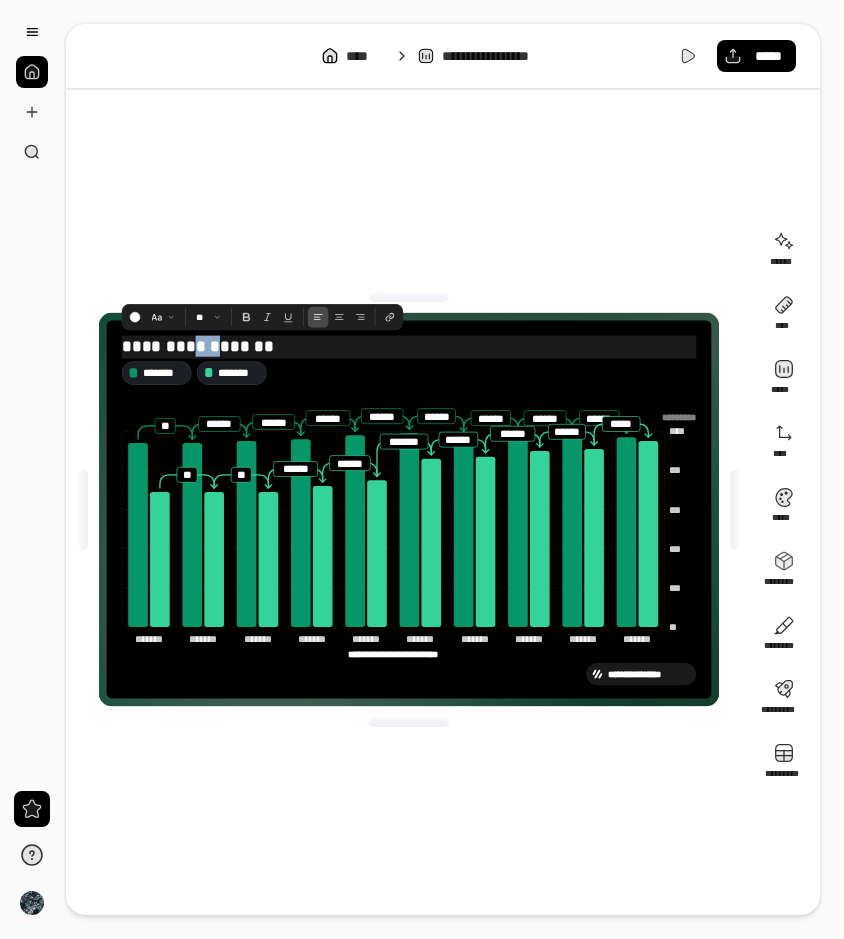 click on "**********" at bounding box center (409, 346) 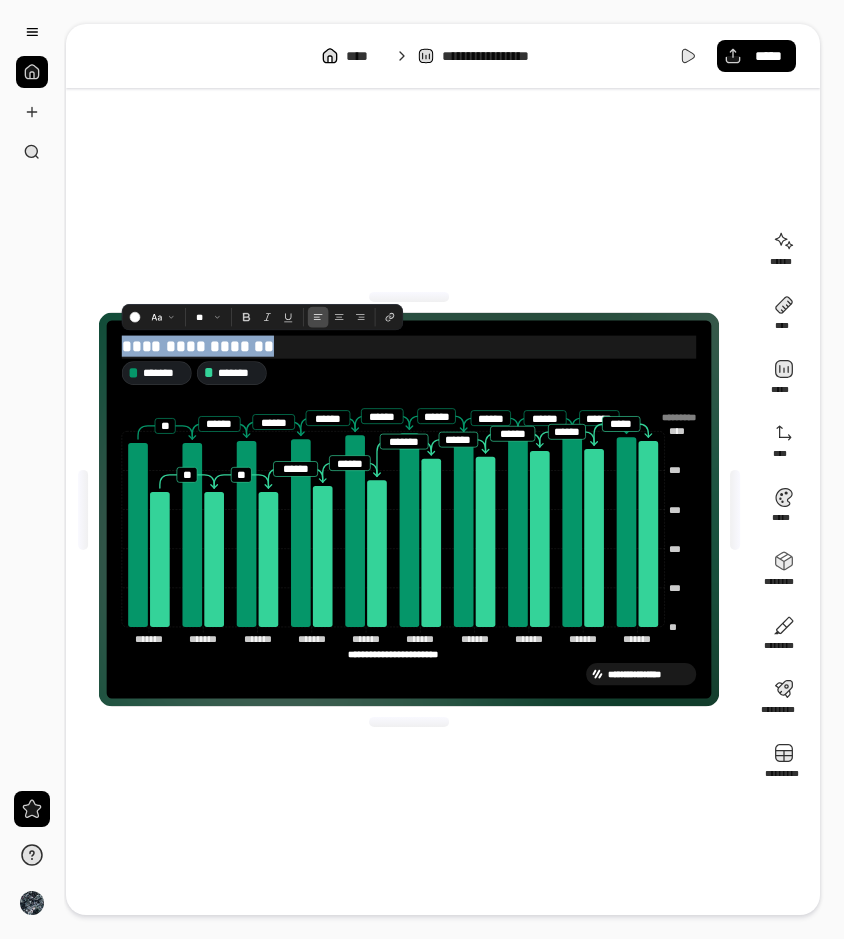 click on "**********" at bounding box center [409, 346] 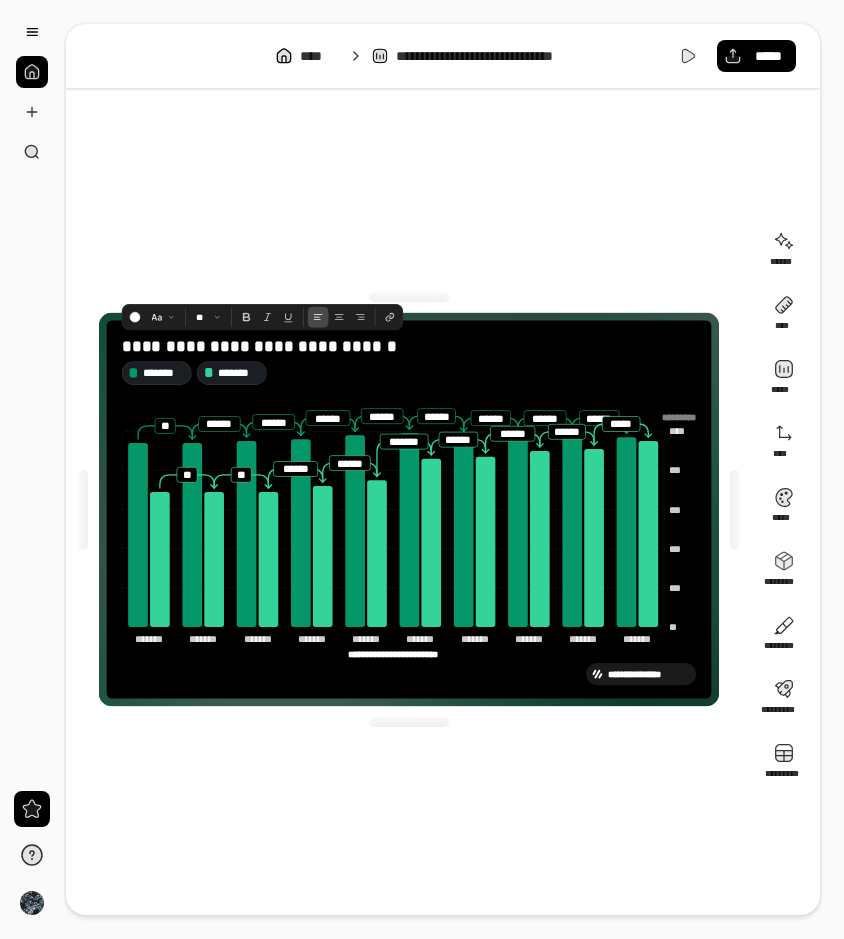 click on "**********" 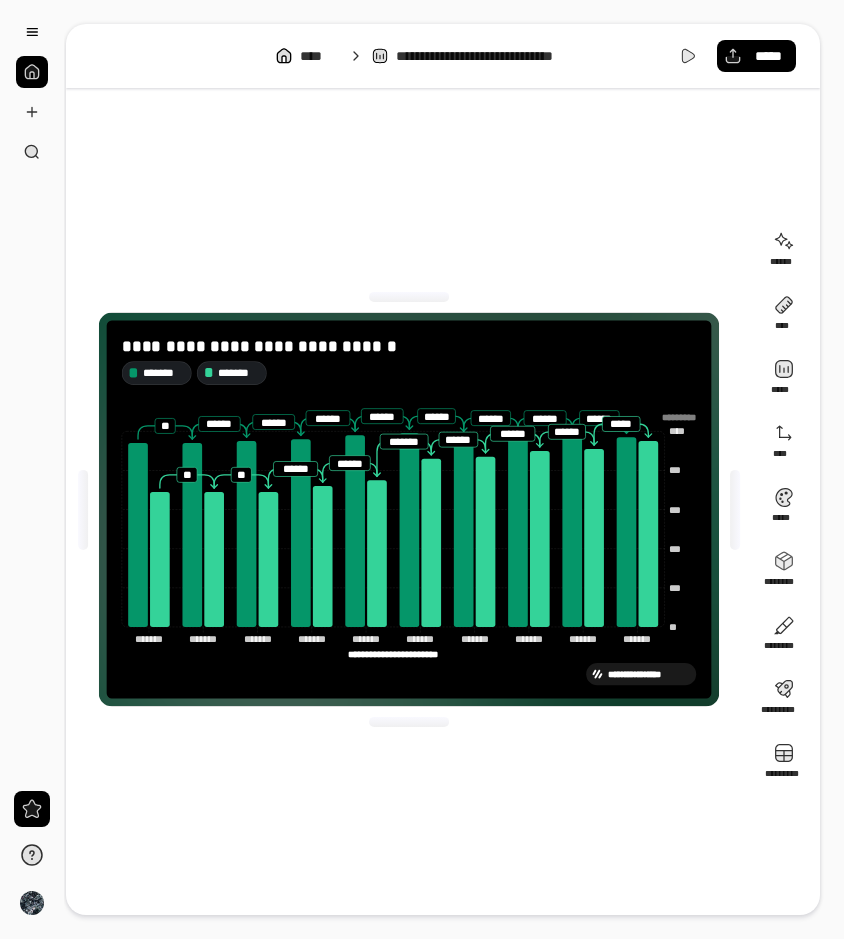 click on "**********" 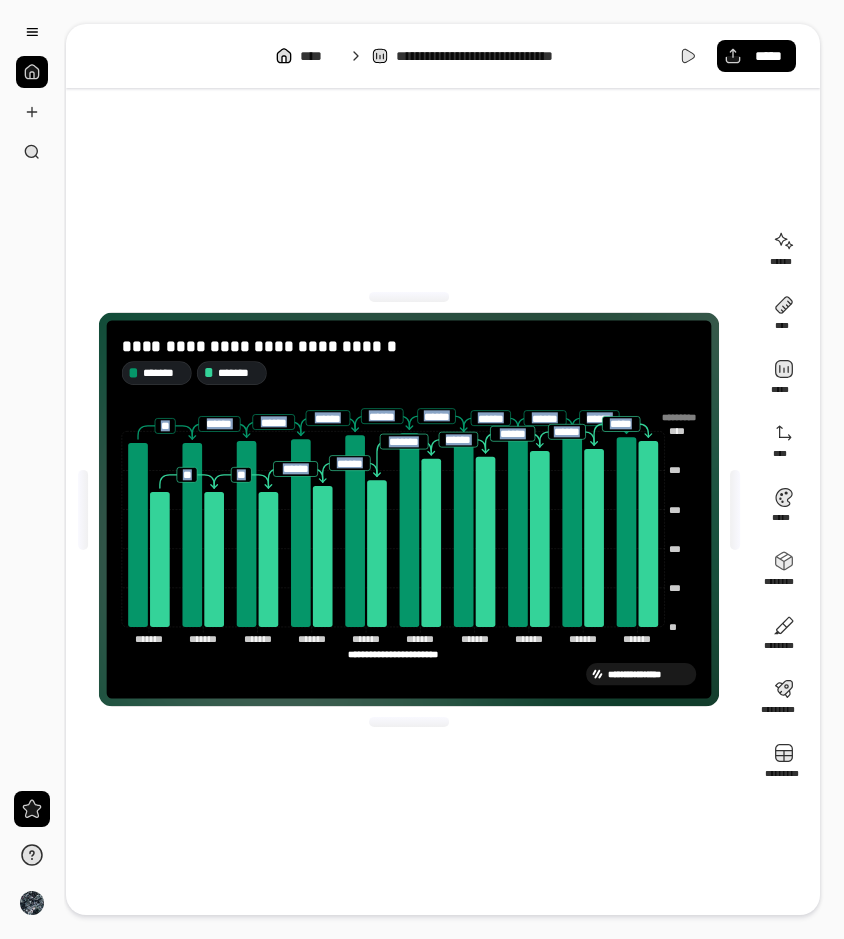 click on "**********" 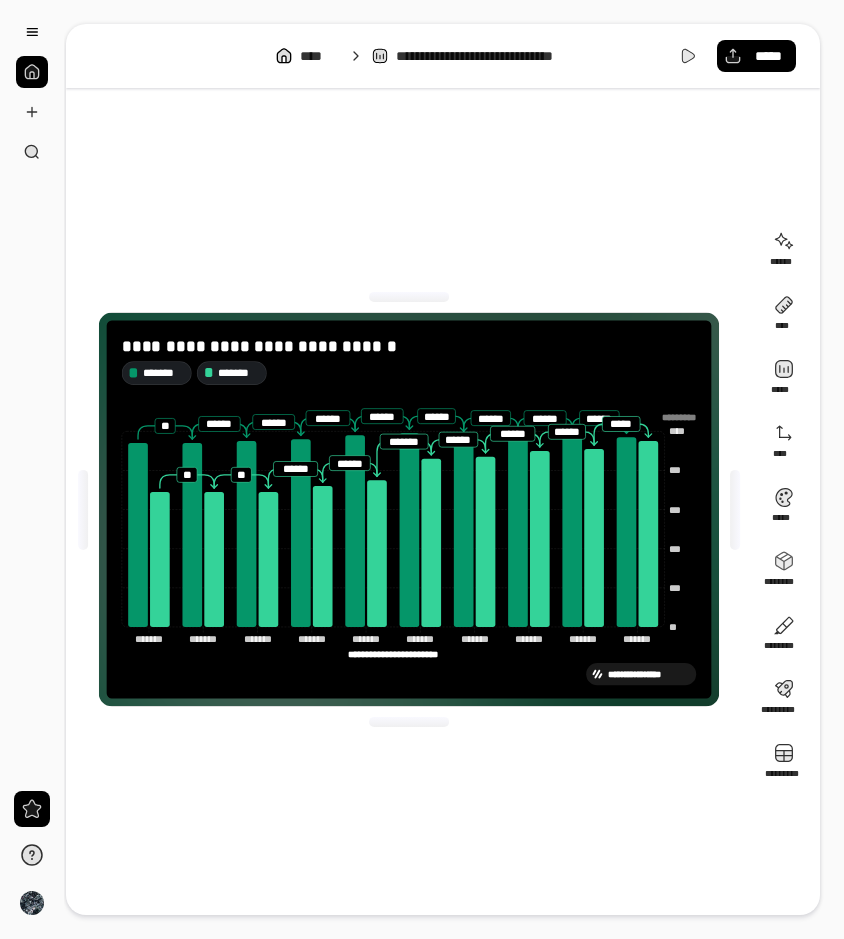click on "**********" at bounding box center [409, 674] 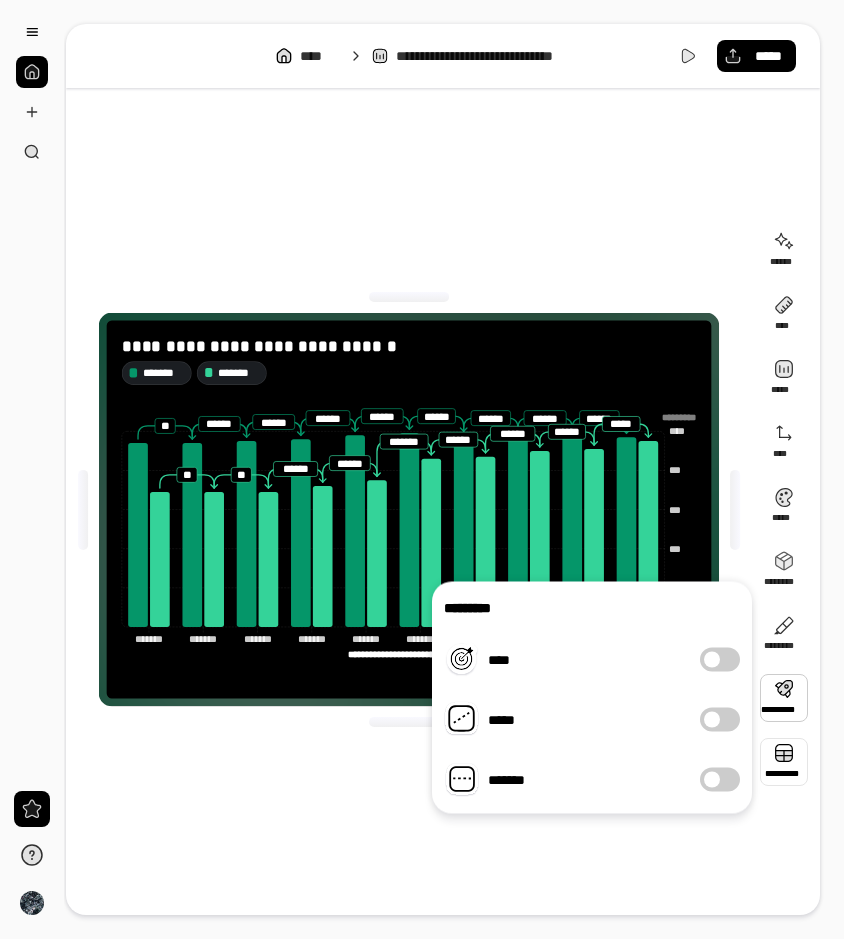click at bounding box center (784, 762) 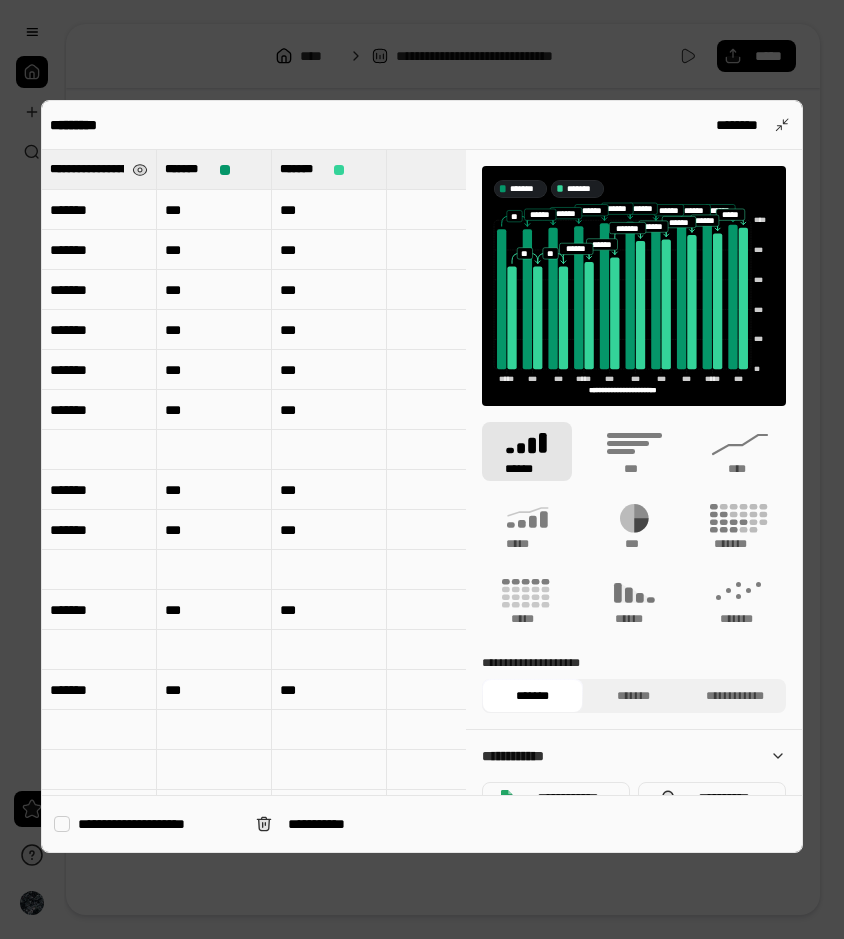 click on "**********" at bounding box center [87, 169] 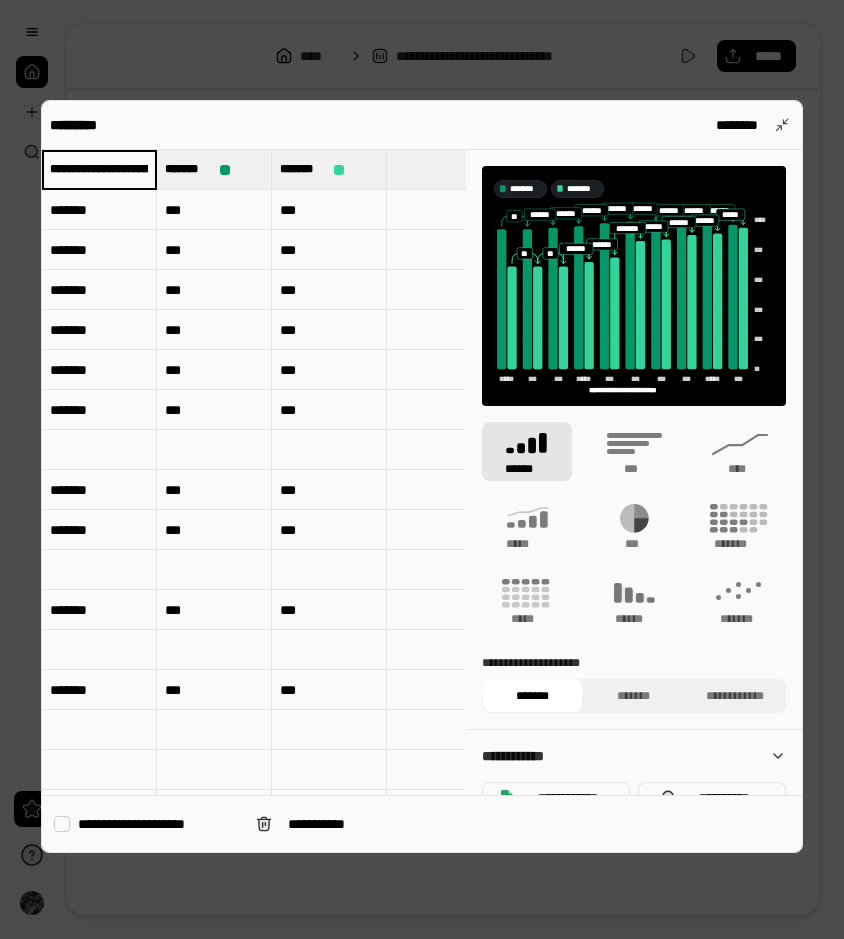 click on "**********" at bounding box center [99, 169] 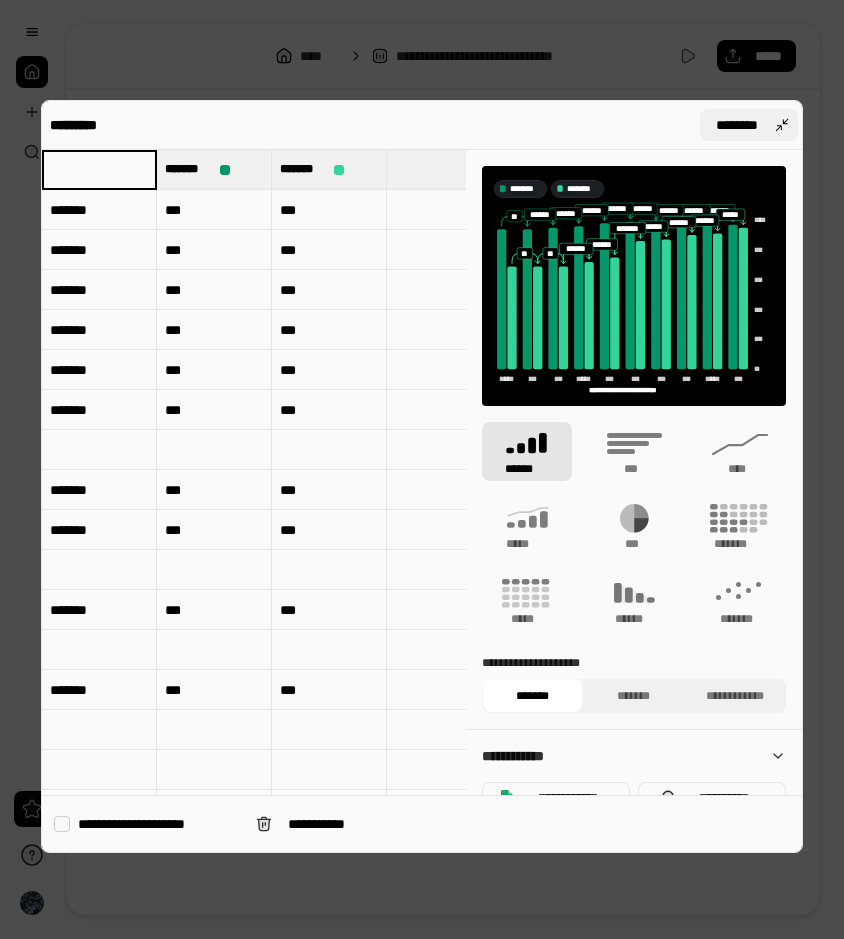 type 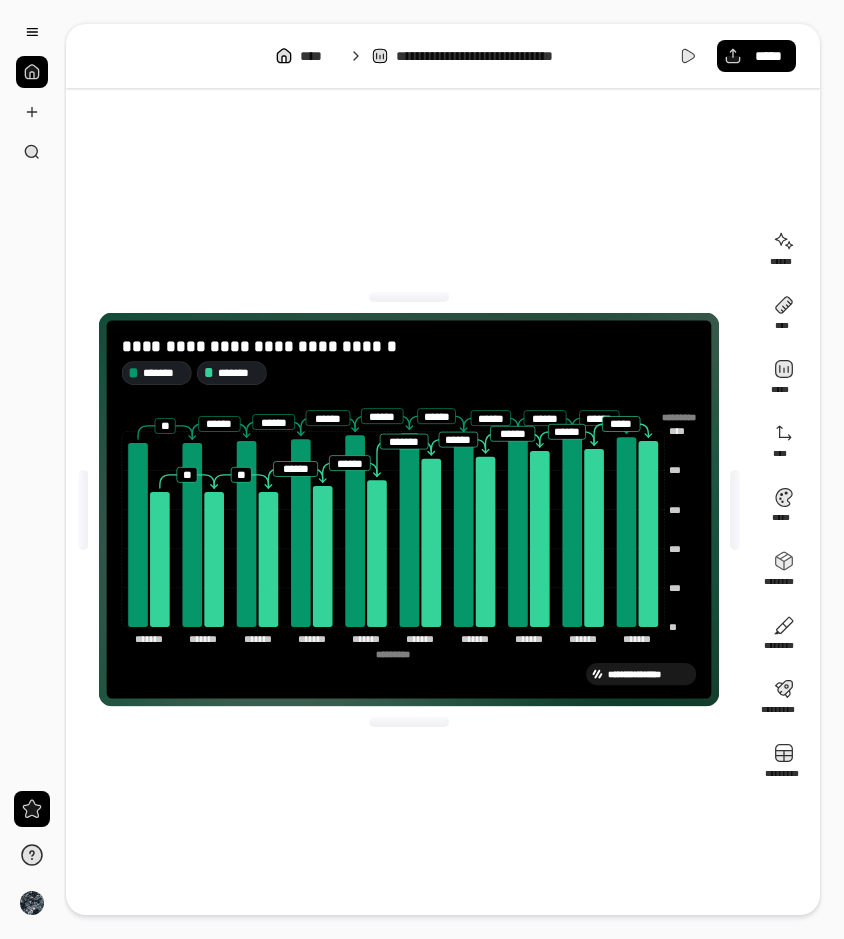 type 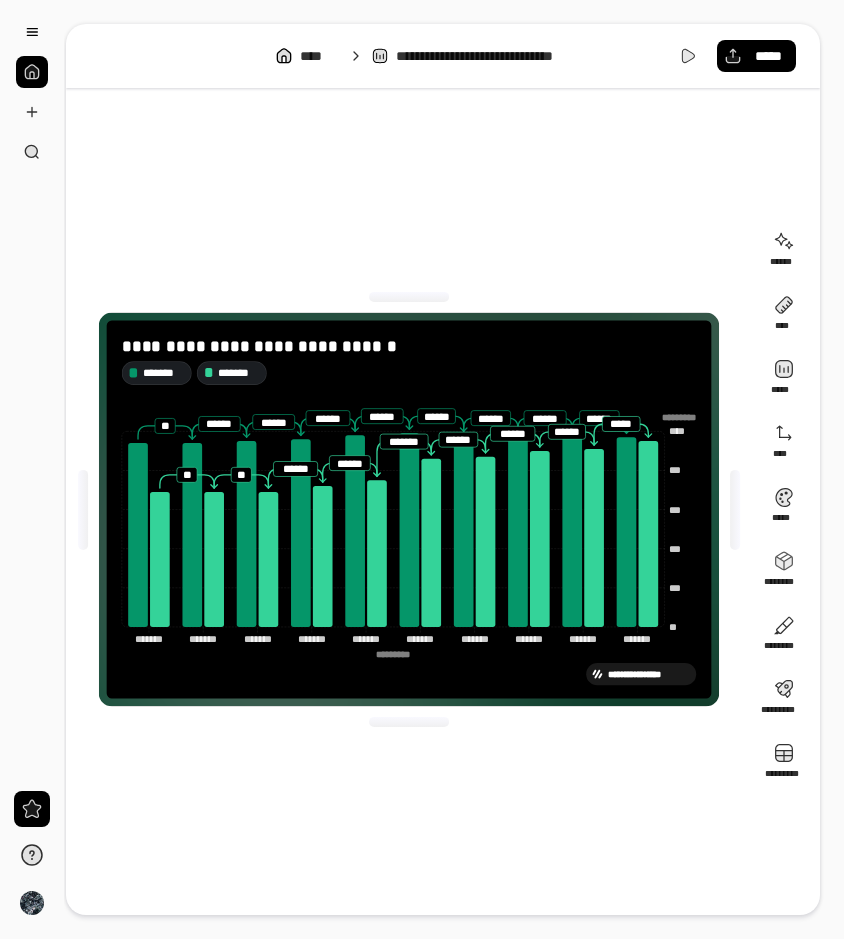 click on "**********" at bounding box center [409, 672] 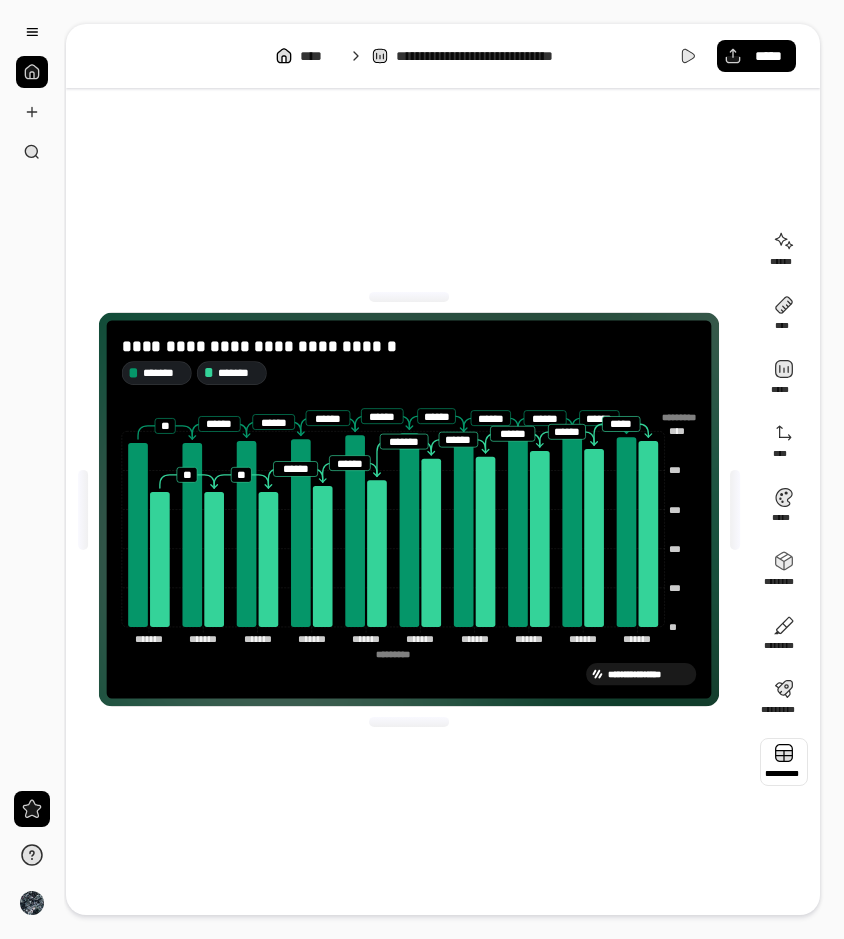 click at bounding box center [784, 762] 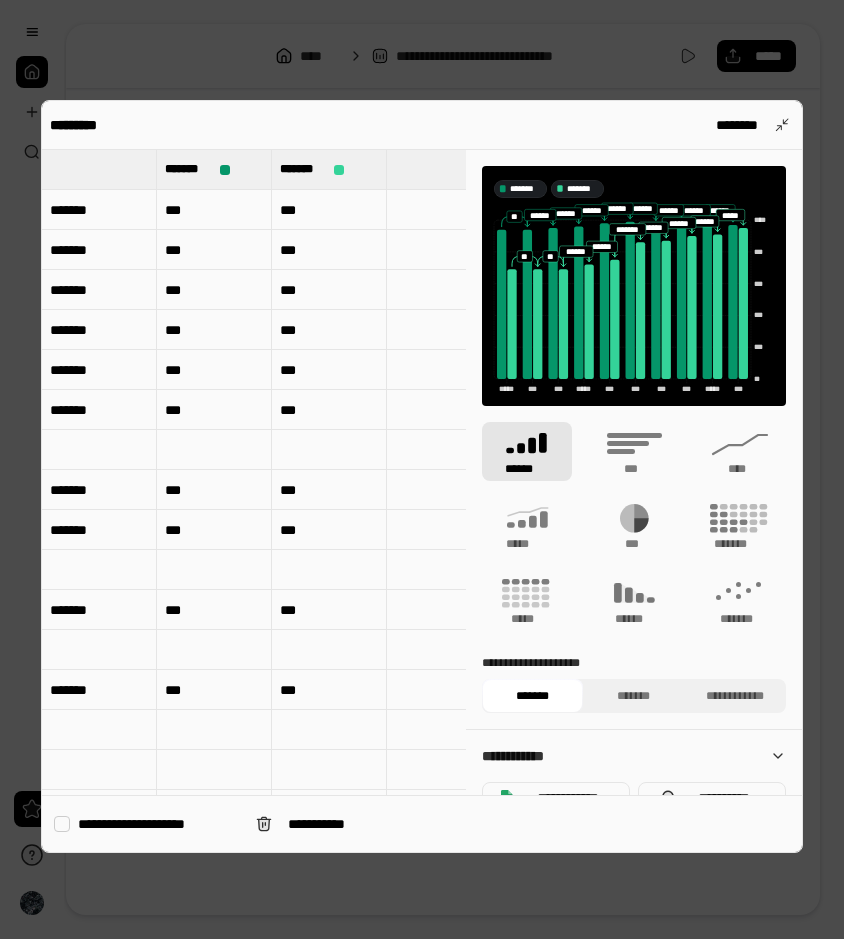 click at bounding box center [99, 169] 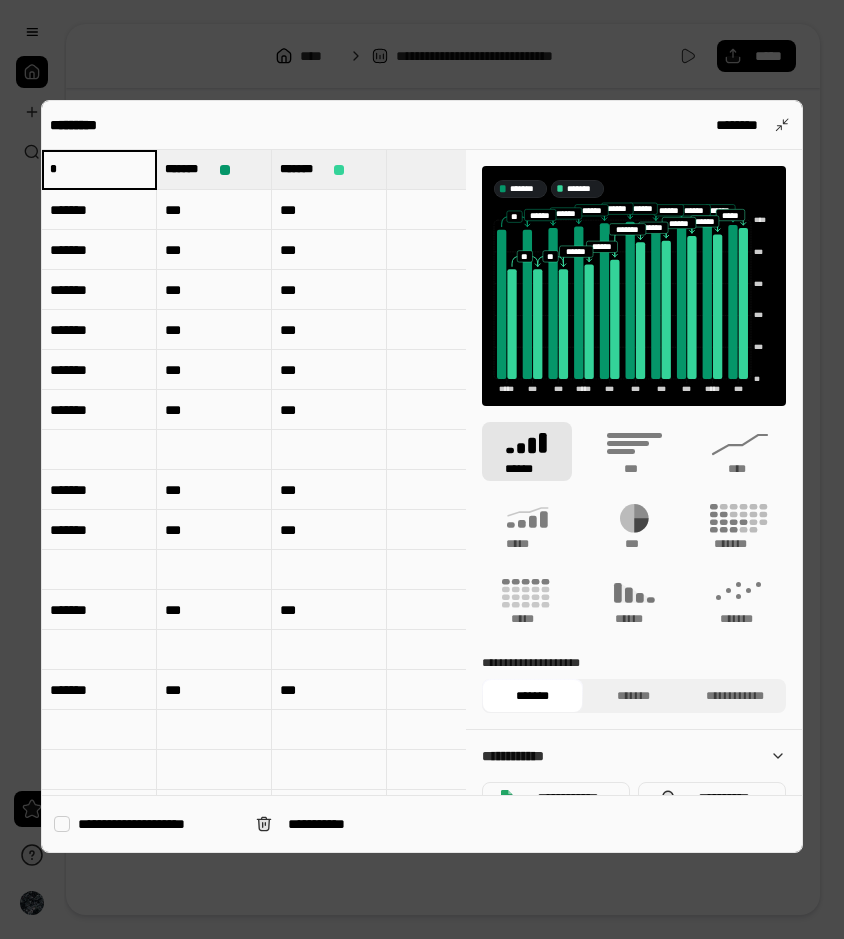 type on "*" 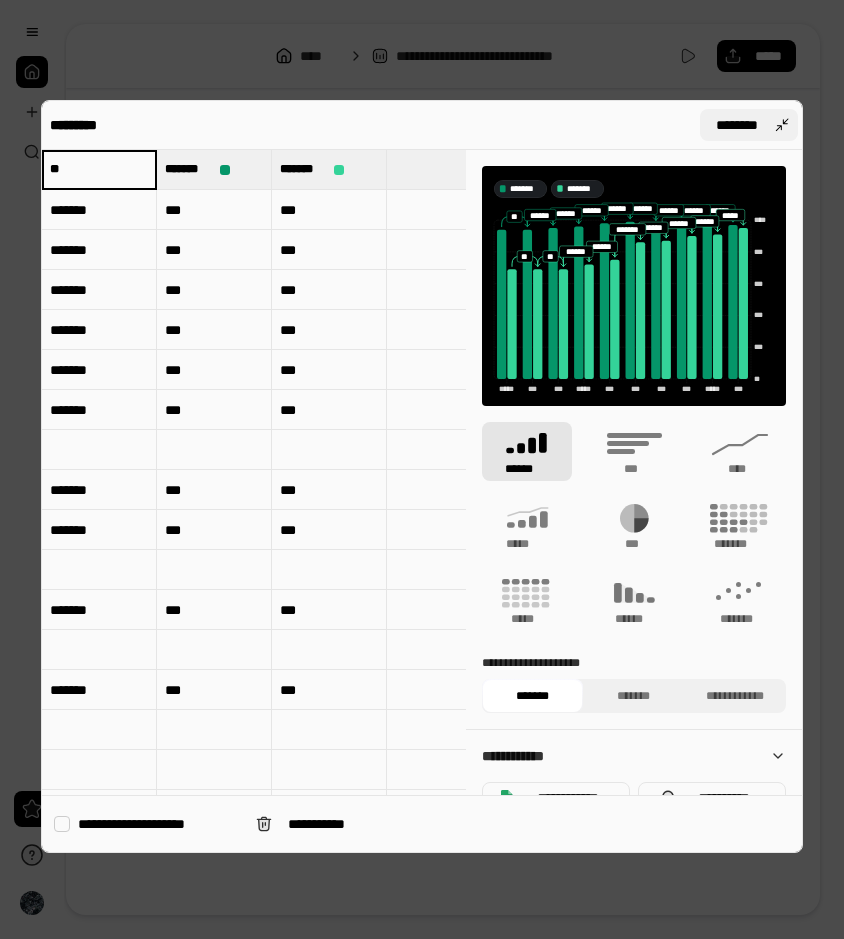 type 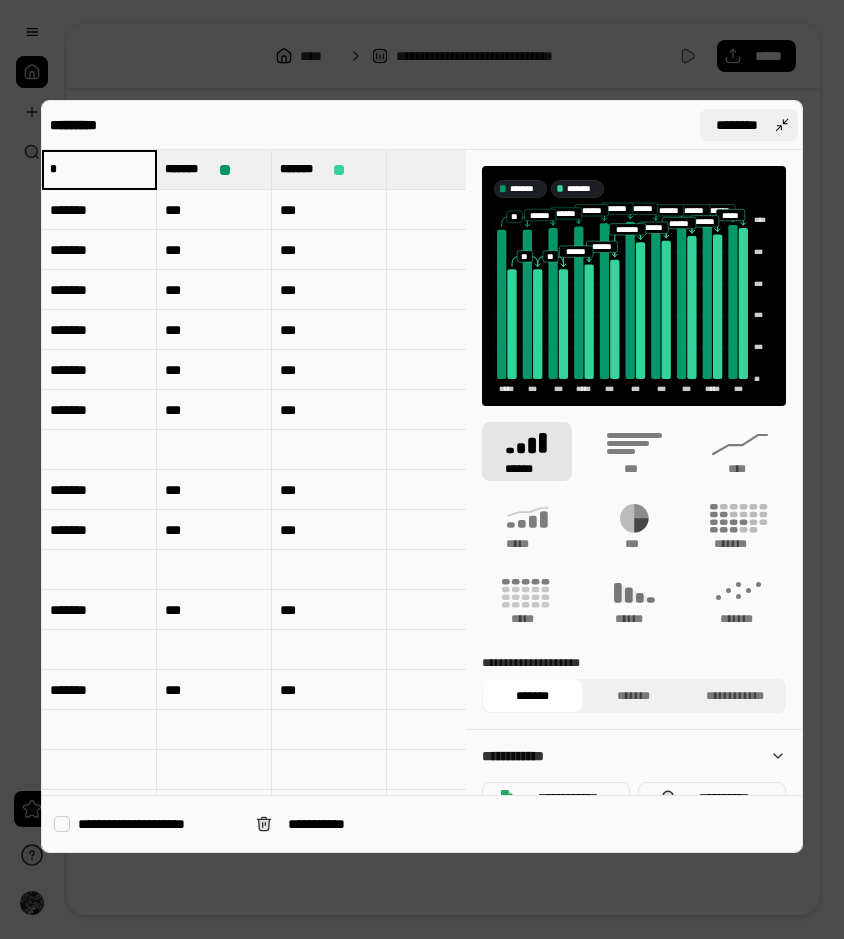 click on "********" at bounding box center (737, 125) 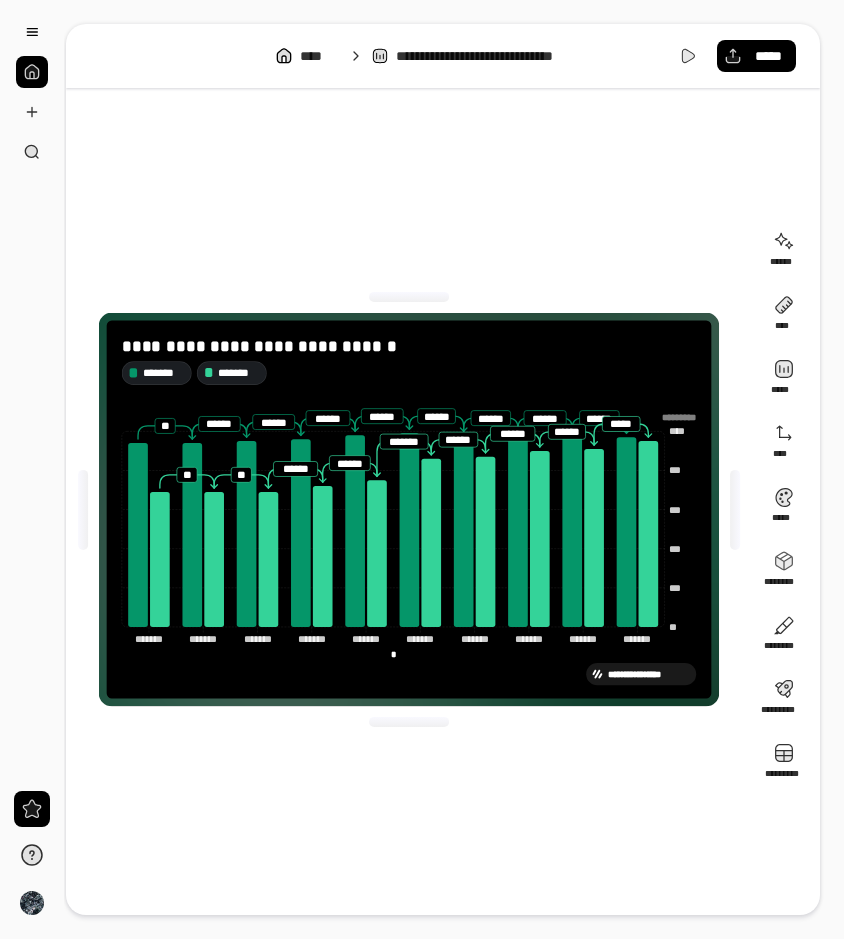 type 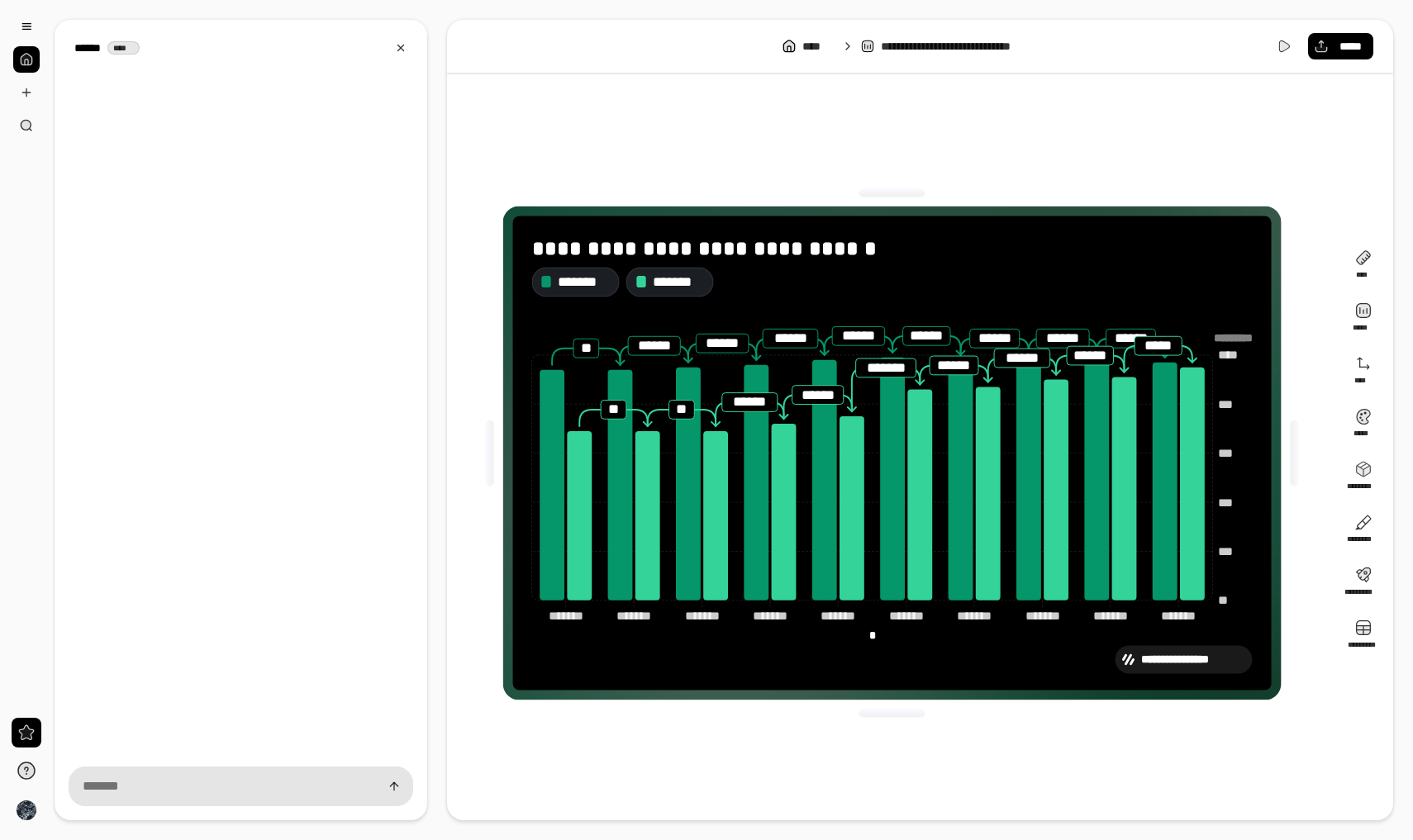 click 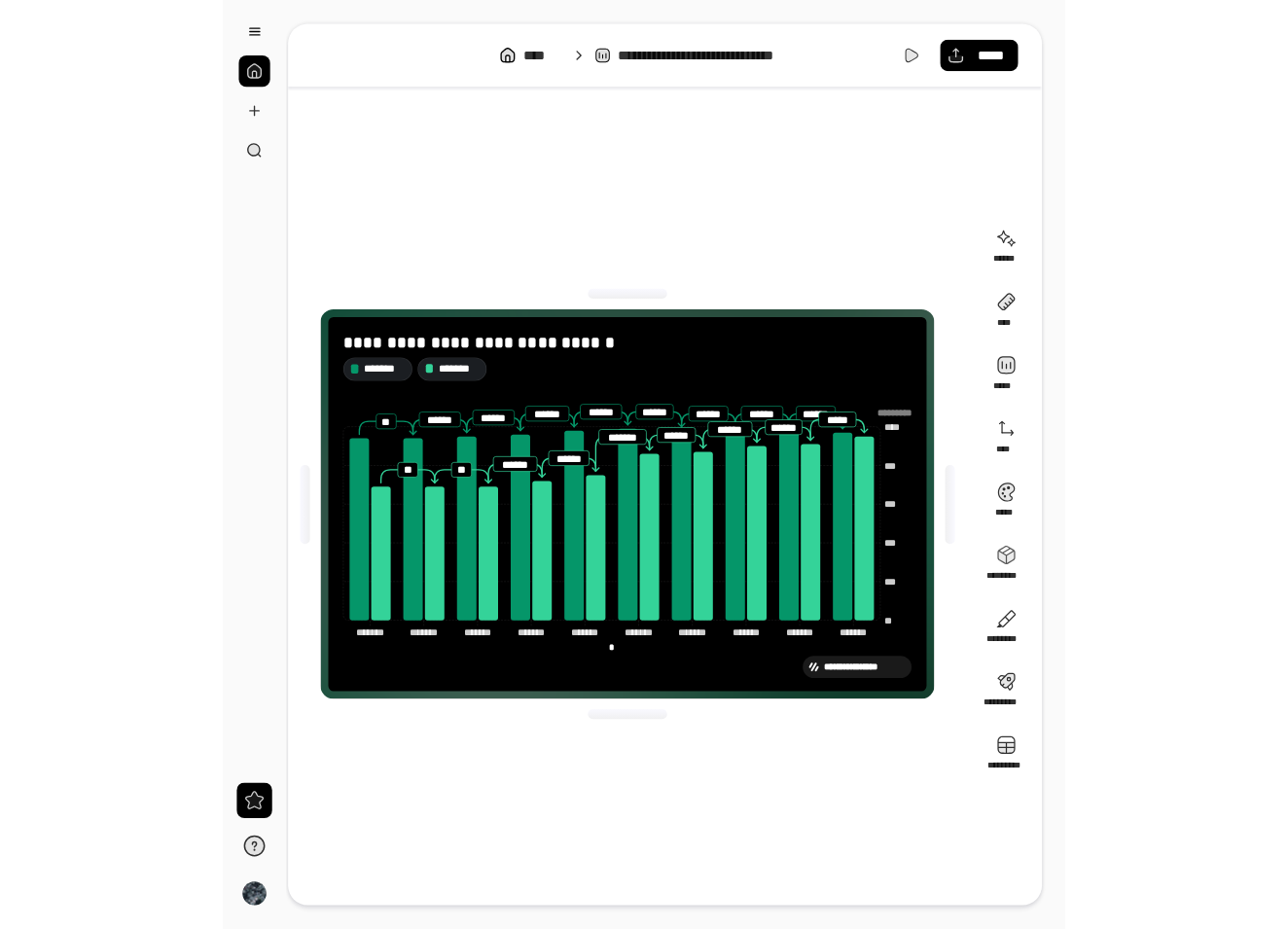 scroll, scrollTop: 0, scrollLeft: 0, axis: both 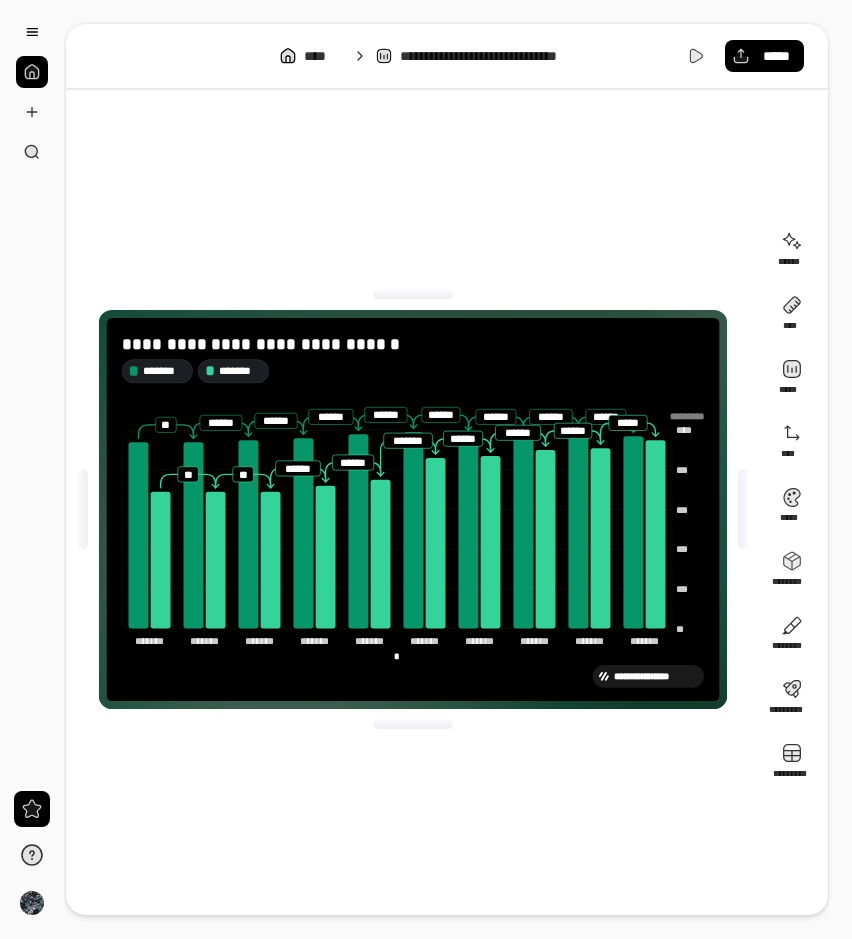 click on "**********" at bounding box center (413, 509) 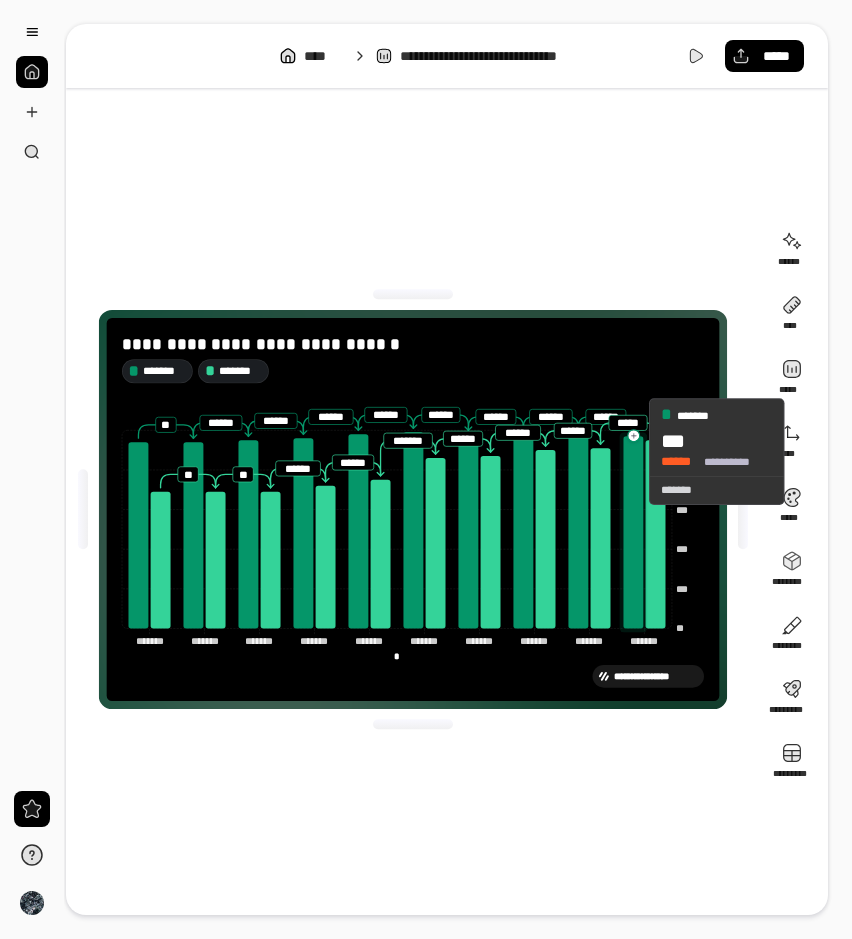 click 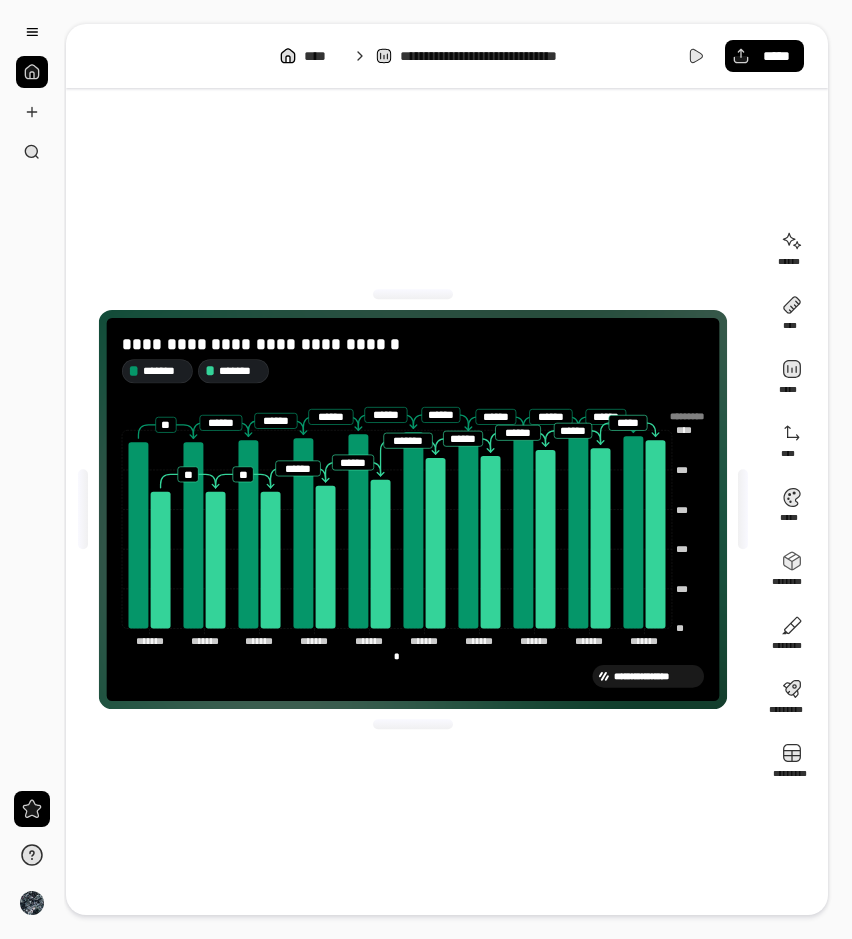 click on "**********" at bounding box center [413, 509] 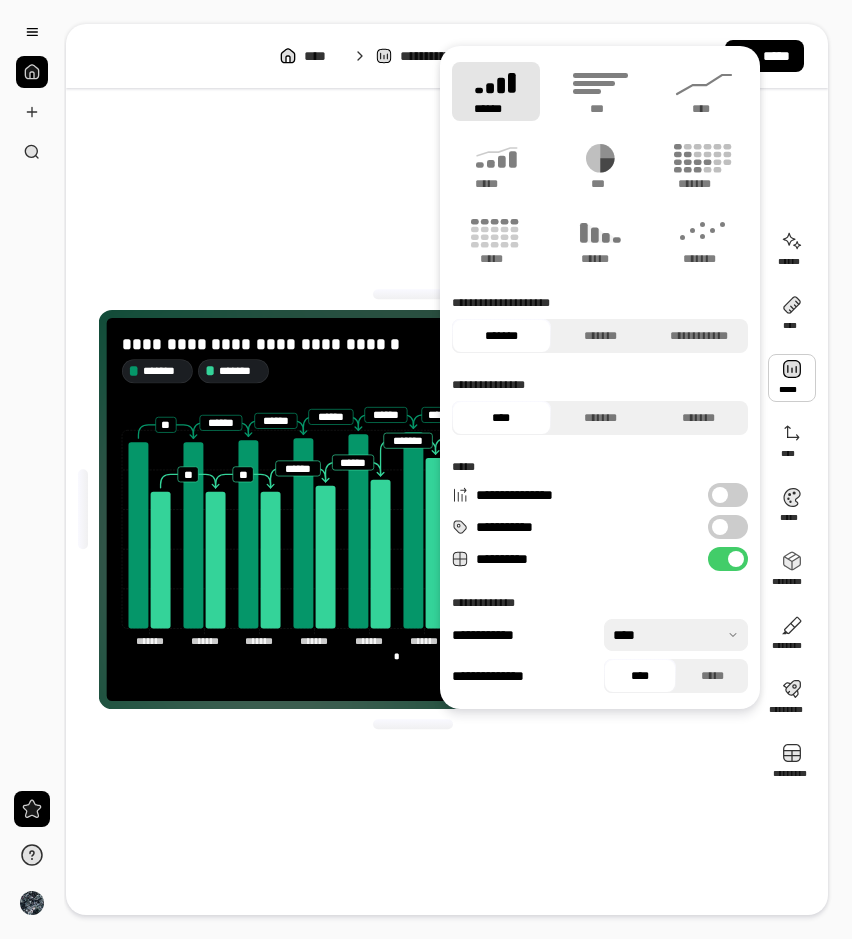 click on "**********" at bounding box center (728, 527) 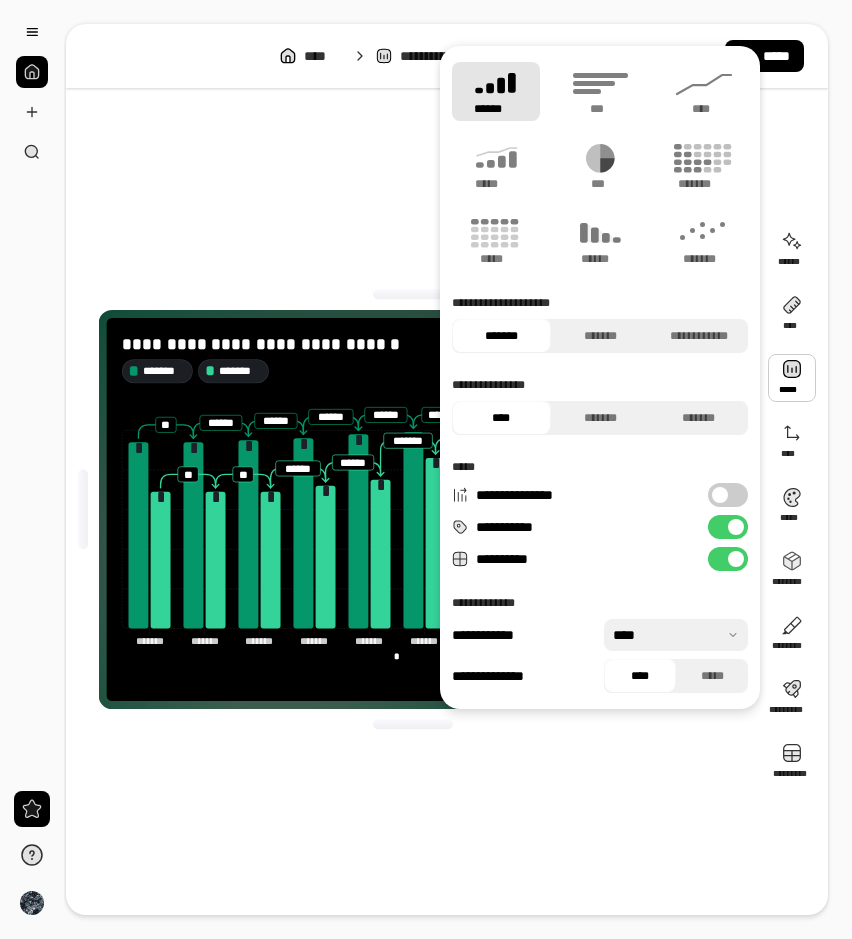 click on "**********" at bounding box center [413, 509] 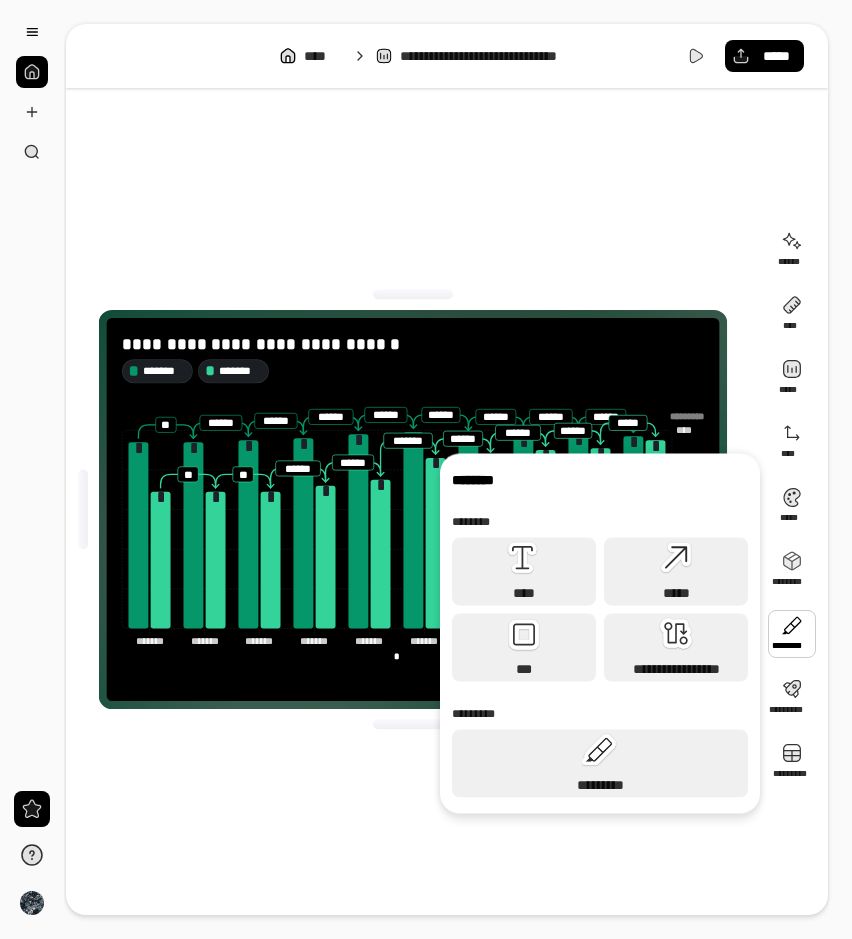 click at bounding box center (792, 634) 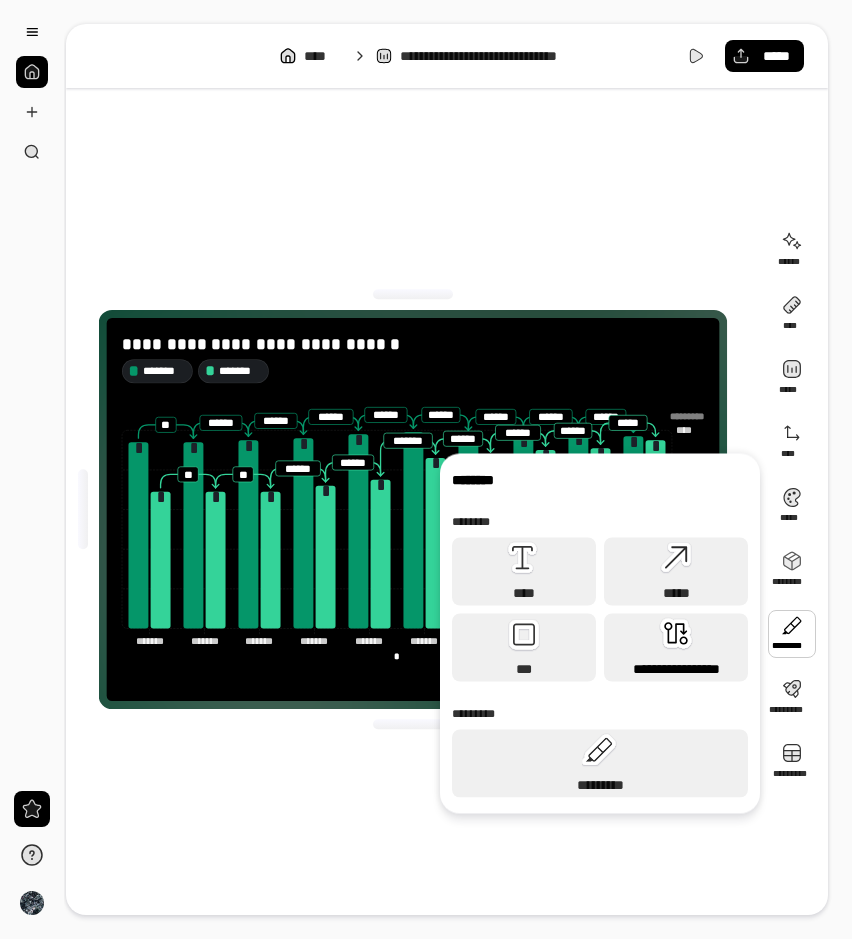 click on "**********" at bounding box center (676, 669) 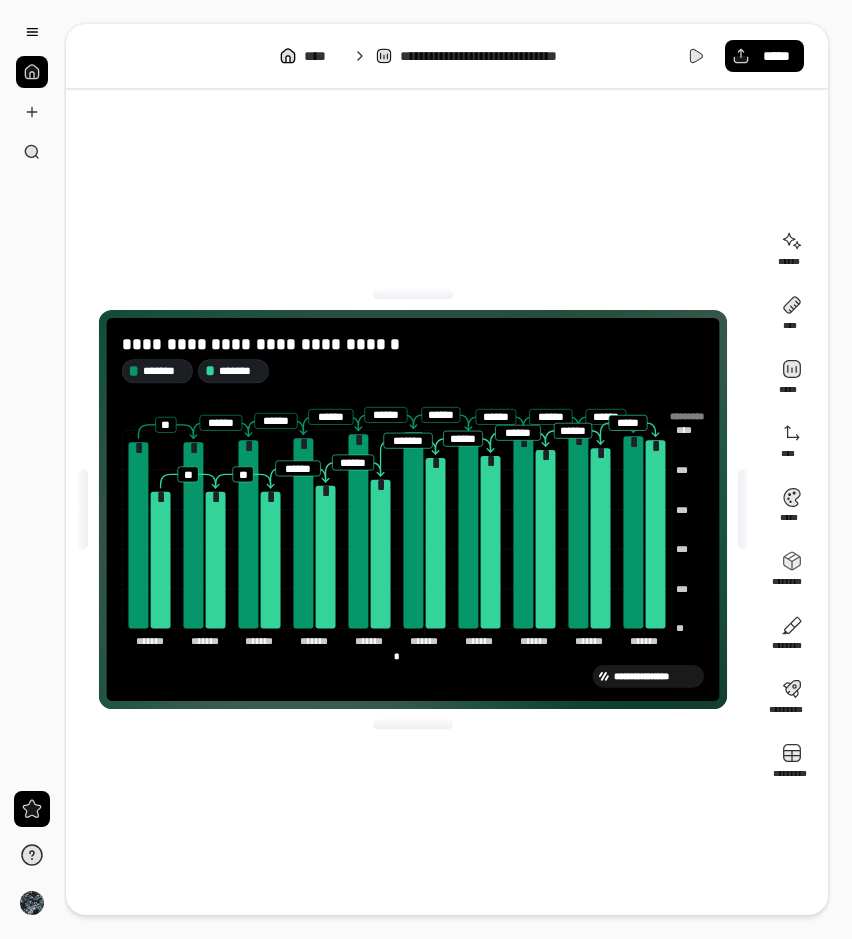 click on "**********" at bounding box center (413, 509) 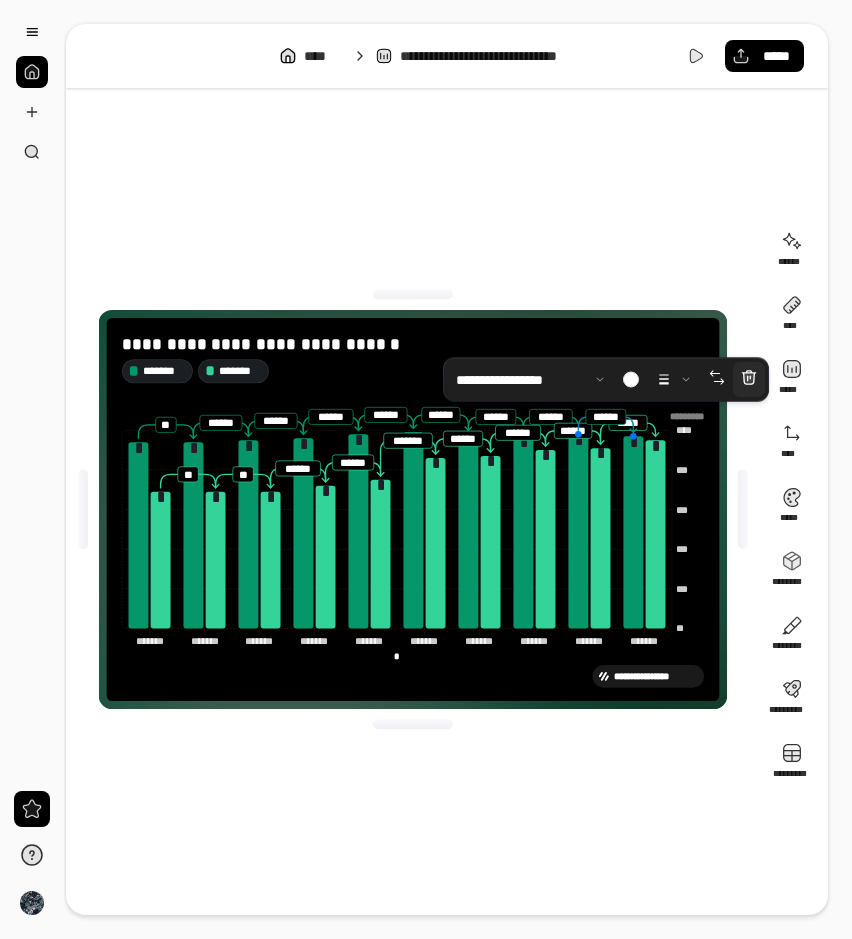 click 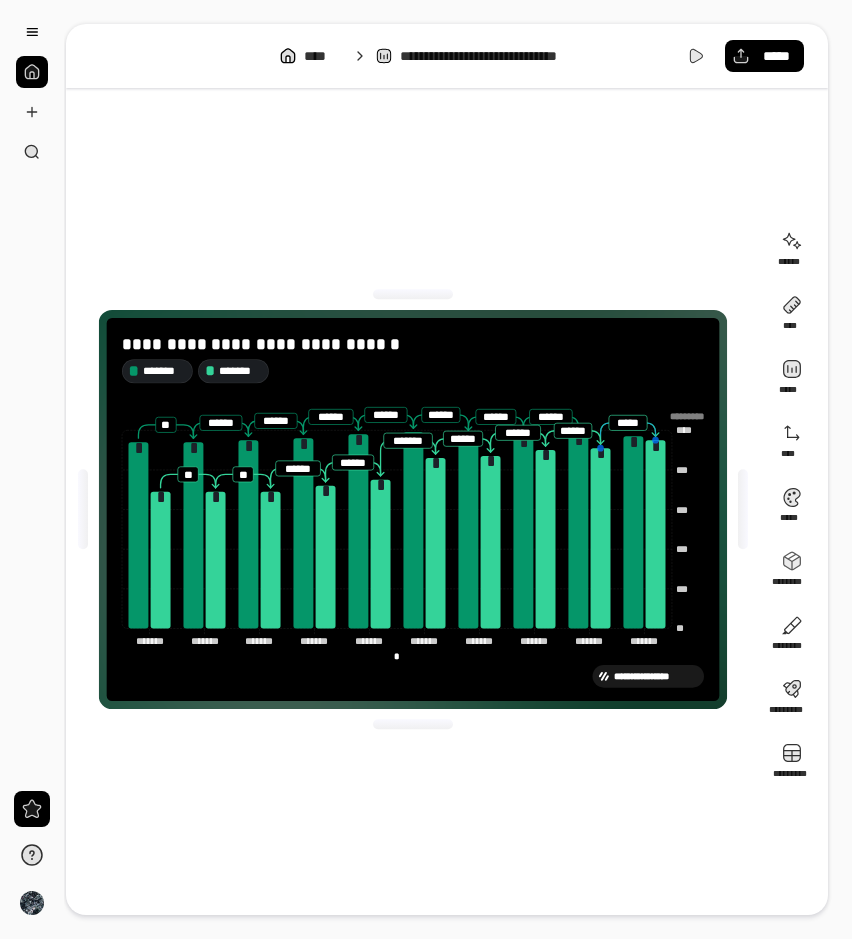 click 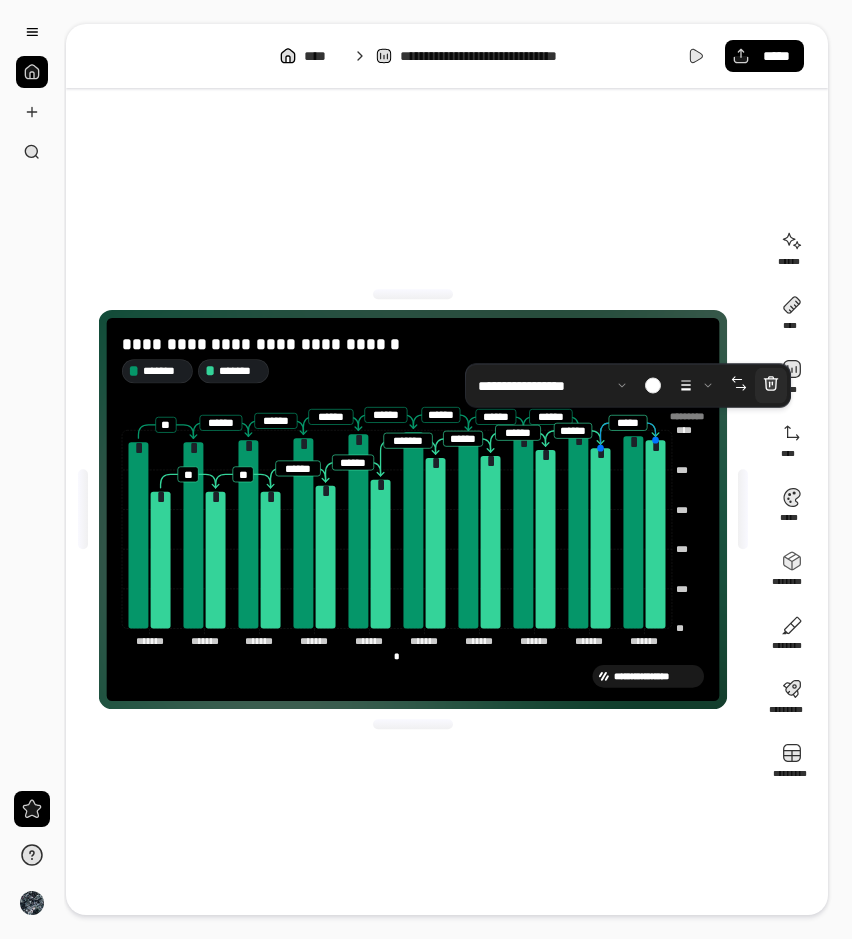 click 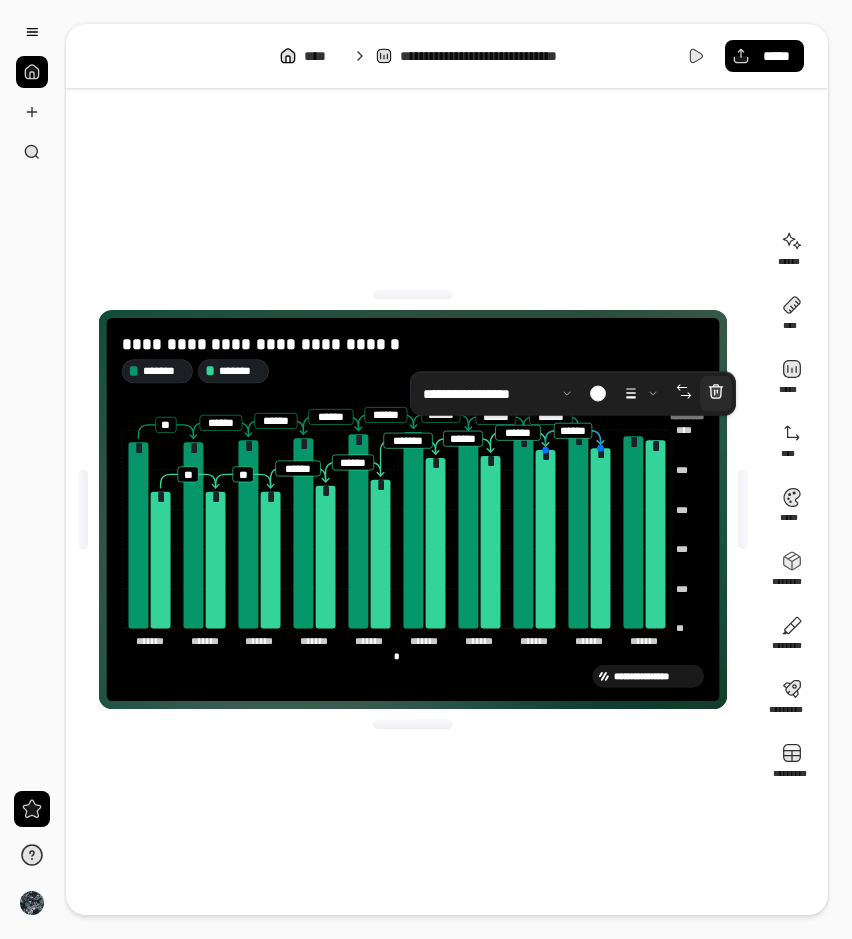 click 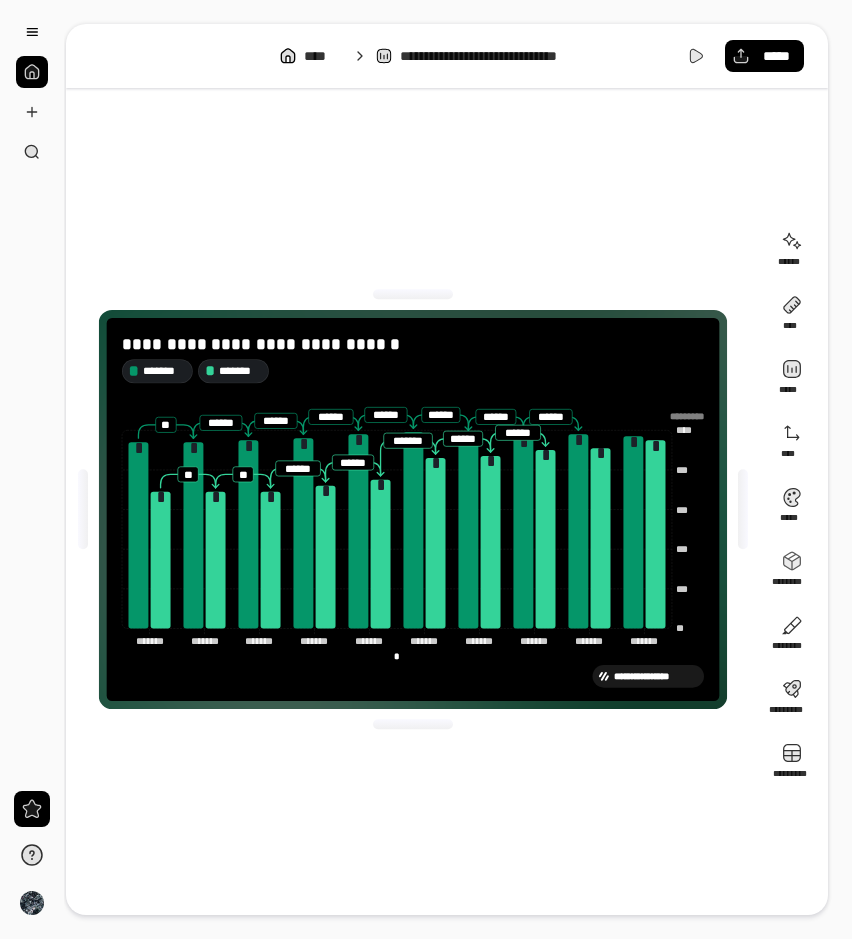 click on "** *** *** *** *** *** **** **** **** **** ********* ******* ******* ******* ******* ******* ******* ******* ******* ******* ******* ******* ******* ******* ******* ******* ******* ******* ******* ******* *******" 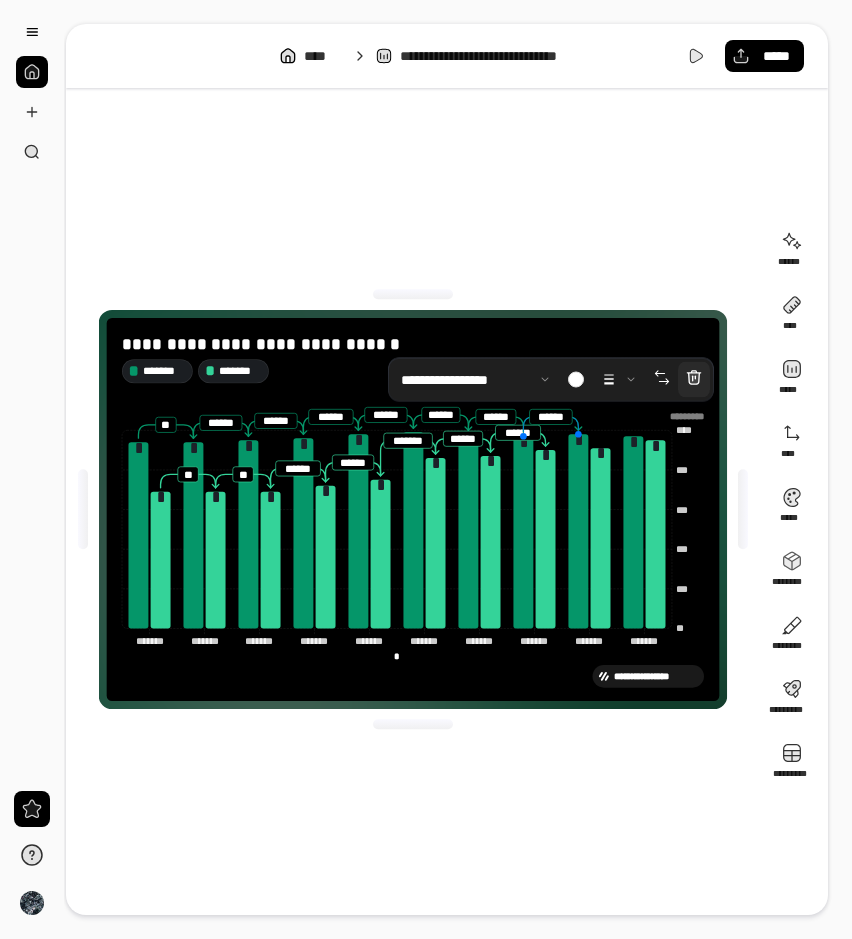 click 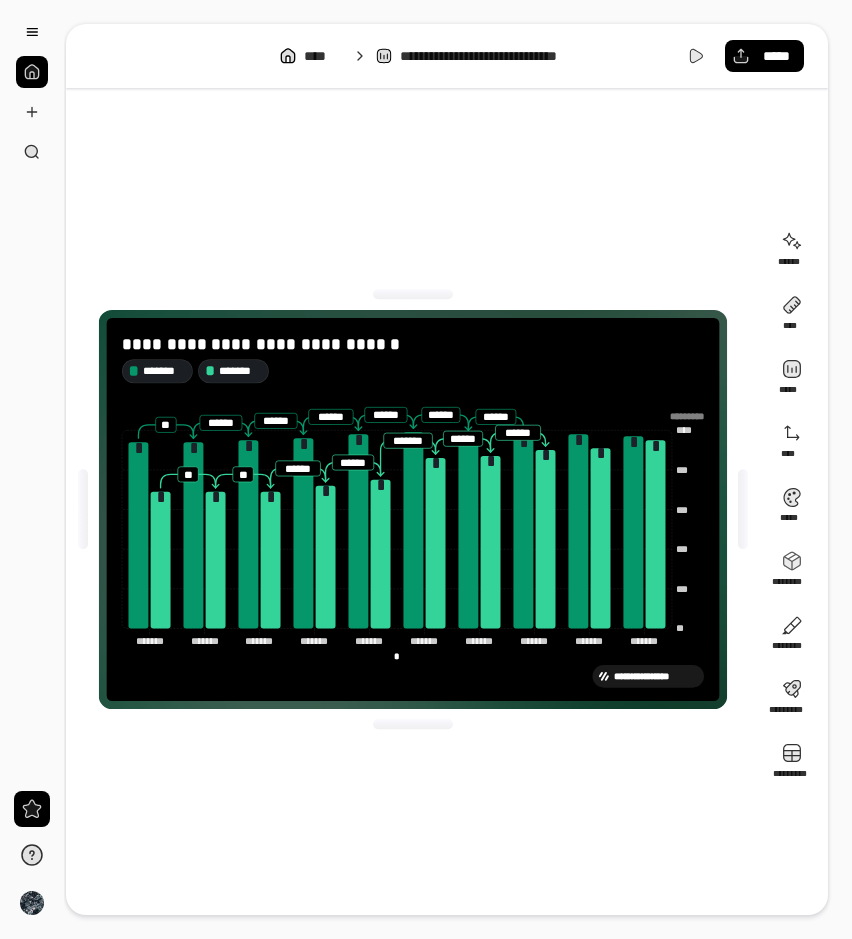 click 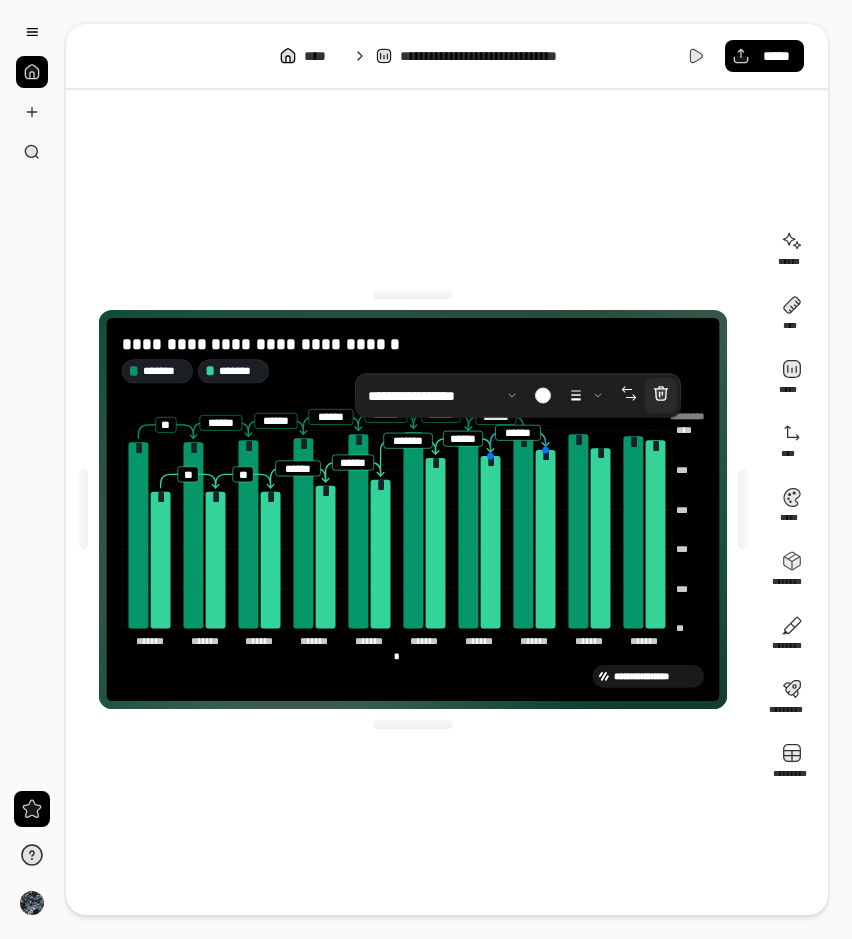 click at bounding box center [661, 396] 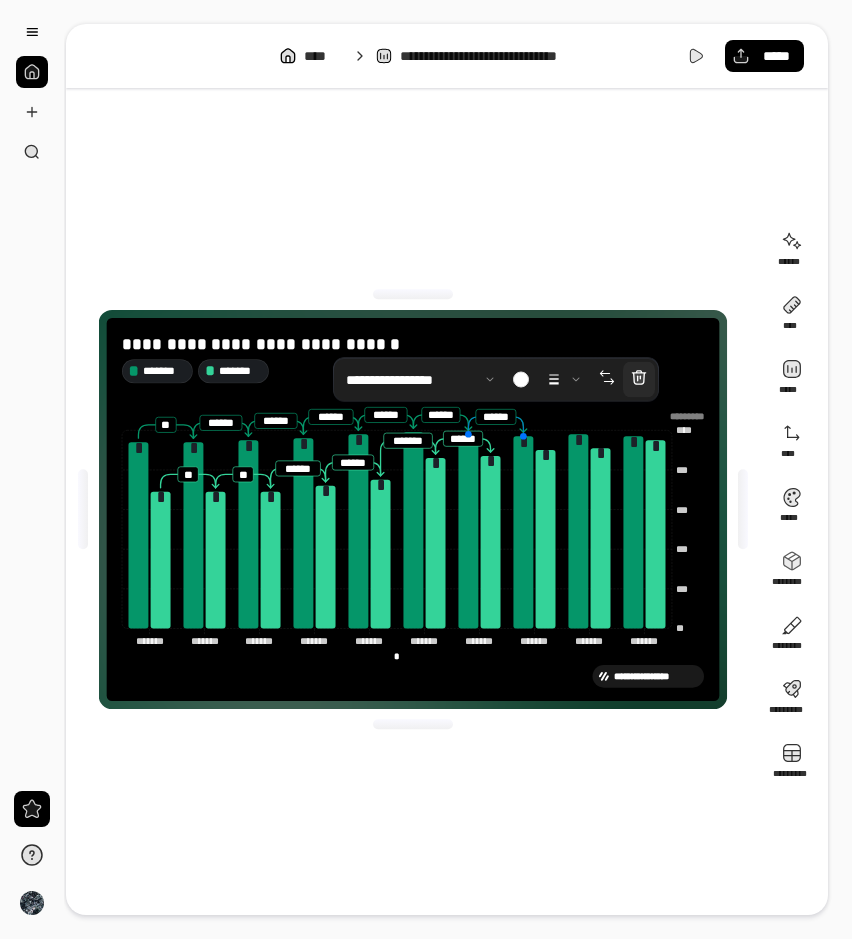 click 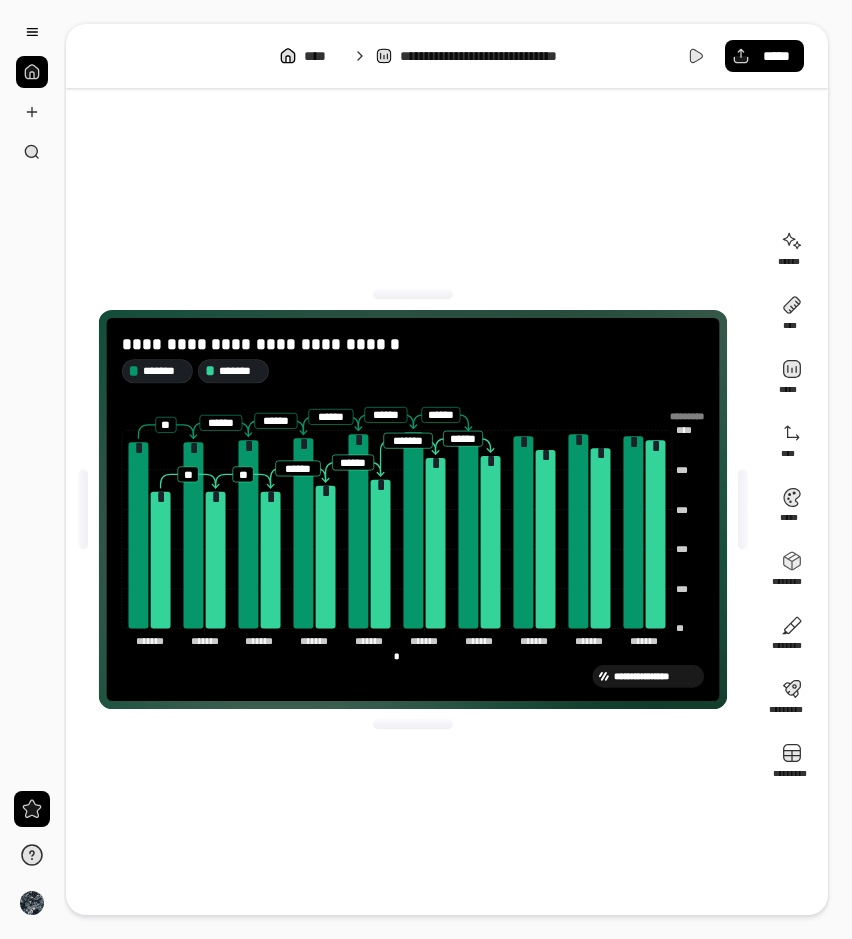 click on "** *** *** *** *** *** **** **** **** **** ********* ******* ******* ******* ******* ******* ******* ******* ******* ******* ******* ******* ******* ******* ******* ******* ******* ******* ******* ******* *******" 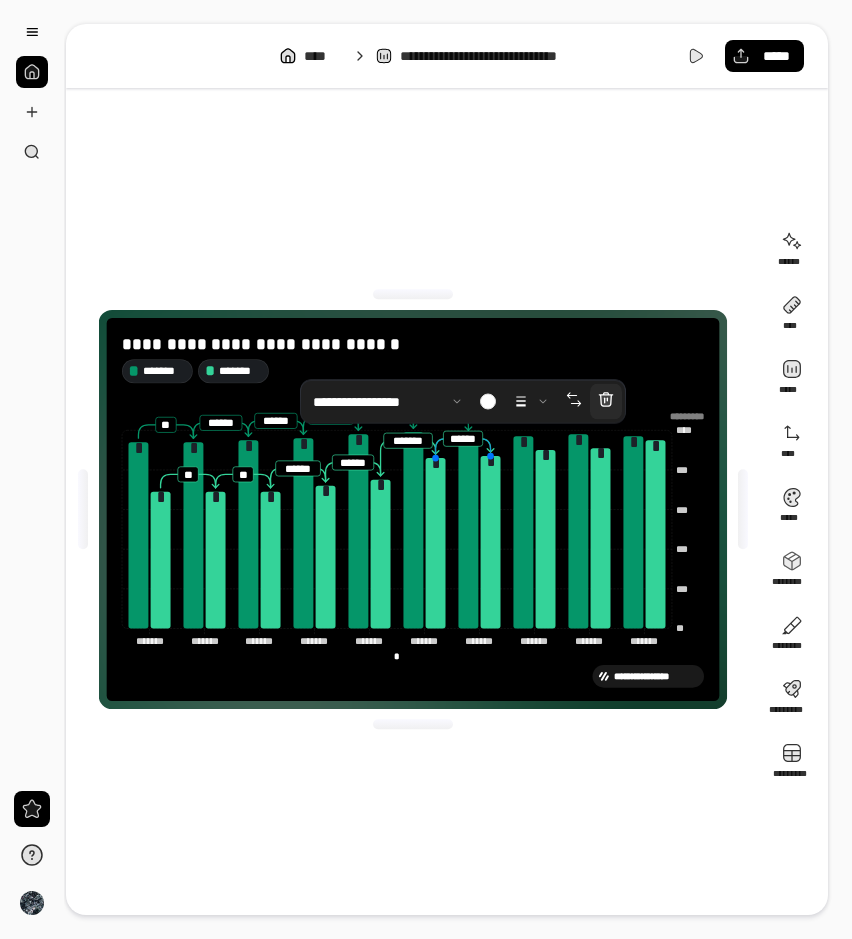 click at bounding box center (606, 402) 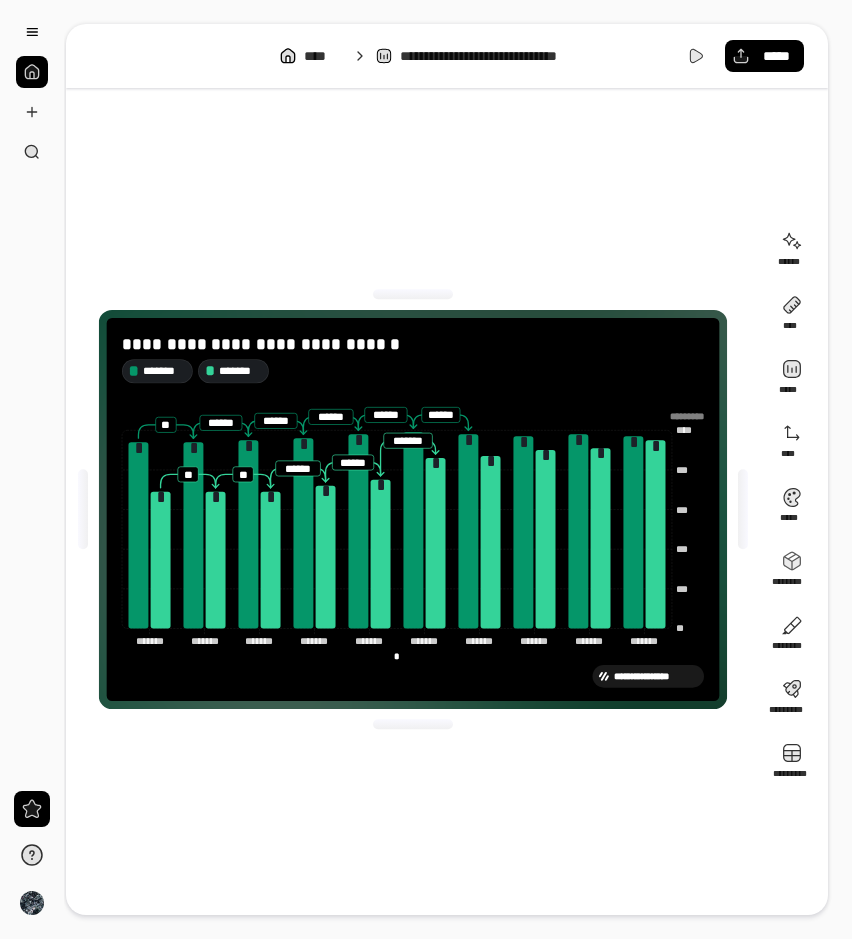 click on "** *** *** *** *** *** **** **** **** **** ********* ******* ******* ******* ******* ******* ******* ******* ******* ******* ******* ******* ******* ******* ******* ******* ******* ******* ******* ******* *******" 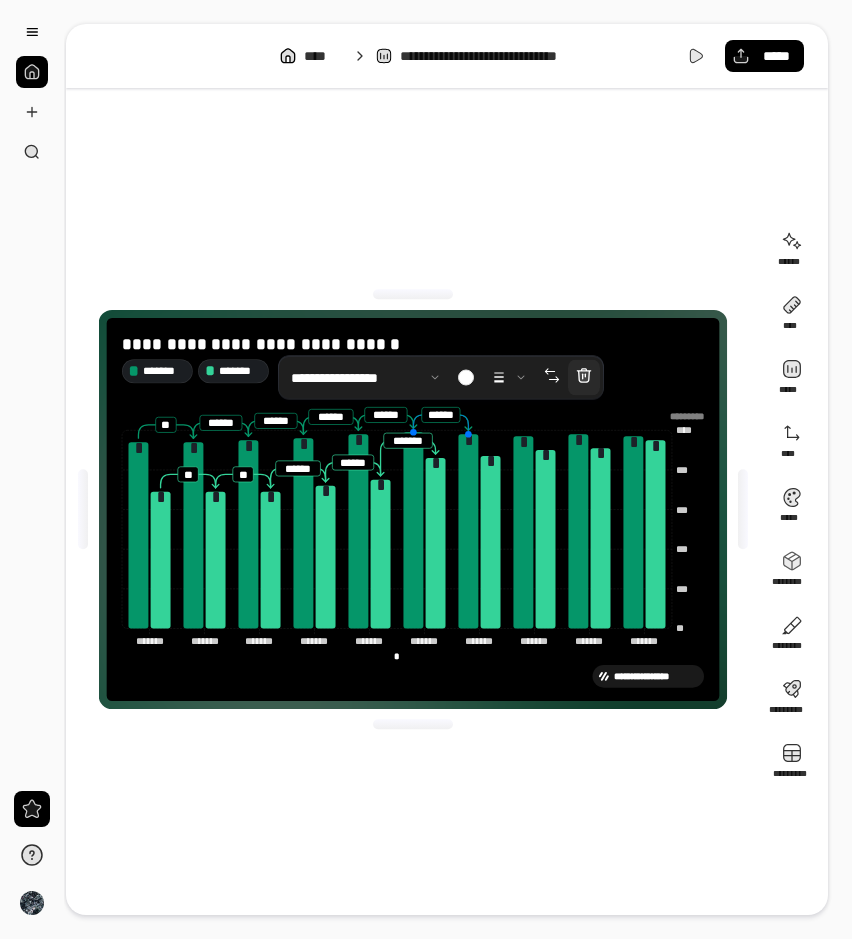 click 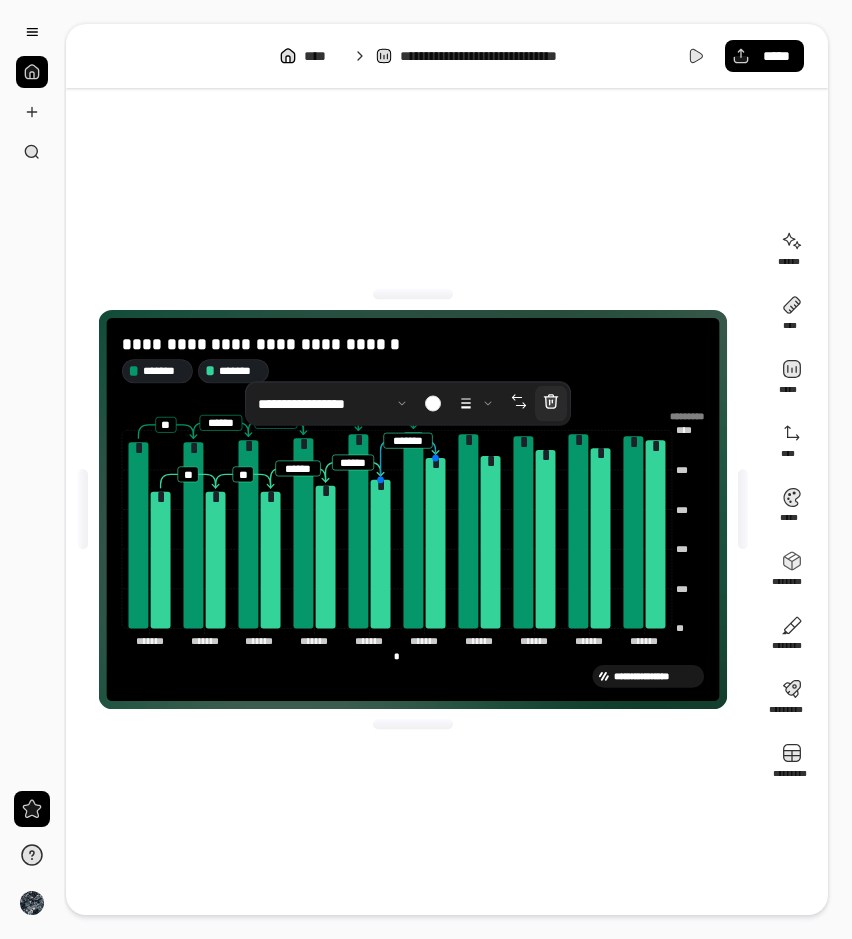 click 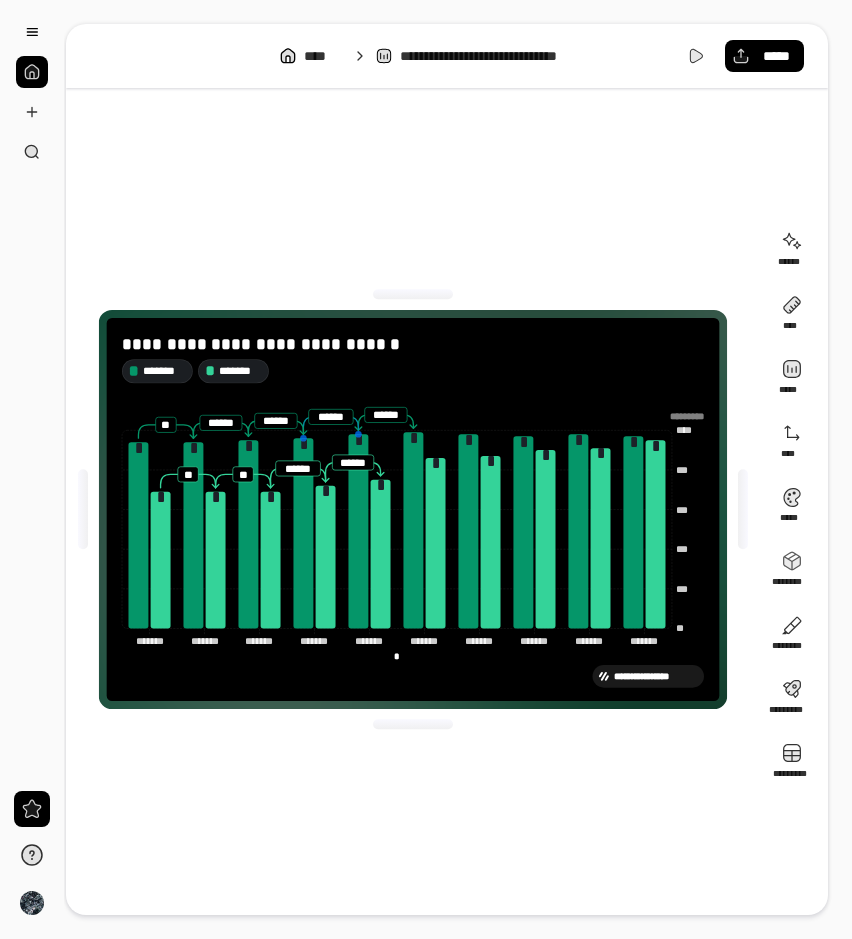 click 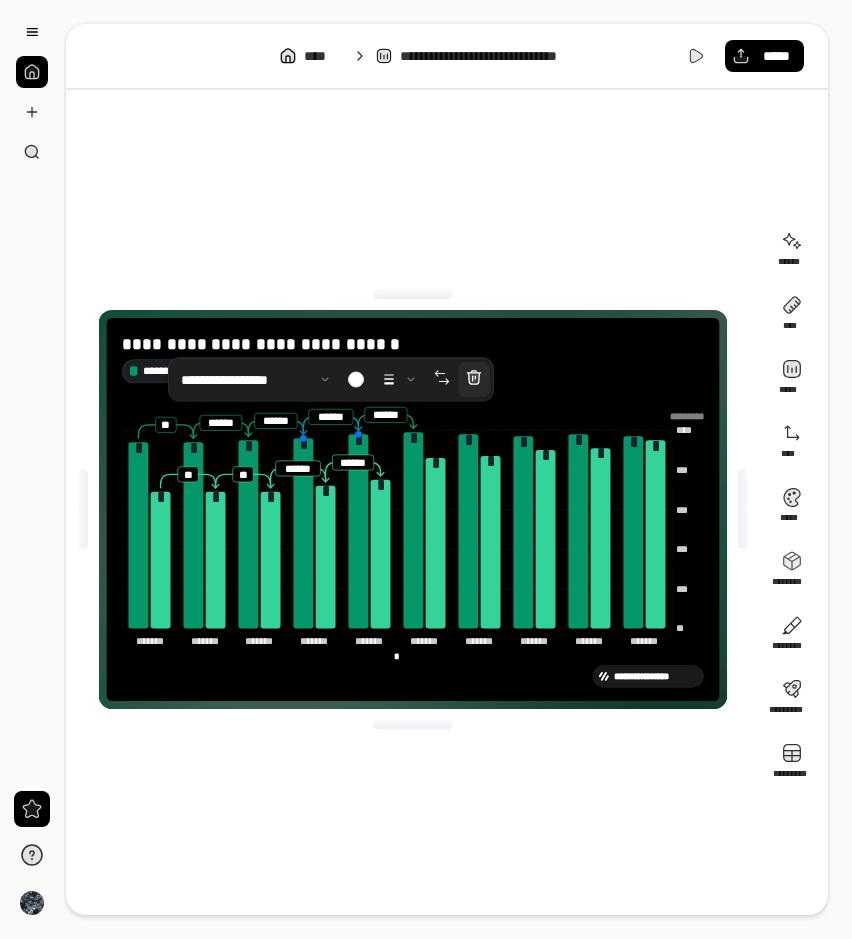 click 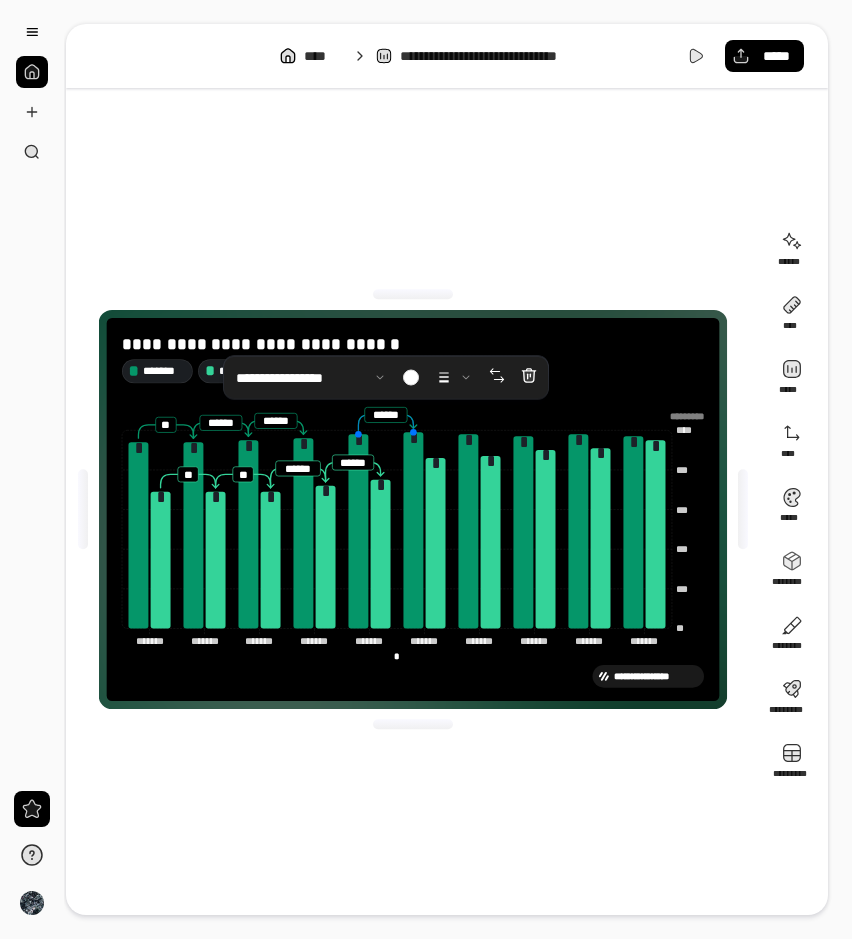 click 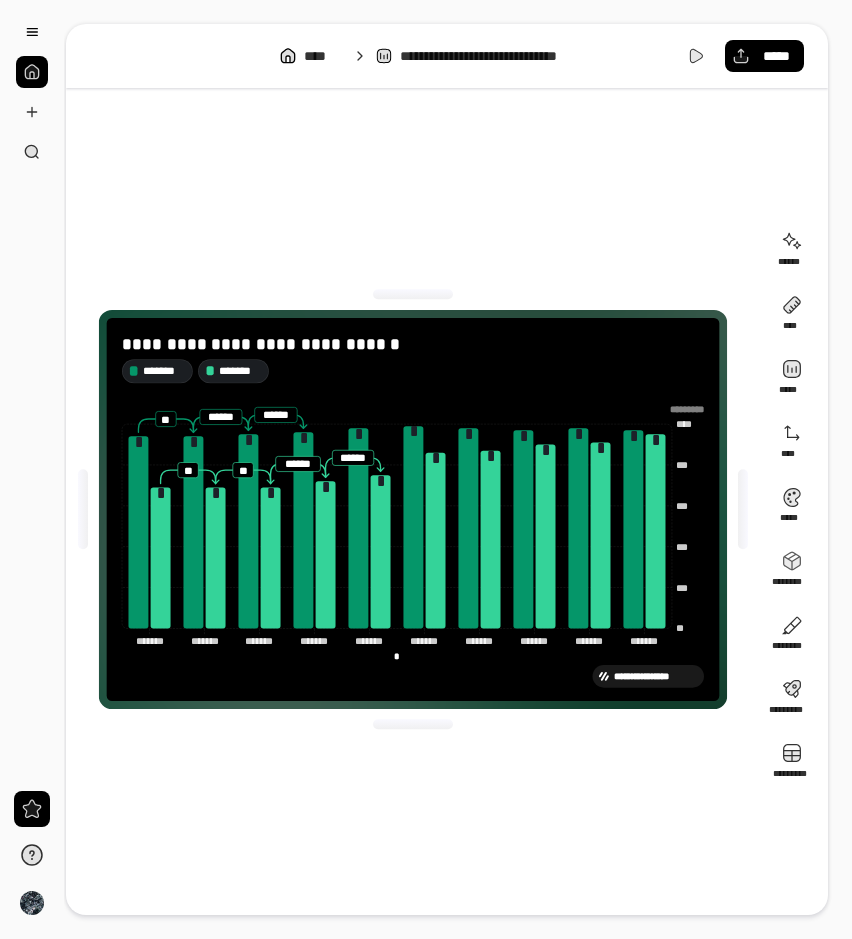 click on "** *** *** *** *** *** **** **** **** **** ********* ******* ******* ******* ******* ******* ******* ******* ******* ******* ******* ******* ******* ******* ******* ******* ******* ******* ******* ******* *******" 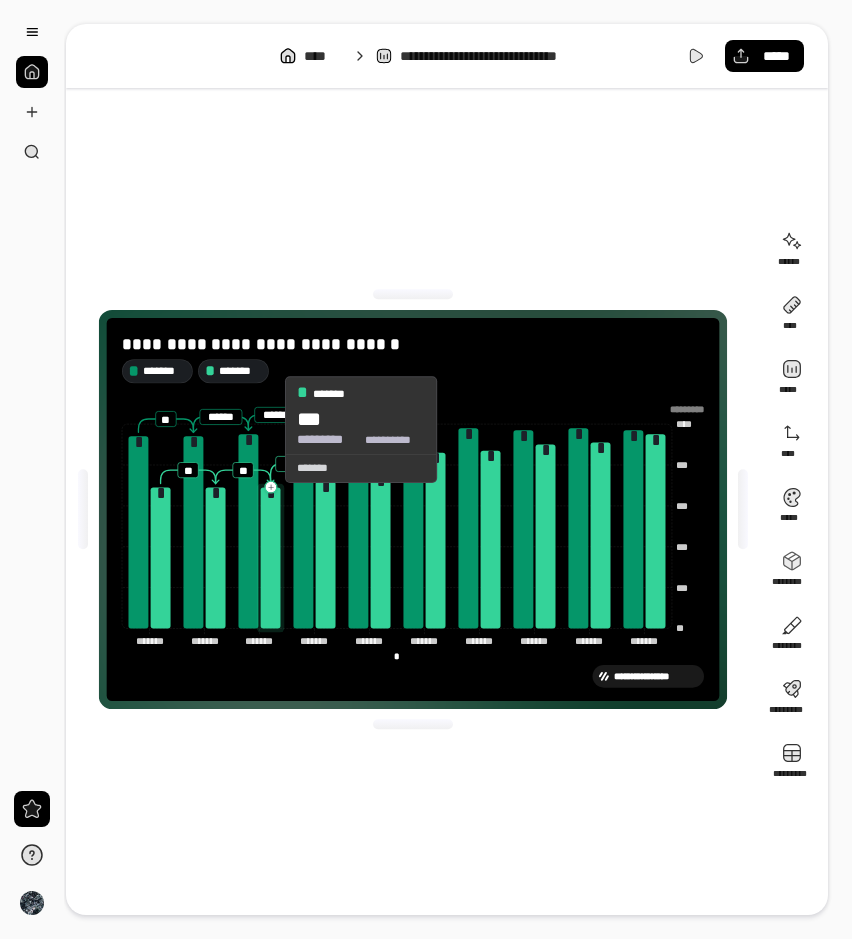 click 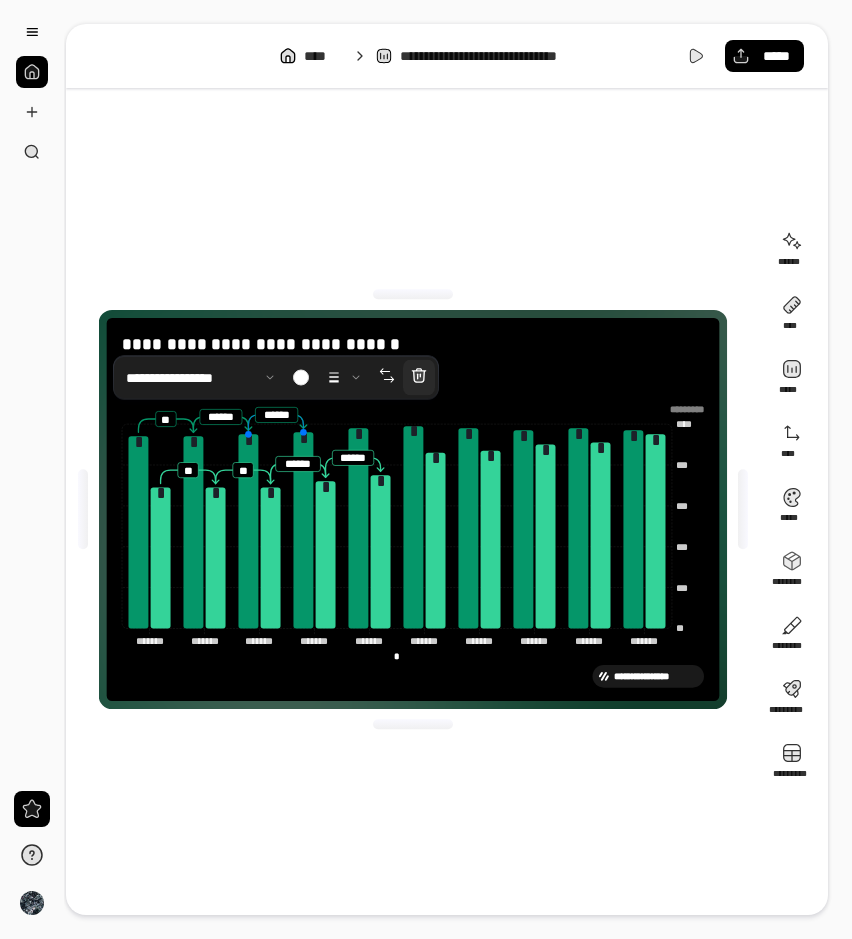 click 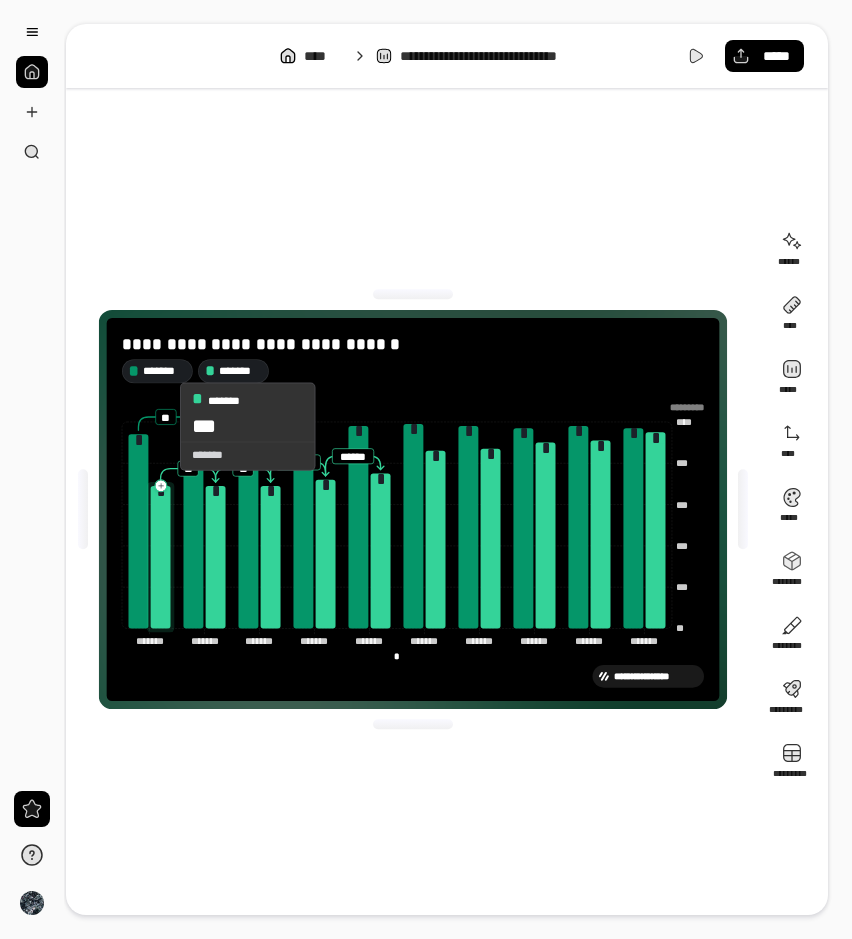 click 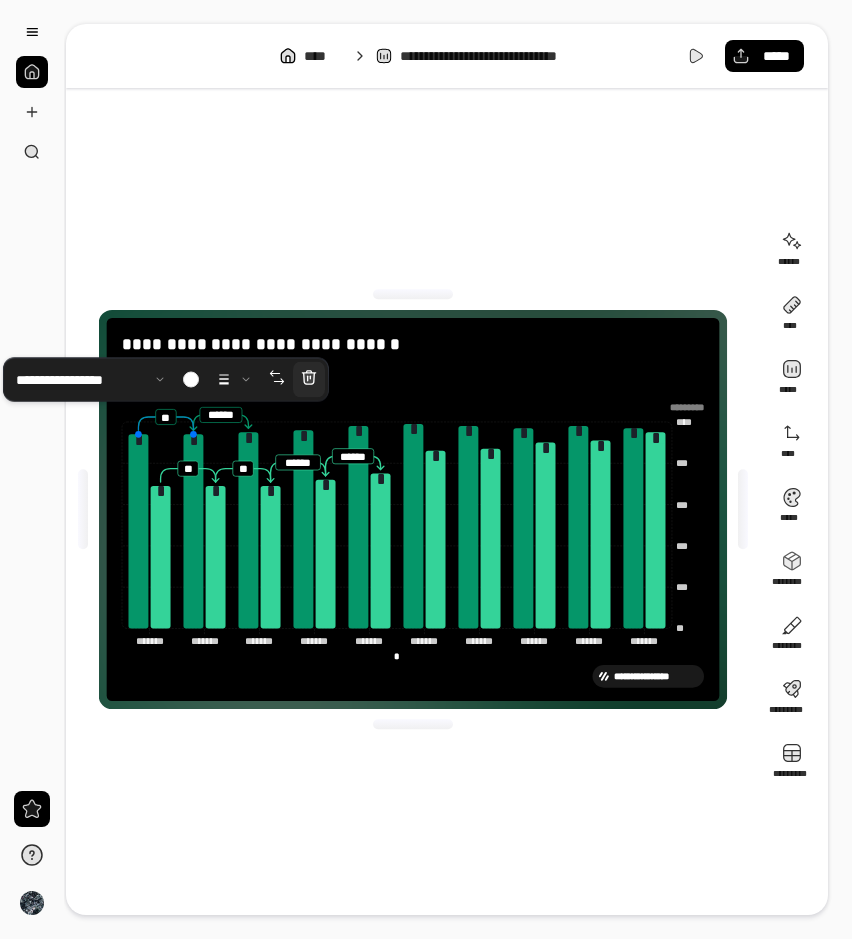 click at bounding box center [309, 380] 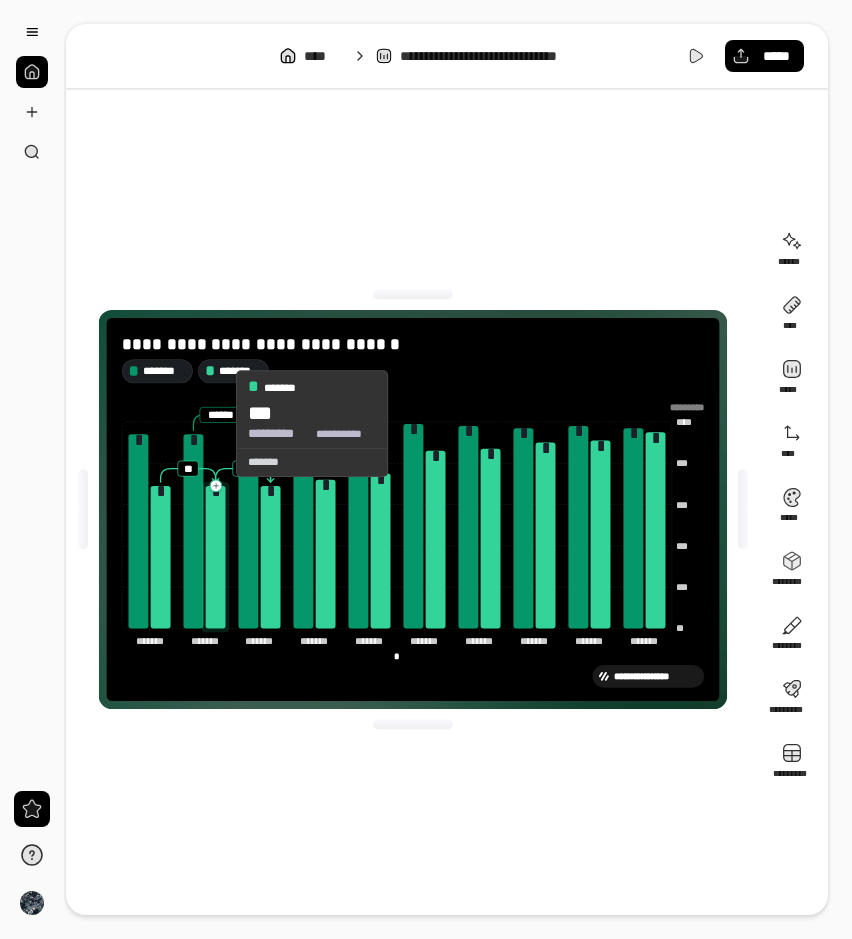 click 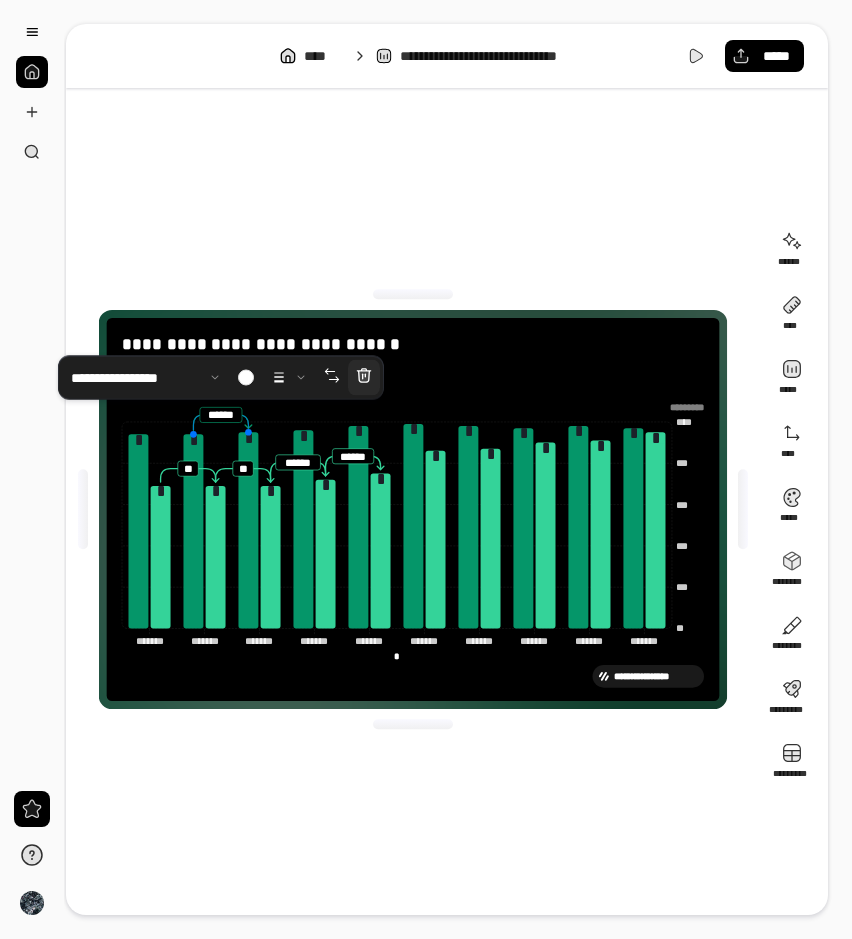 click 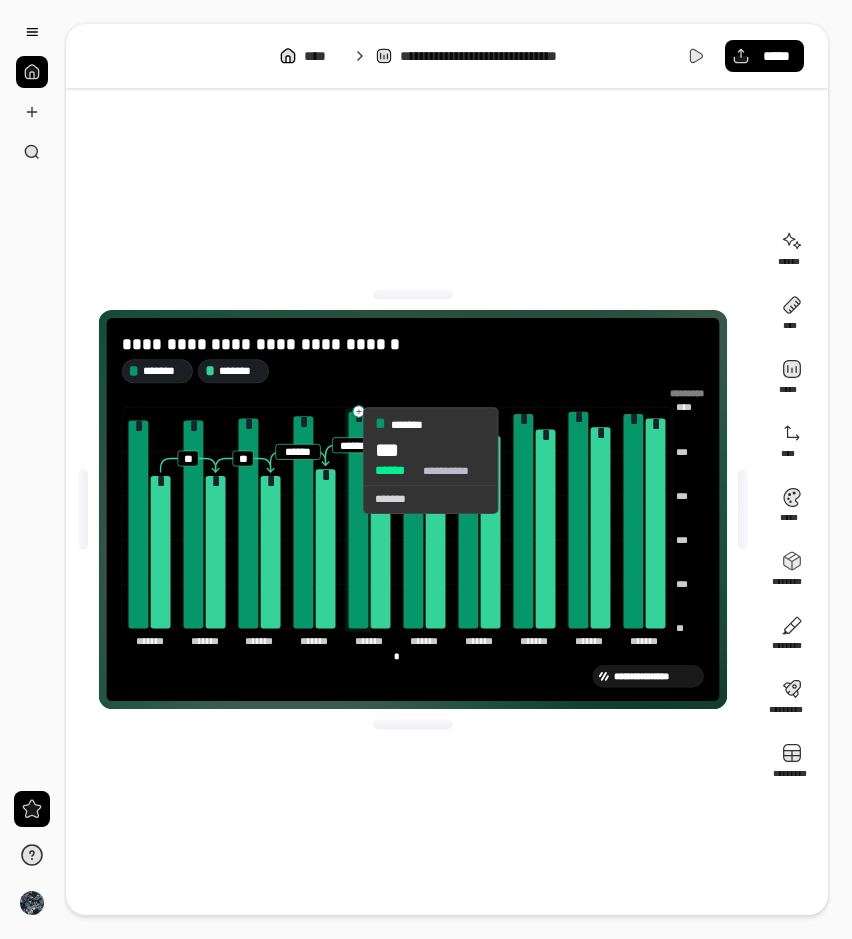 click 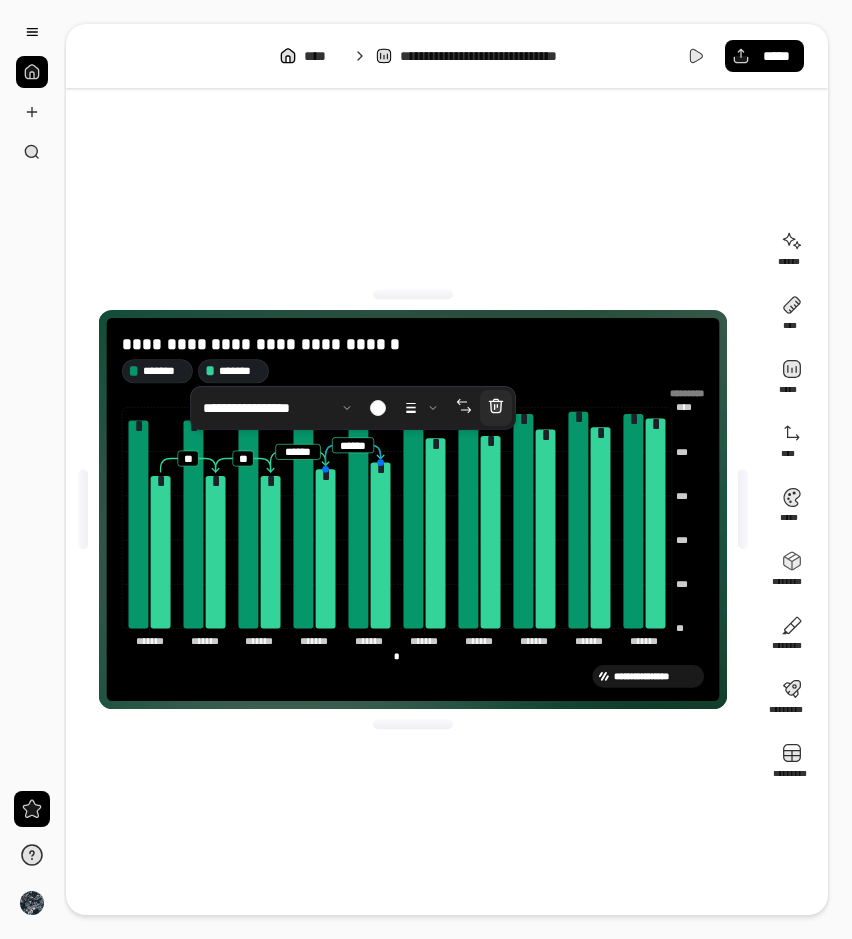 click 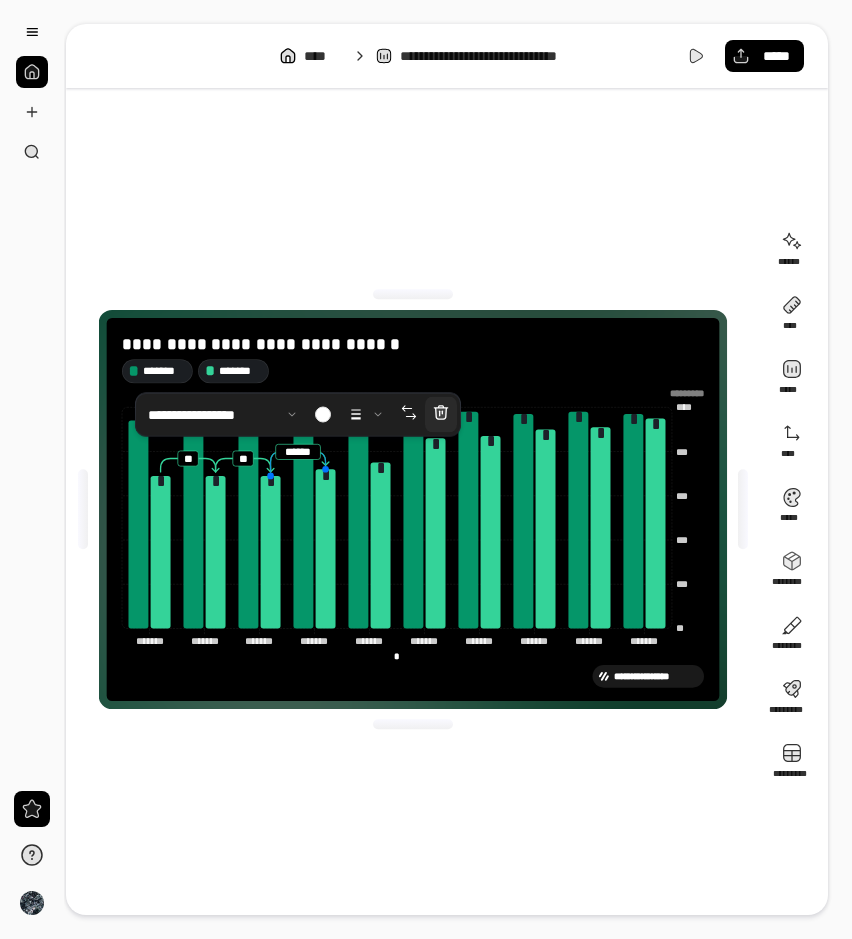 click 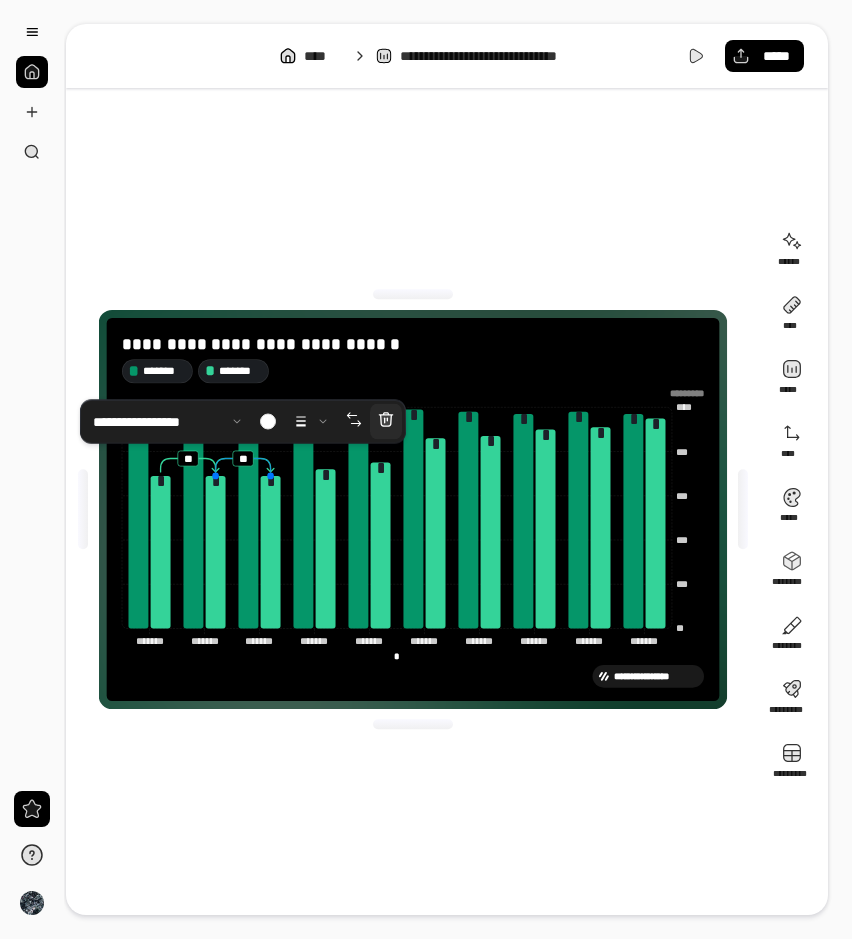 click at bounding box center [386, 422] 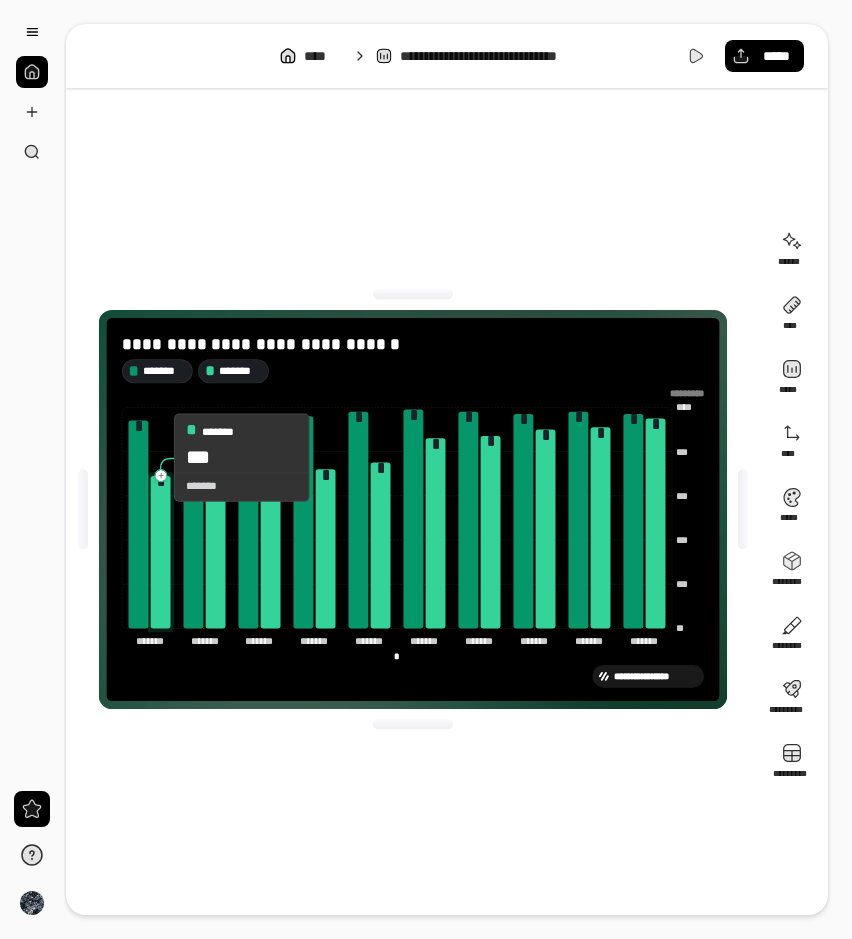 click 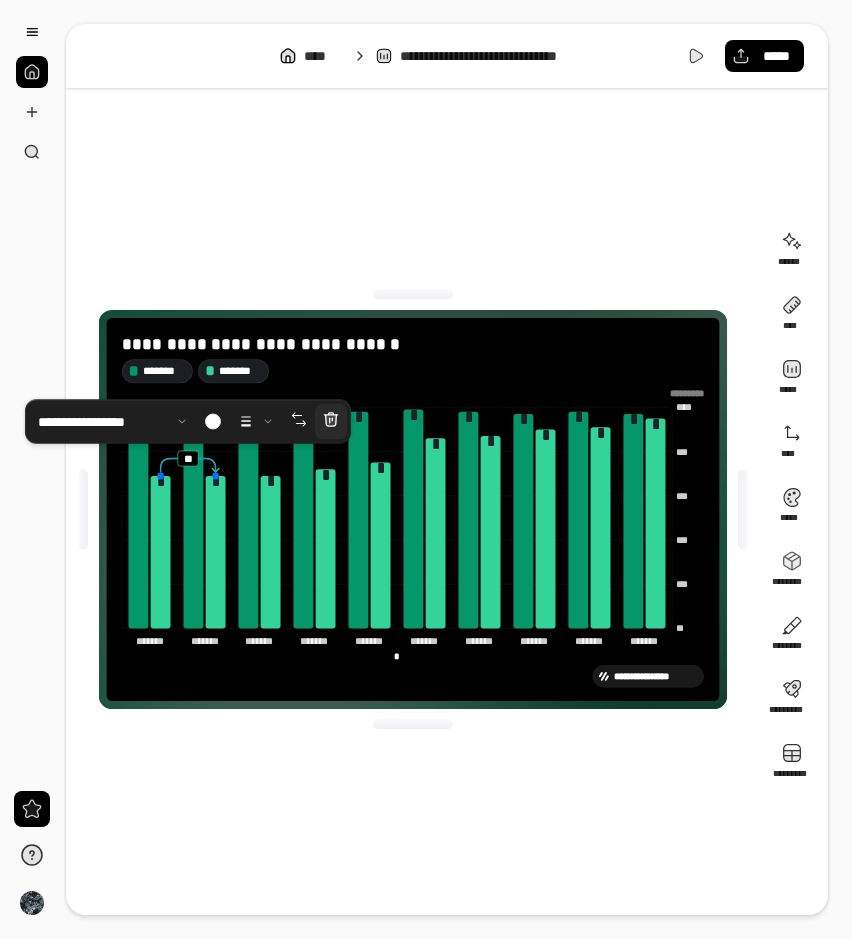 click at bounding box center [331, 422] 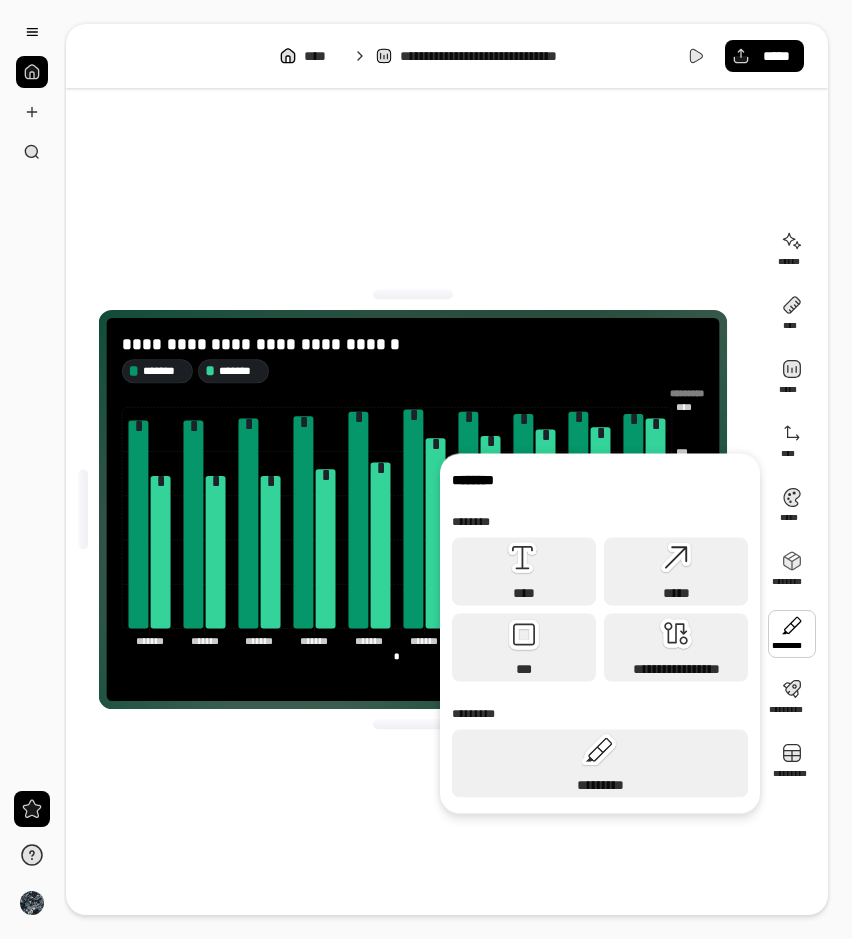 click at bounding box center (792, 634) 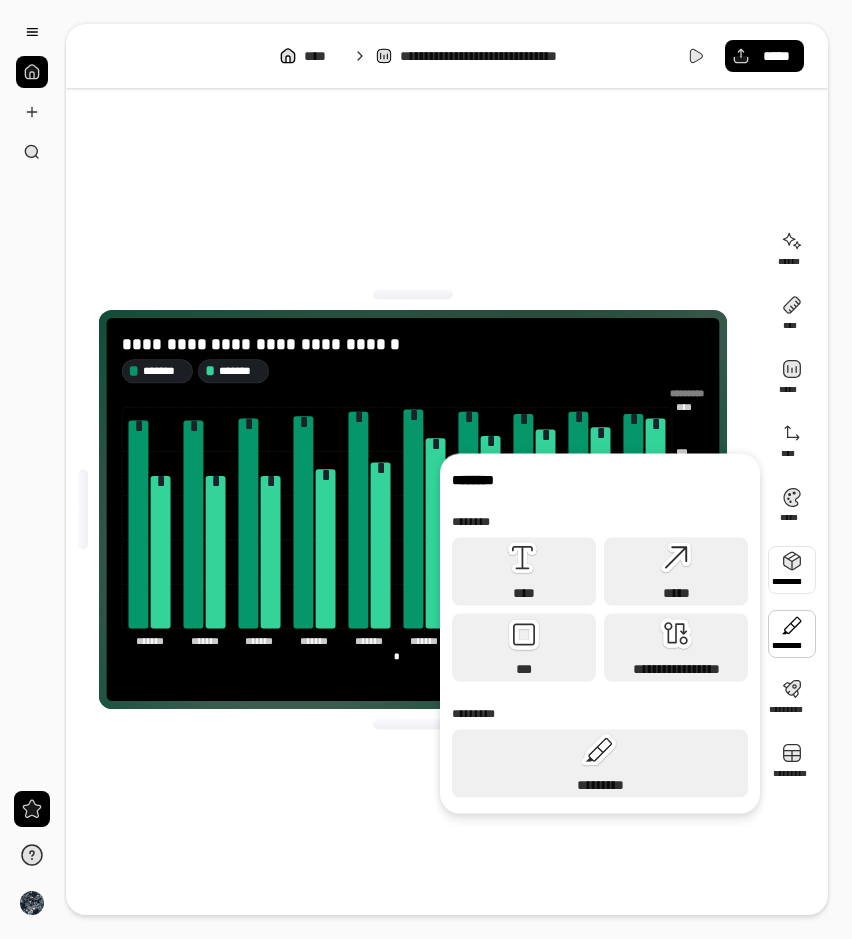 click at bounding box center [792, 570] 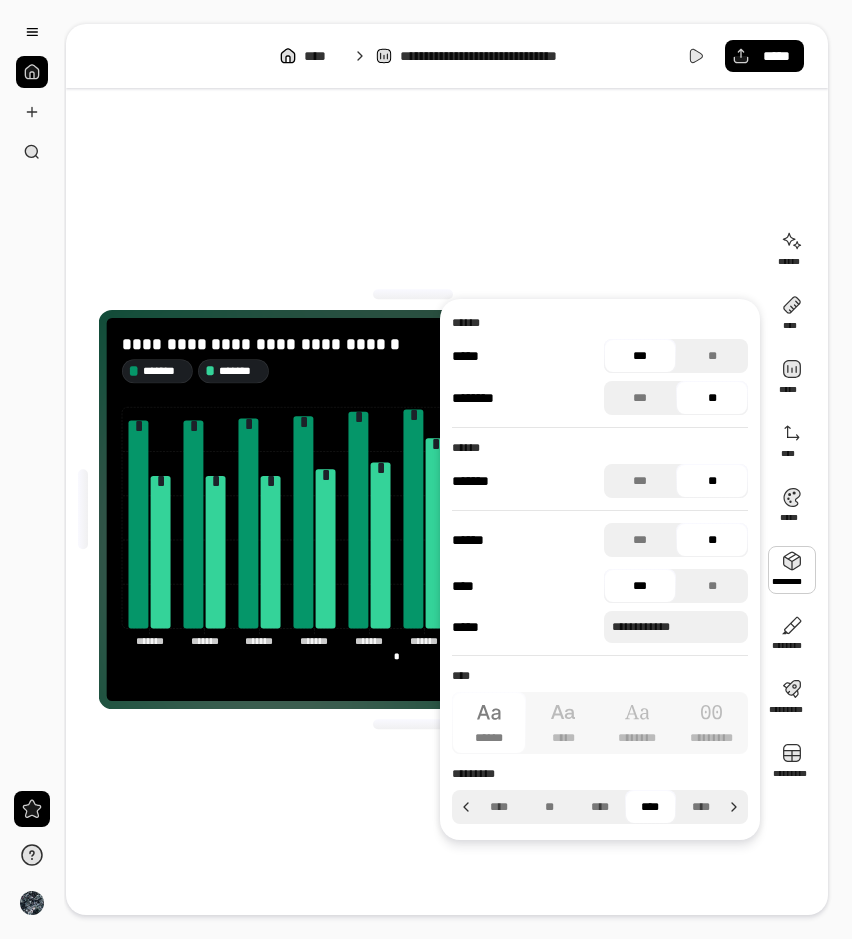 click at bounding box center [792, 570] 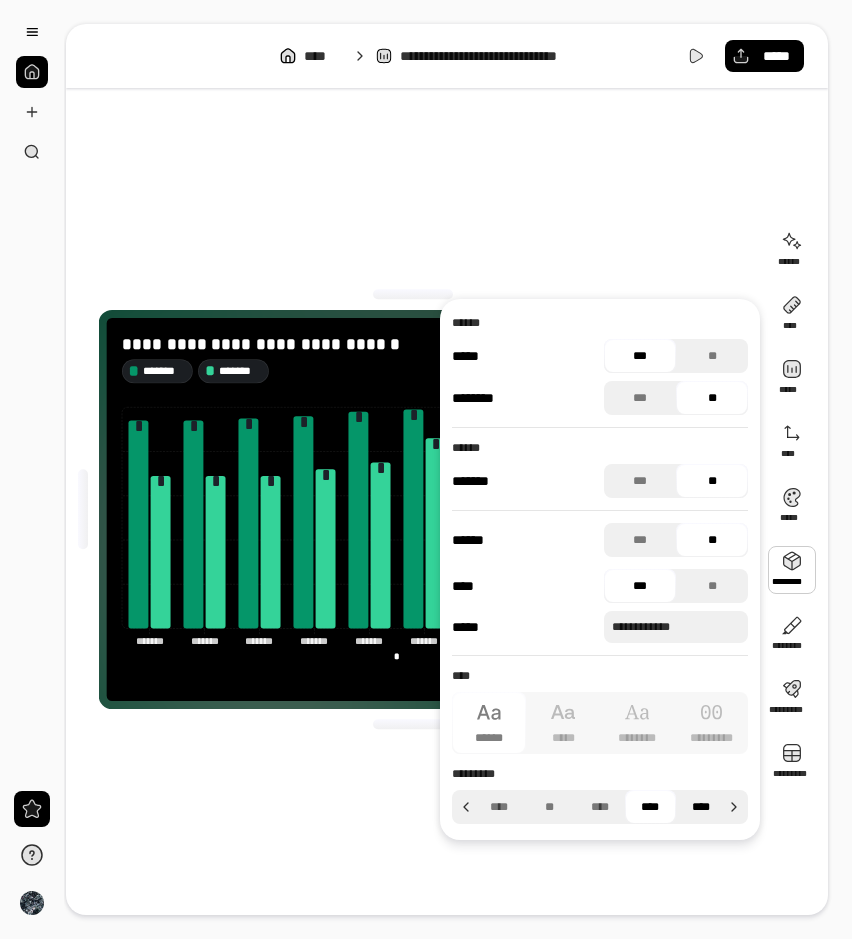 click on "****" at bounding box center (701, 807) 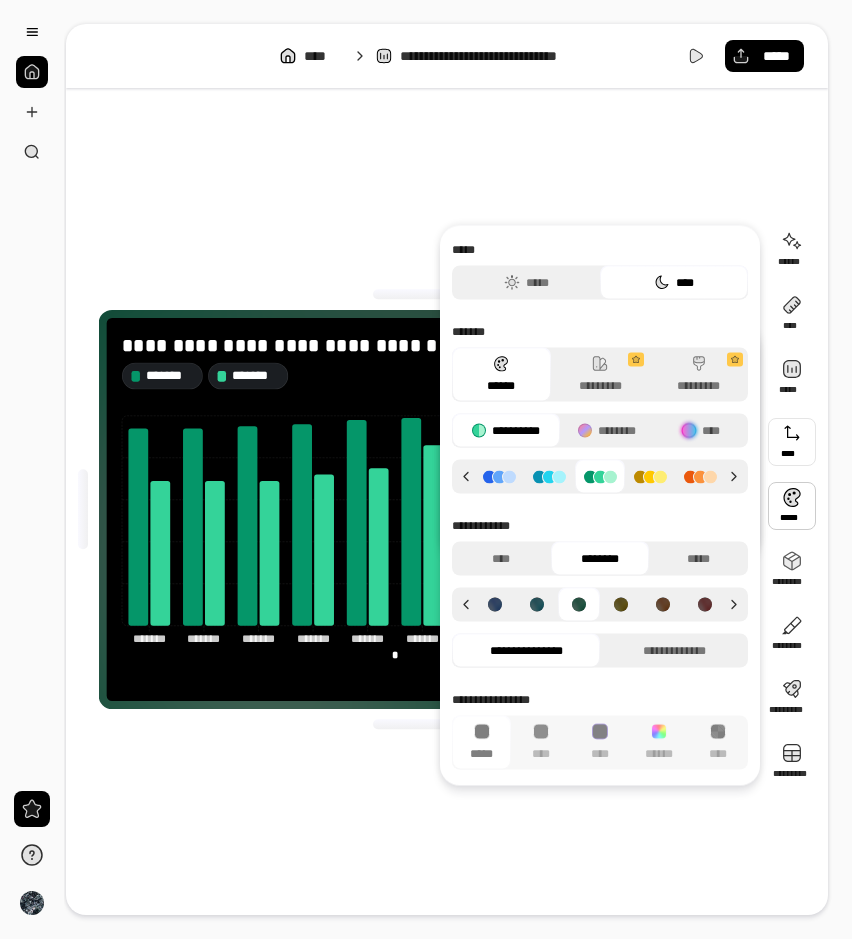 click at bounding box center [792, 506] 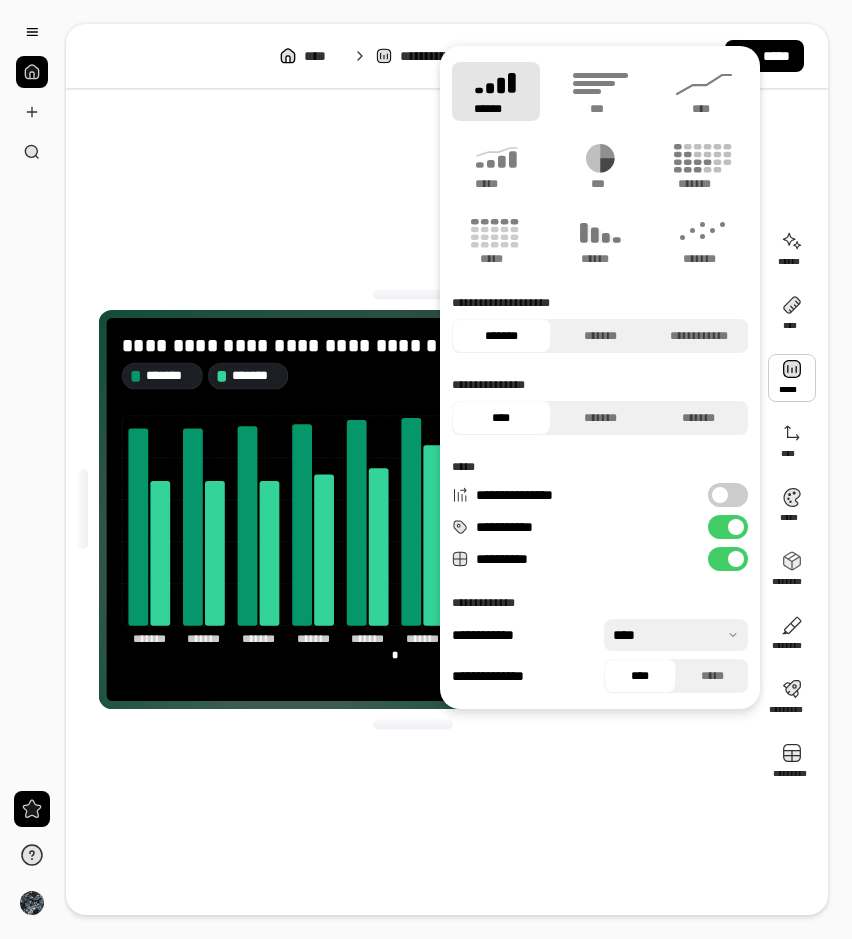 click at bounding box center (792, 378) 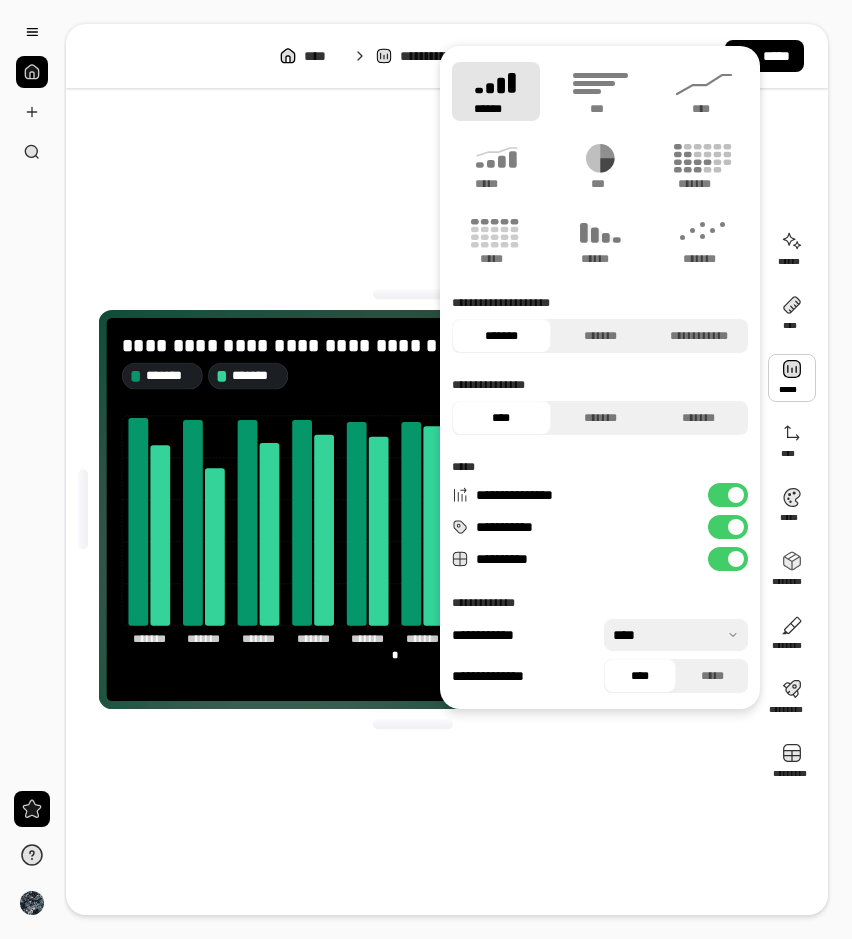 click on "**********" at bounding box center [728, 495] 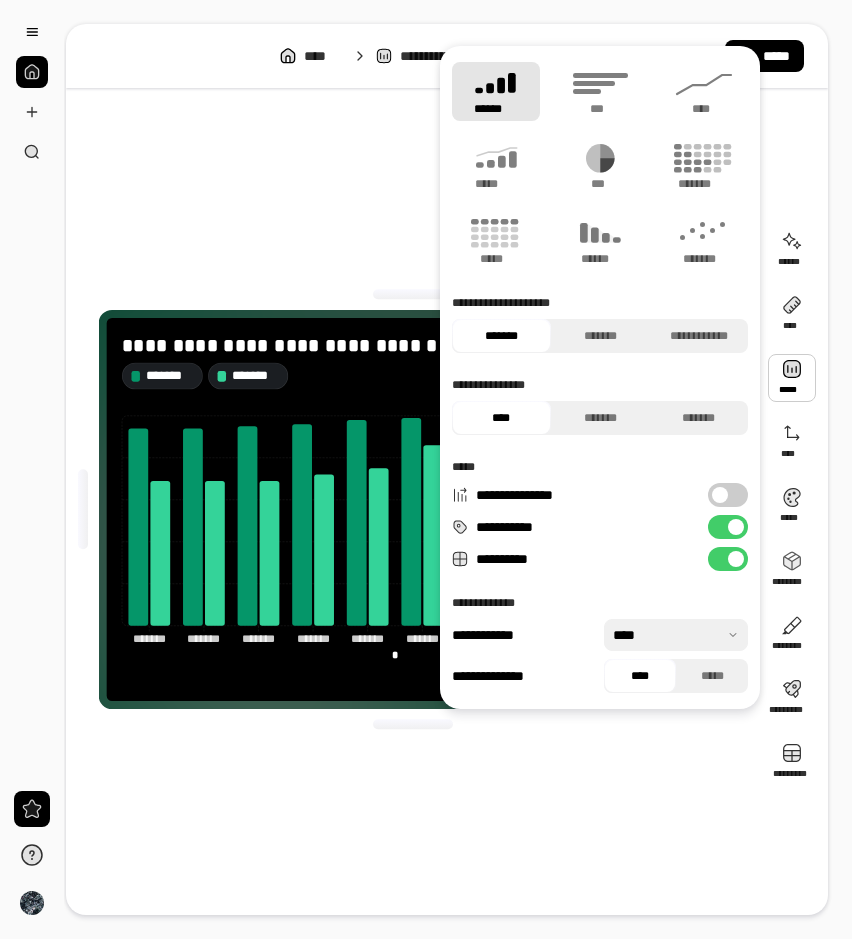 click at bounding box center [736, 527] 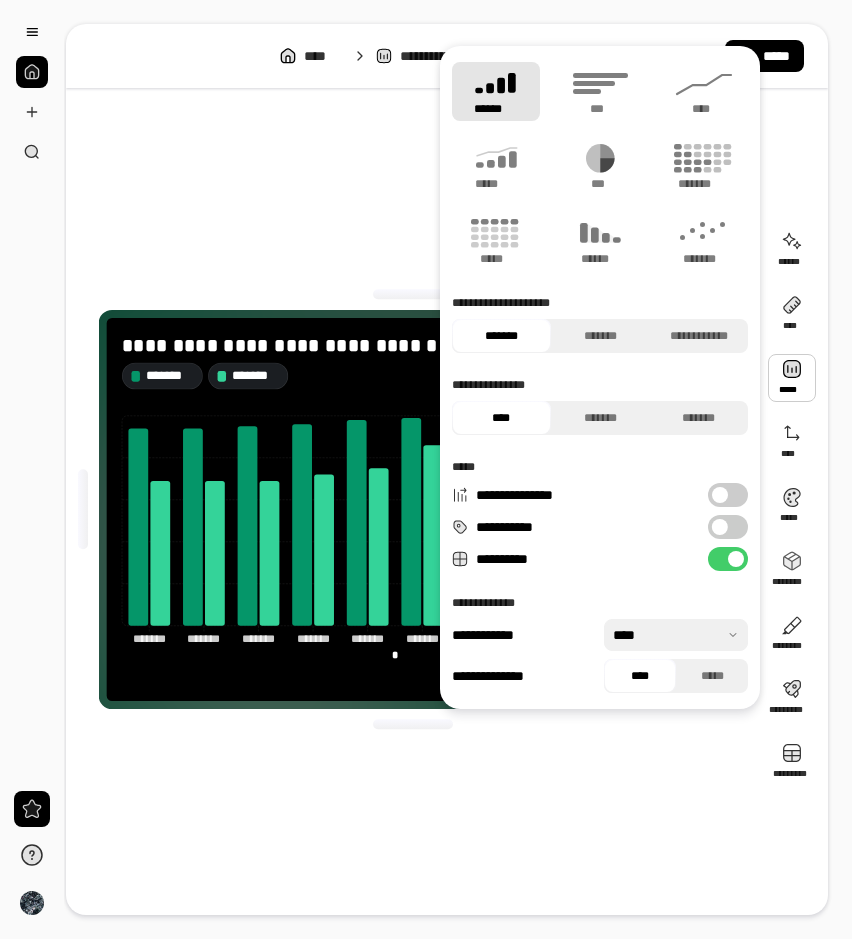 click on "**********" at bounding box center (728, 527) 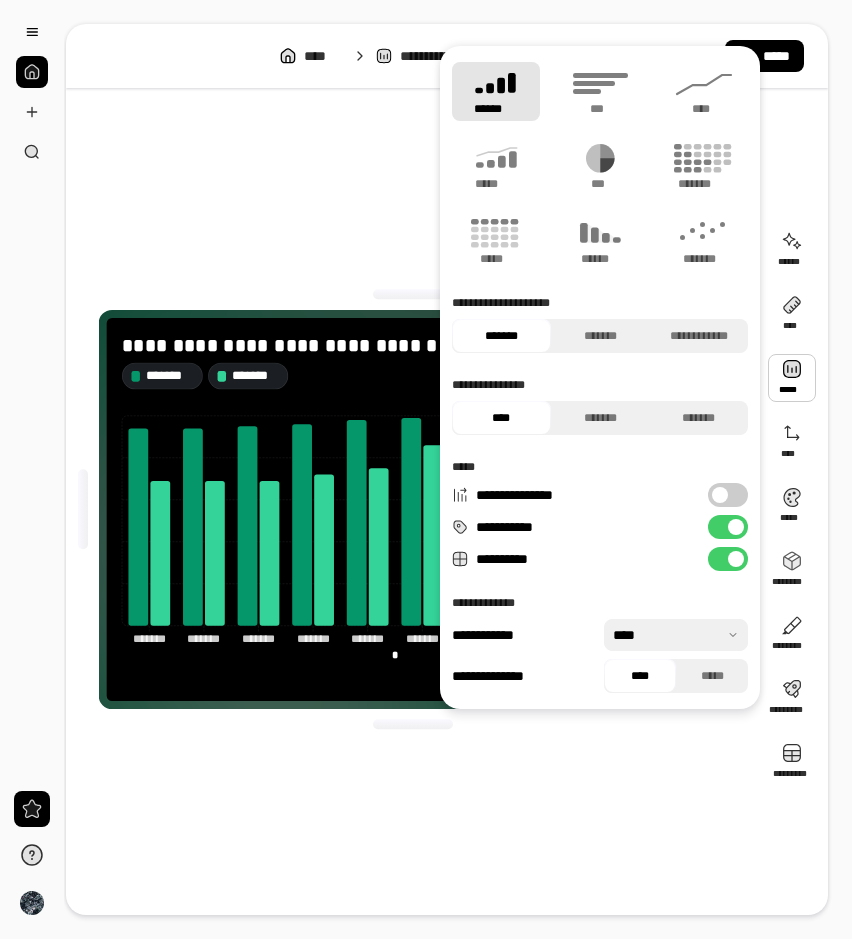 click on "**********" at bounding box center [413, 509] 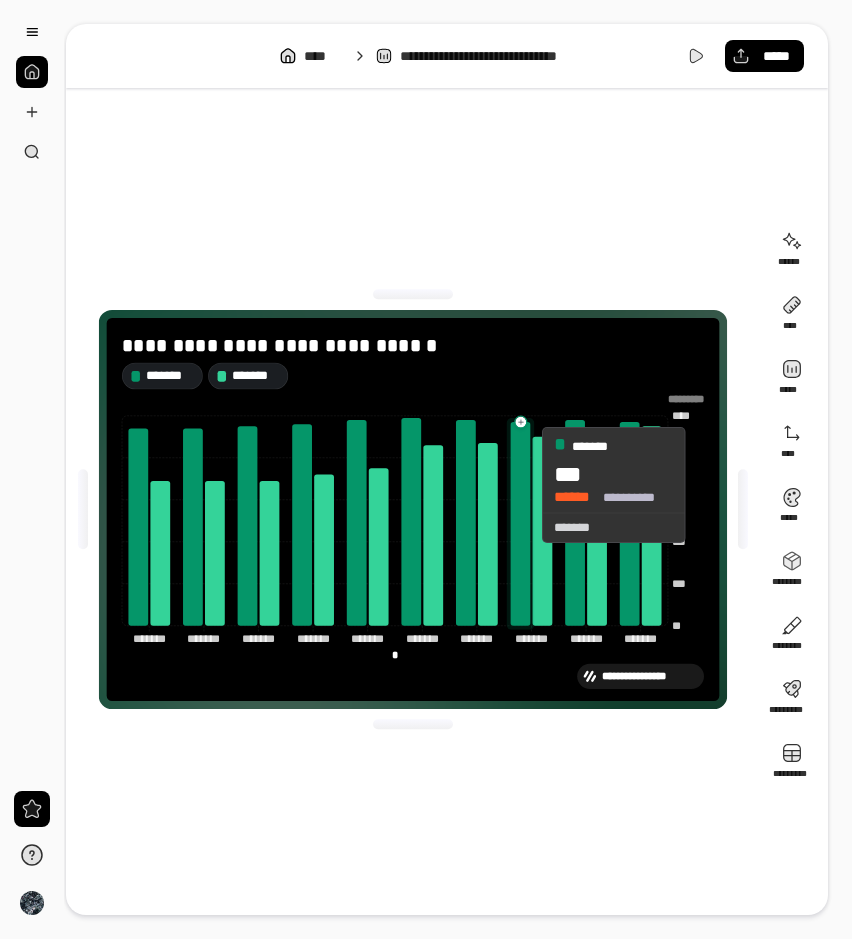 click 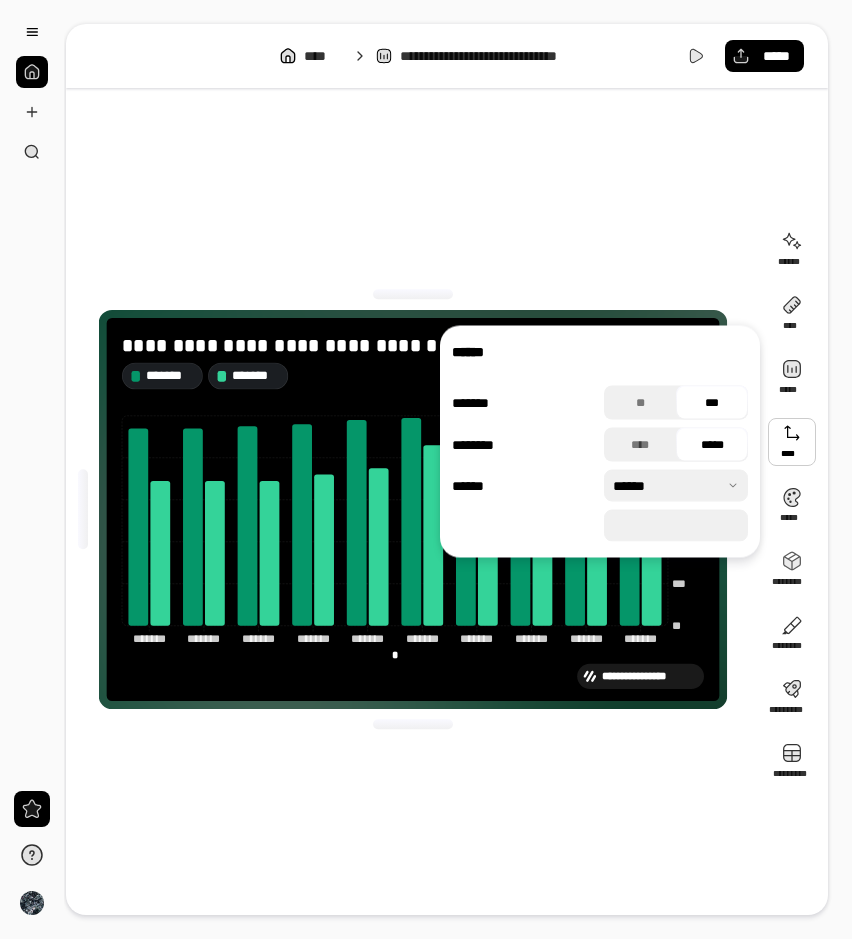 click at bounding box center (792, 442) 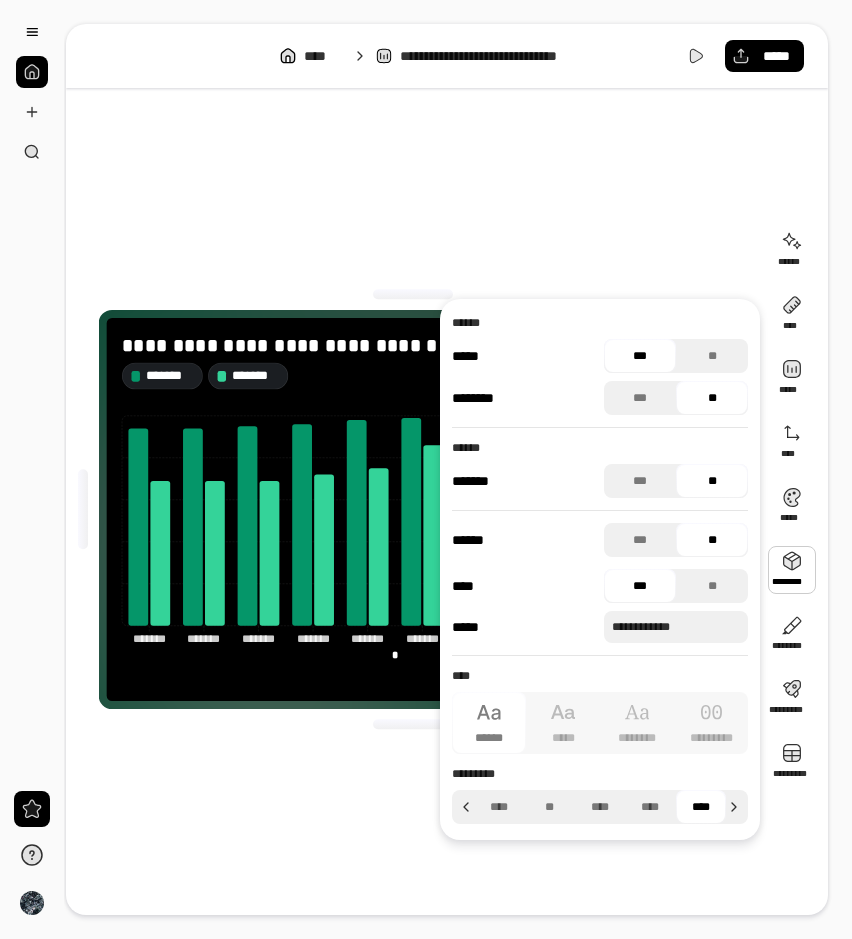 click at bounding box center [792, 570] 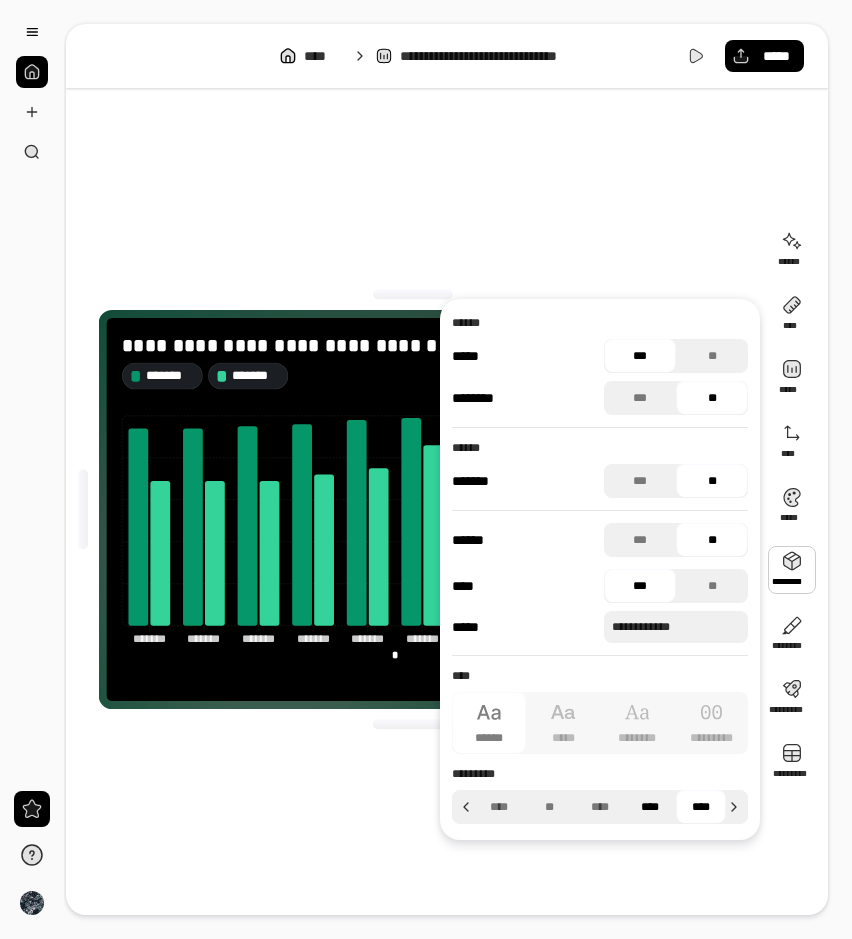 click on "****" at bounding box center [650, 807] 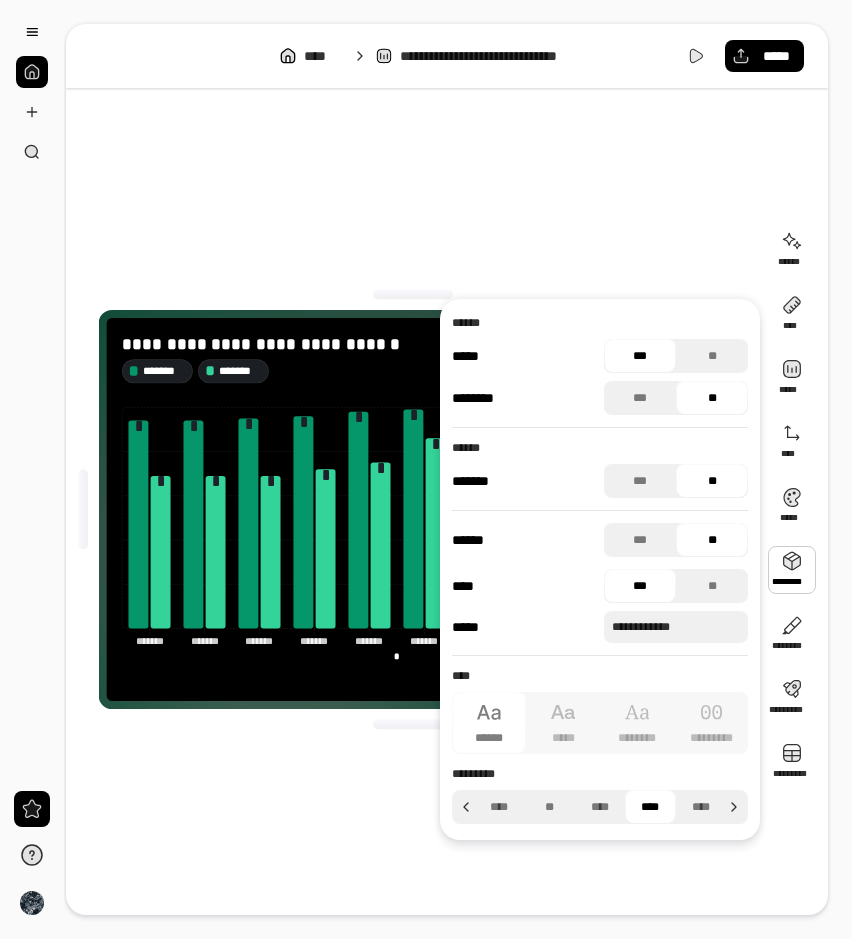 click at bounding box center (413, 725) 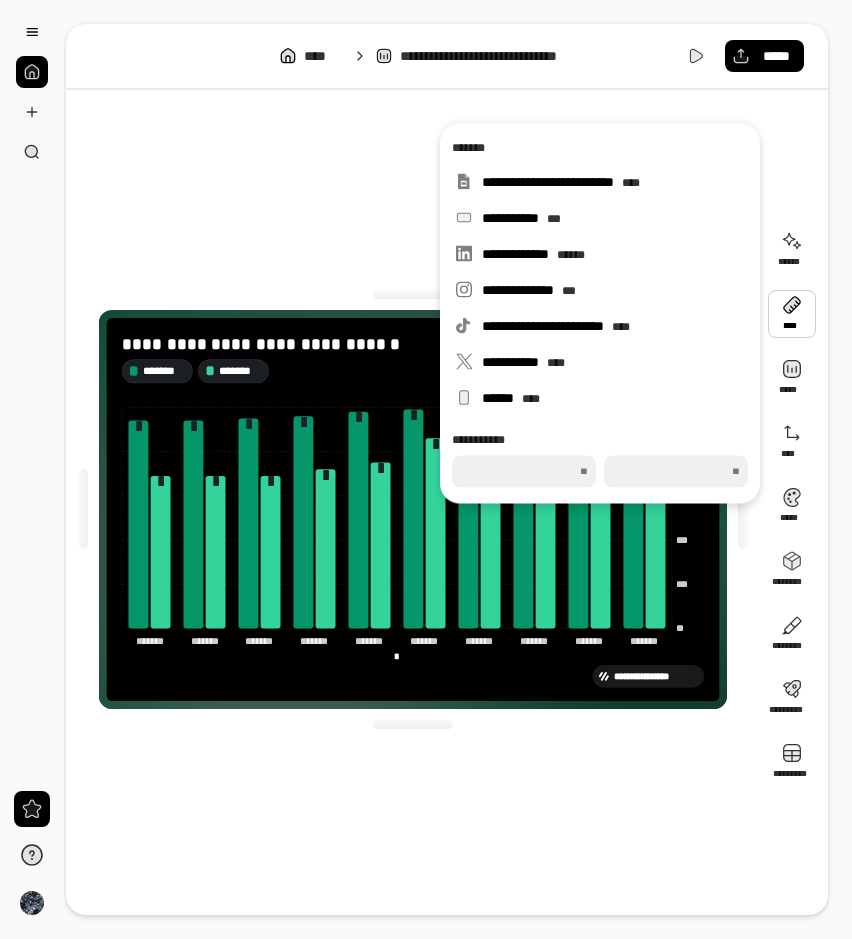 click at bounding box center [792, 314] 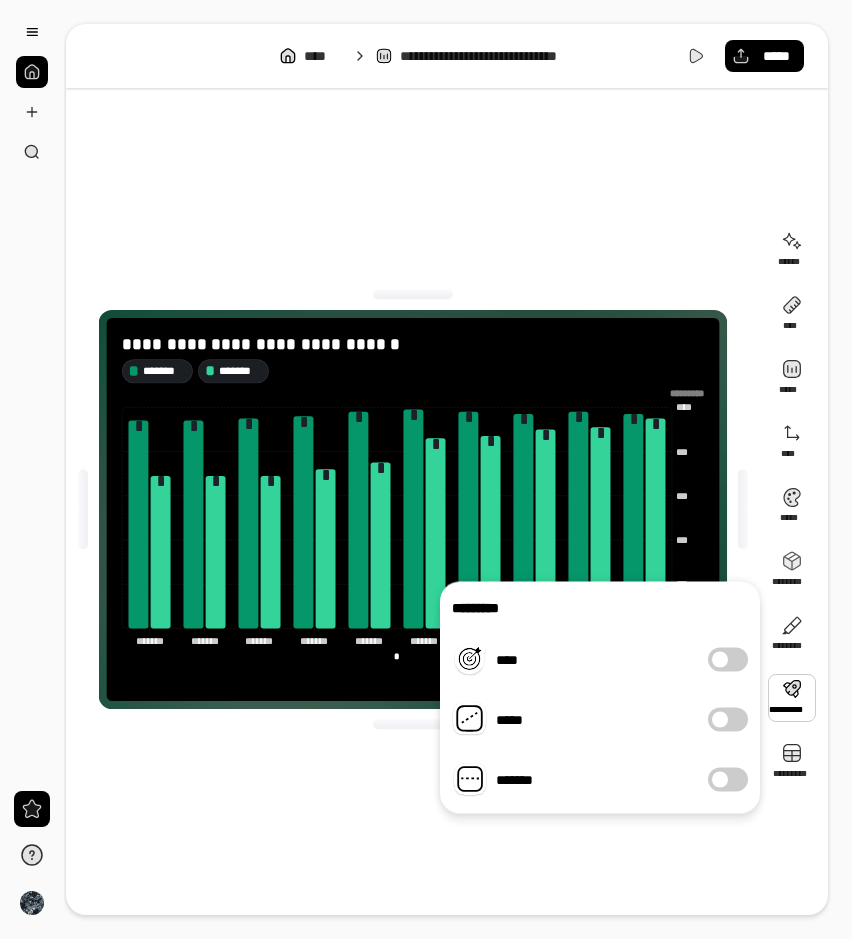 click at bounding box center (792, 698) 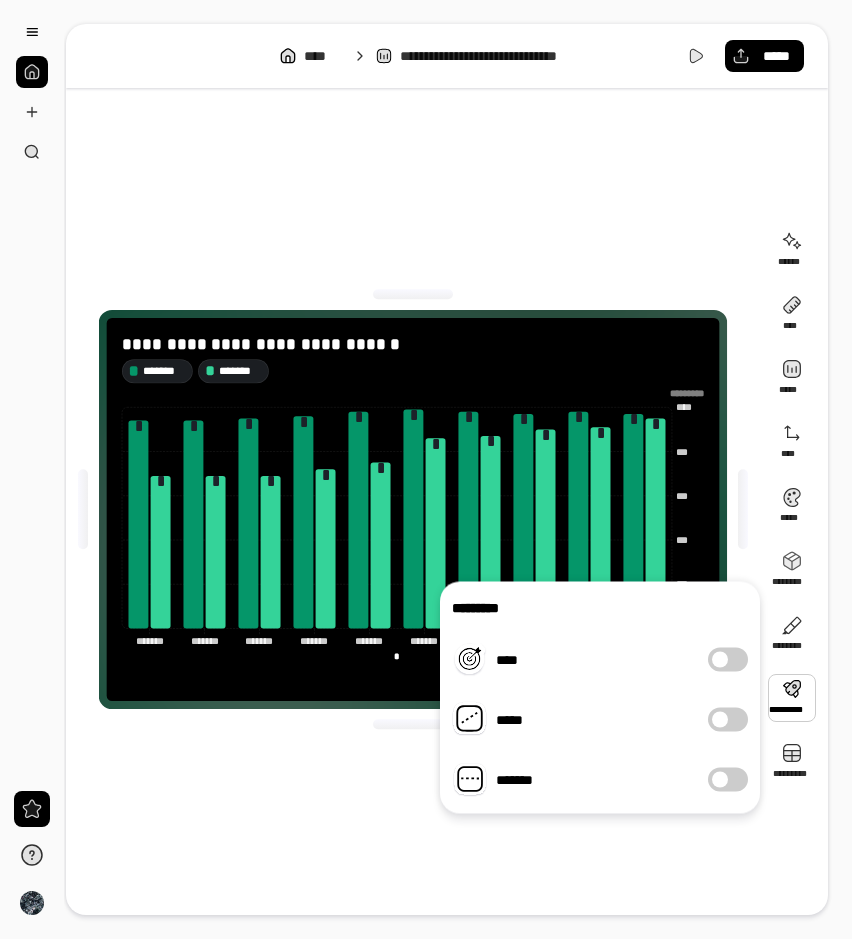 click at bounding box center (720, 720) 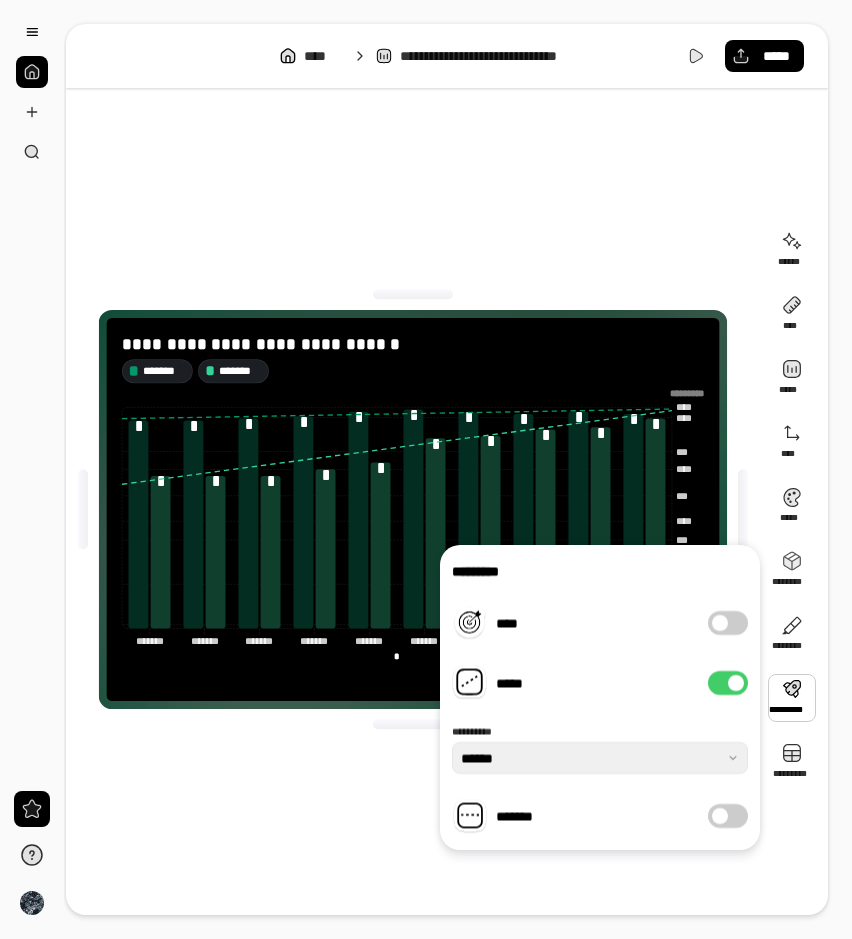 click at bounding box center (413, 725) 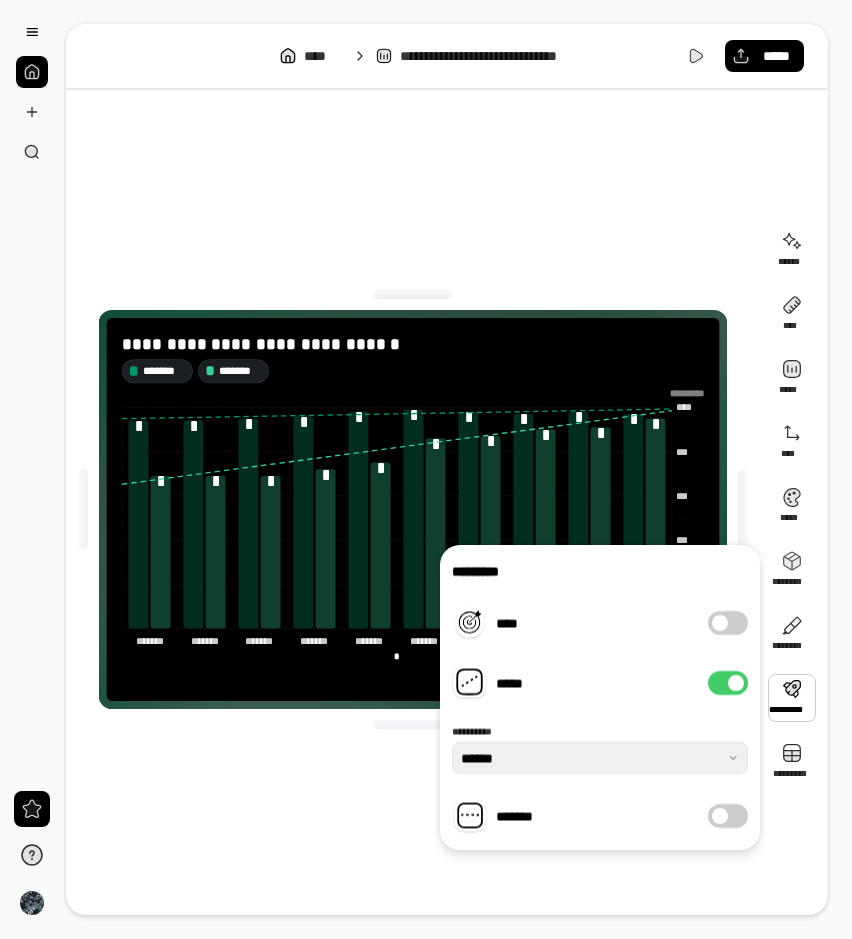 click on "**********" at bounding box center [413, 509] 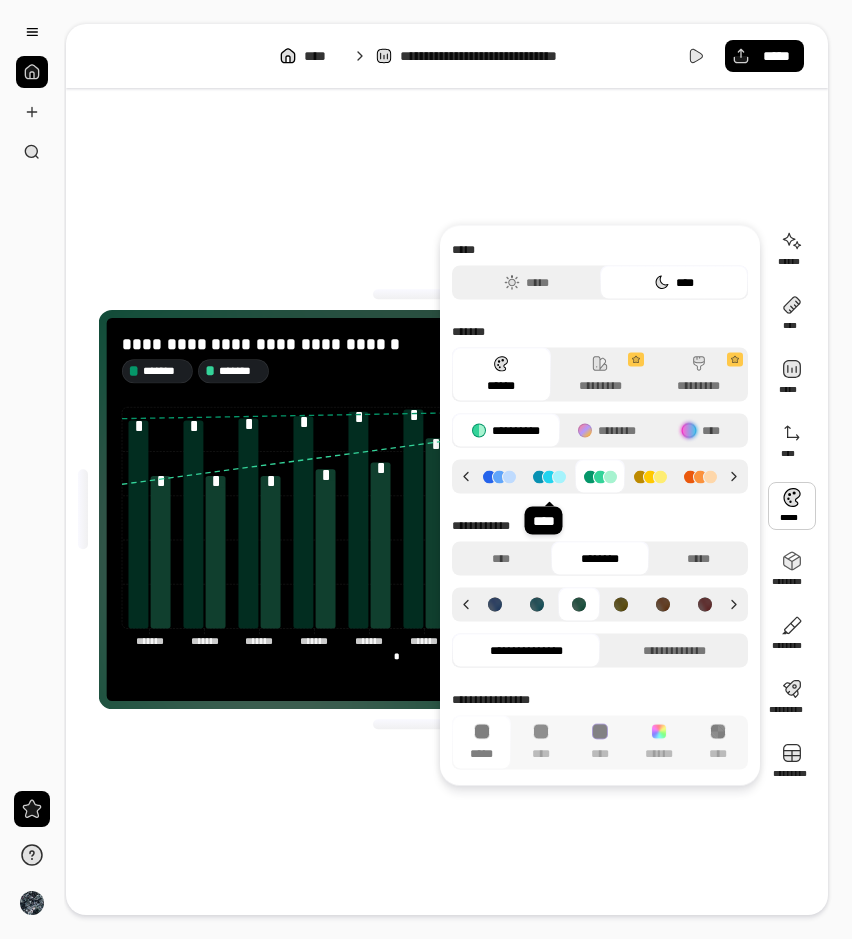 click 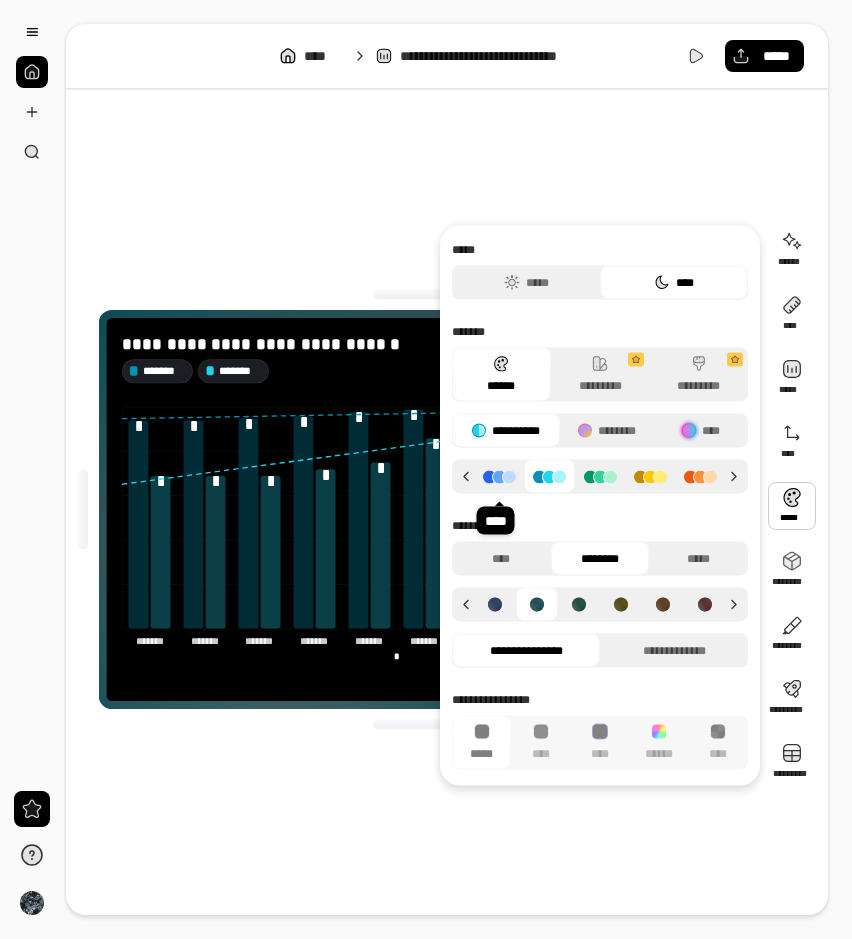 click 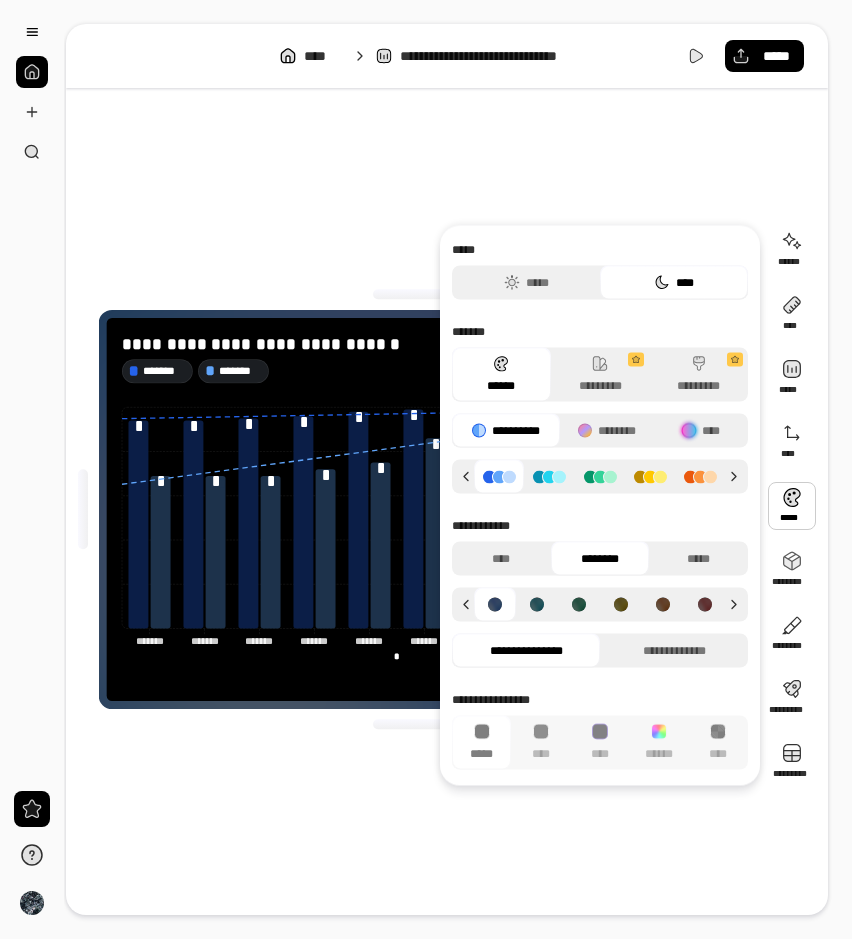 click 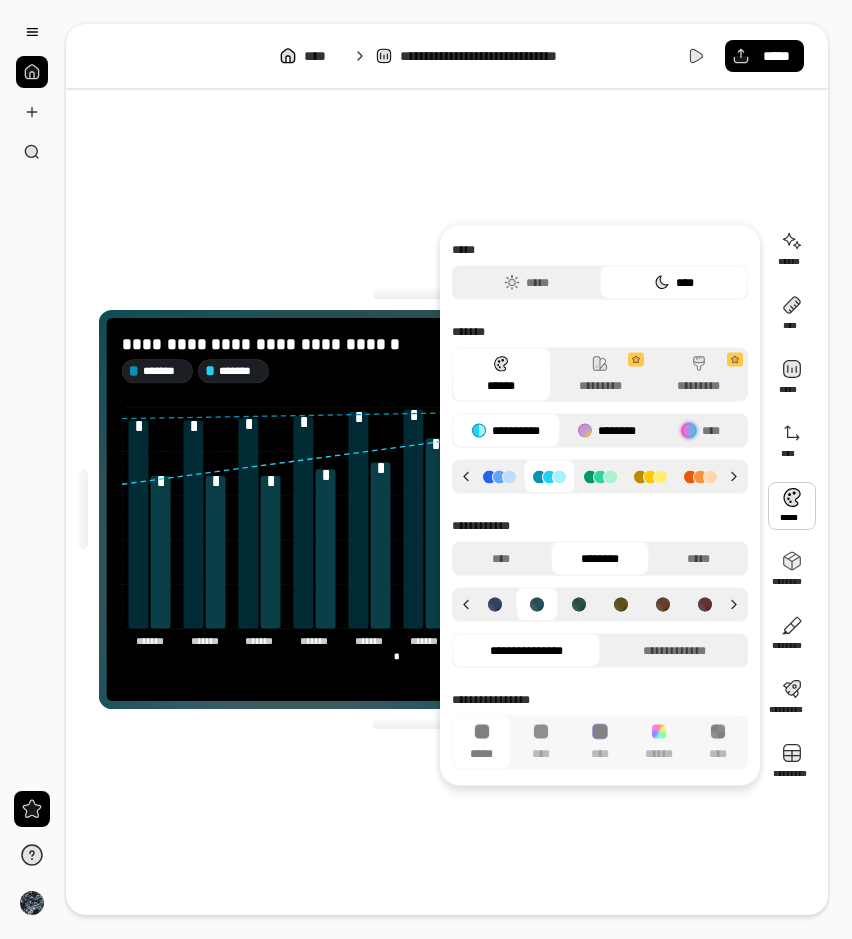 click on "********" at bounding box center [607, 431] 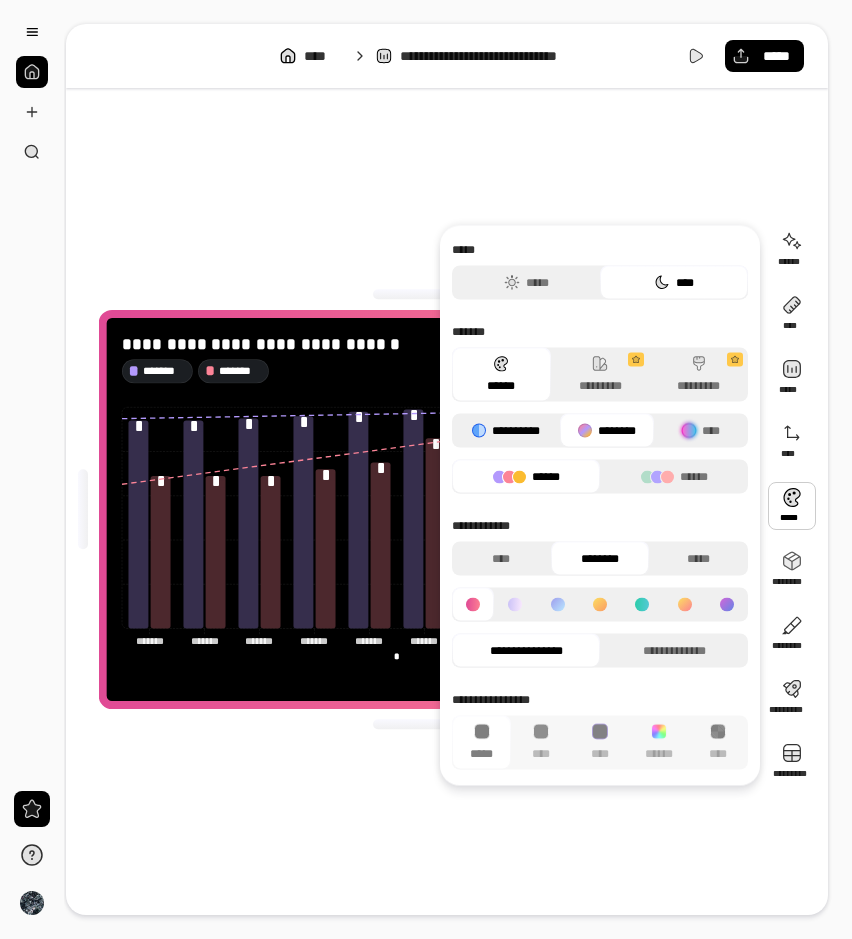 click on "**********" at bounding box center [506, 431] 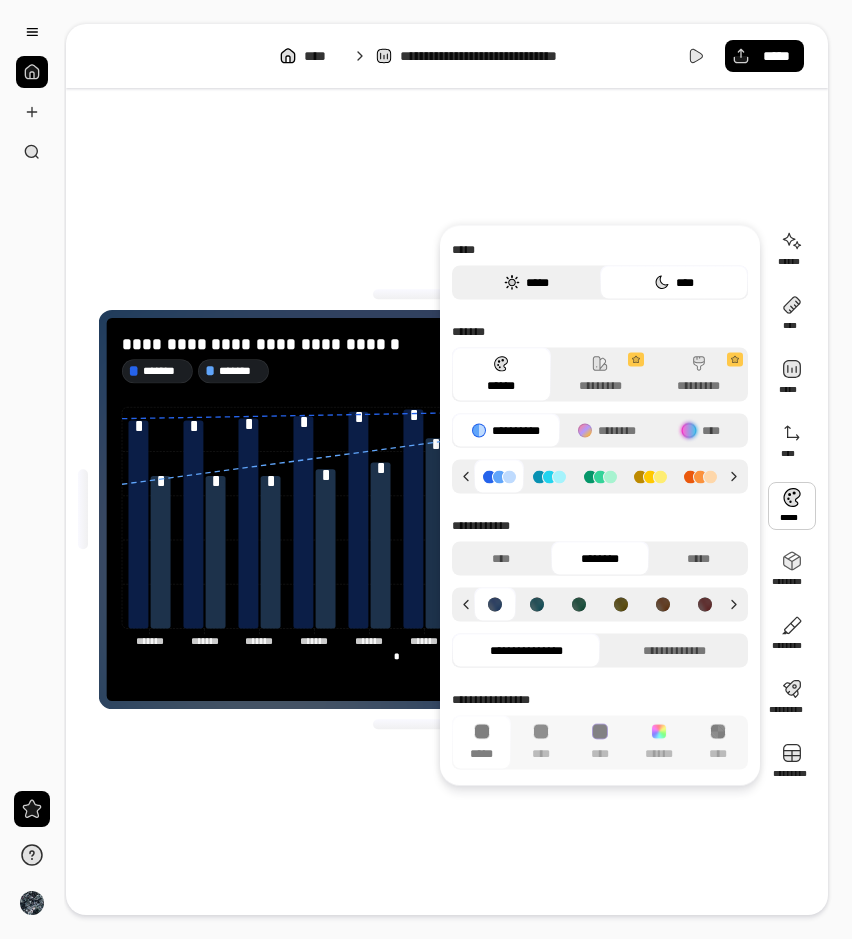 click on "*****" at bounding box center [526, 283] 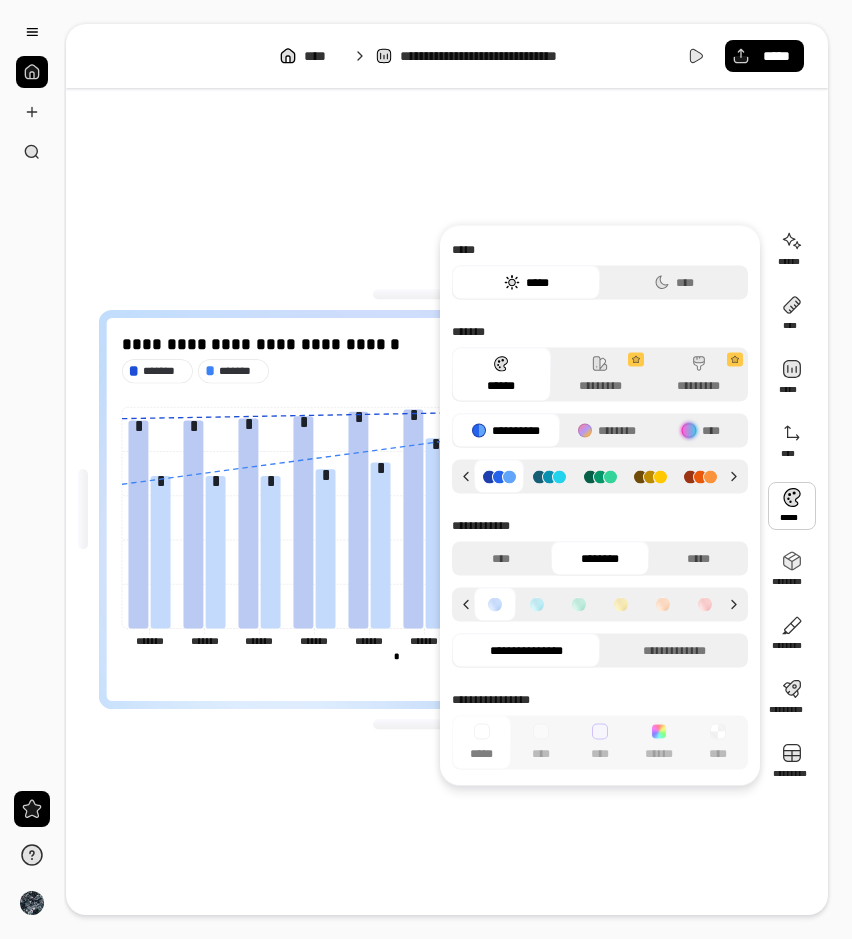 click 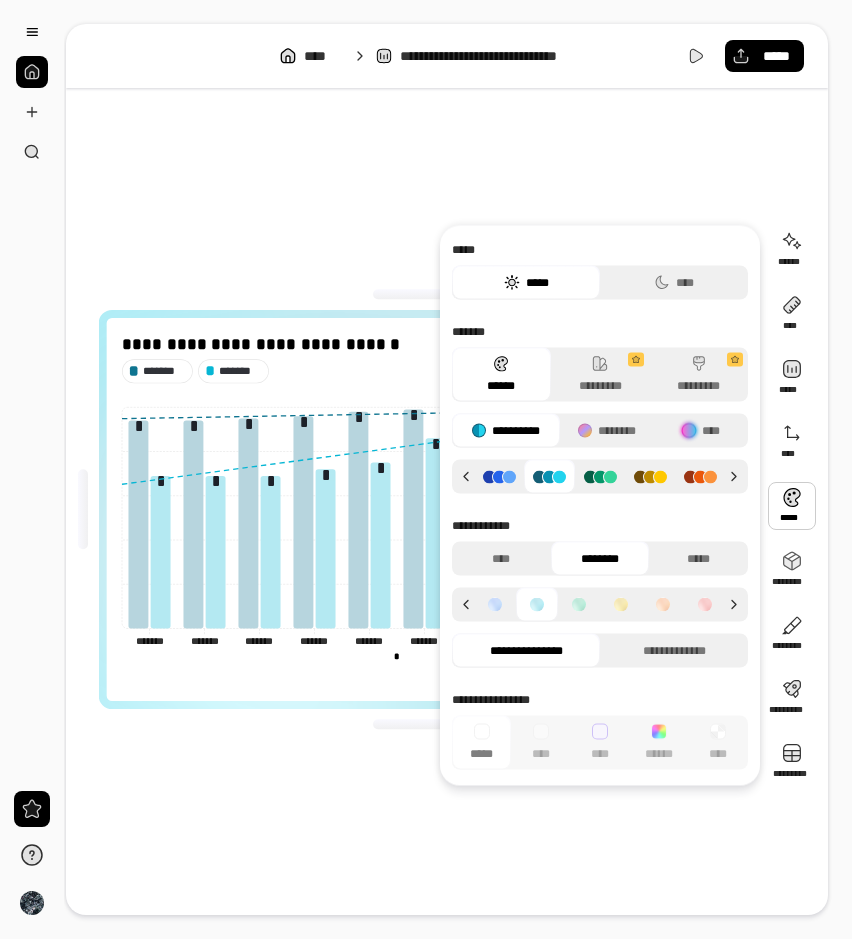 click 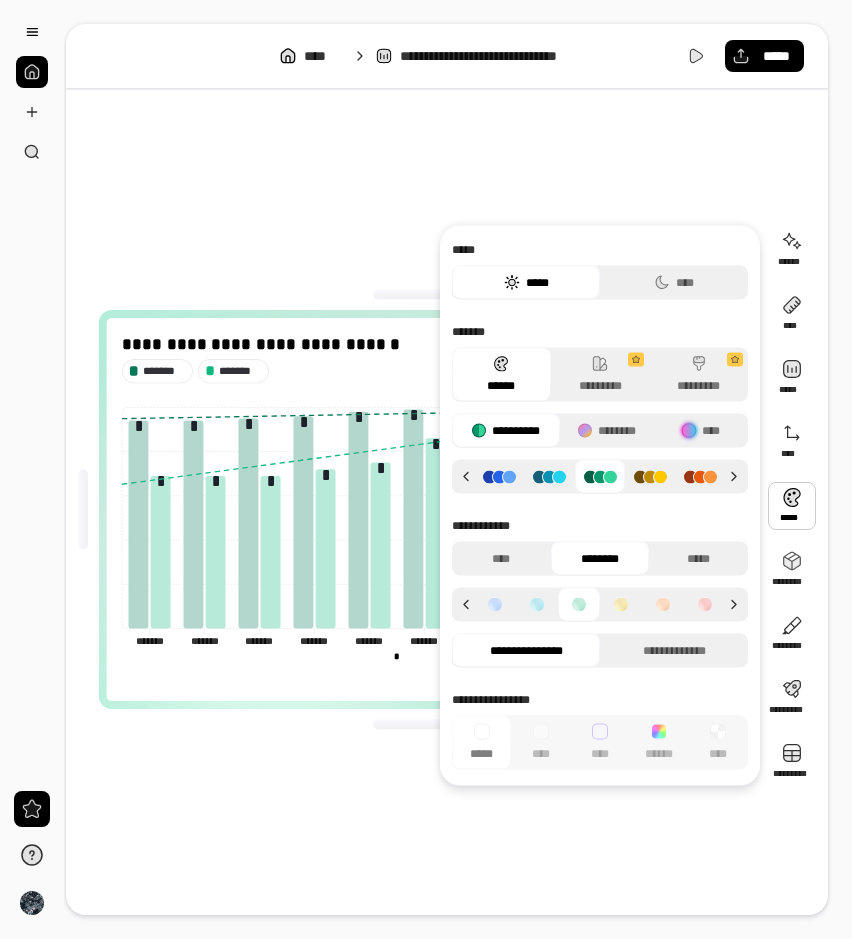 click on "**********" at bounding box center (600, 506) 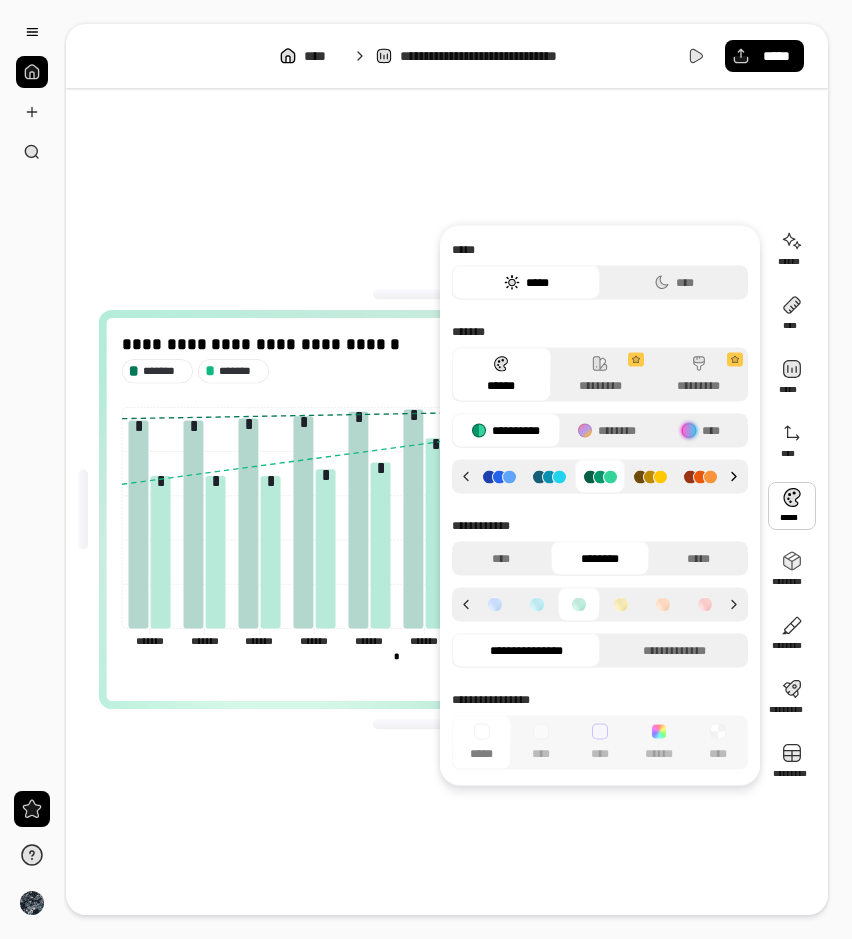 click 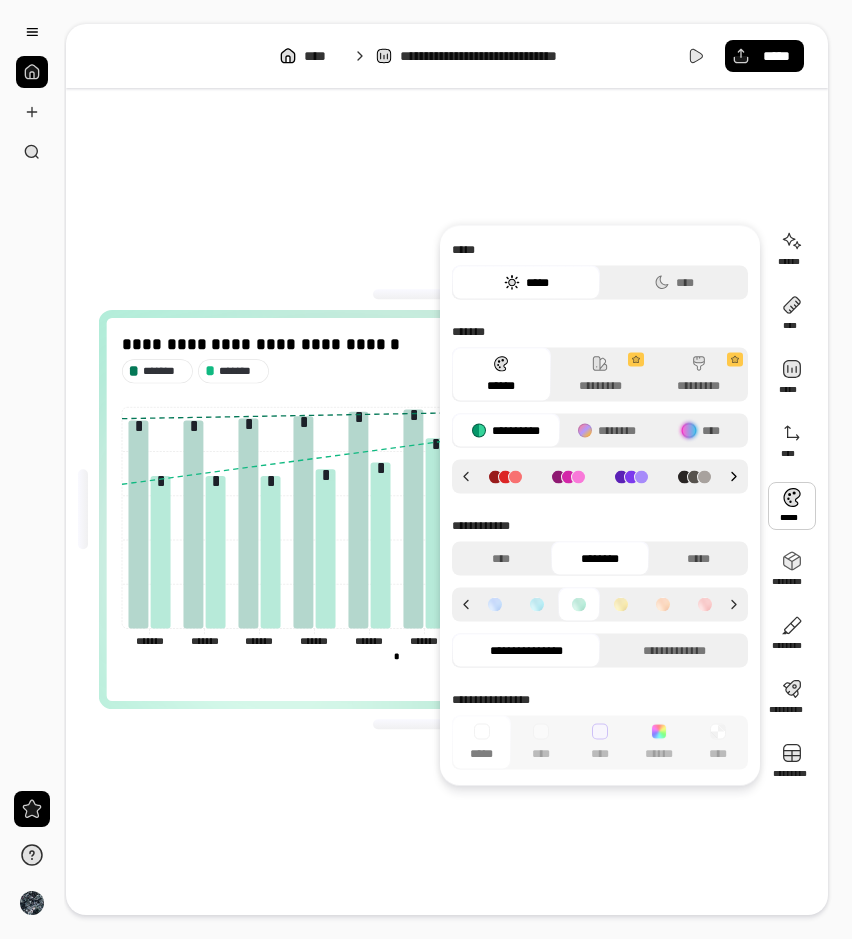 click 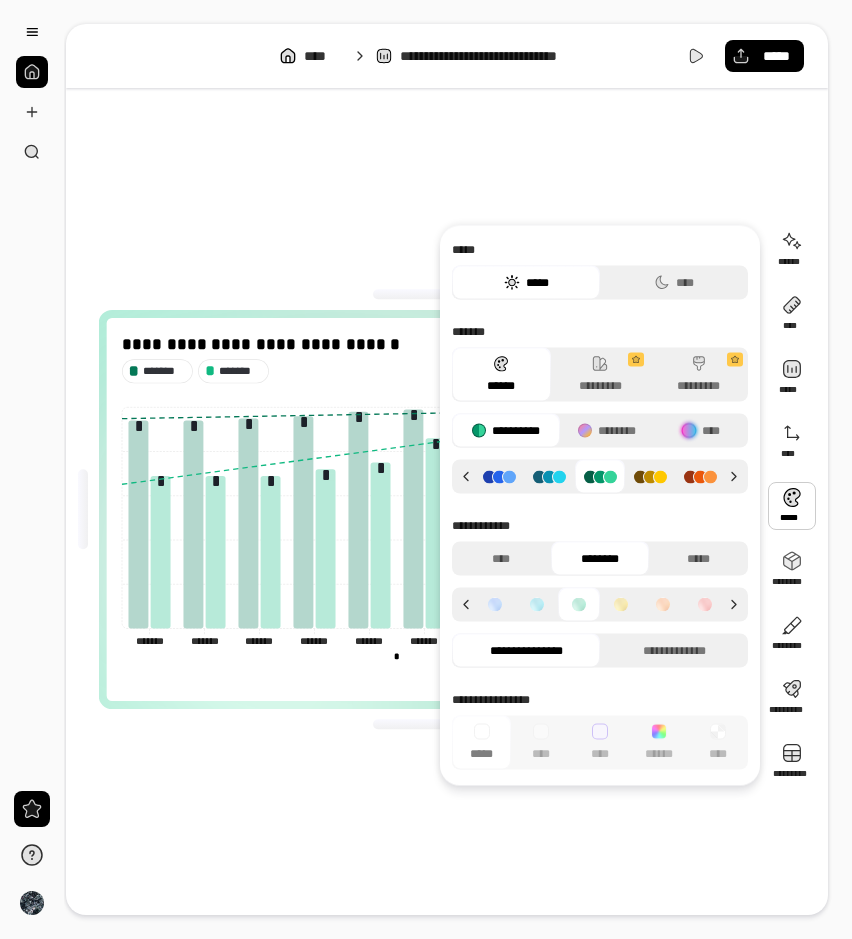 click at bounding box center [499, 476] 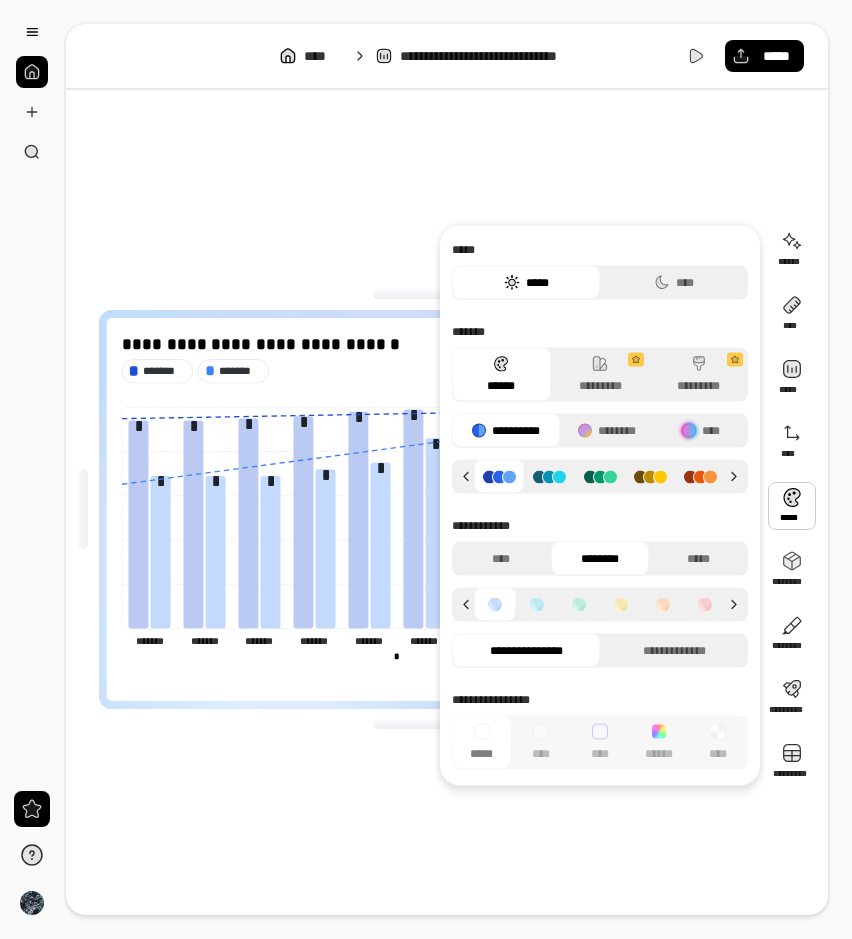 click at bounding box center [499, 476] 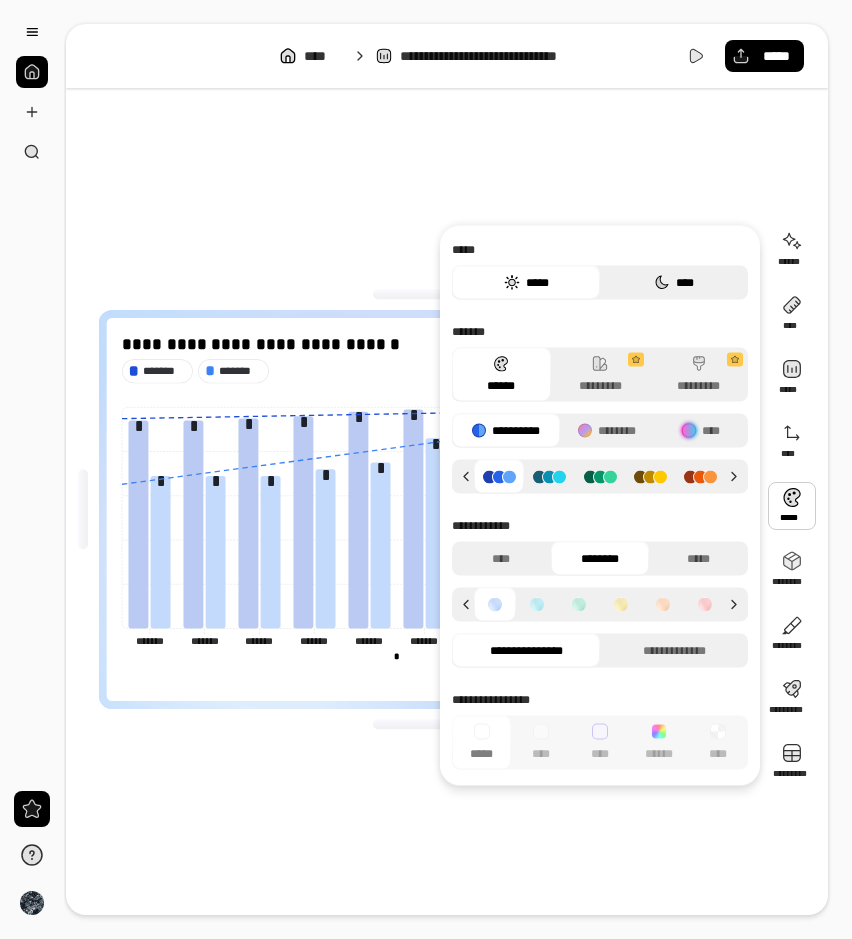 click on "****" at bounding box center [674, 283] 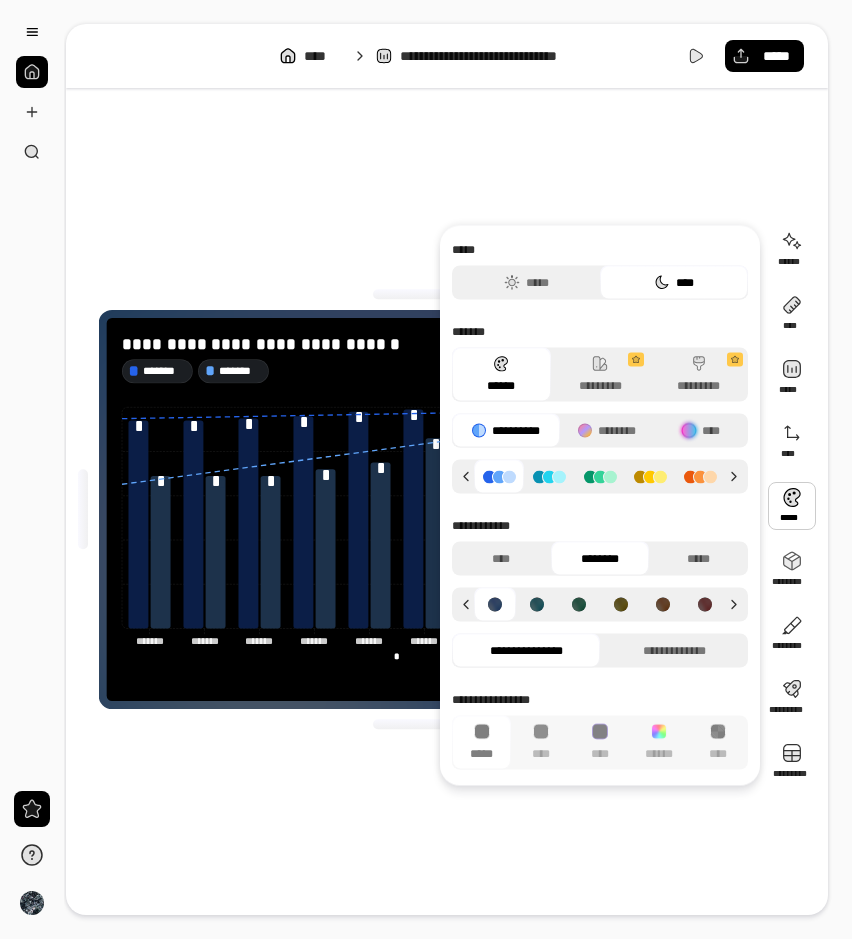 click 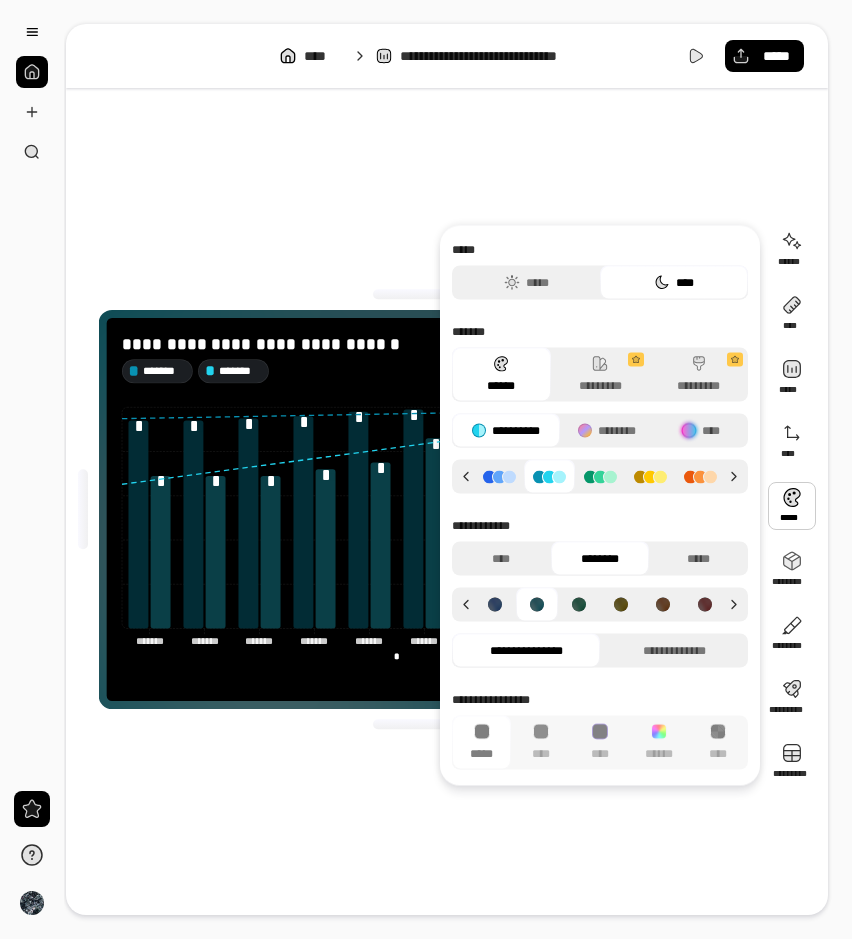 click at bounding box center [600, 605] 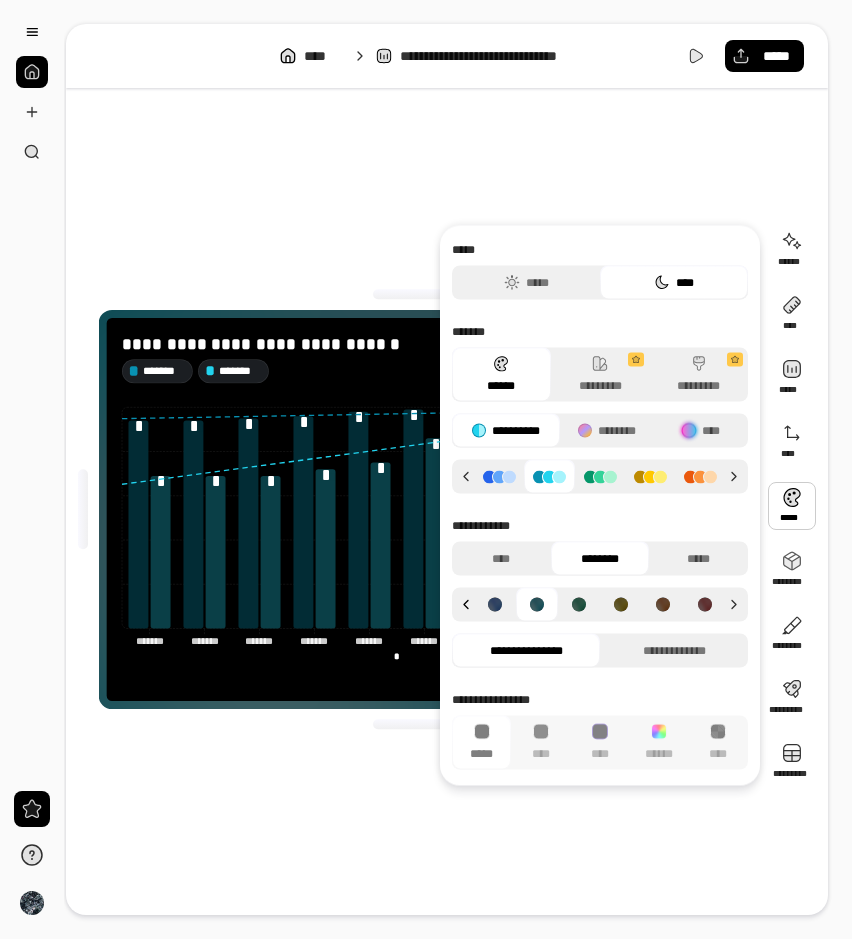 click 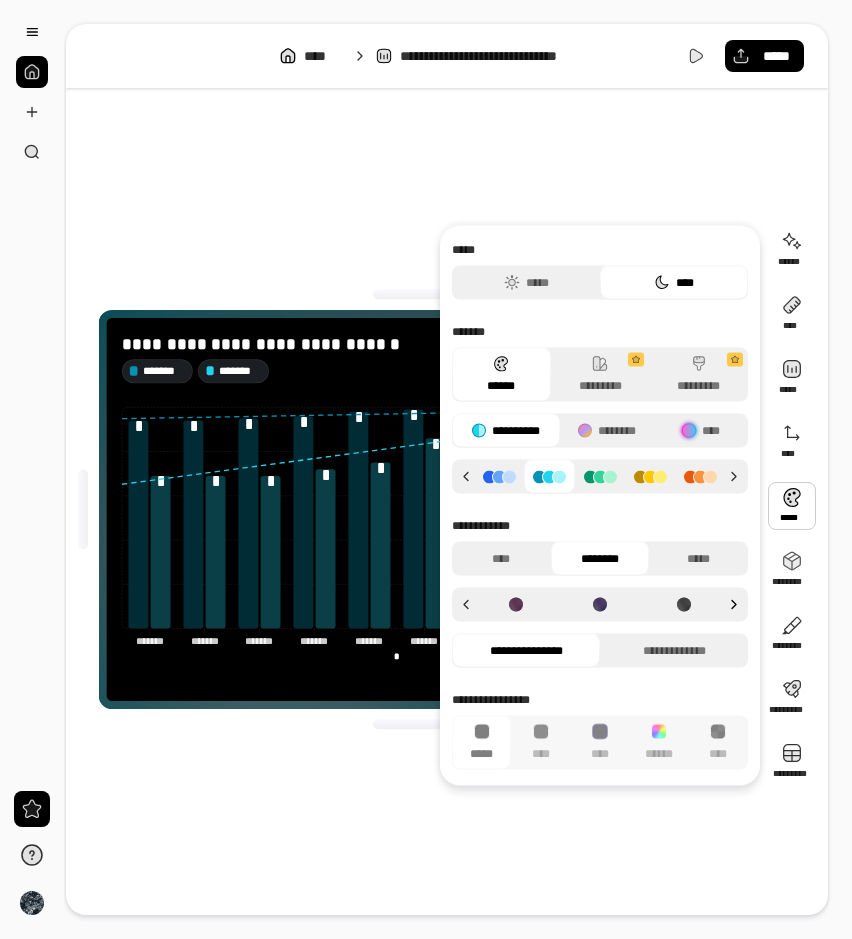 click 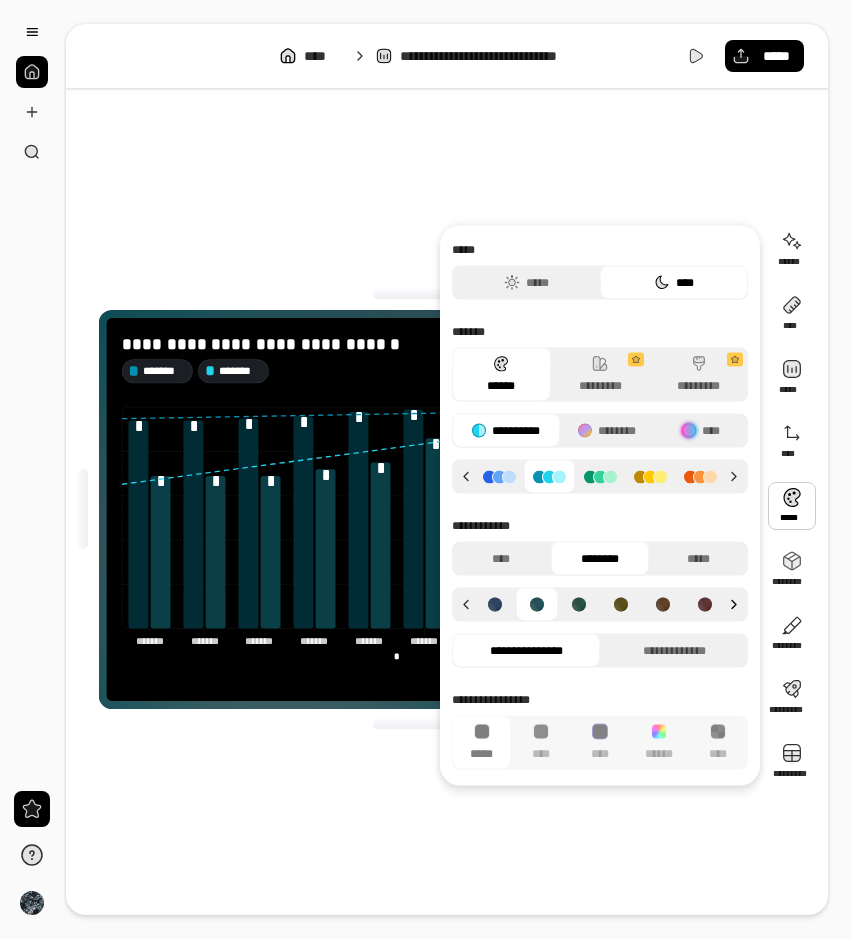 click 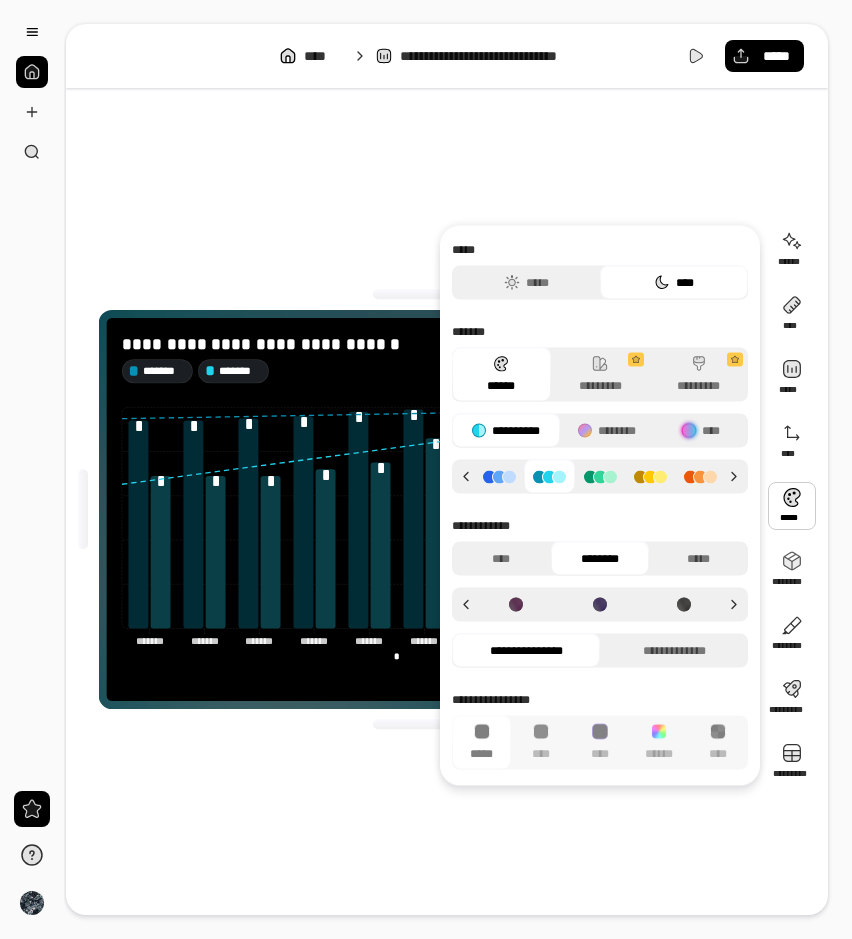 click at bounding box center (600, 605) 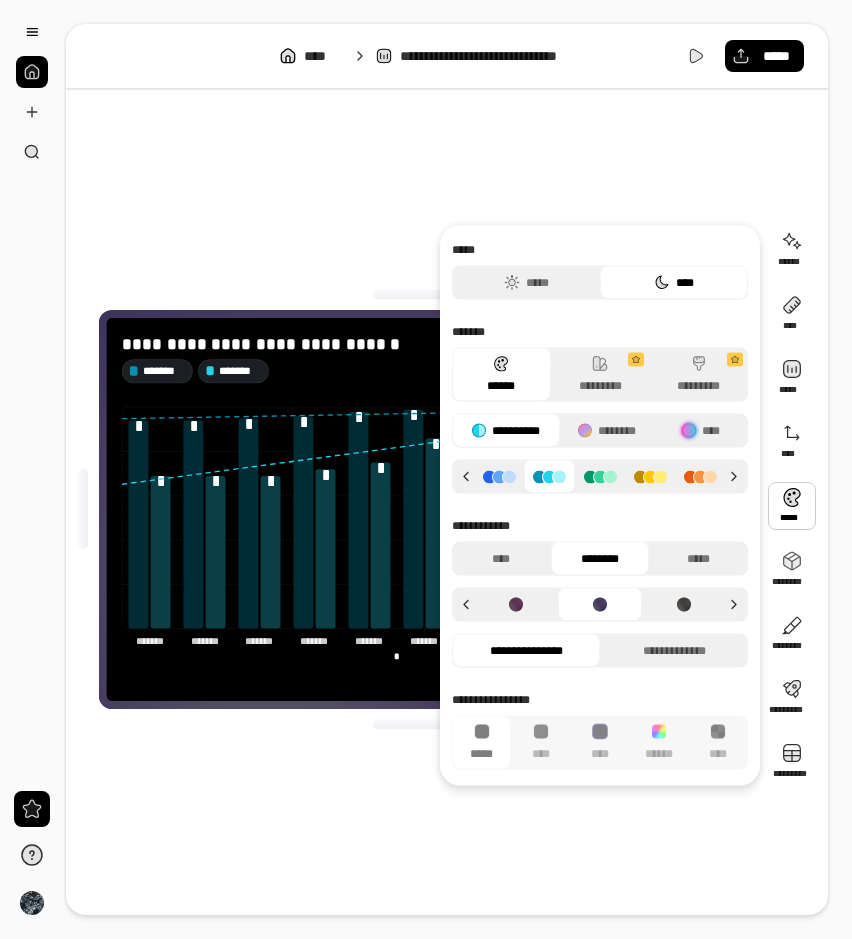 click at bounding box center (600, 605) 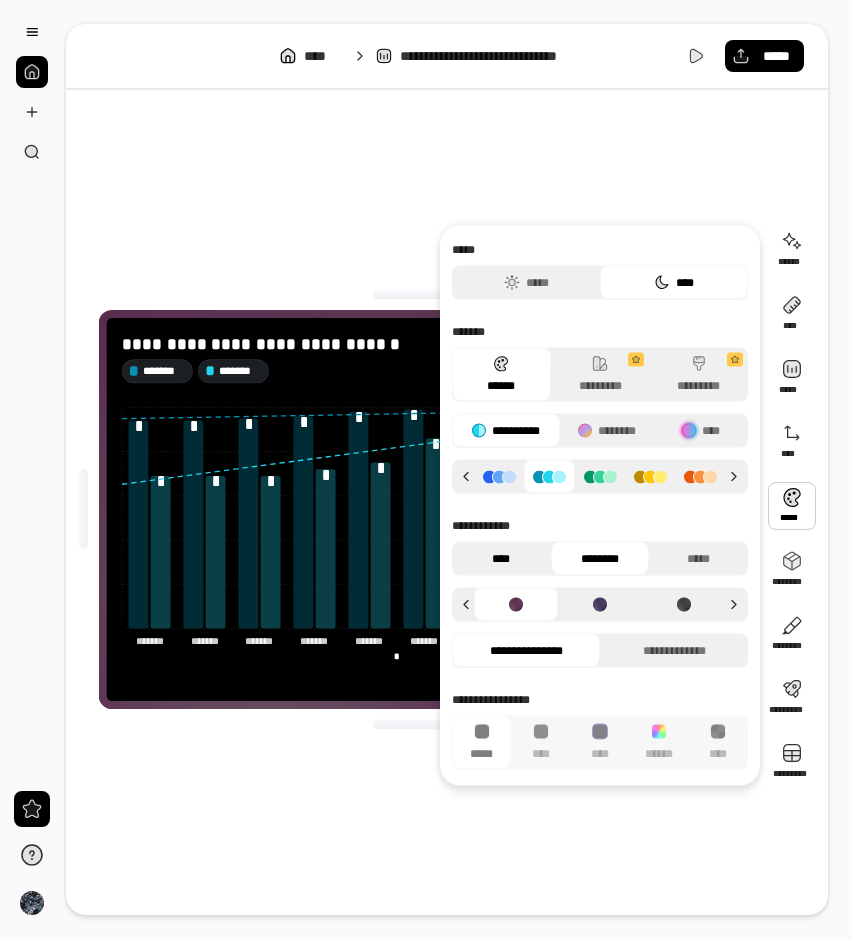 click on "****" at bounding box center (501, 559) 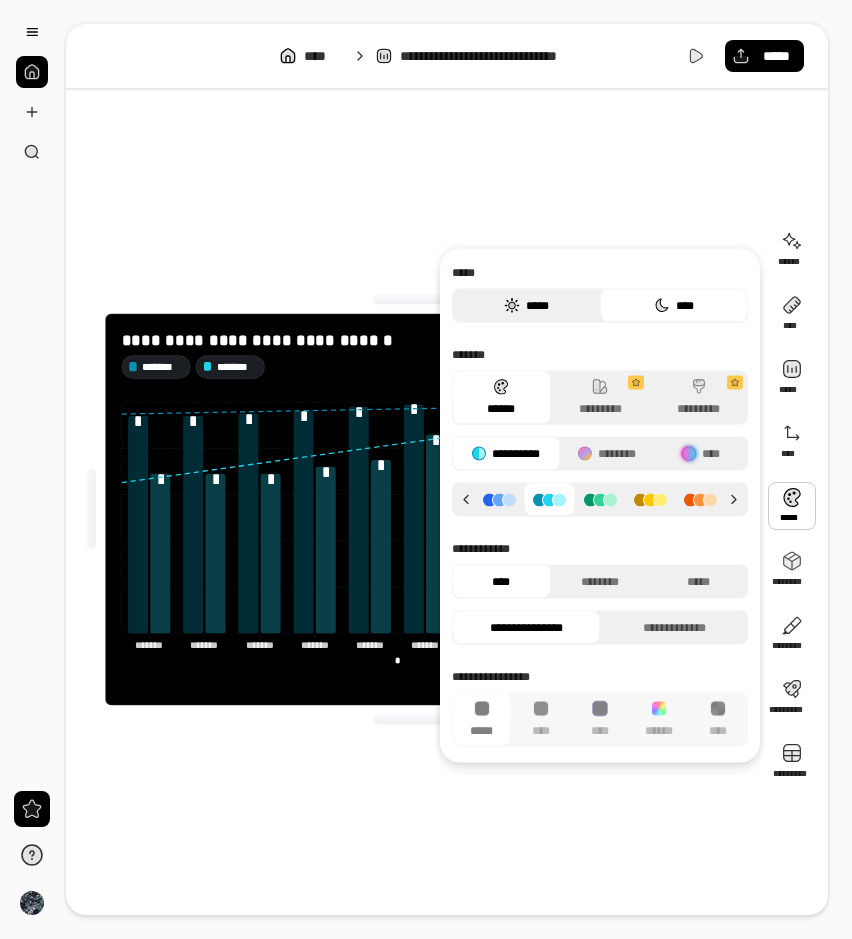 click on "*****" at bounding box center (526, 306) 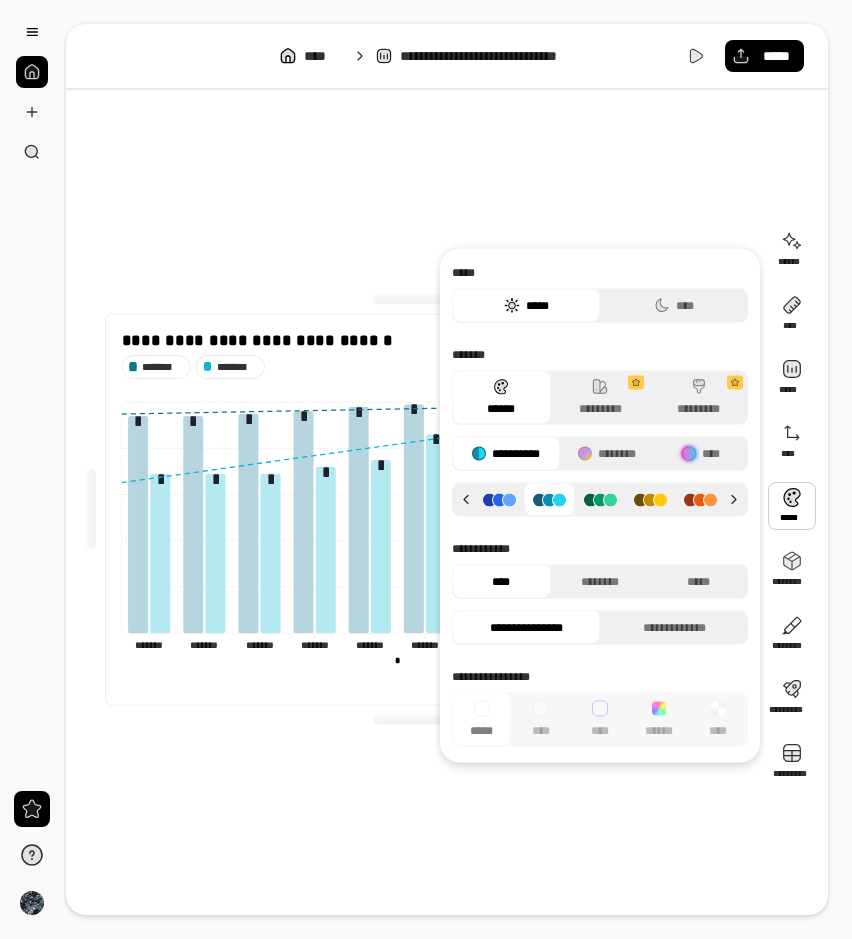 click on "*****" at bounding box center [526, 306] 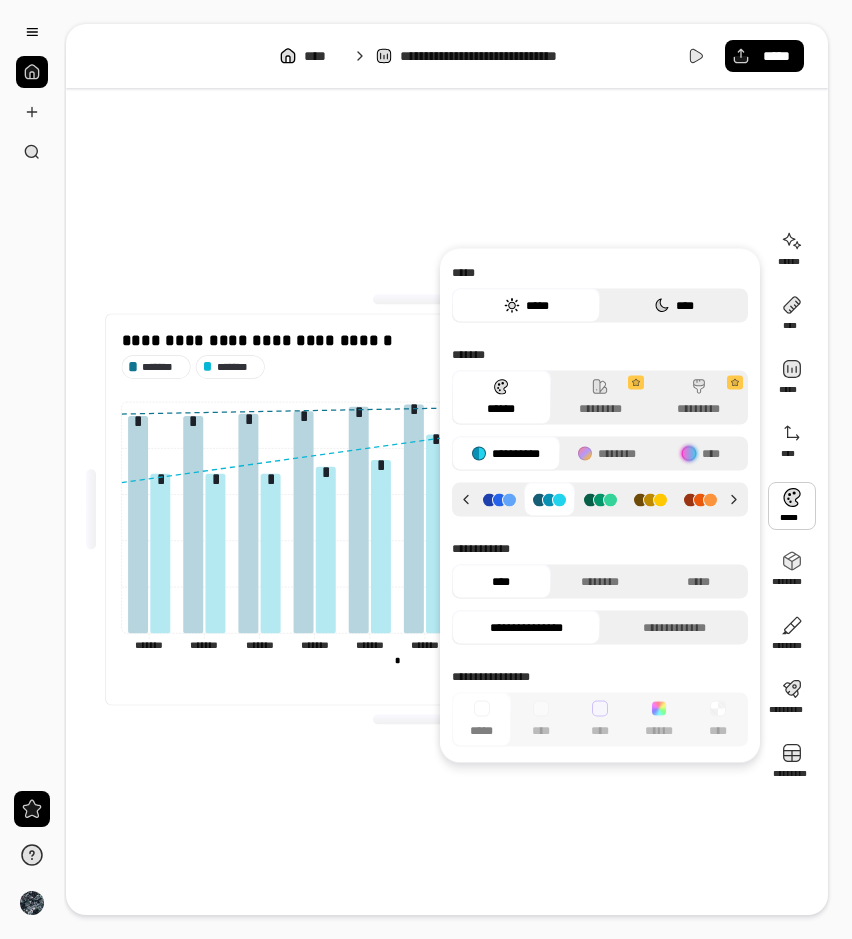 click on "****" at bounding box center (674, 306) 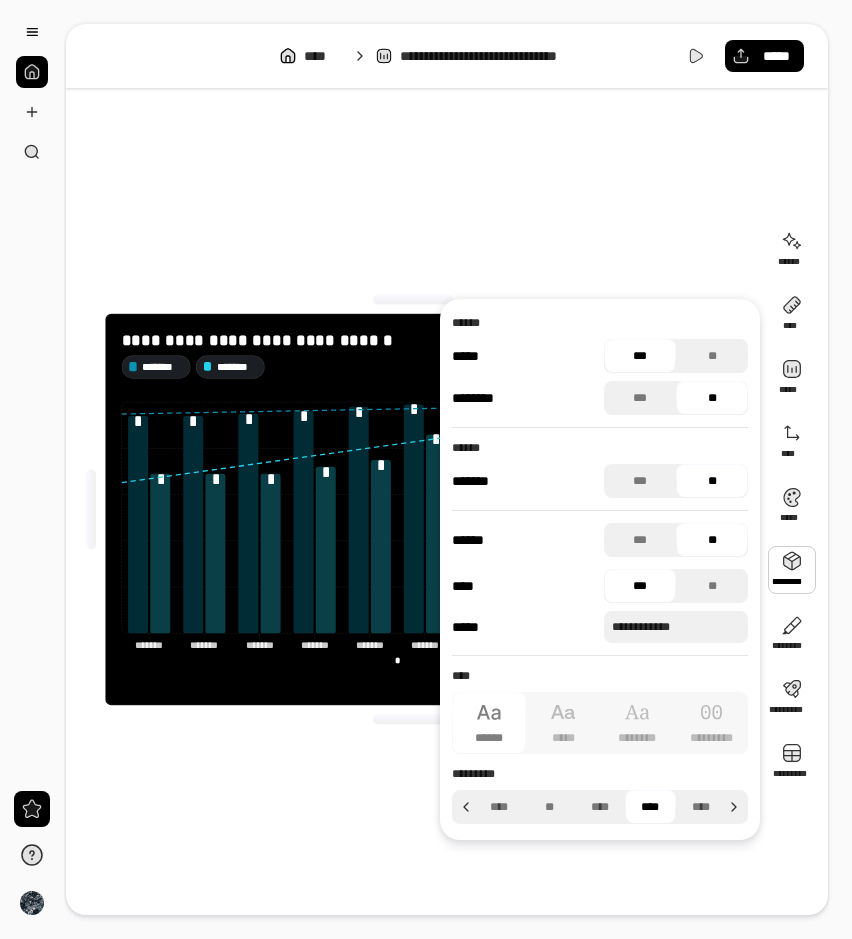 click at bounding box center (792, 570) 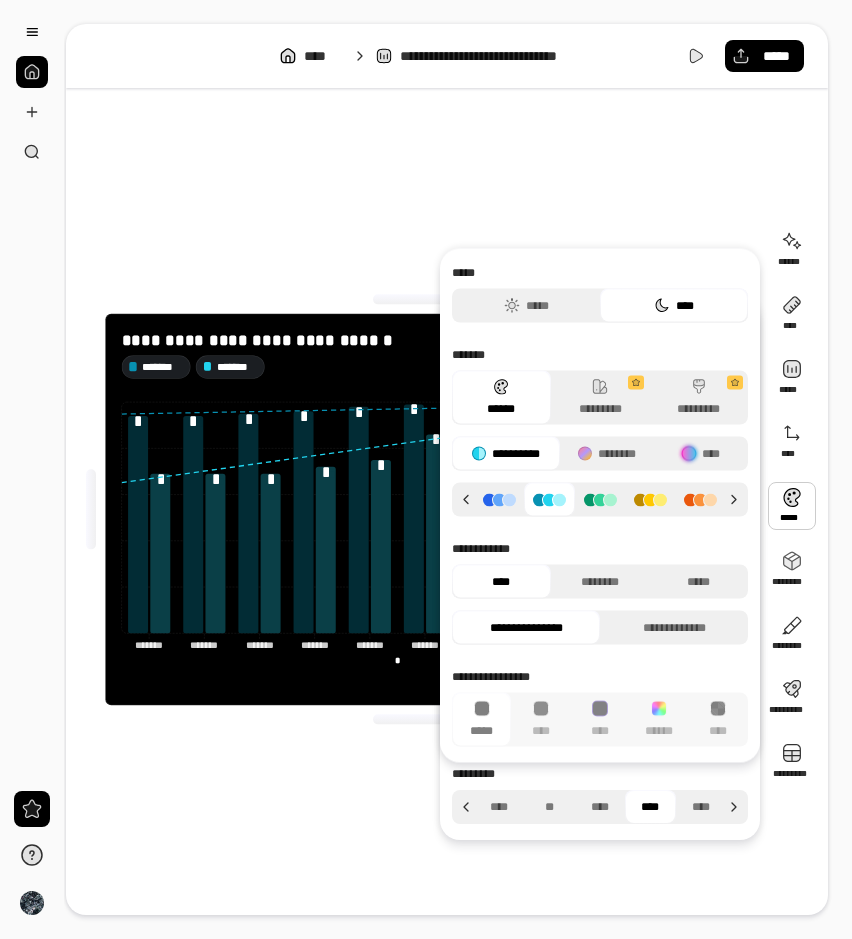 click at bounding box center [792, 506] 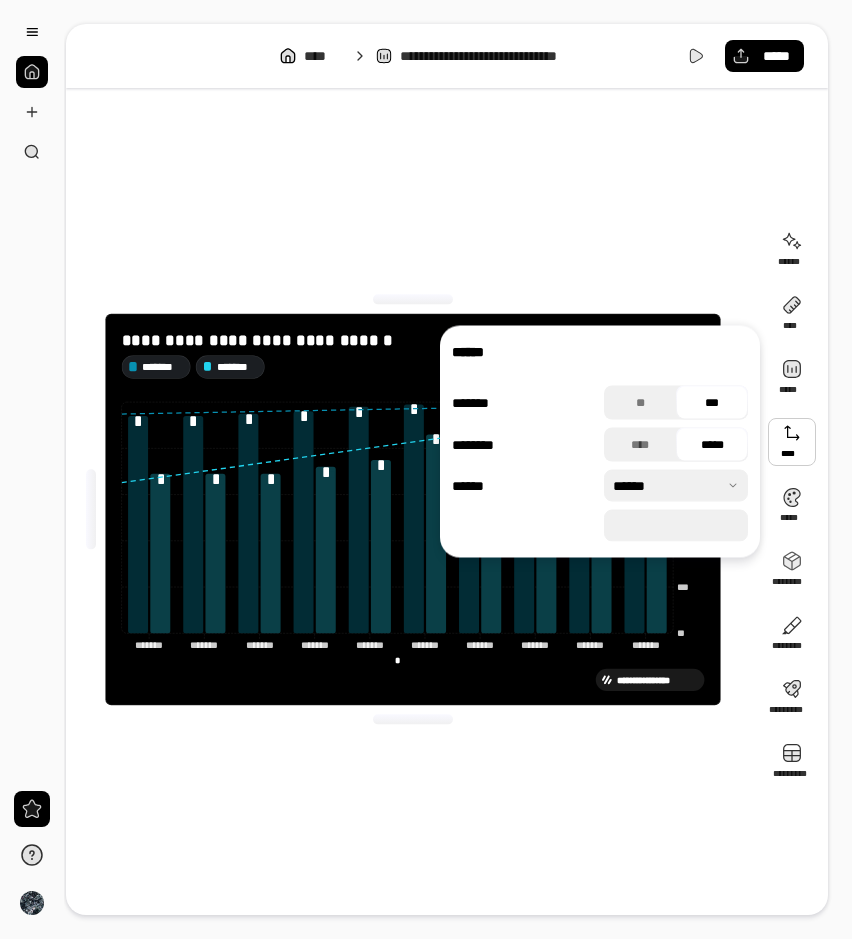 click at bounding box center [792, 442] 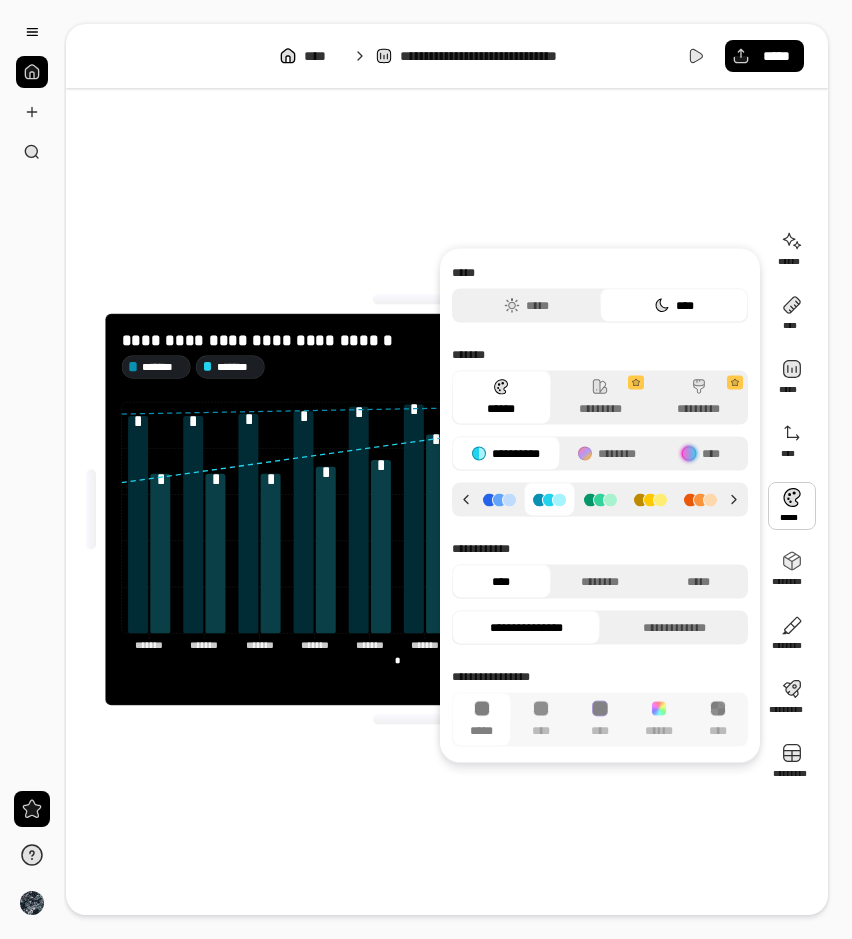 click at bounding box center (792, 506) 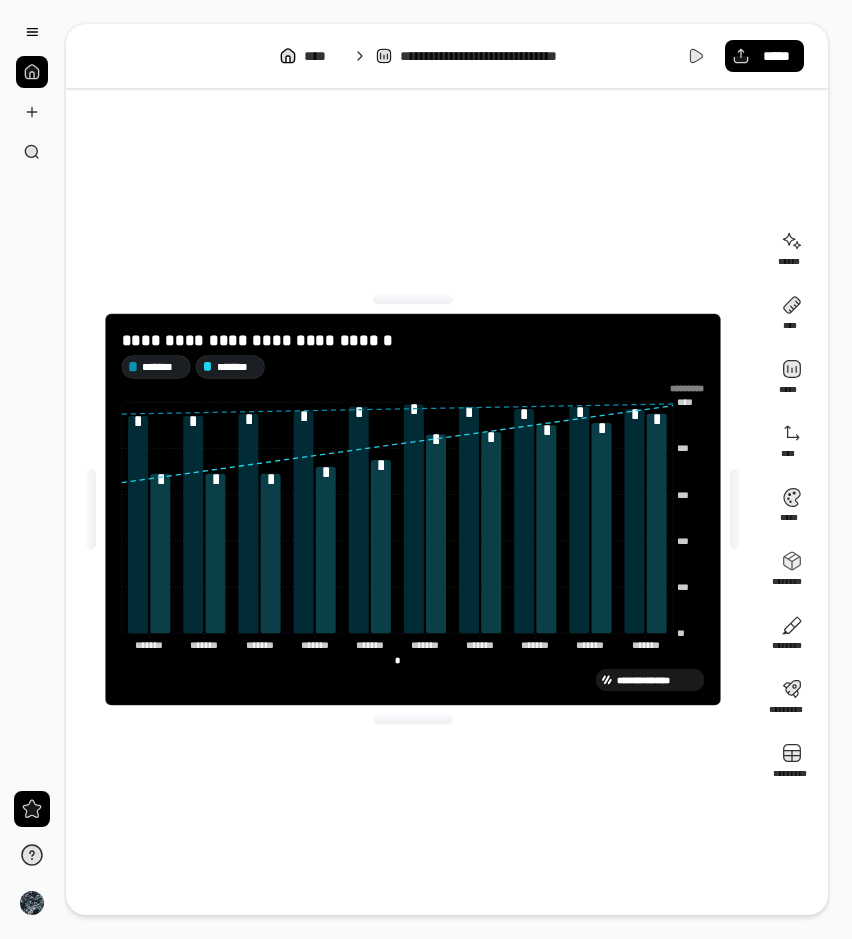 click on "**********" at bounding box center (413, 509) 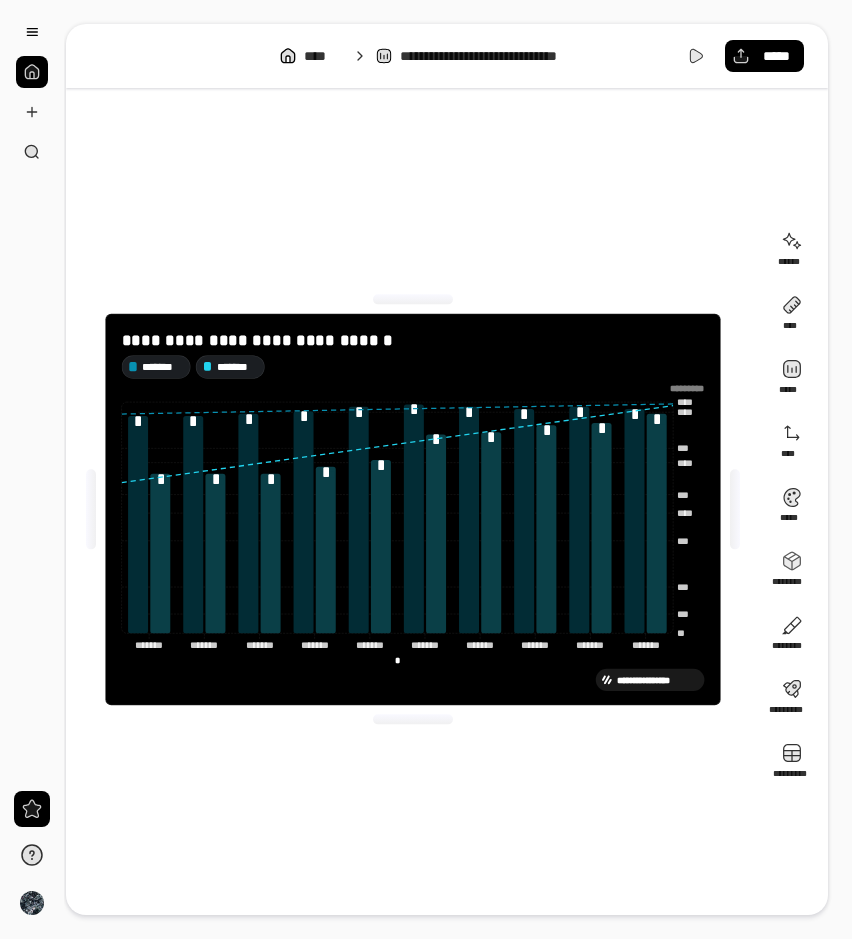 click at bounding box center [413, 299] 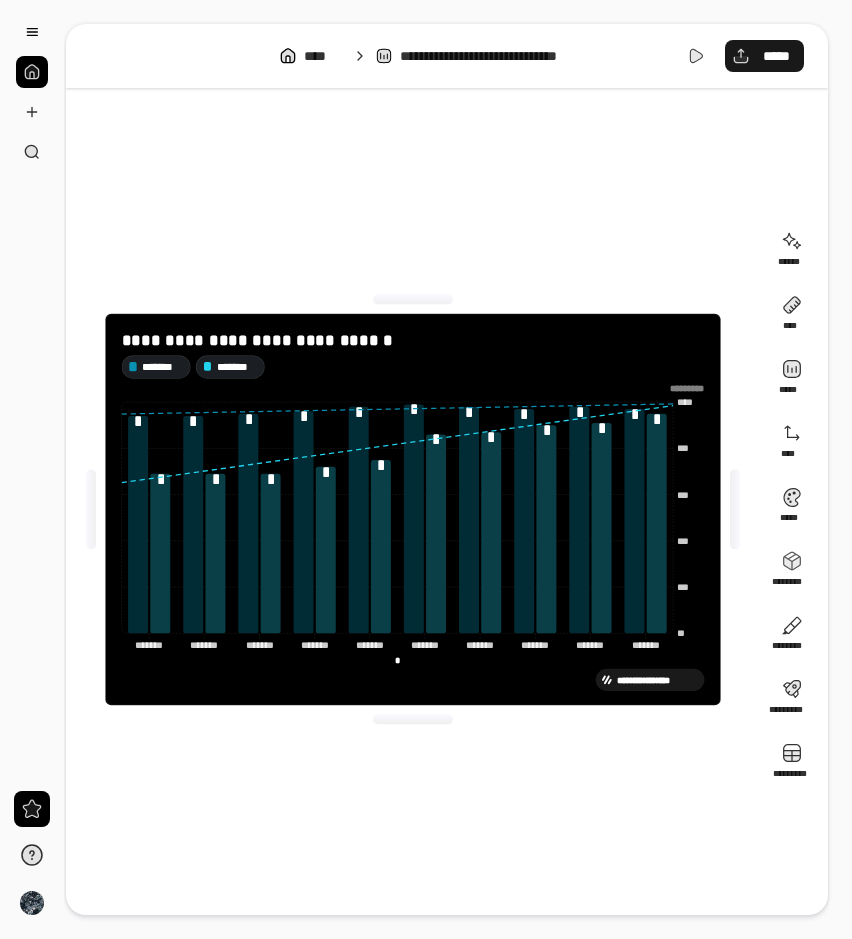 click on "*****" at bounding box center [764, 56] 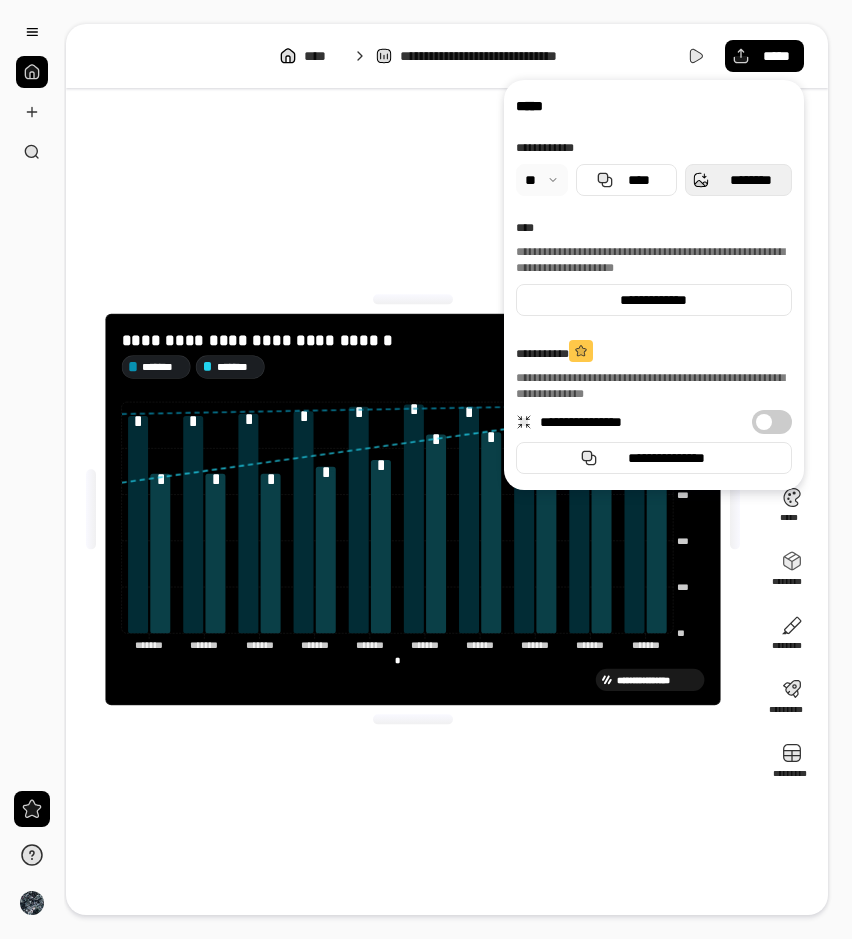 click on "********" at bounding box center (738, 180) 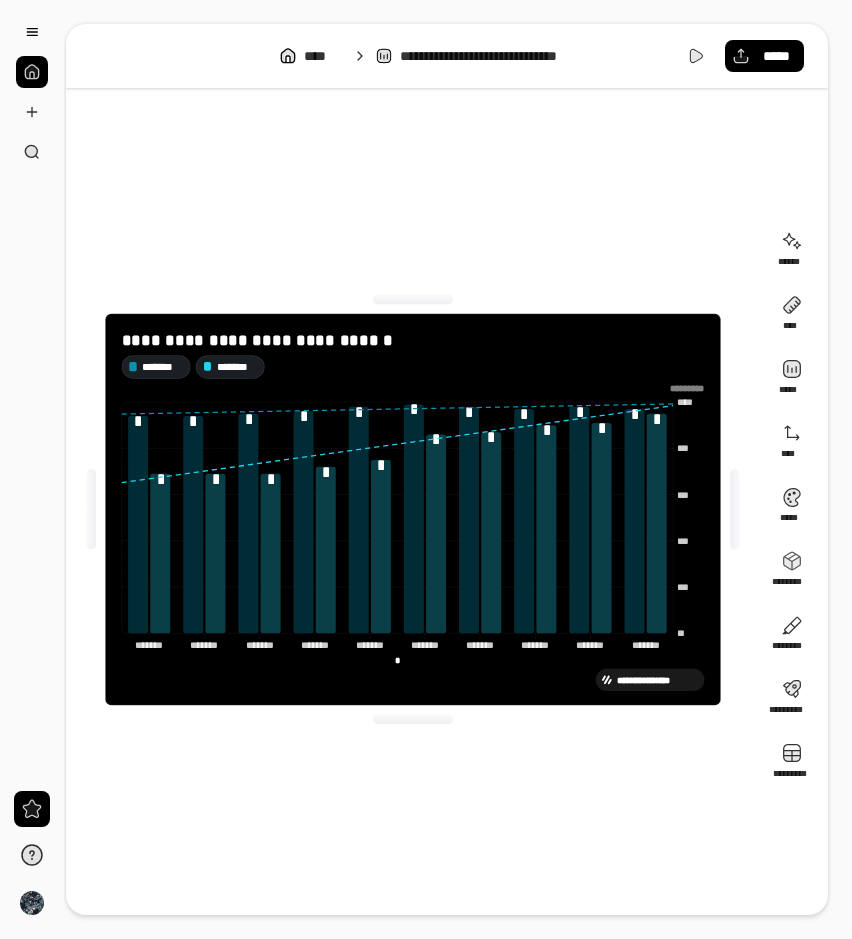 click on "**********" at bounding box center (413, 509) 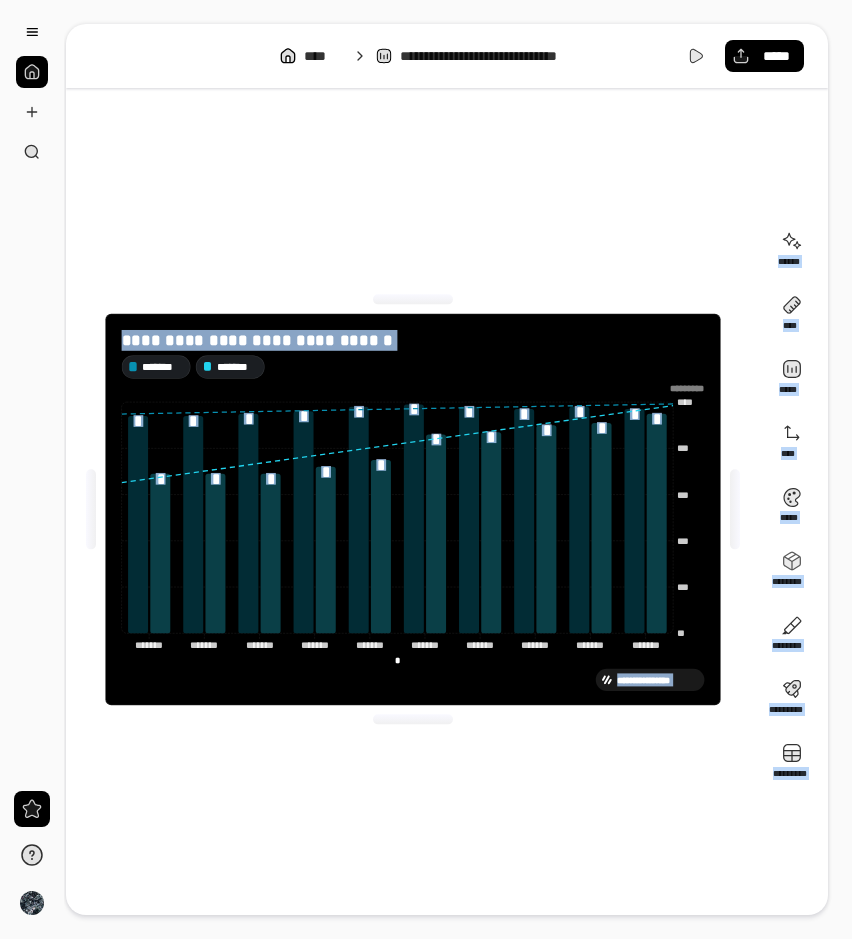 click on "**********" at bounding box center [413, 509] 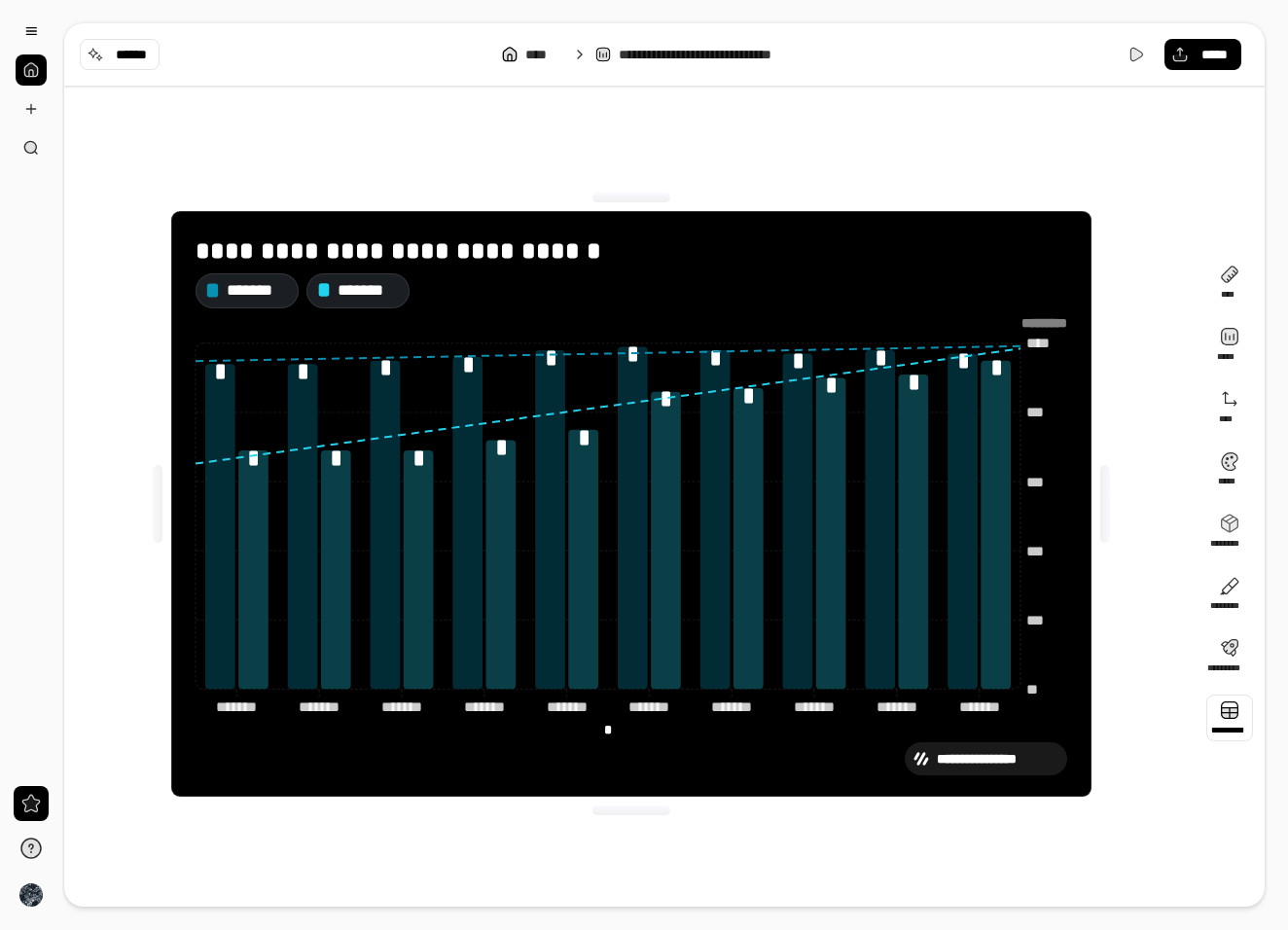 click at bounding box center [1230, 718] 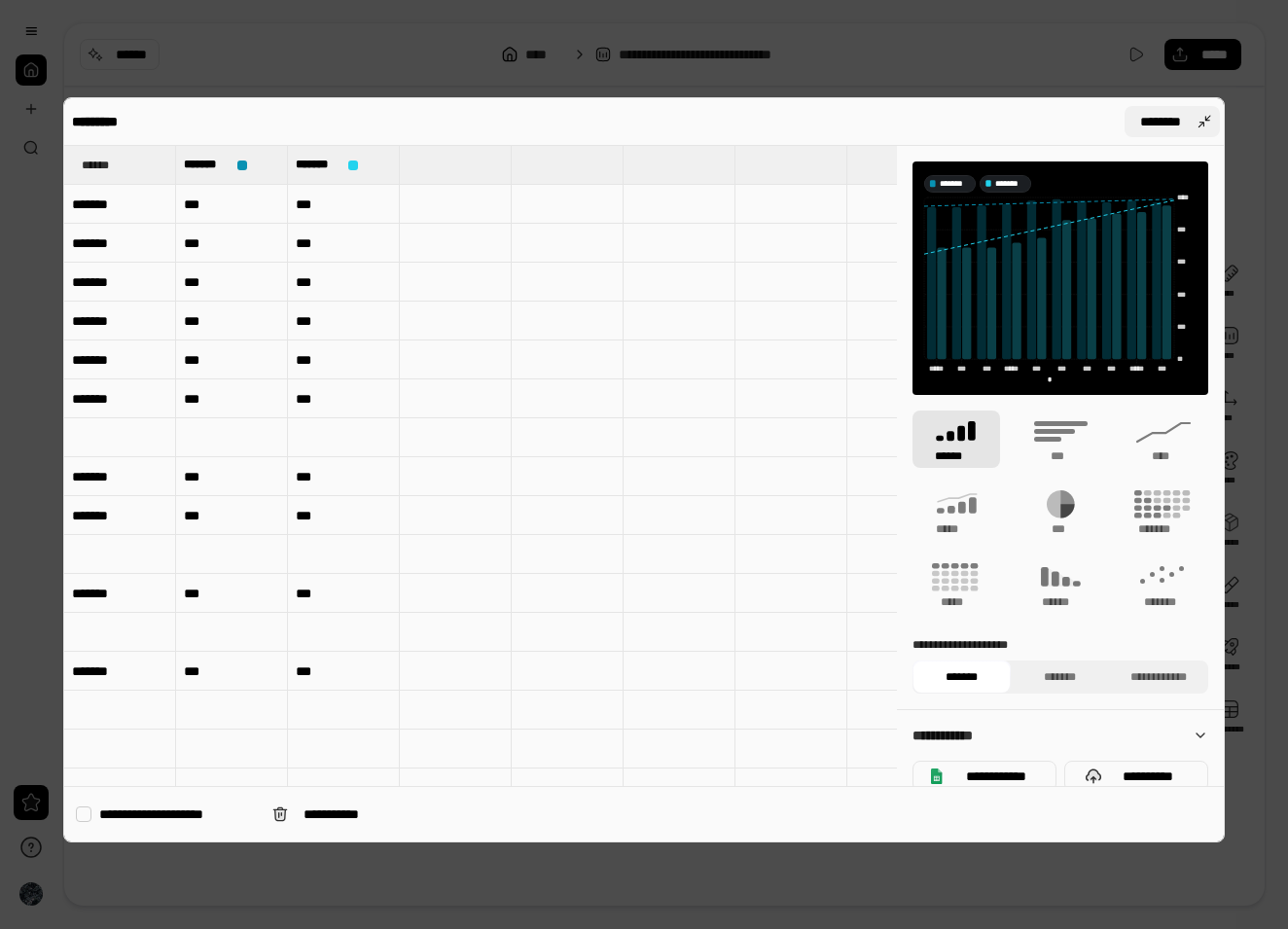click on "********" at bounding box center (1161, 122) 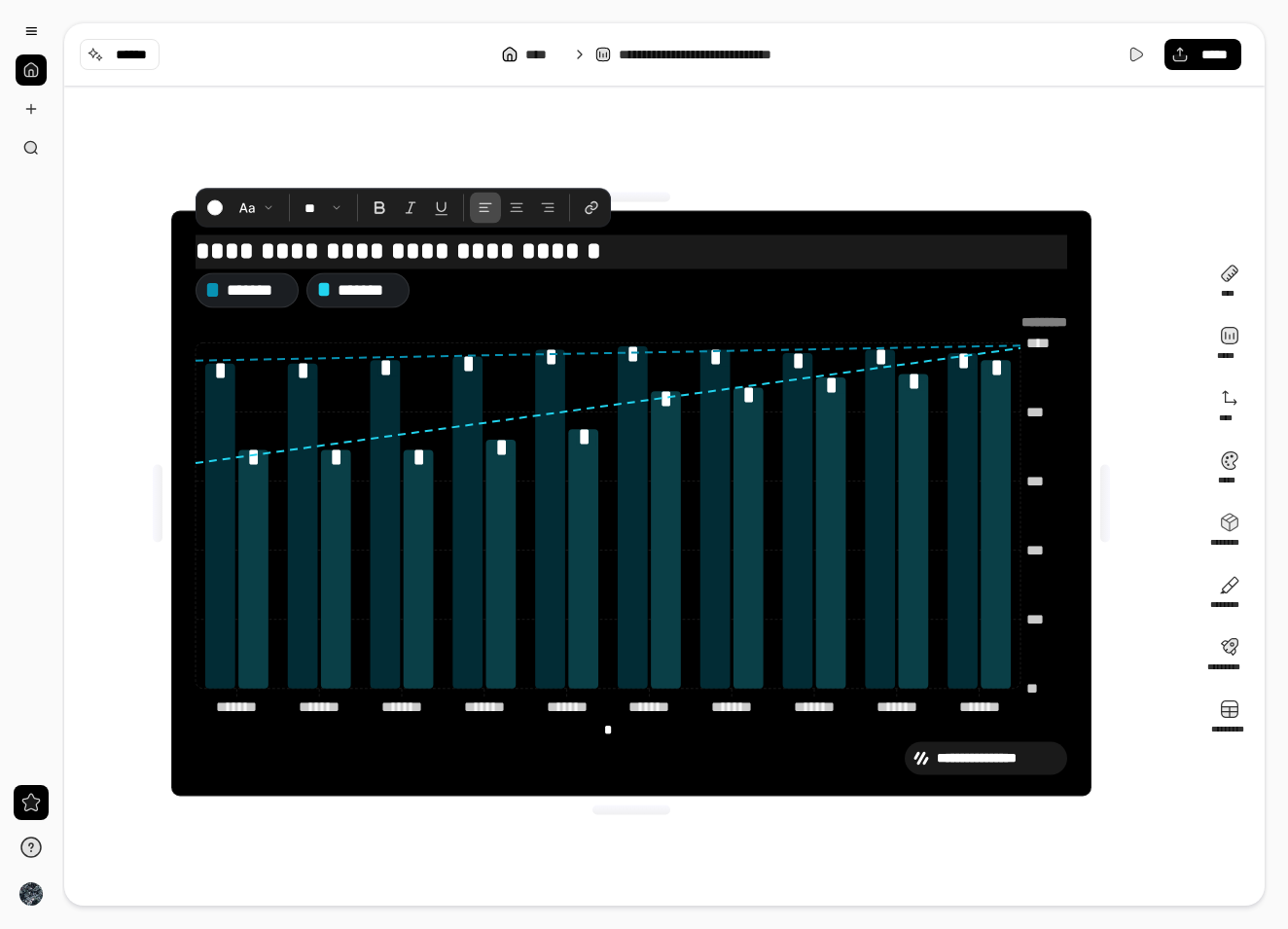 click on "**********" at bounding box center (631, 250) 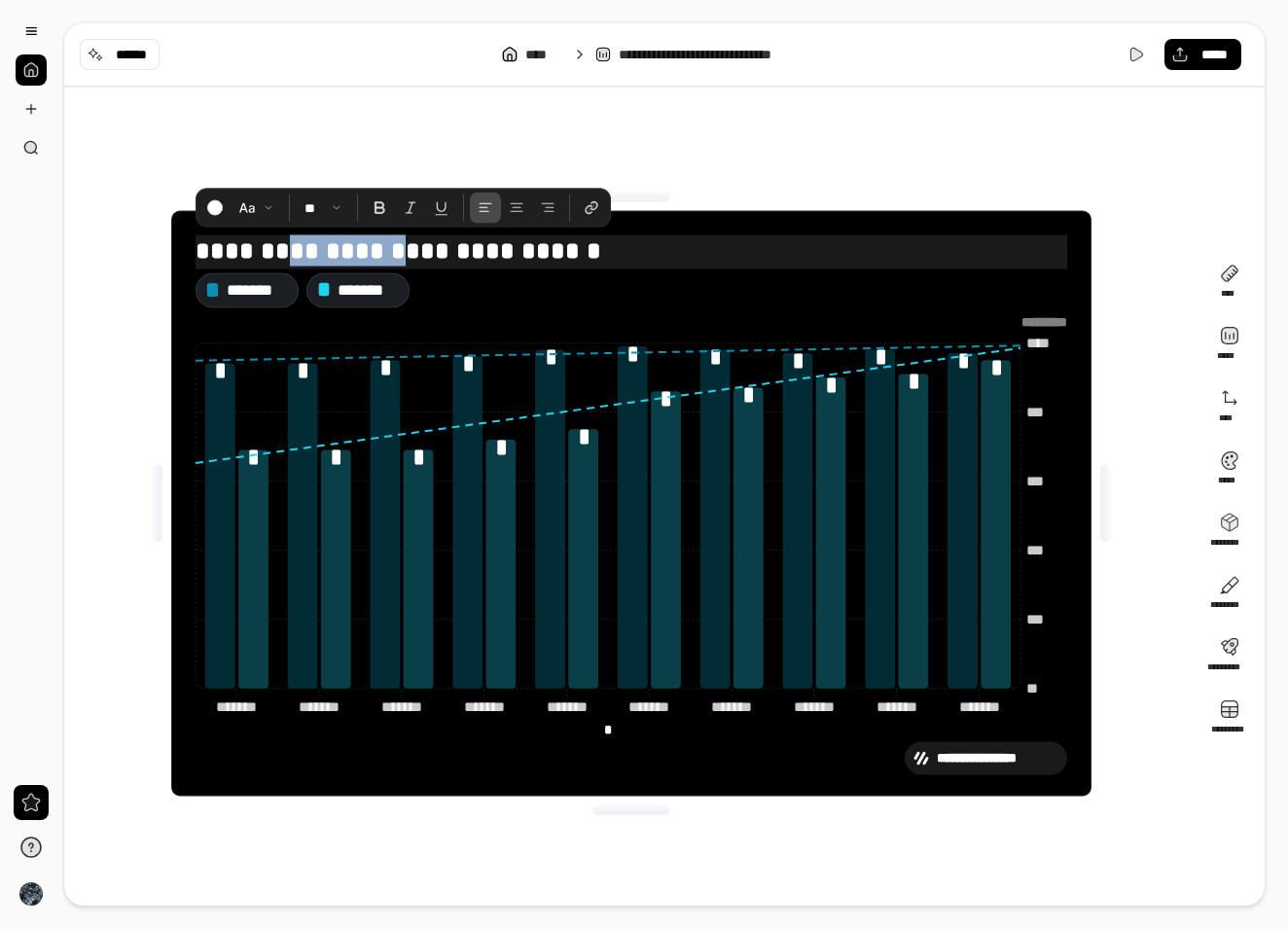 click on "**********" at bounding box center (631, 250) 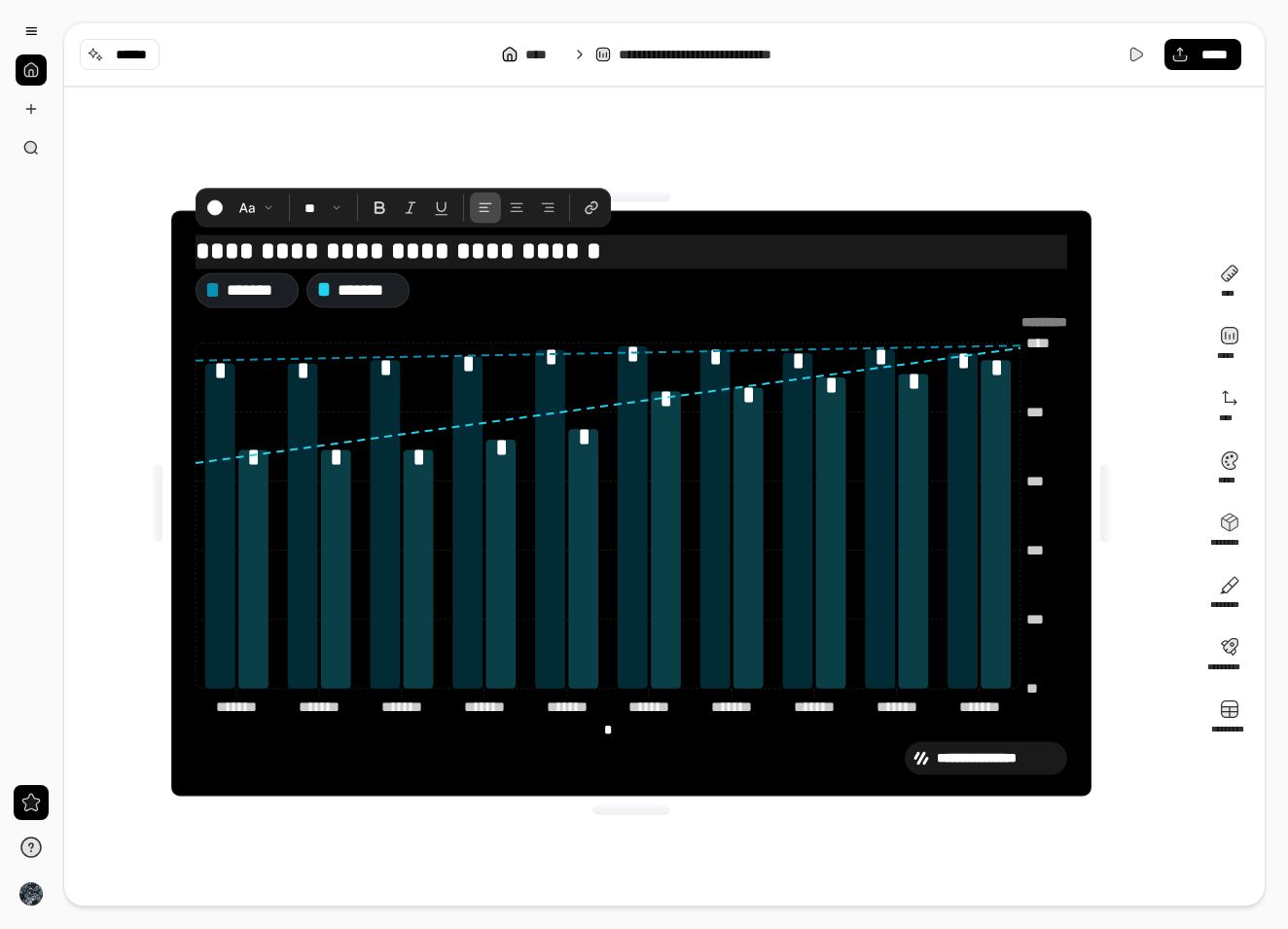 click on "**********" at bounding box center (631, 250) 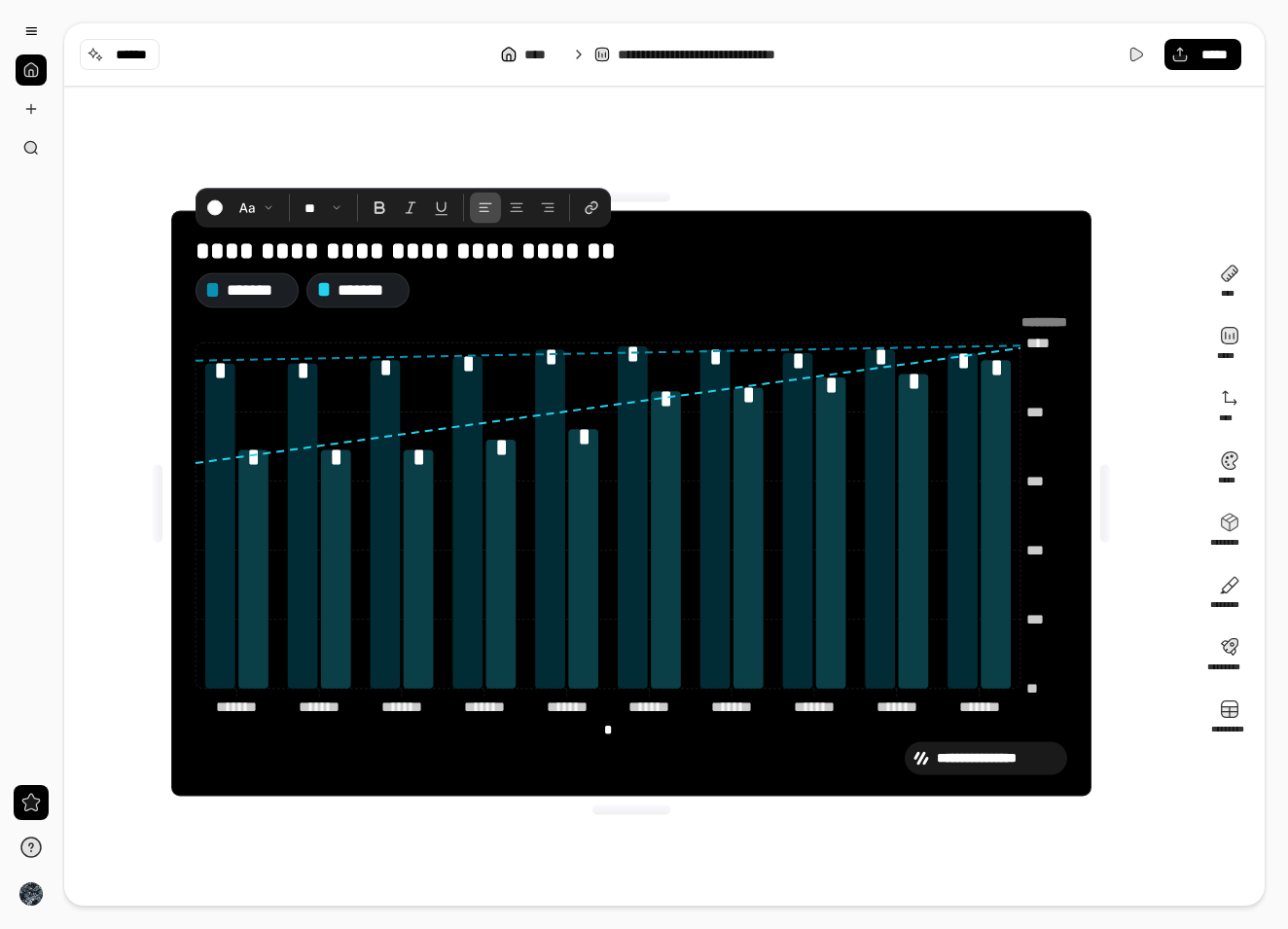 click on "**********" at bounding box center [631, 252] 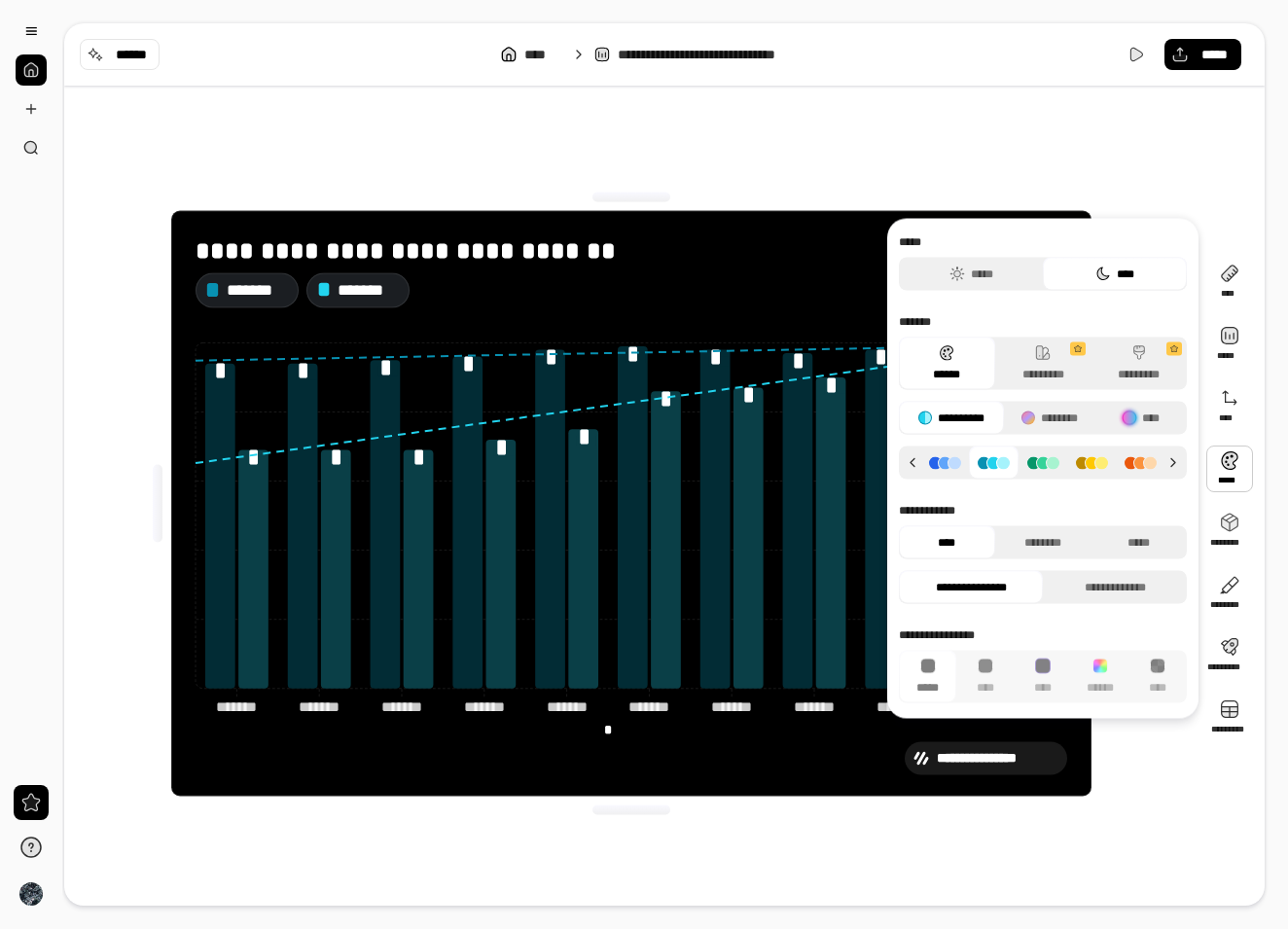 click at bounding box center (1230, 469) 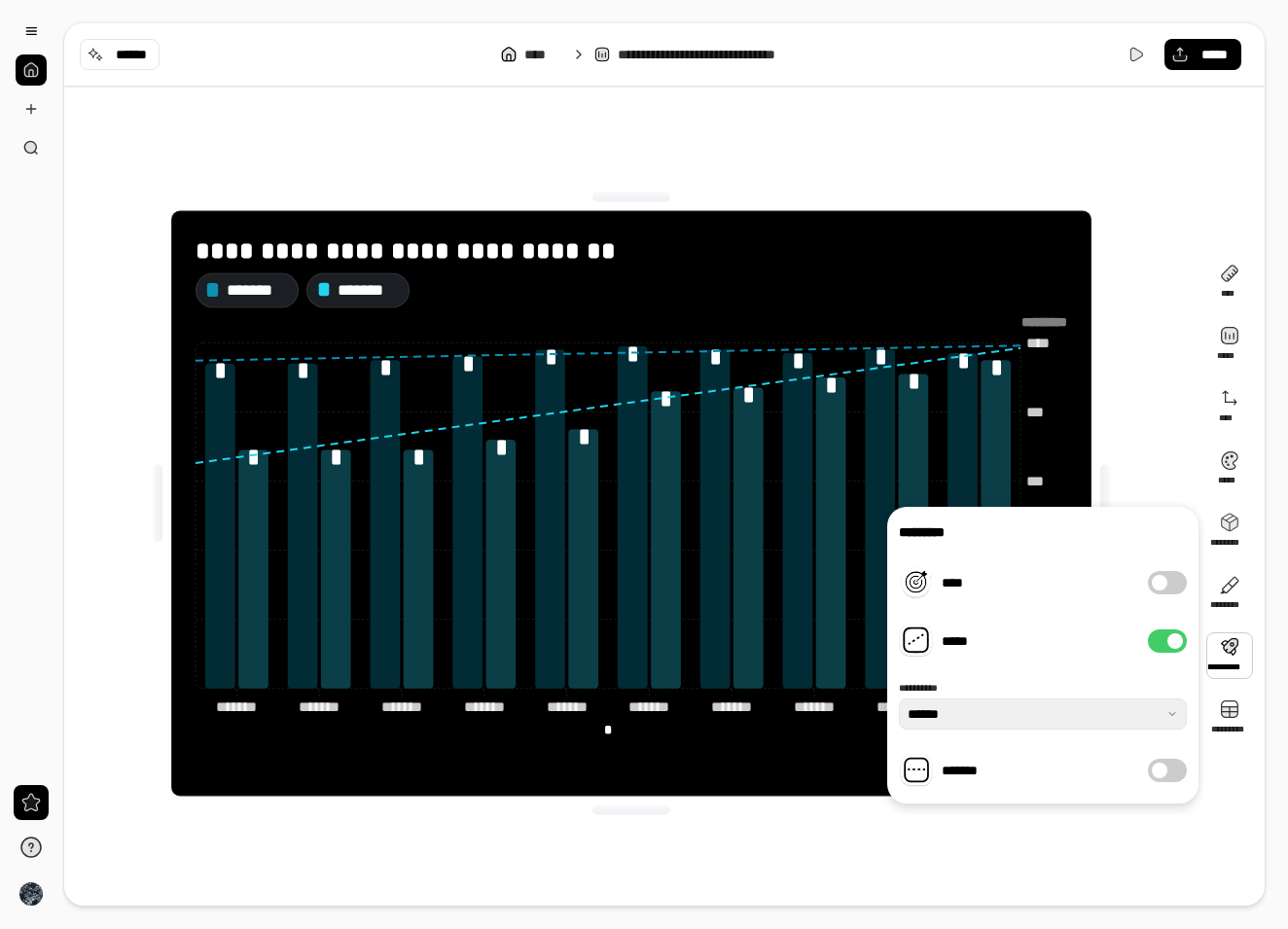 click on "*****" at bounding box center (1167, 641) 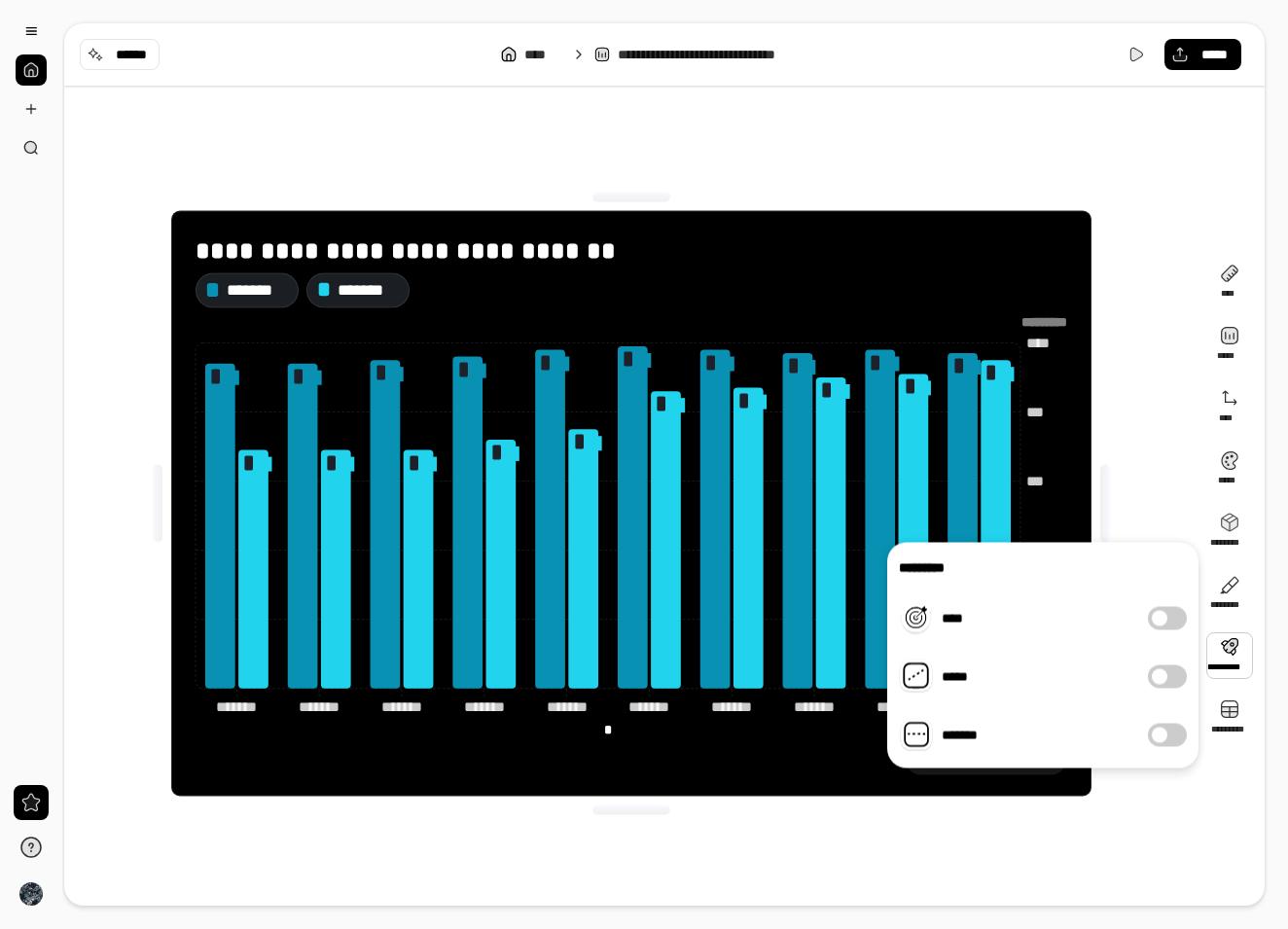 click on "******* *******" at bounding box center (631, 291) 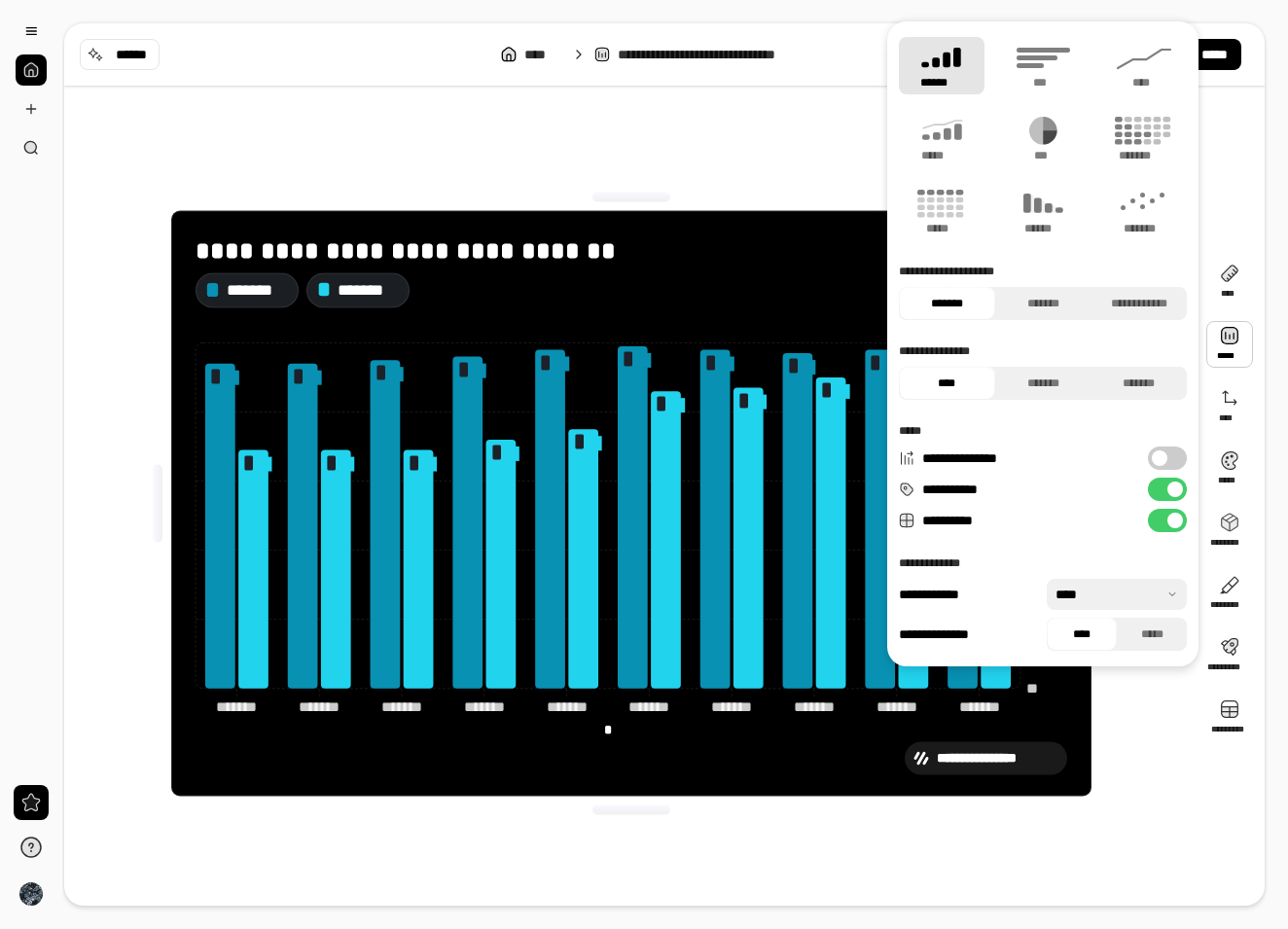 click at bounding box center [1230, 344] 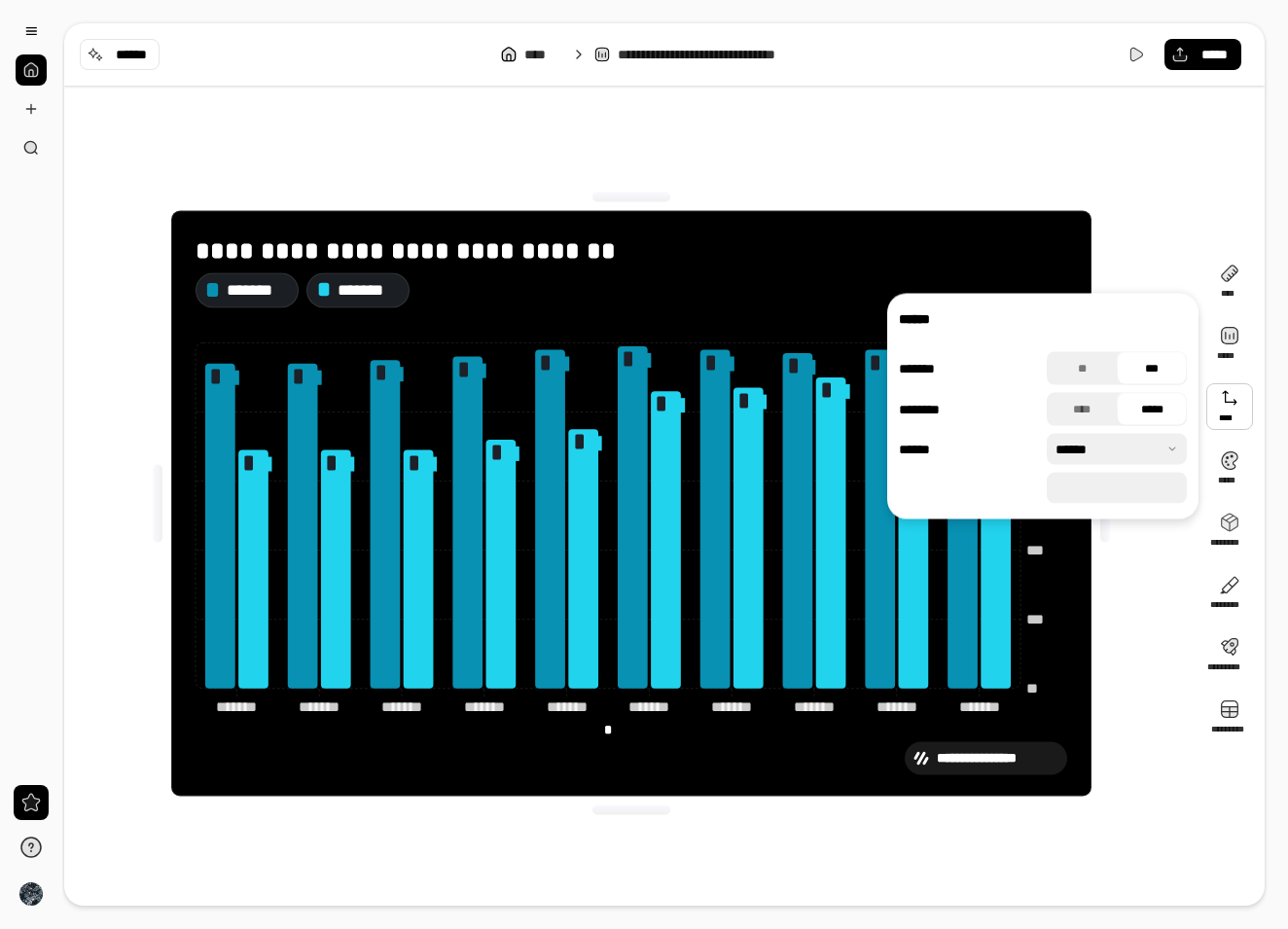 click at bounding box center (1230, 407) 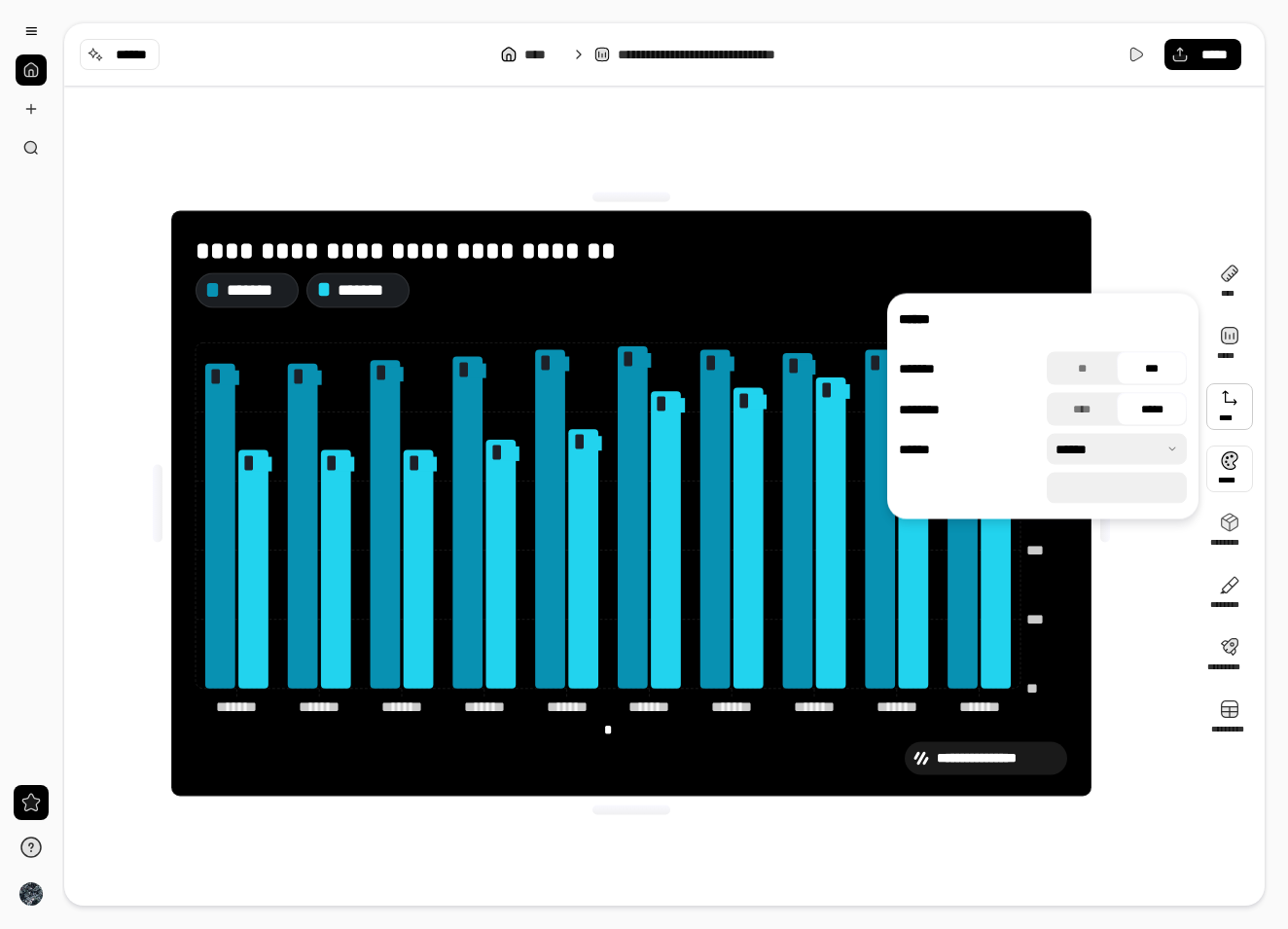 click at bounding box center [1230, 469] 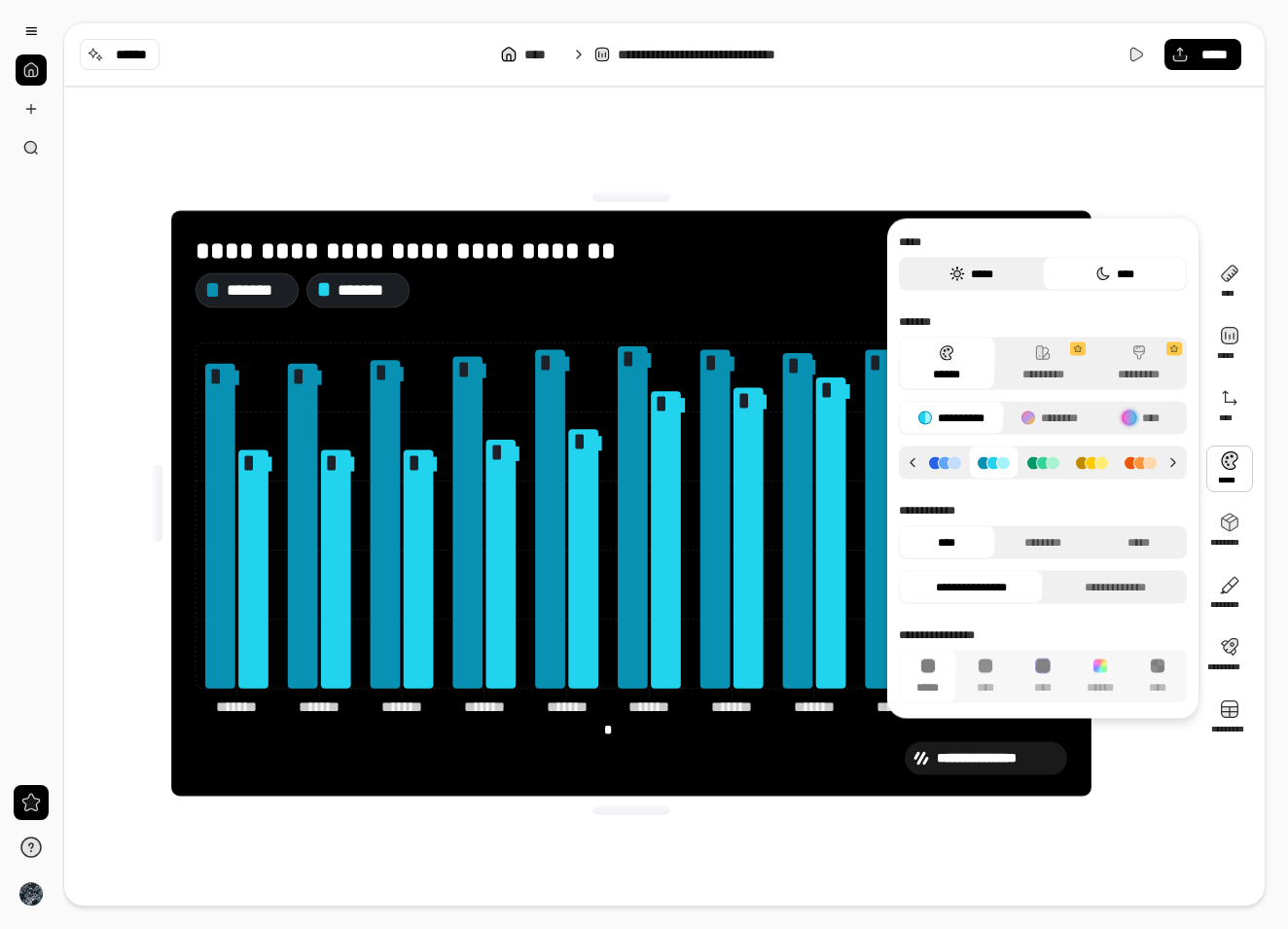 click on "*****" at bounding box center (971, 274) 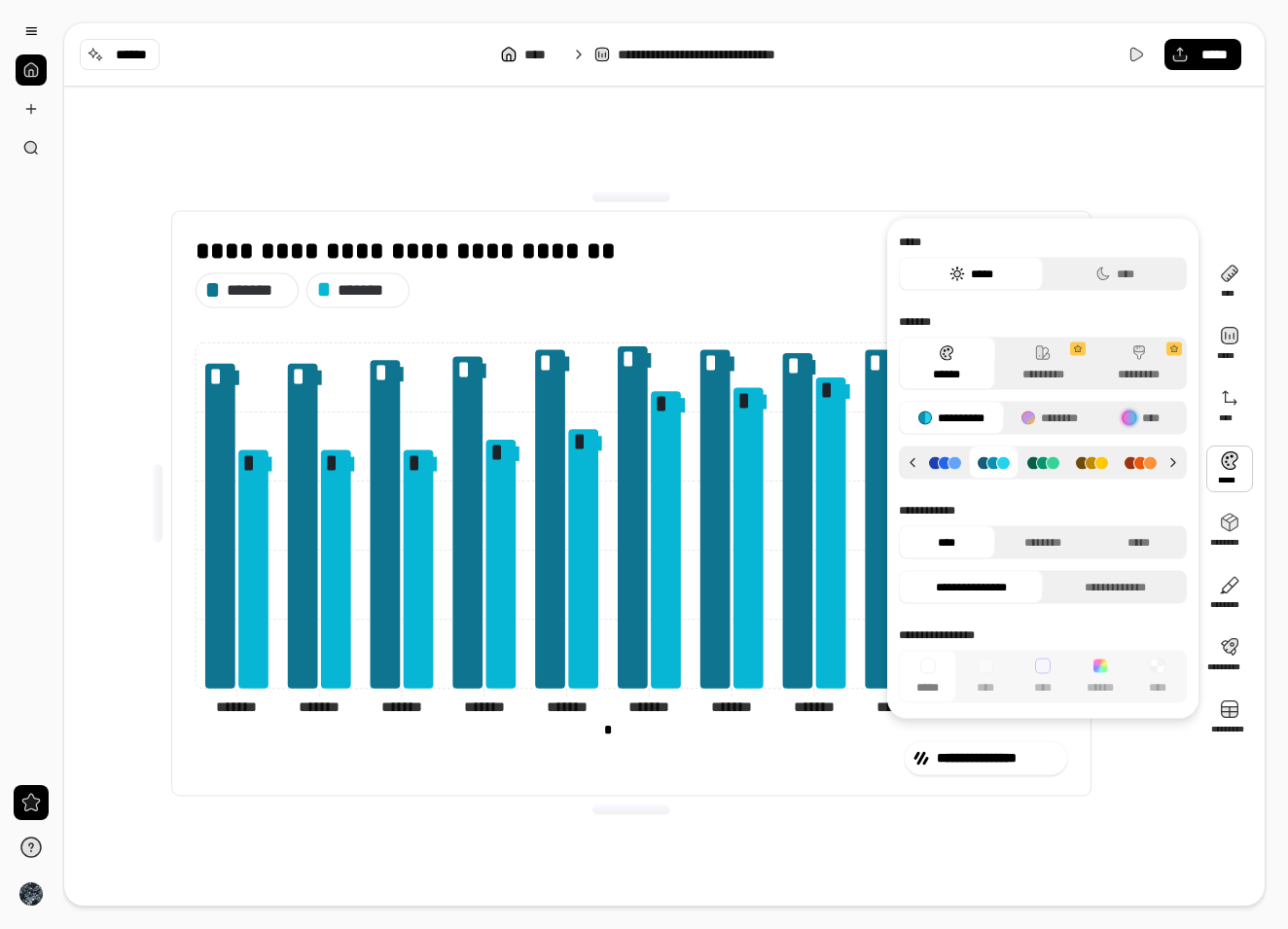 click 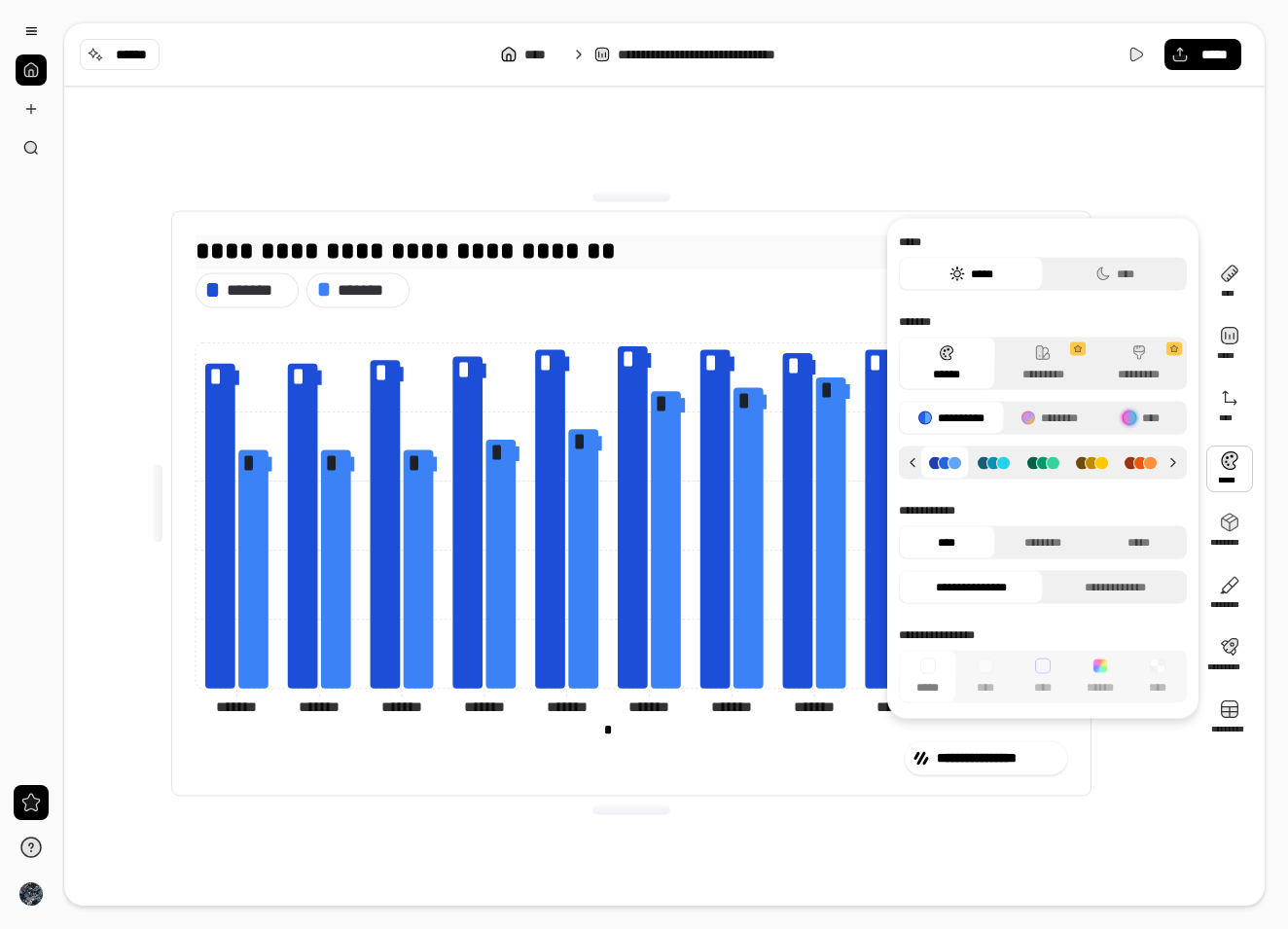 click on "**********" at bounding box center [631, 250] 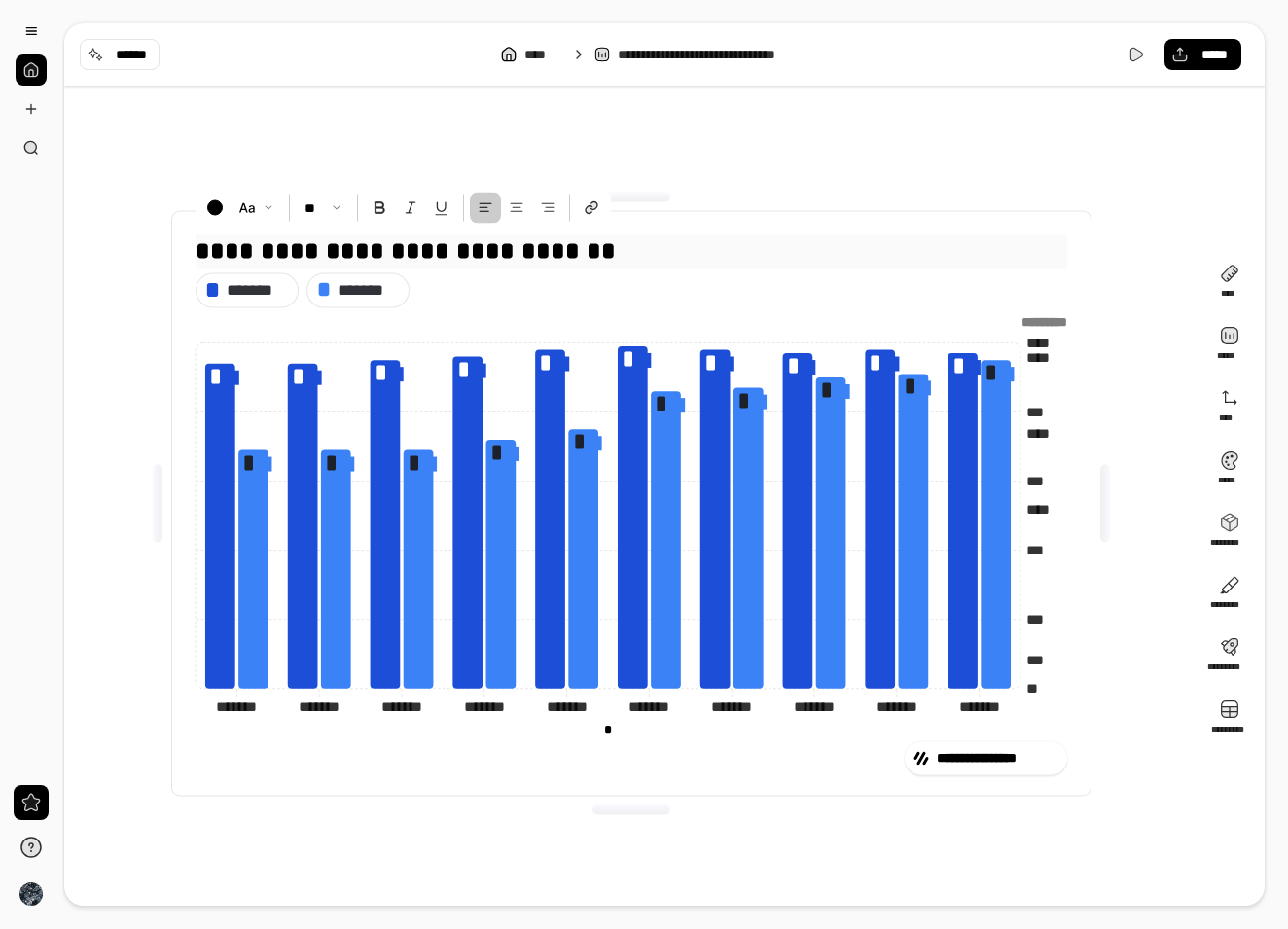 click at bounding box center (631, 197) 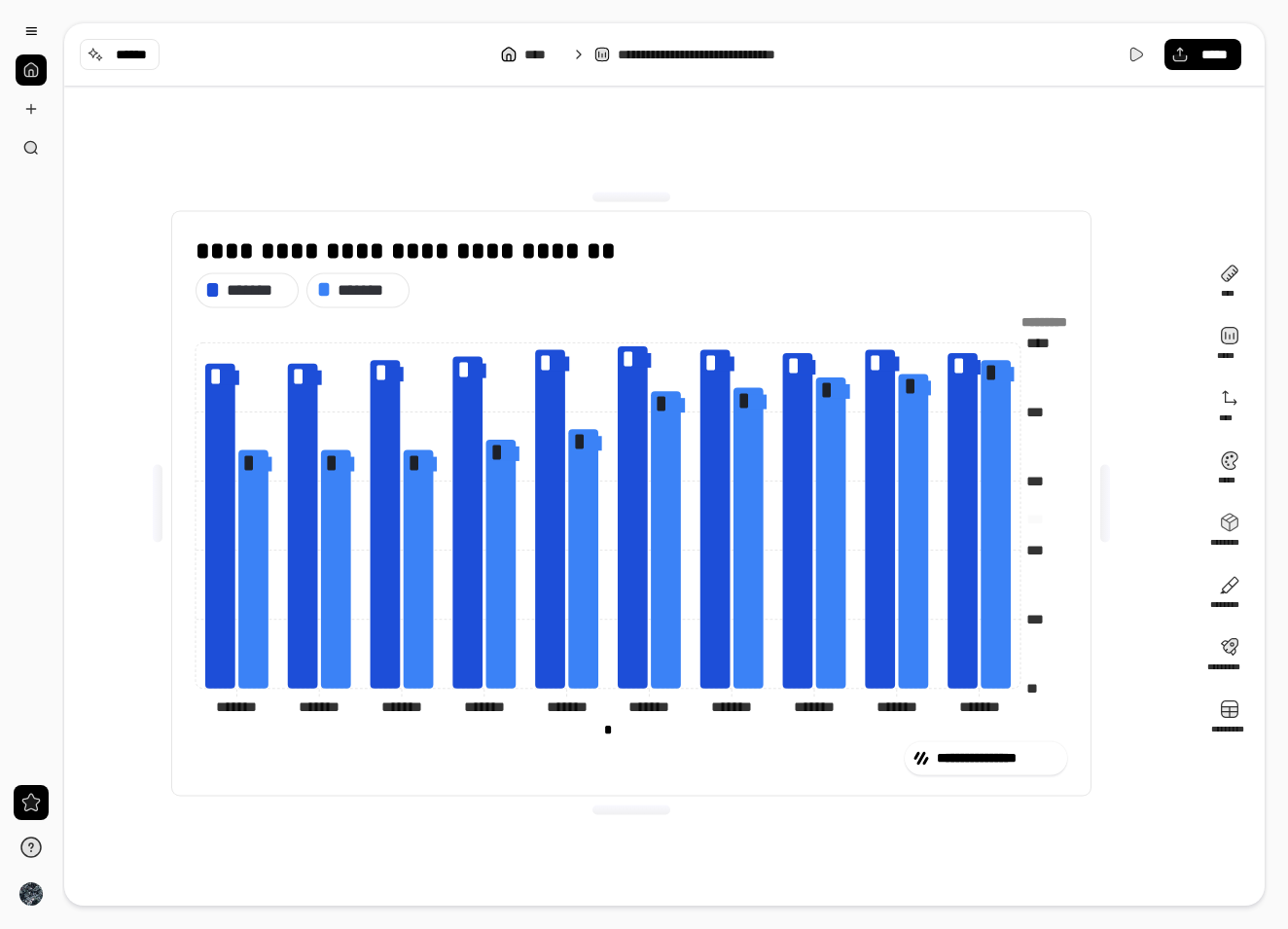 click on "**********" at bounding box center (631, 503) 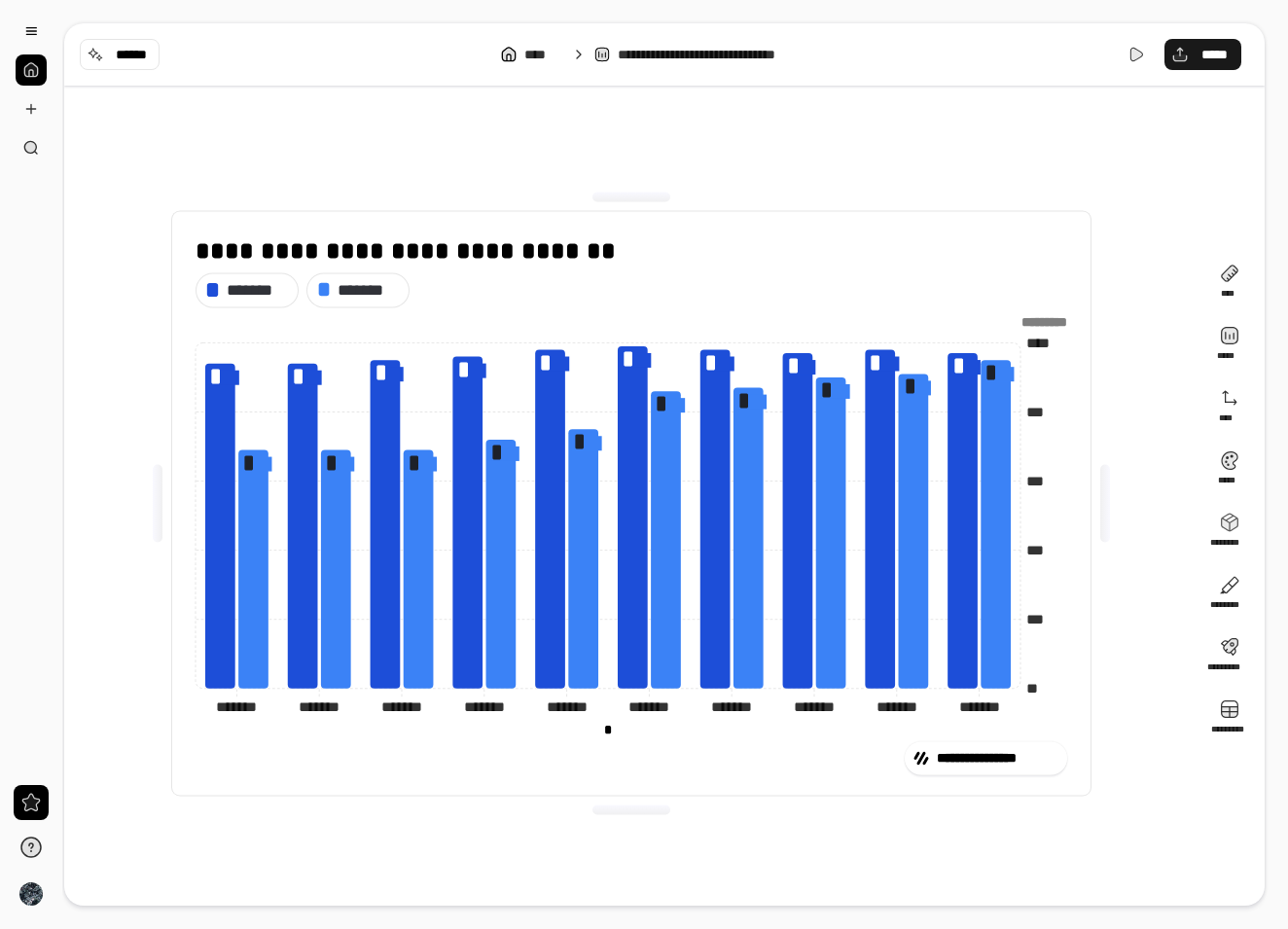 click on "*****" at bounding box center (1202, 54) 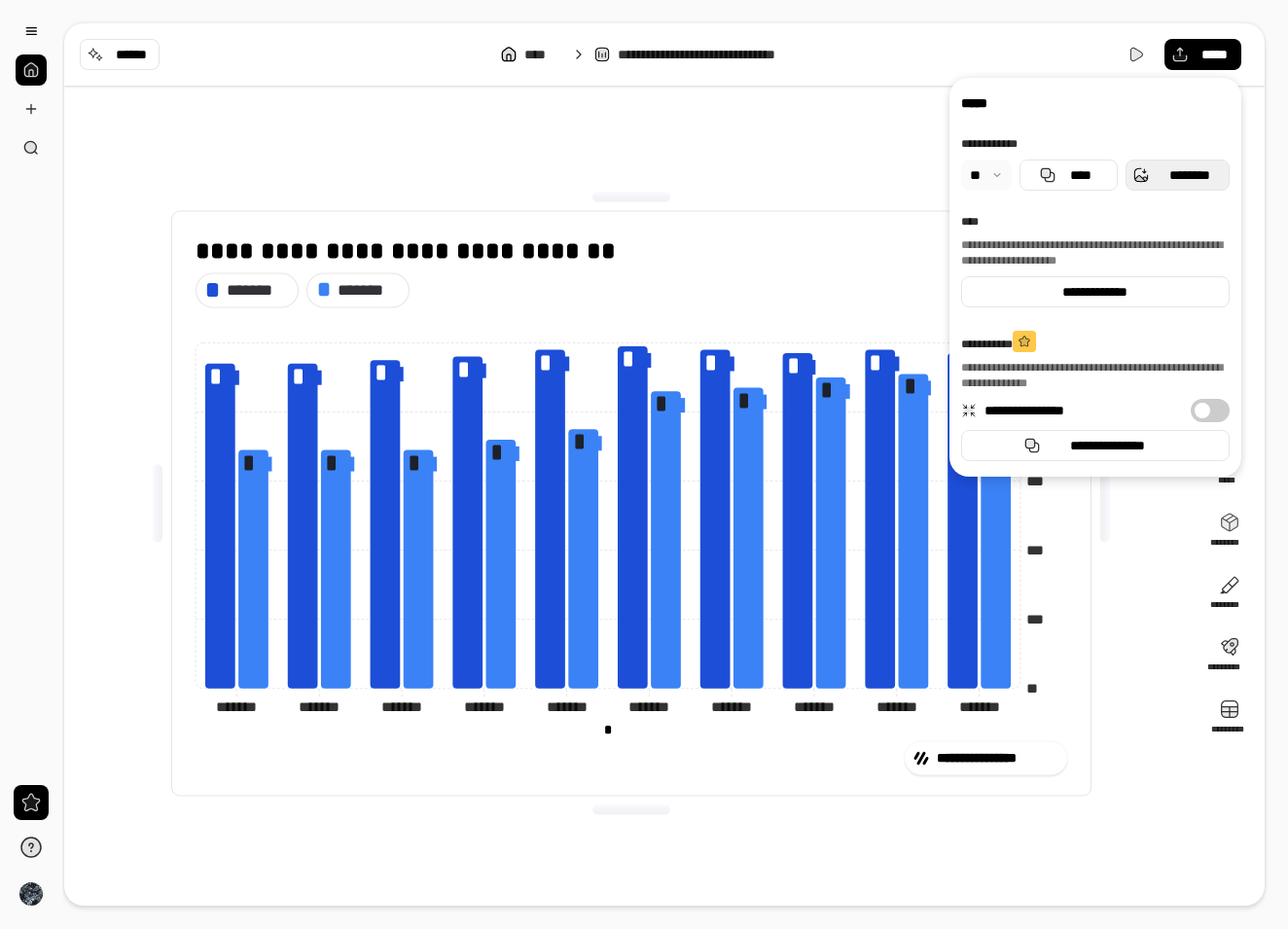 click on "********" at bounding box center [1177, 175] 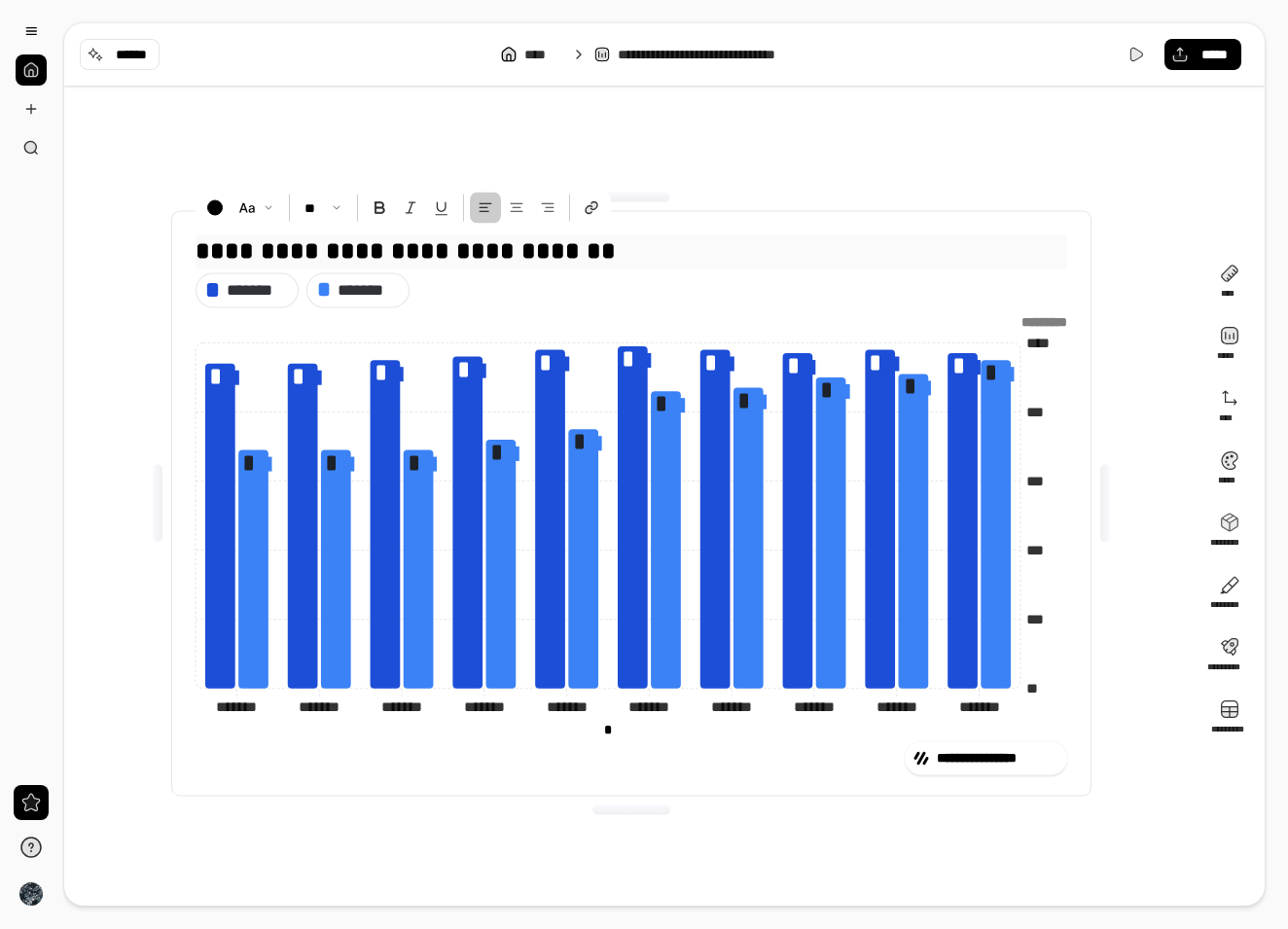 click on "**********" at bounding box center (631, 250) 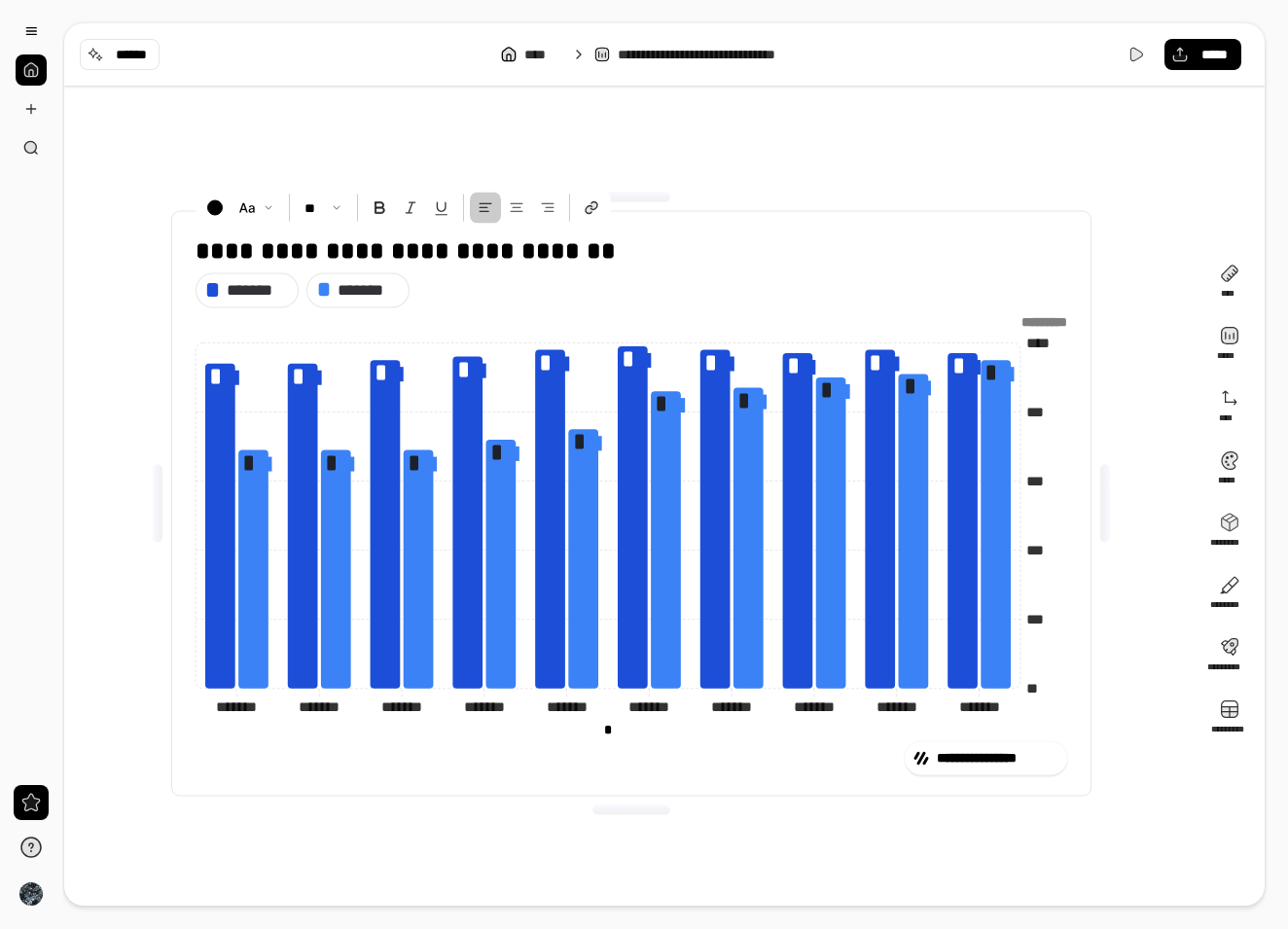 click on "**********" at bounding box center [664, 464] 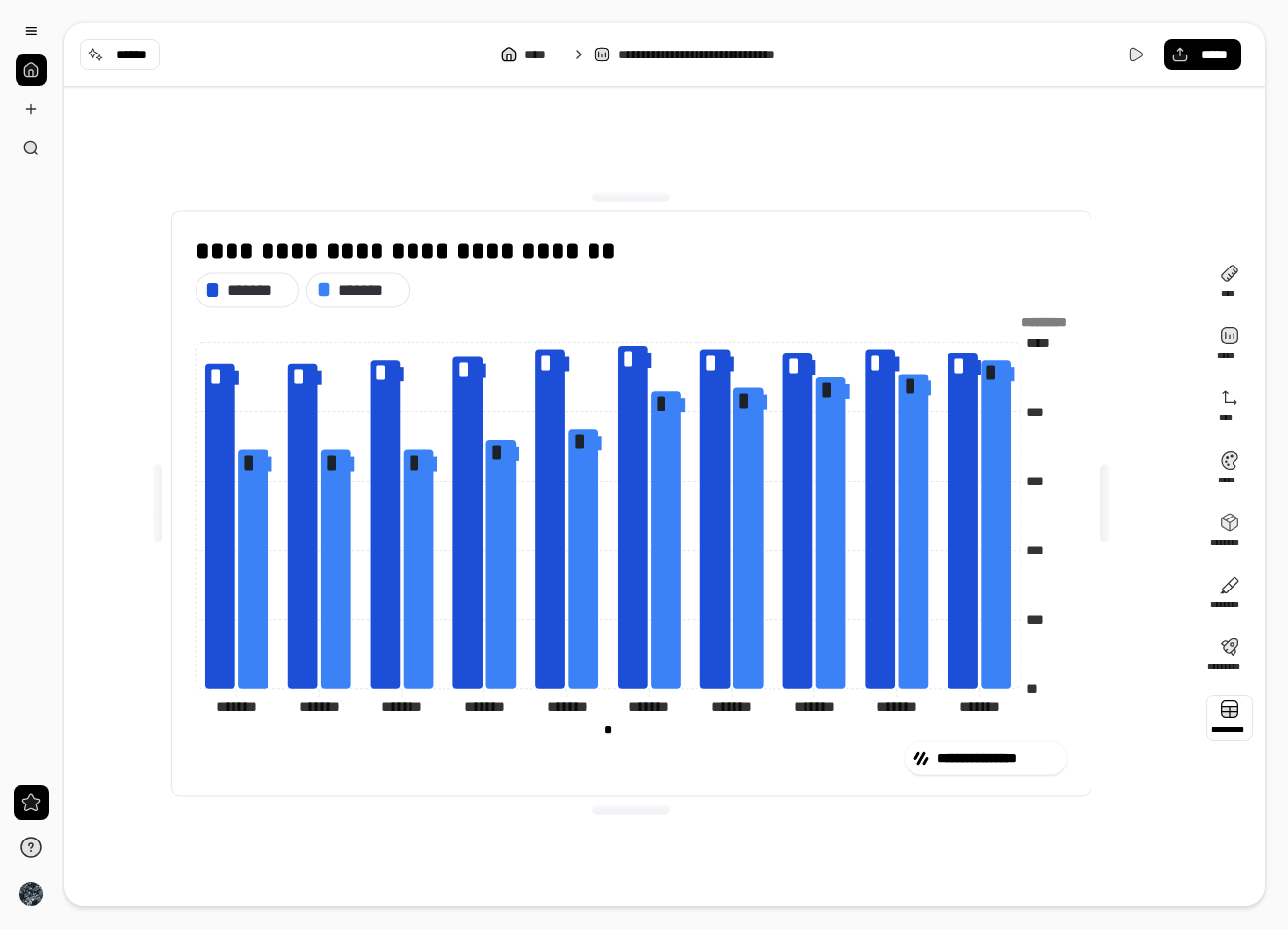 click at bounding box center (1230, 718) 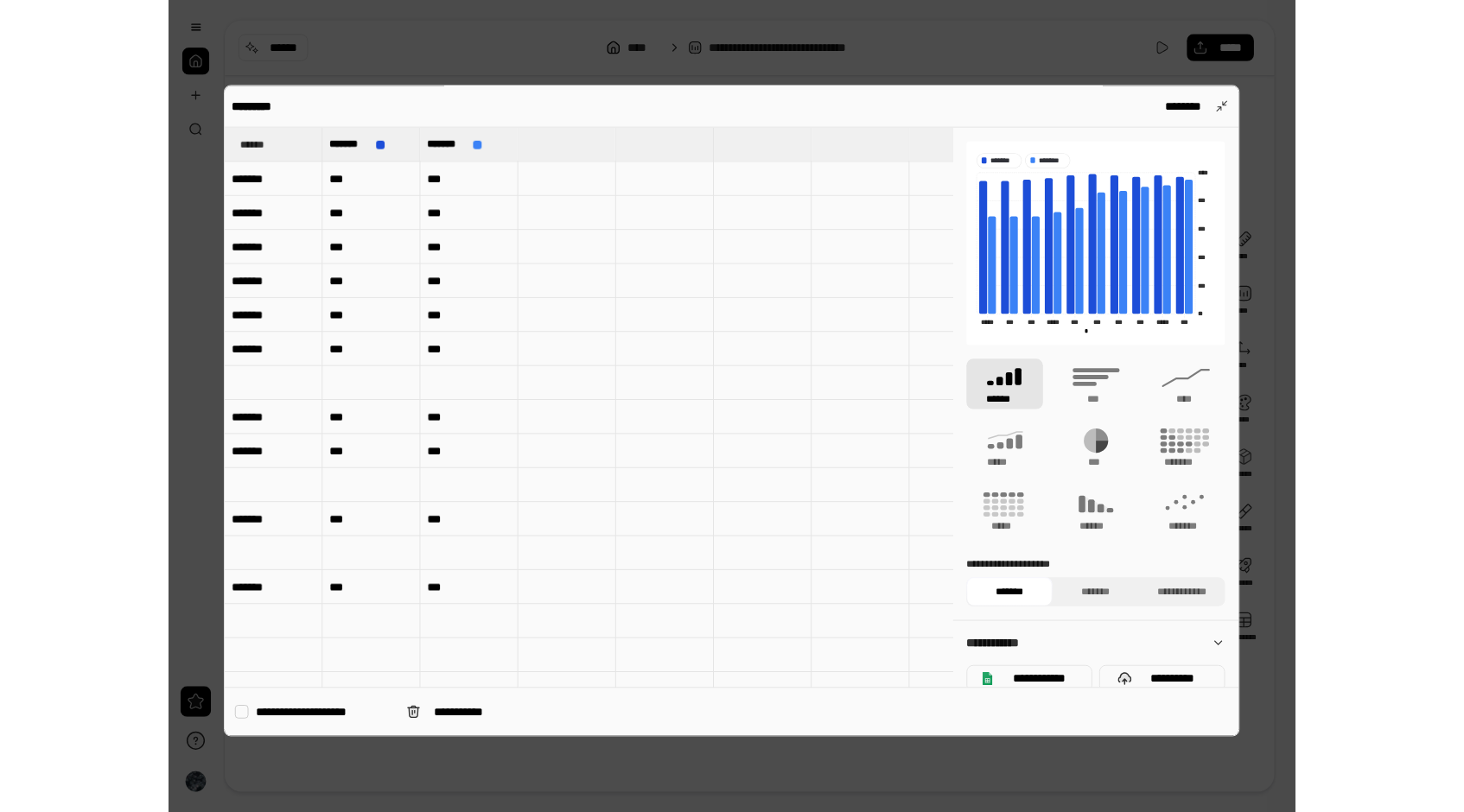 scroll, scrollTop: 0, scrollLeft: 0, axis: both 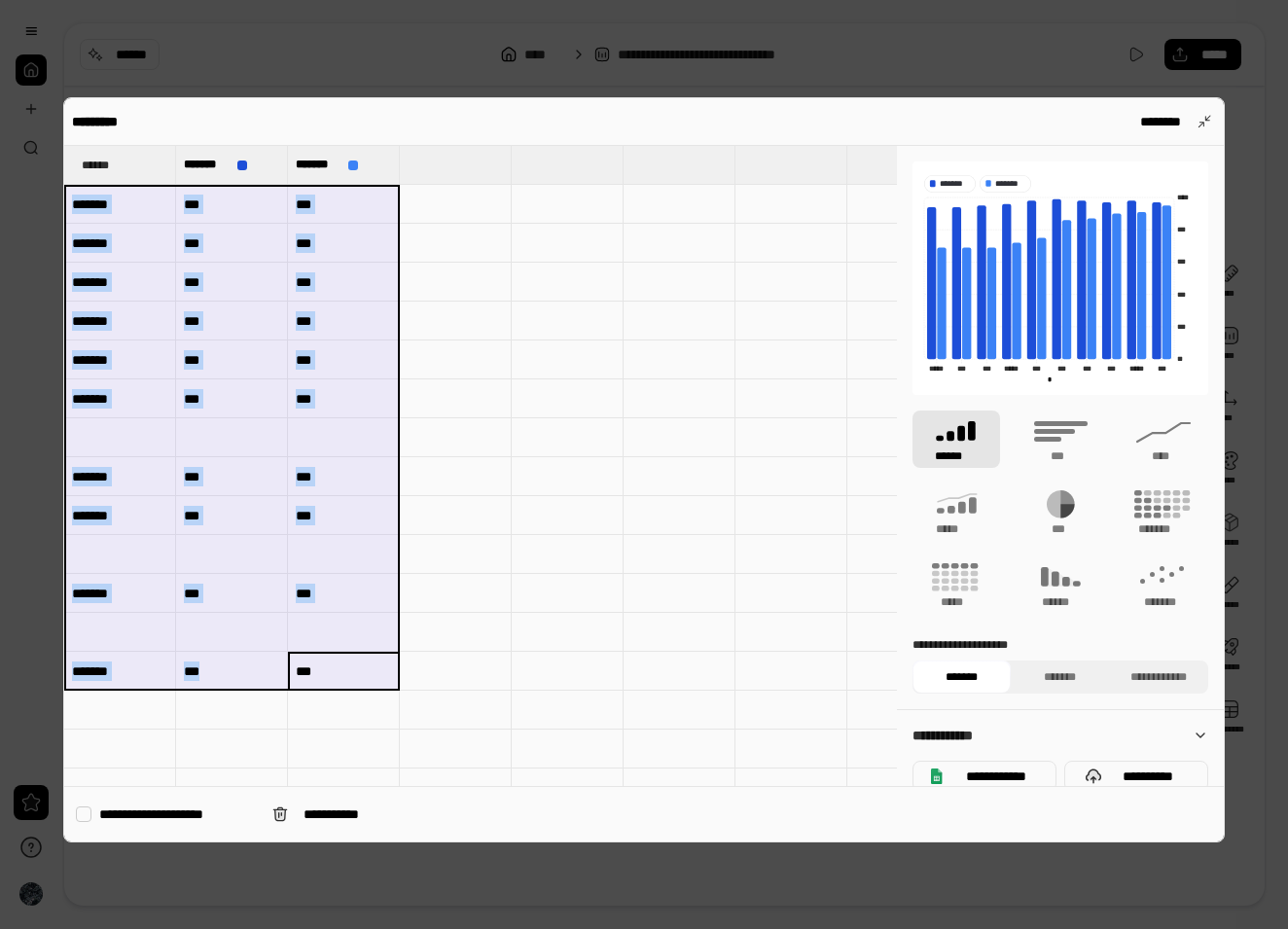drag, startPoint x: 344, startPoint y: 660, endPoint x: 71, endPoint y: 212, distance: 524.6265 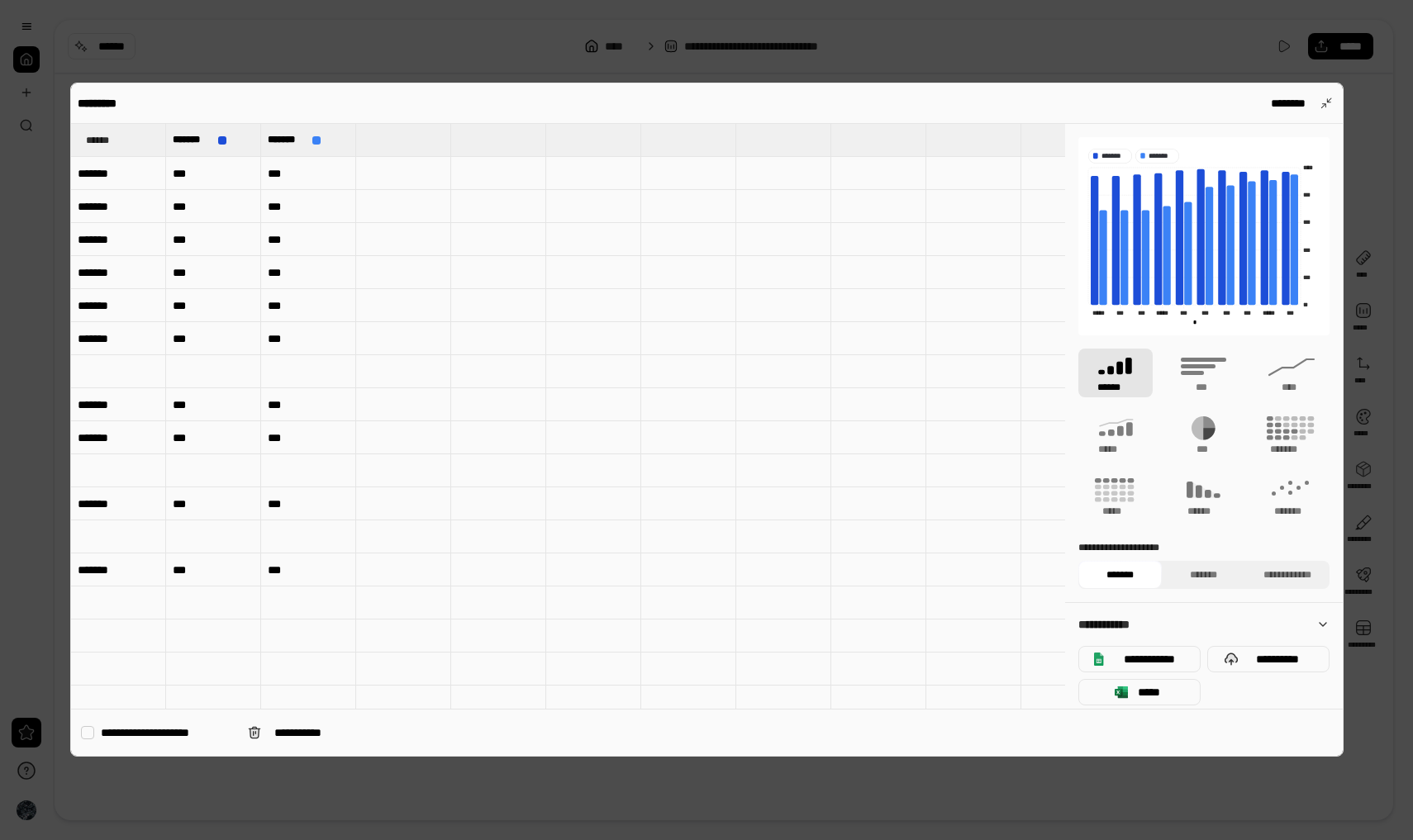 click on "***" at bounding box center (308, 570) 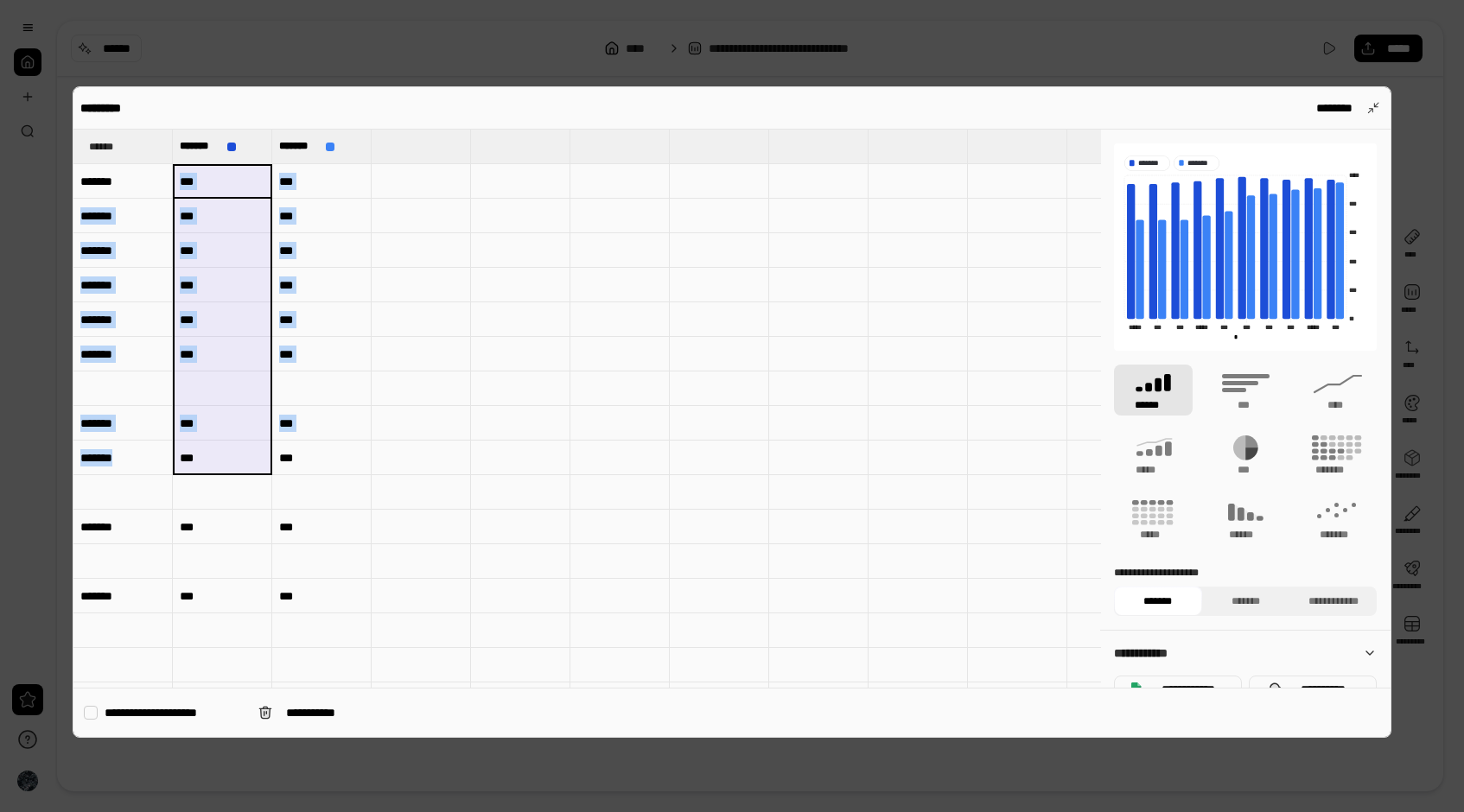 drag, startPoint x: 207, startPoint y: 177, endPoint x: 237, endPoint y: 473, distance: 297.5164 